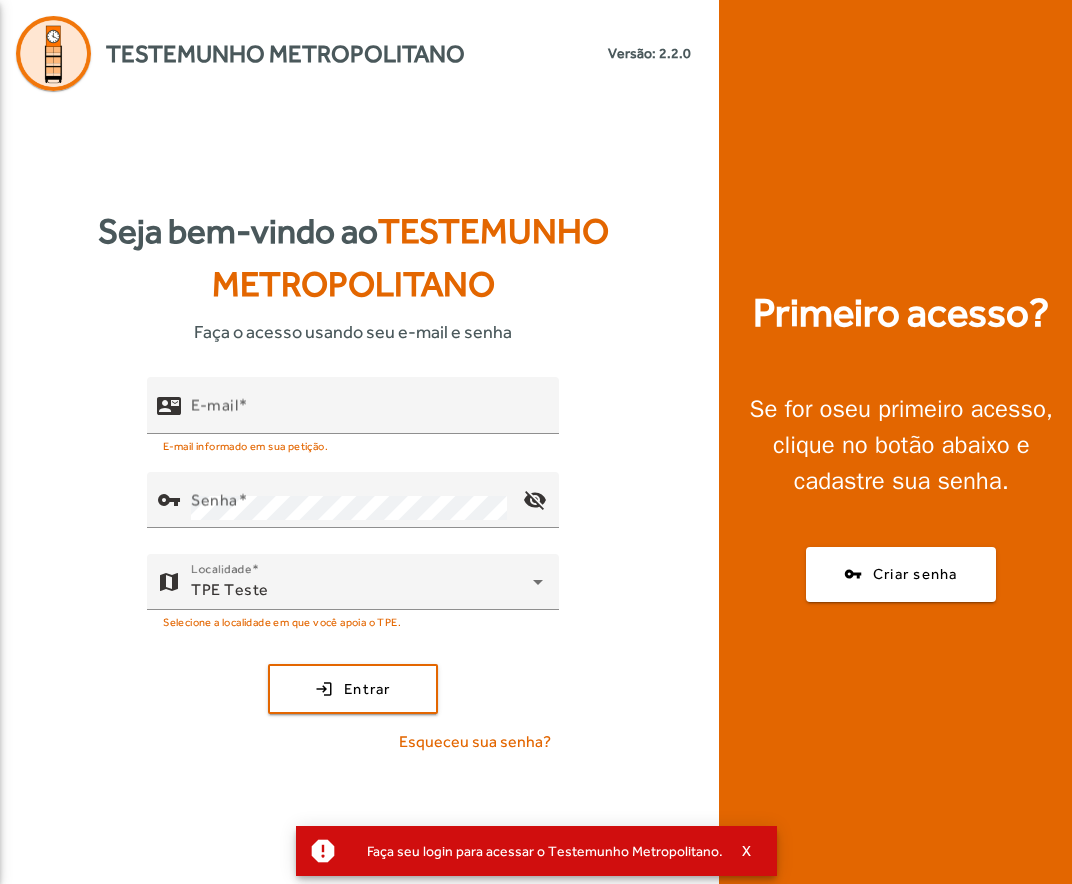 scroll, scrollTop: 0, scrollLeft: 0, axis: both 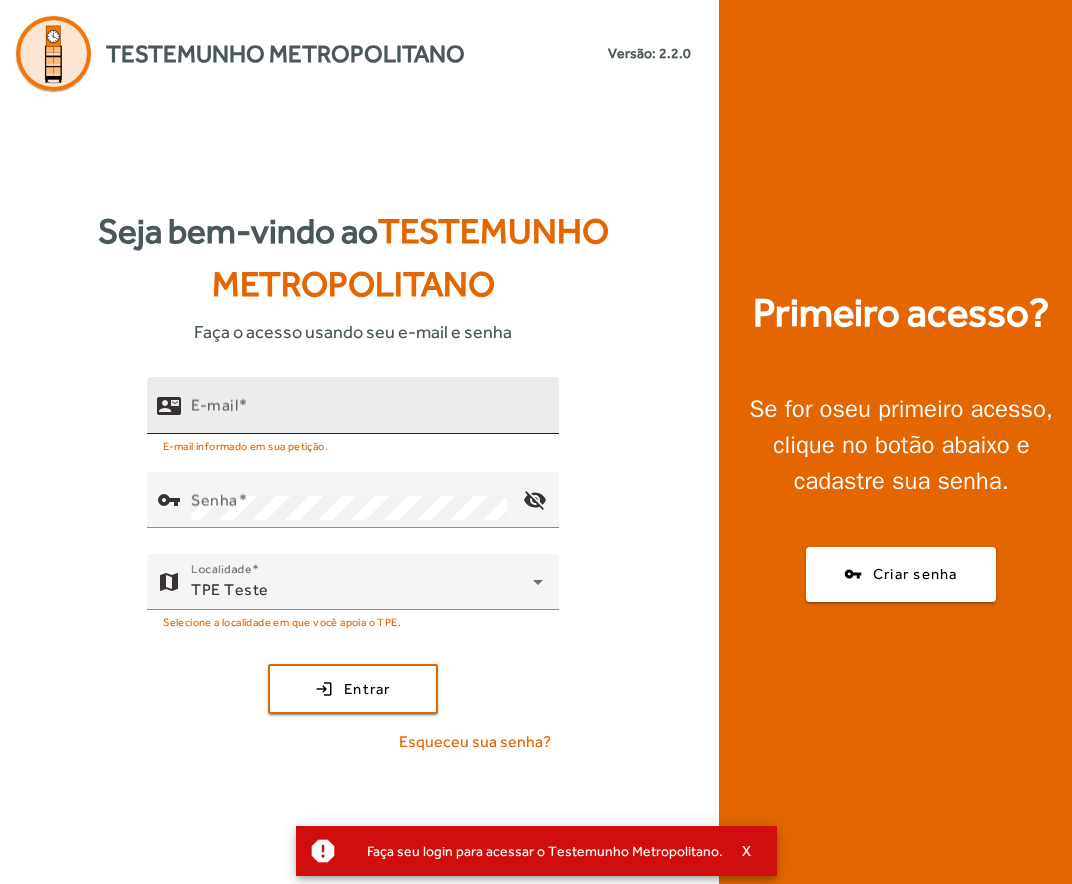 click on "E-mail" 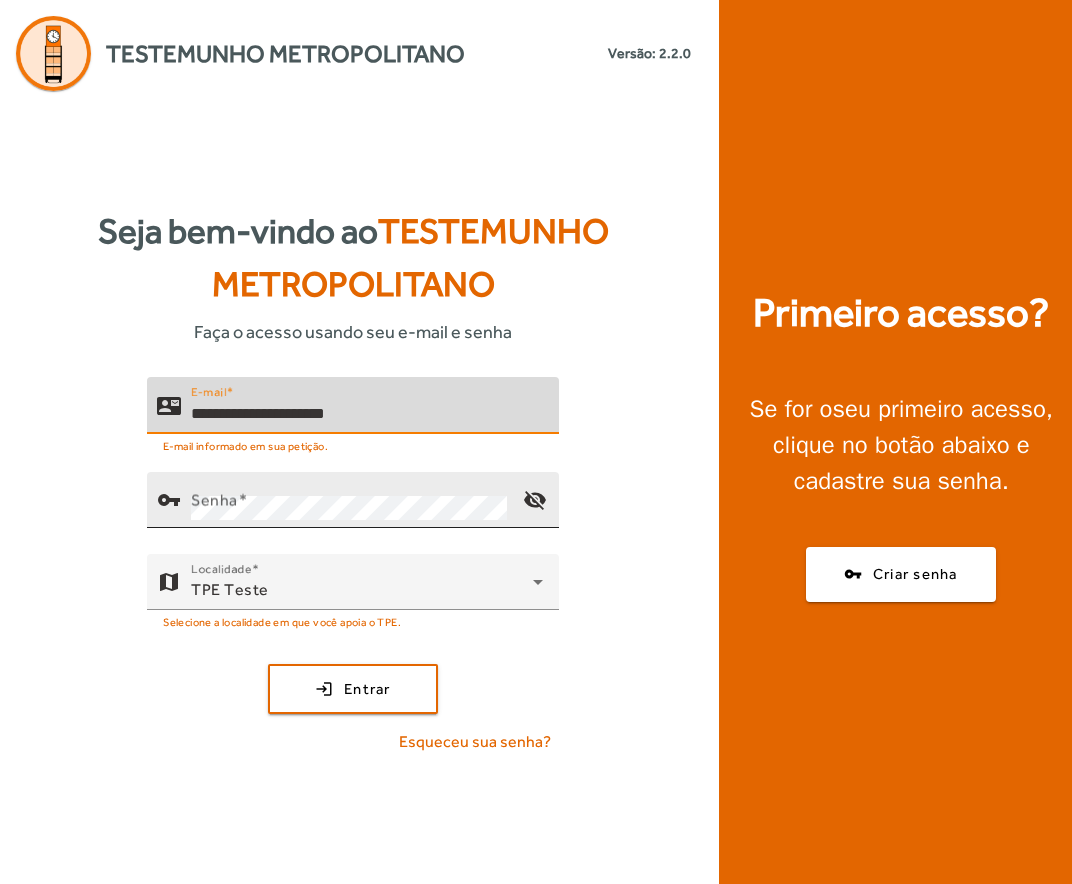 type on "**********" 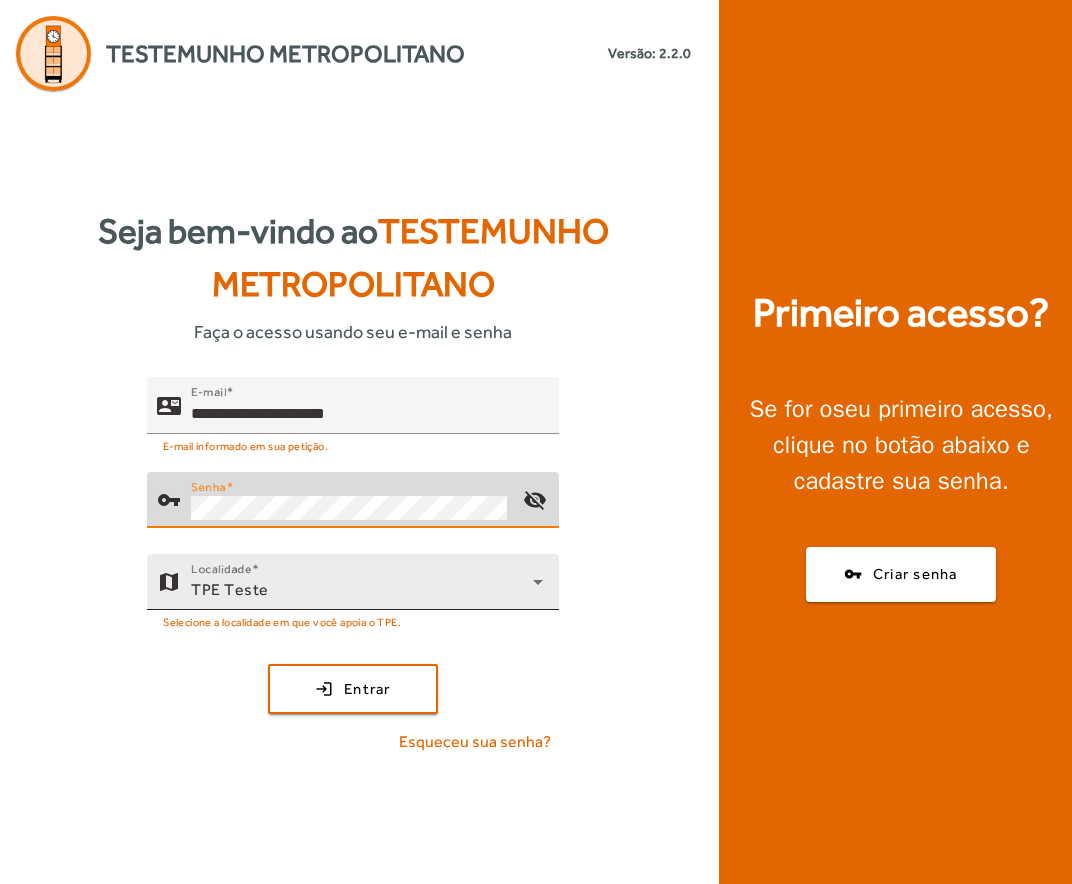 click on "TPE Teste" at bounding box center [362, 590] 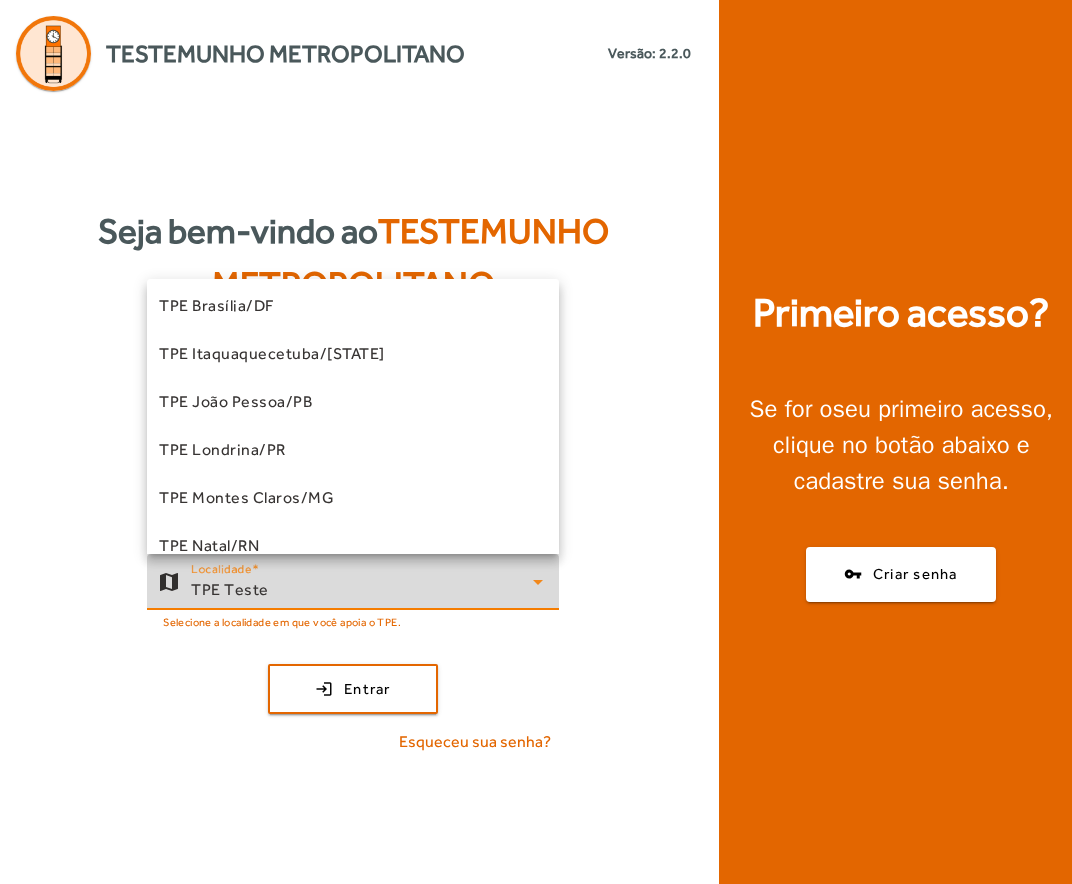 scroll, scrollTop: 0, scrollLeft: 0, axis: both 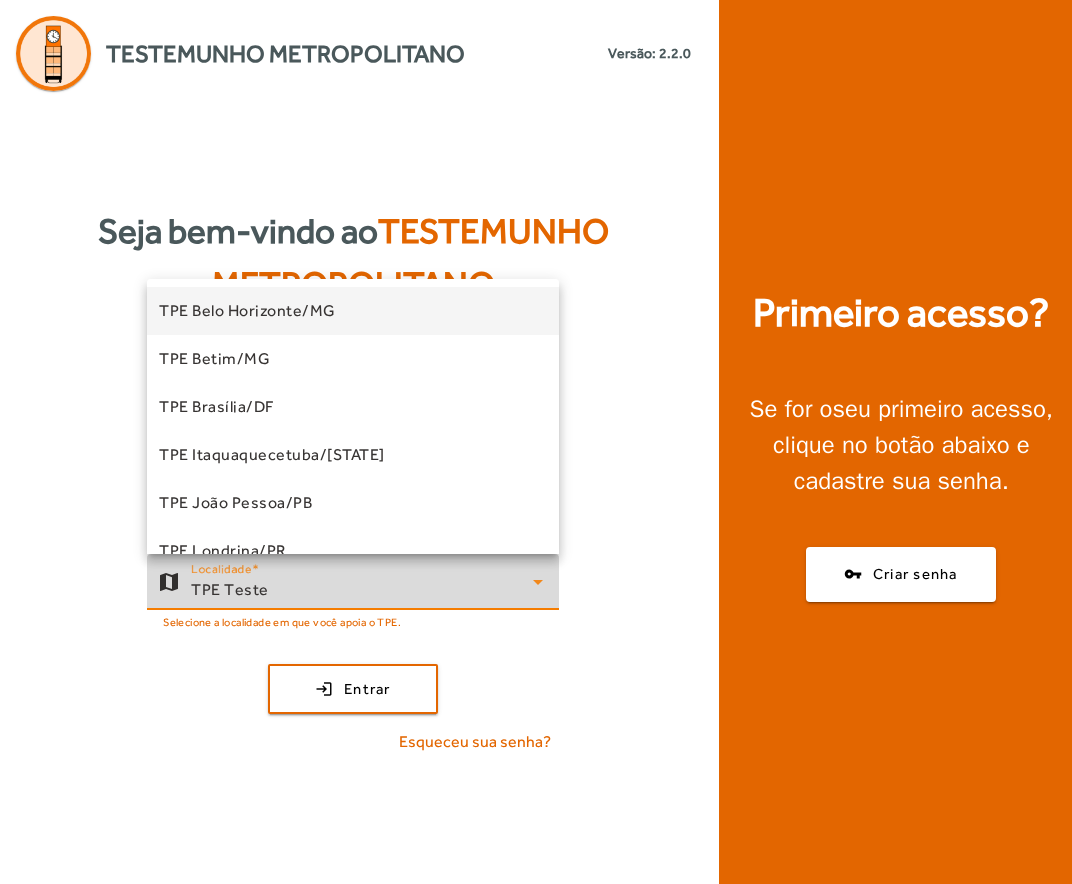 click on "TPE Belo Horizonte/MG" at bounding box center [247, 311] 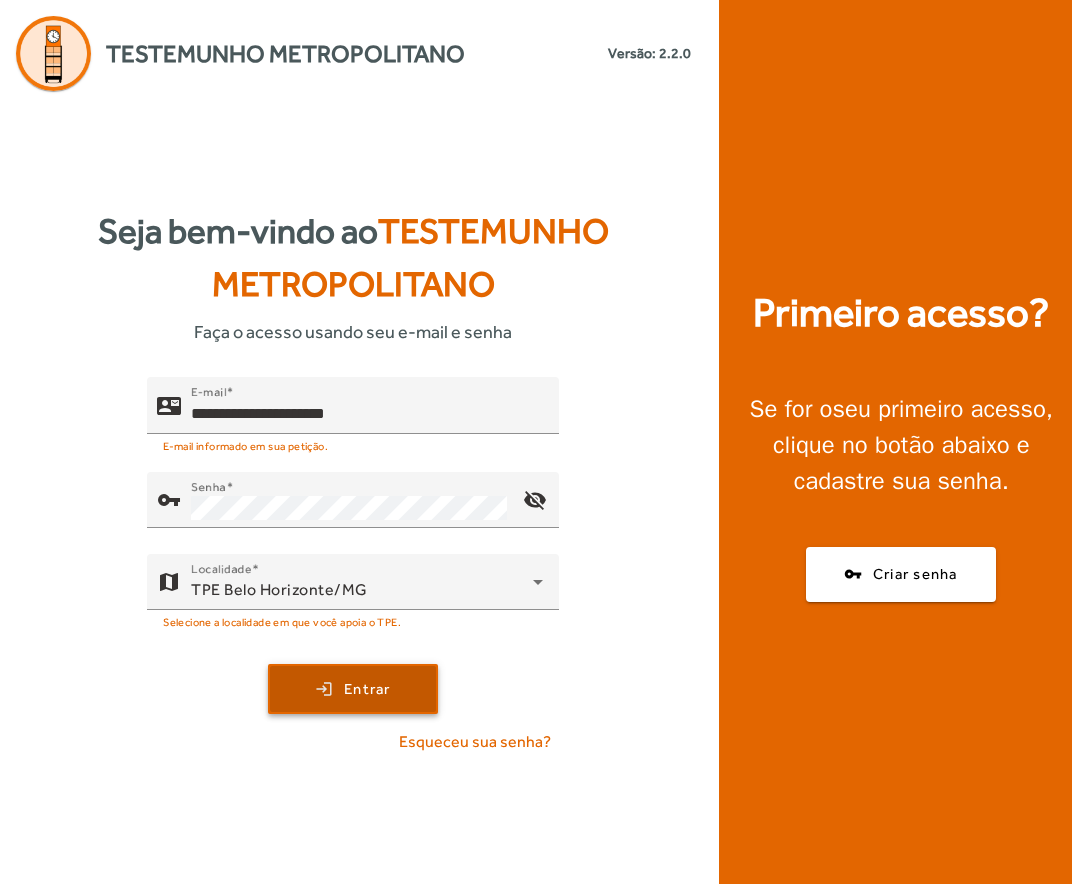 click 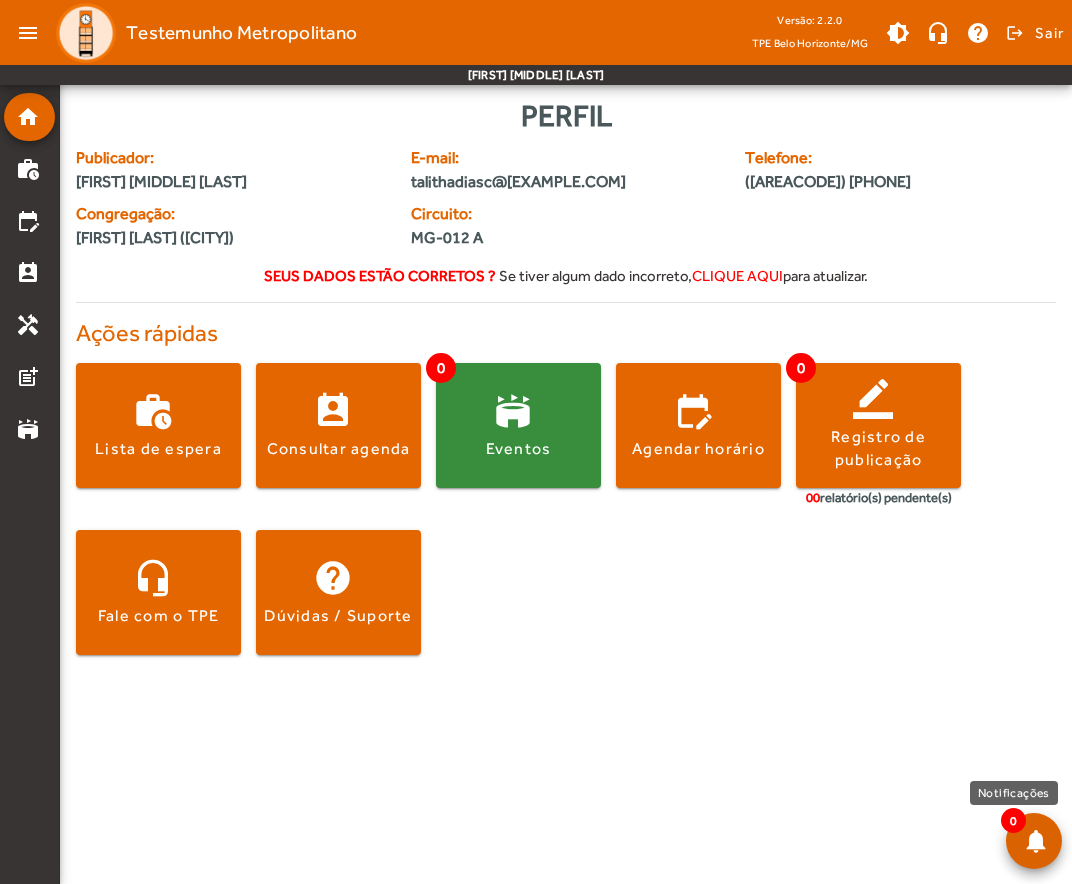click at bounding box center (1034, 841) 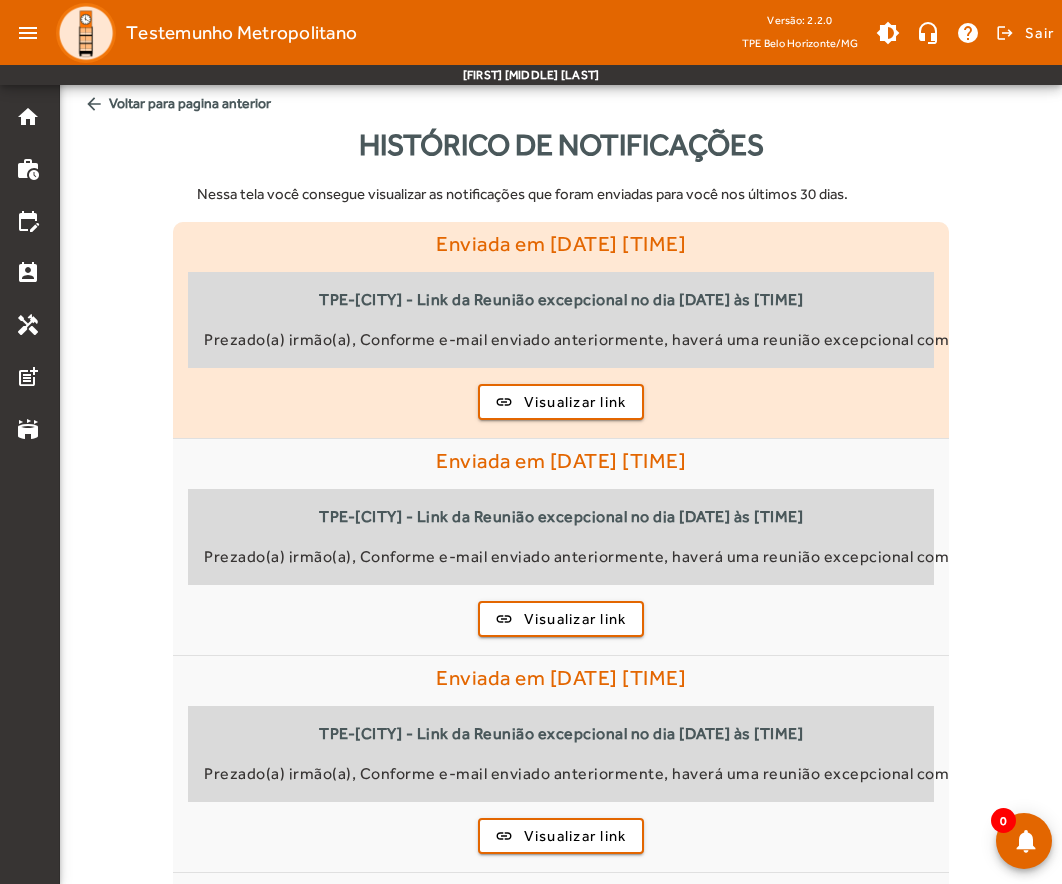 click on "TPE-BH - Link da Reunião excepcional no dia 01/08/2025 às 19h45" 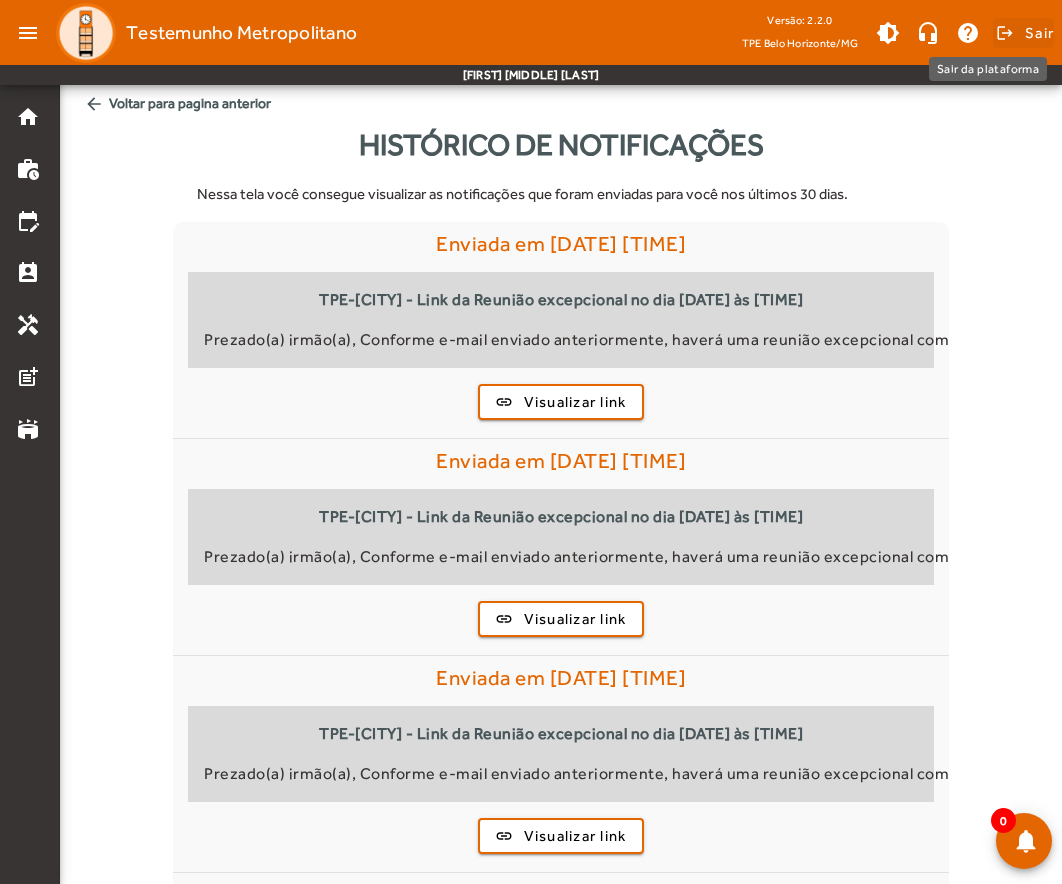 click on "Sair" 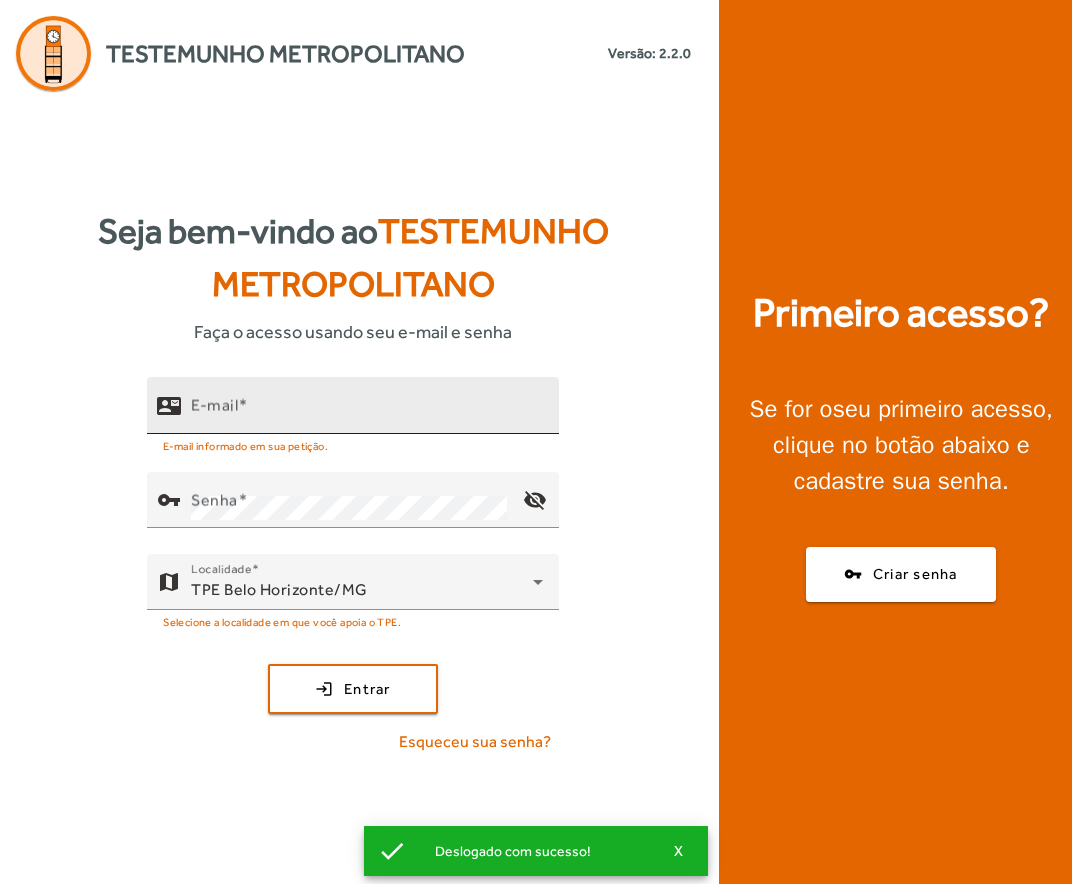 click on "E-mail" at bounding box center (367, 414) 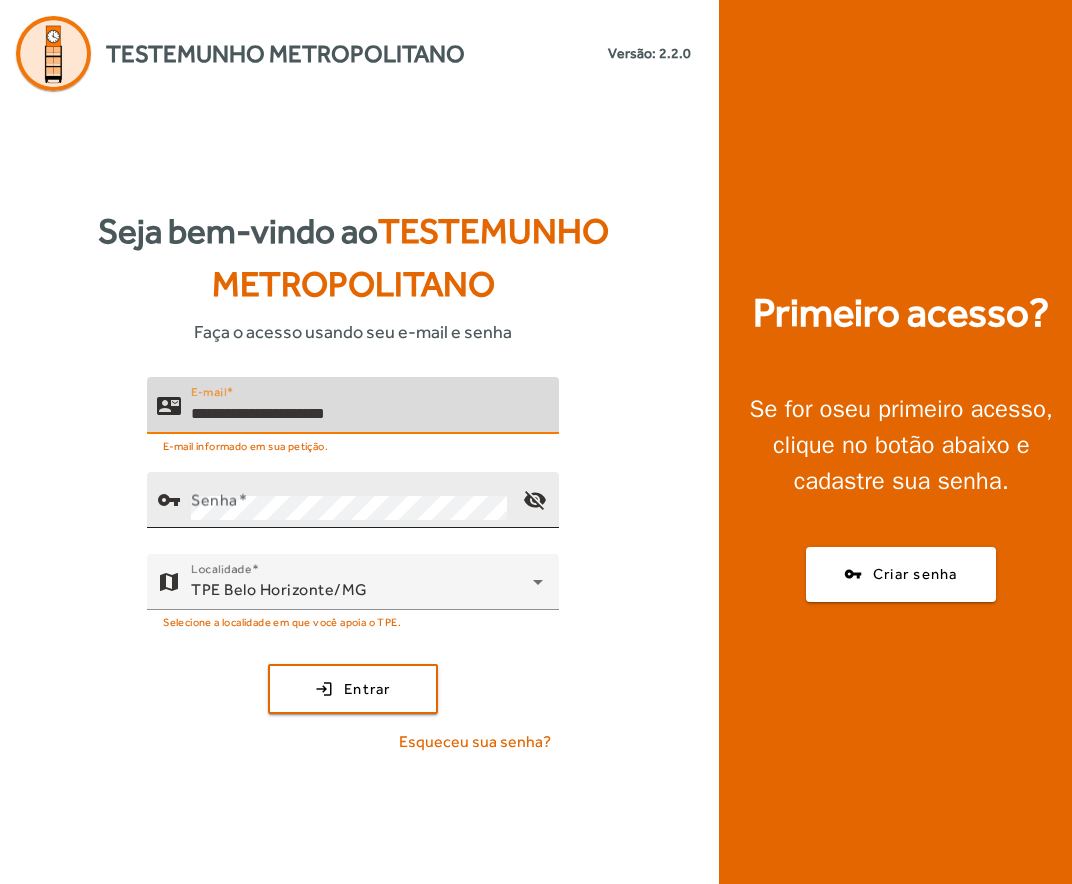 type on "**********" 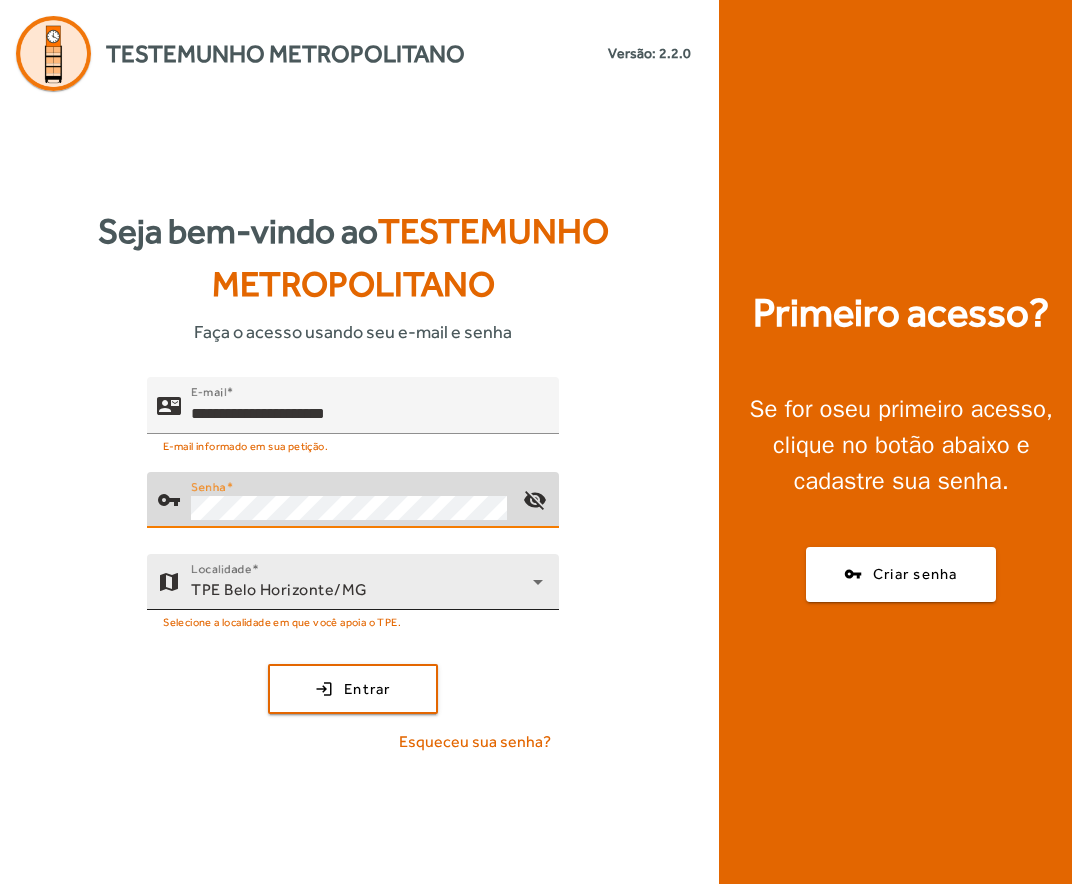 click on "Localidade  TPE Belo Horizonte/MG" 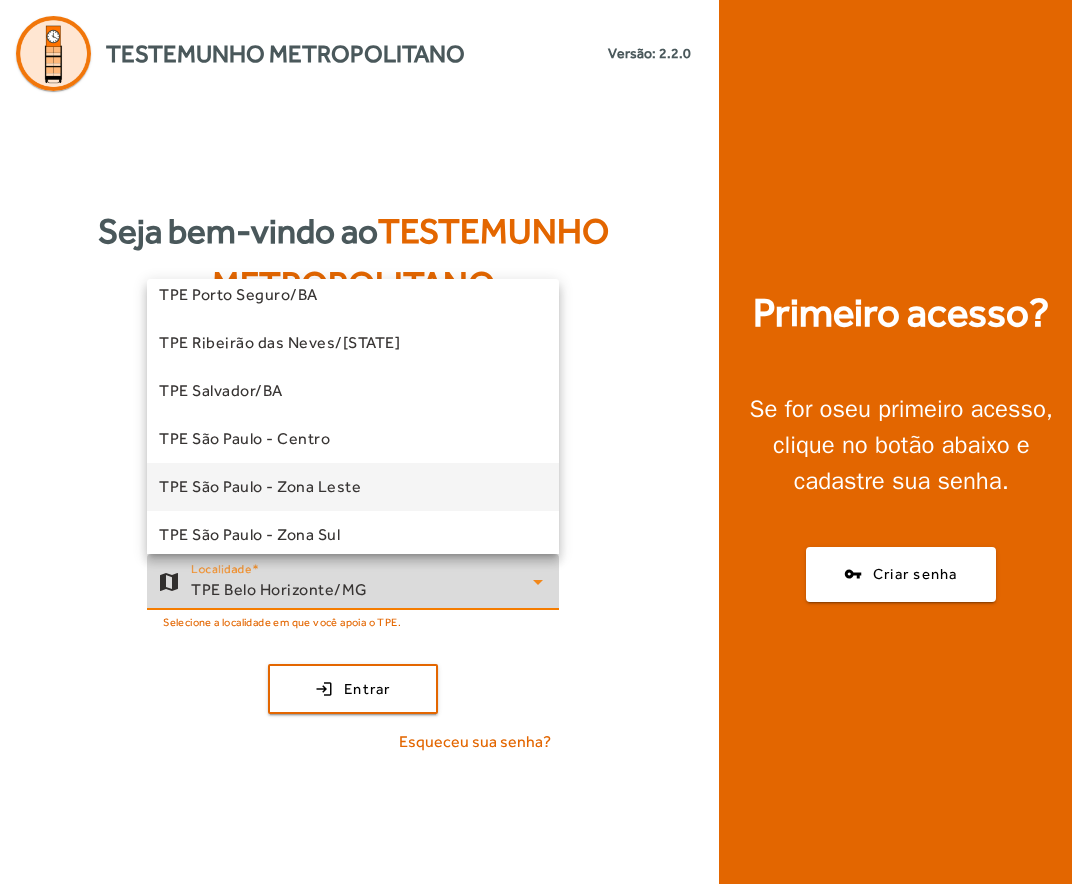 scroll, scrollTop: 557, scrollLeft: 0, axis: vertical 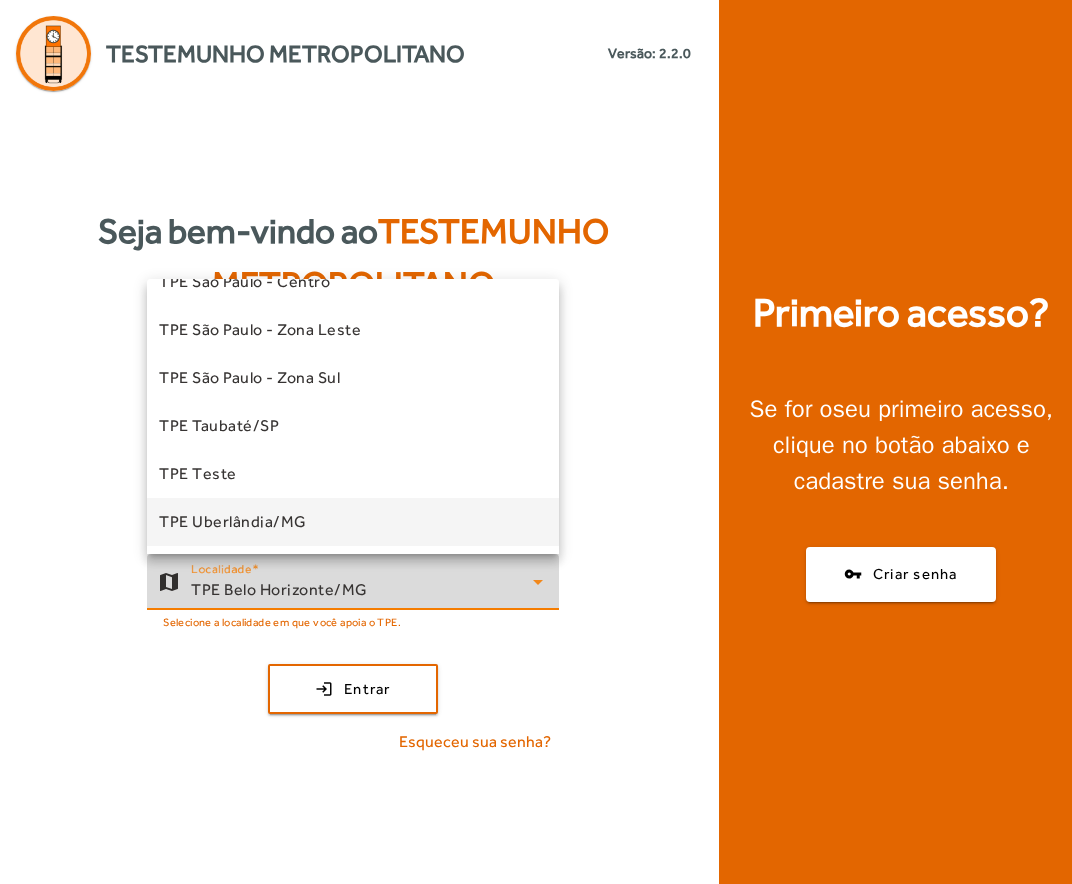 click on "TPE Uberlândia/MG" at bounding box center (233, 522) 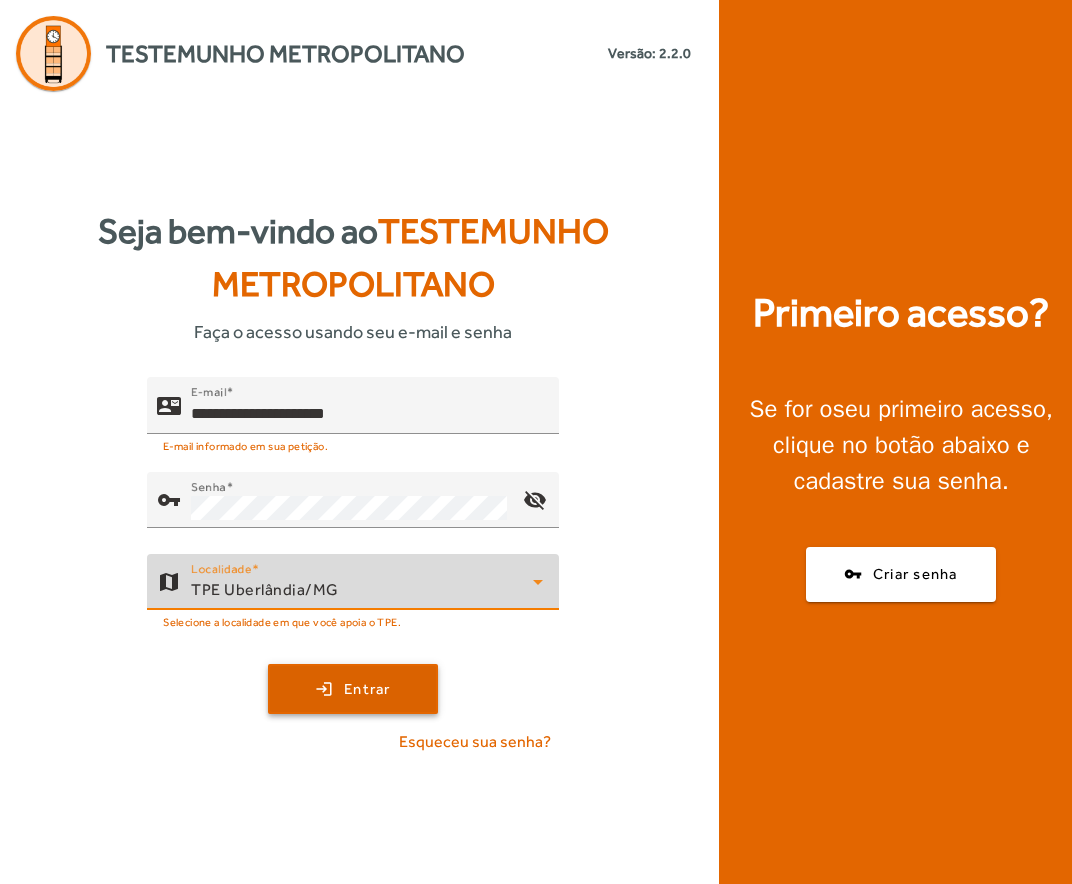 click on "Entrar" 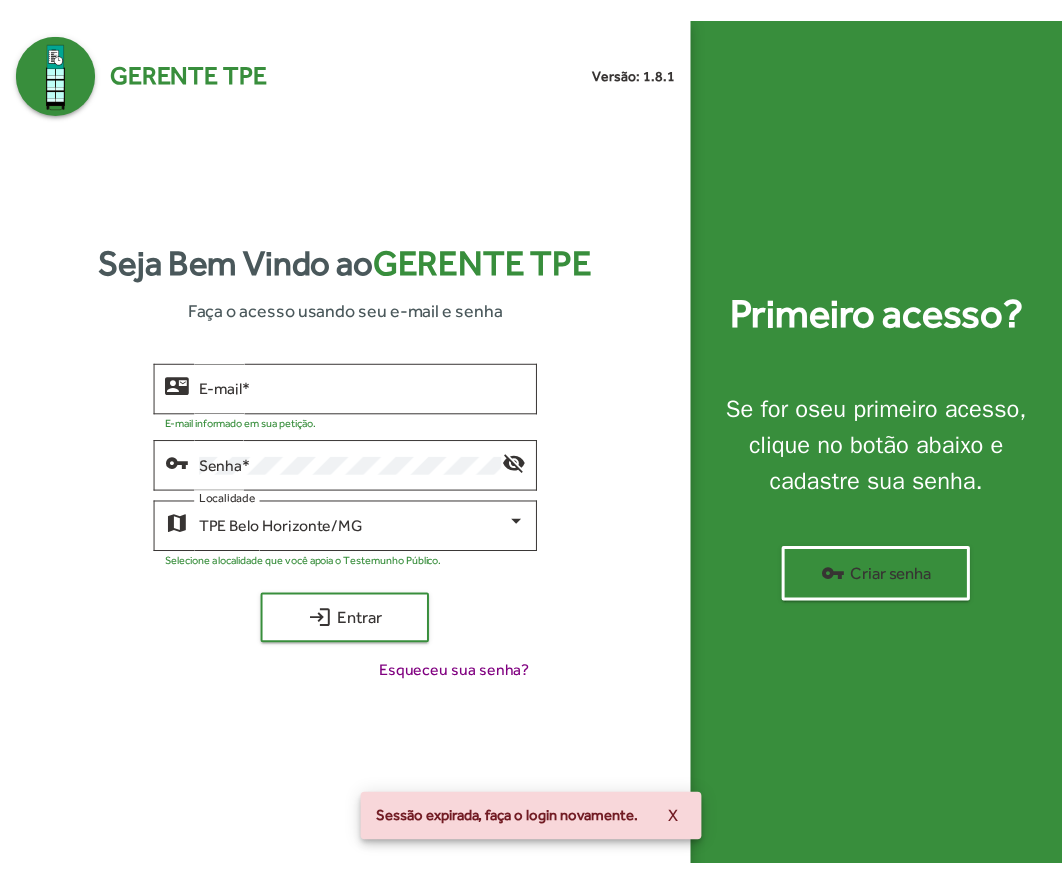 scroll, scrollTop: 0, scrollLeft: 0, axis: both 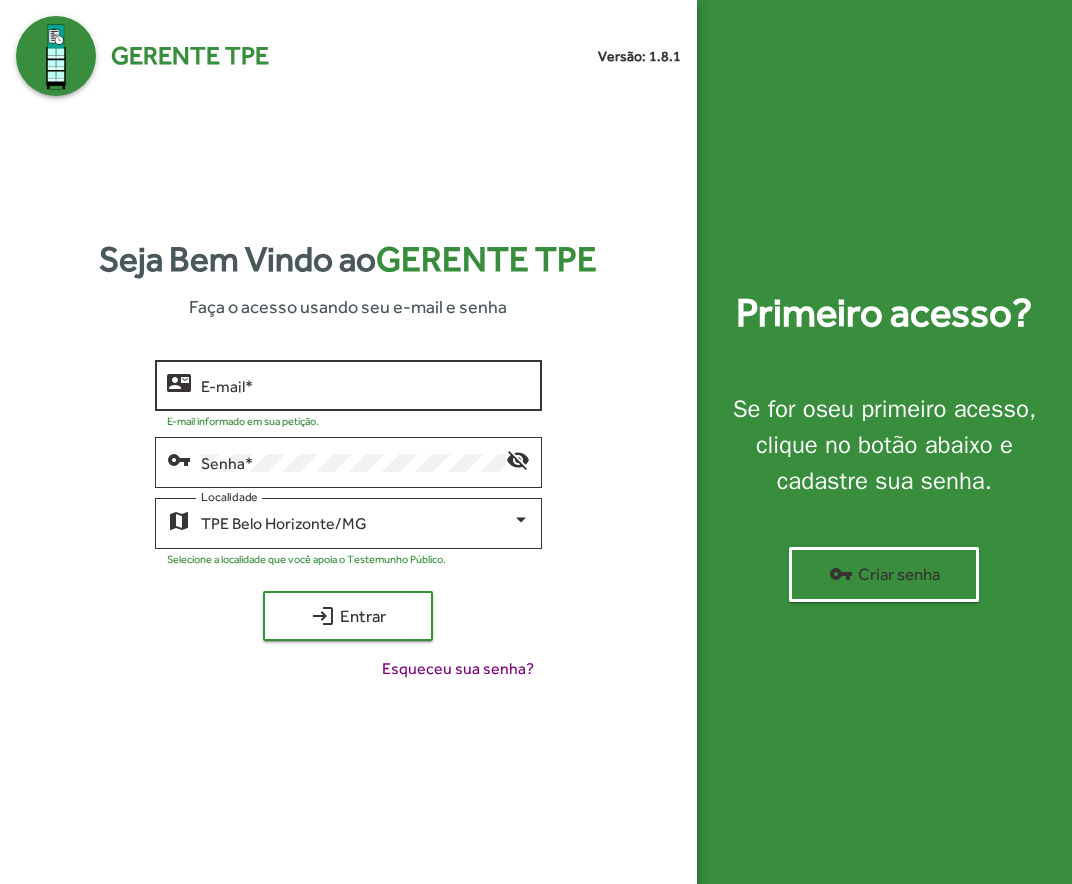 click on "E-mail   *" 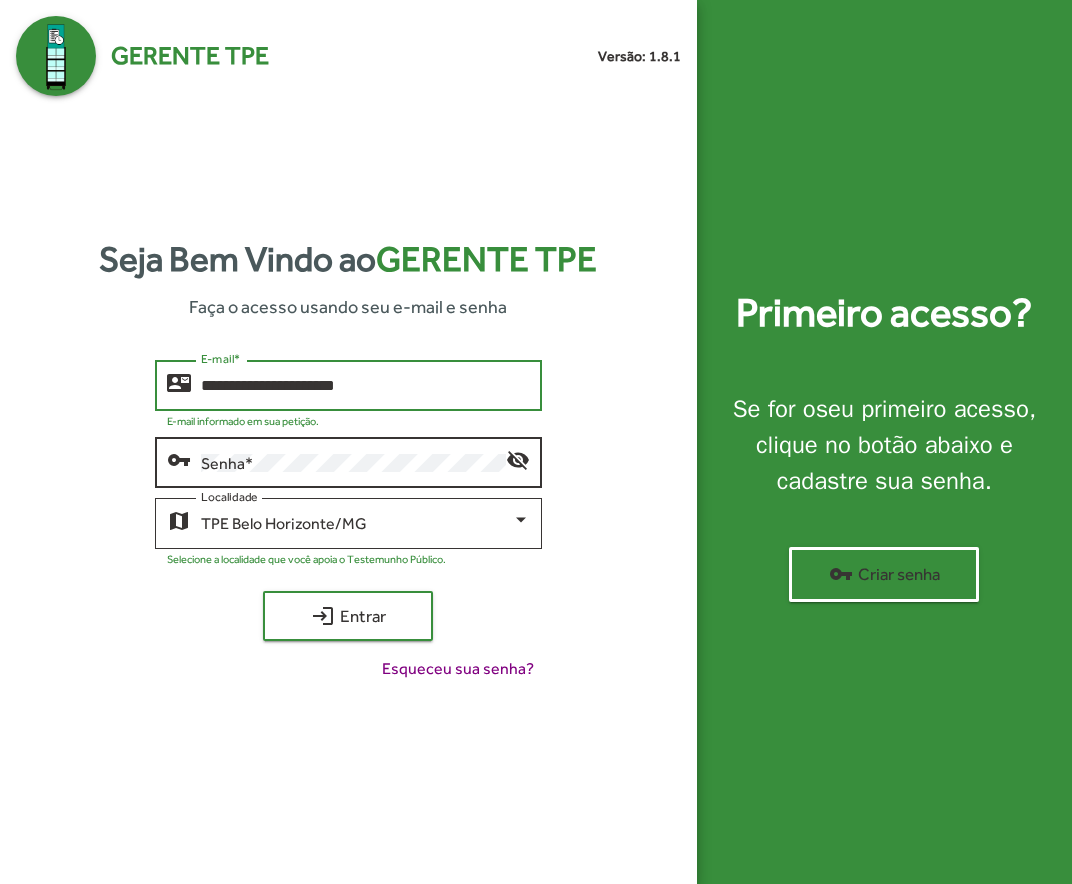 type on "**********" 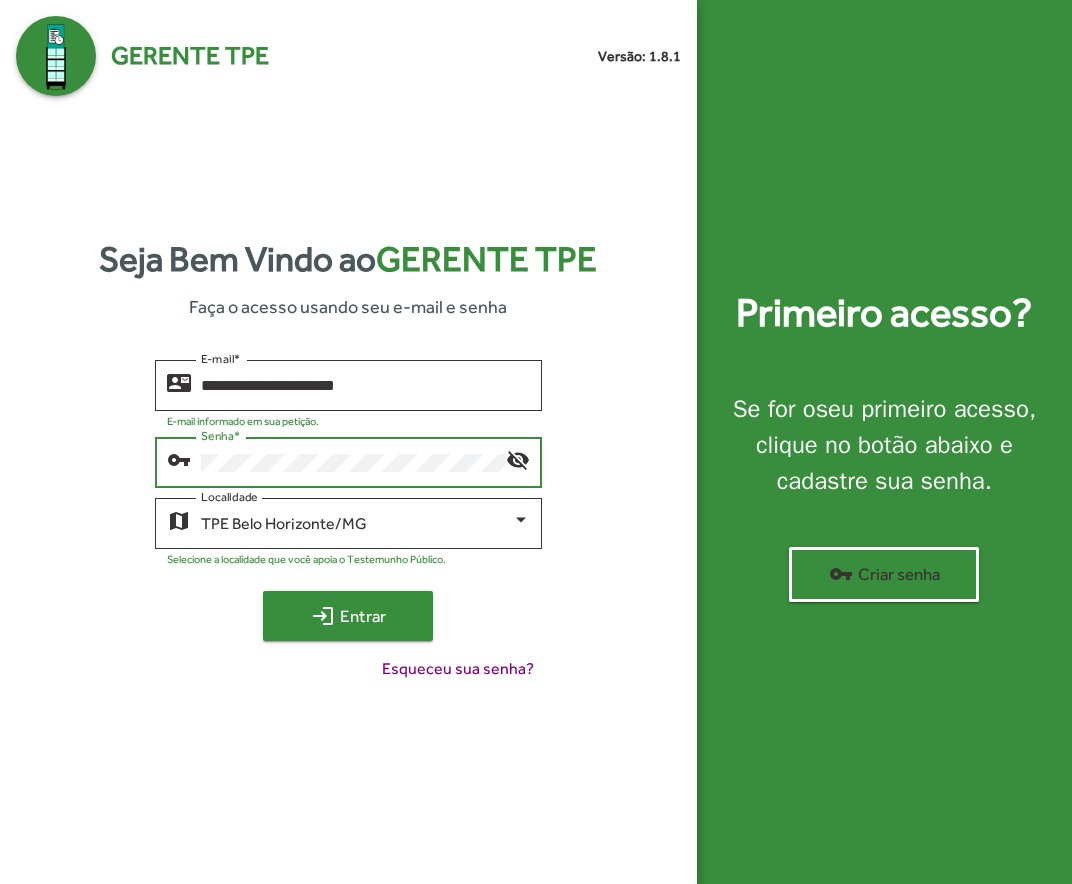 click on "login  Entrar" 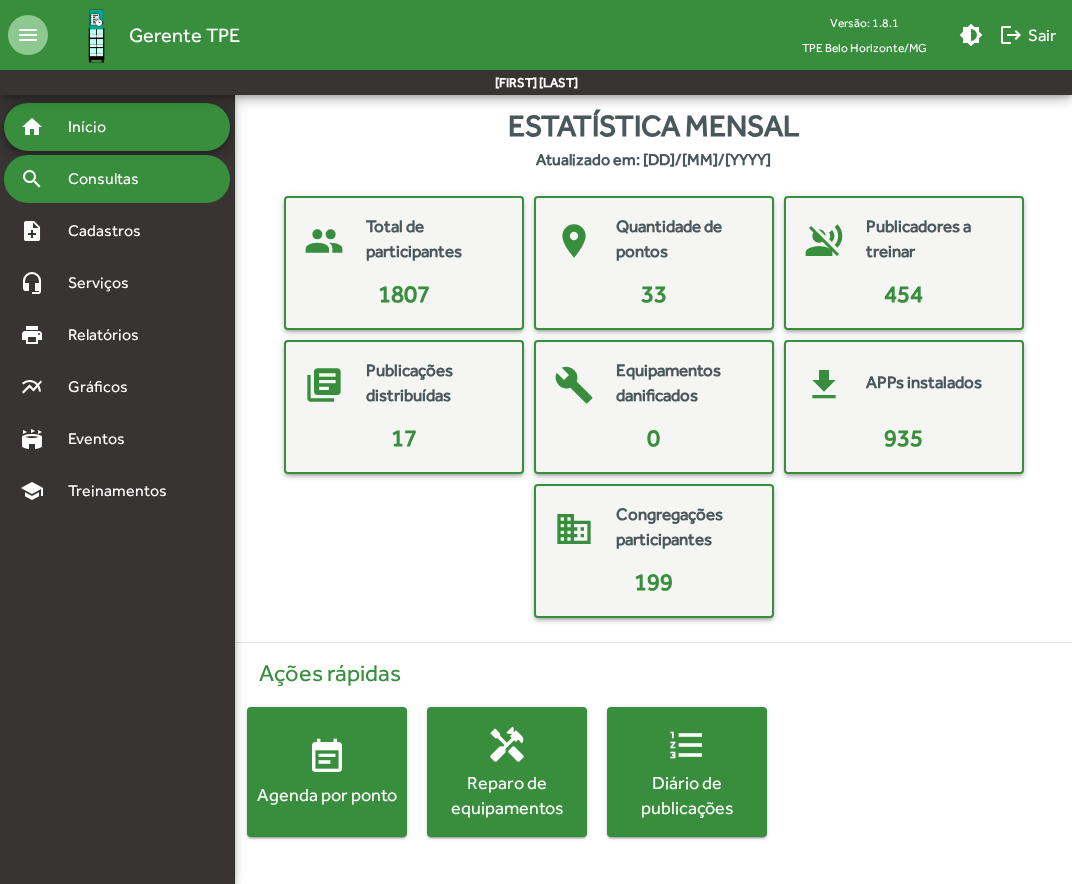 click on "Consultas" at bounding box center [110, 179] 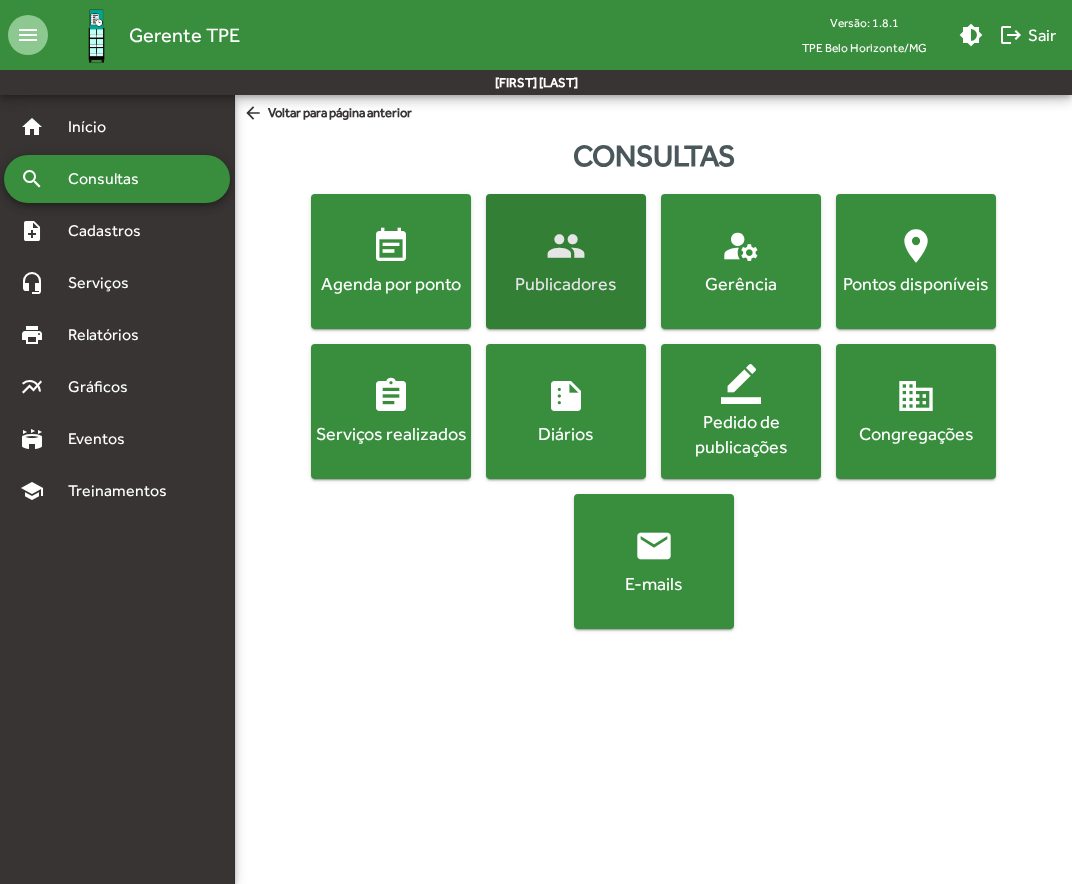 click on "Publicadores" 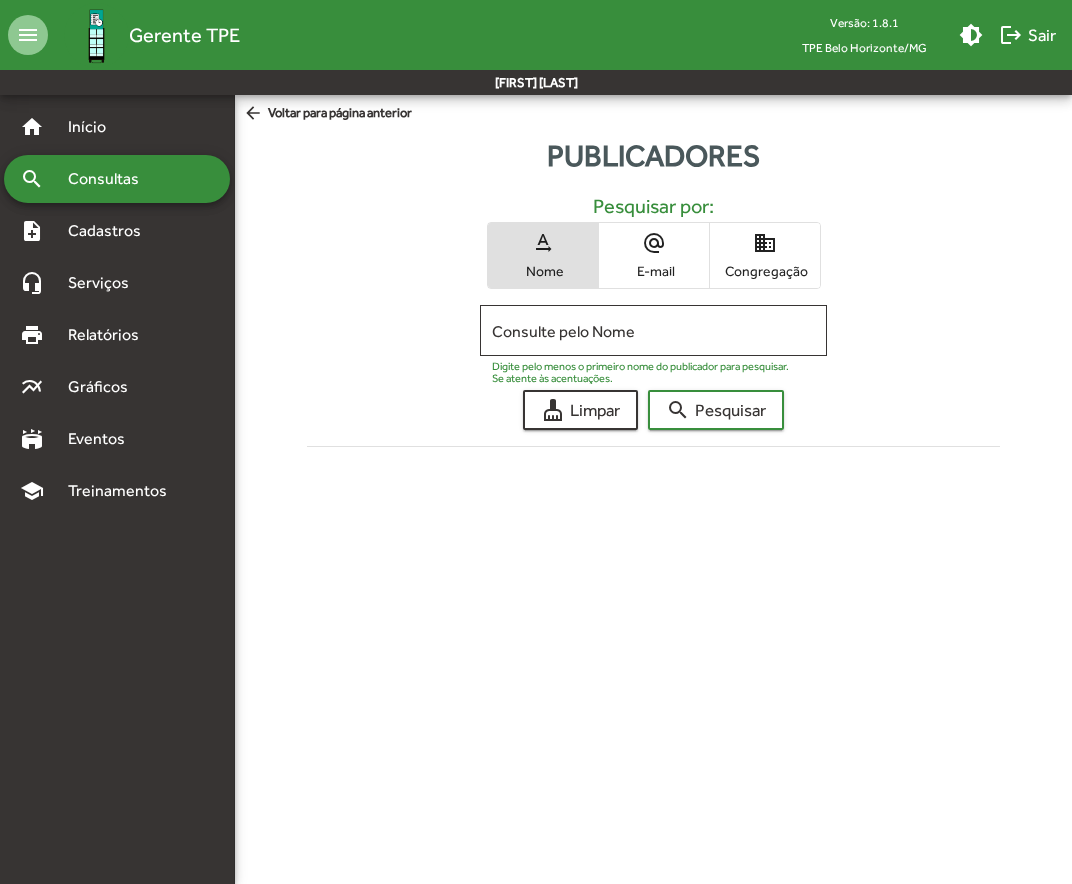 click on "Congregação" at bounding box center (765, 271) 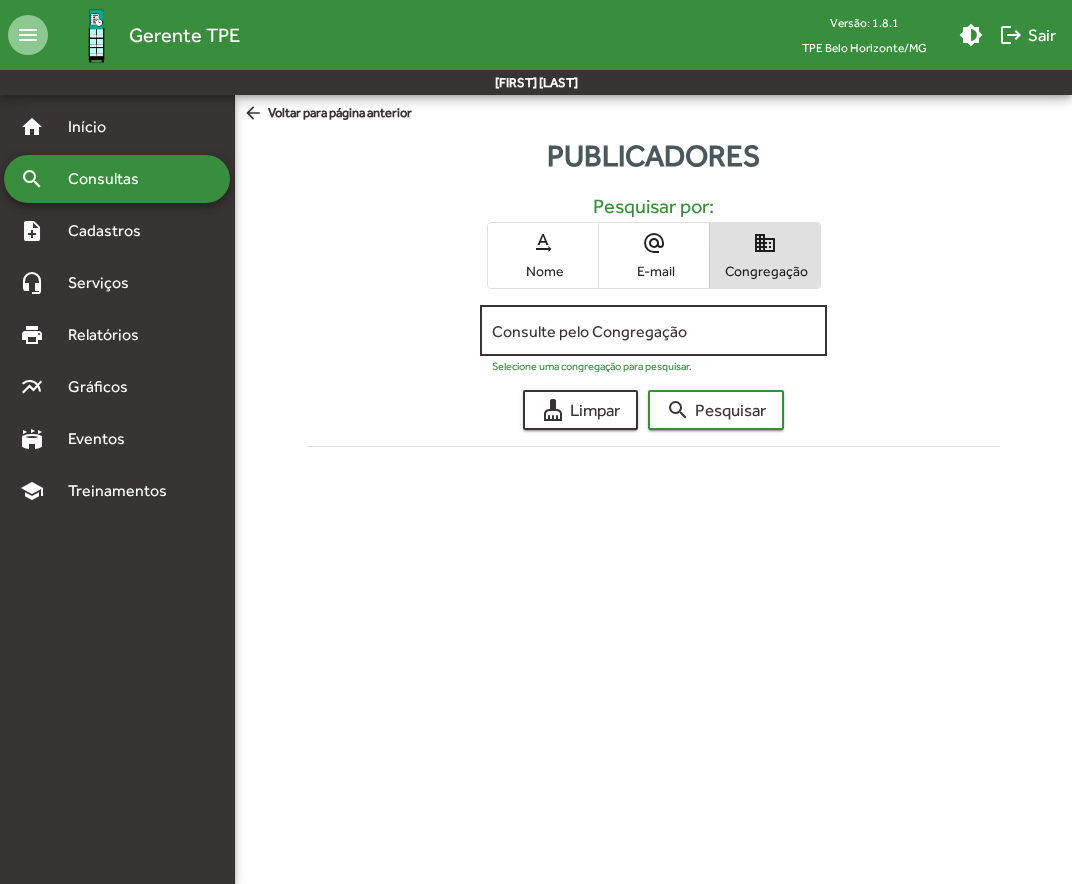 click on "Consulte pelo Congregação" at bounding box center [653, 331] 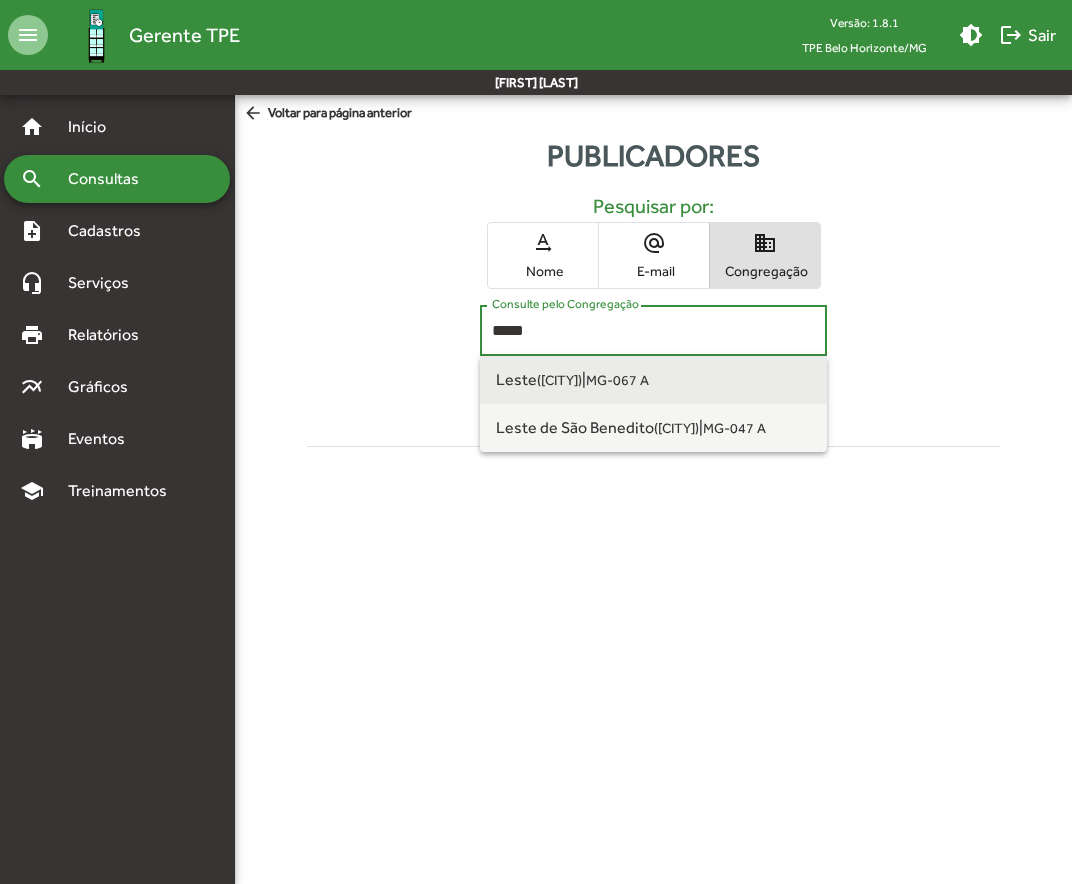 click on "([CITY])" at bounding box center (559, 380) 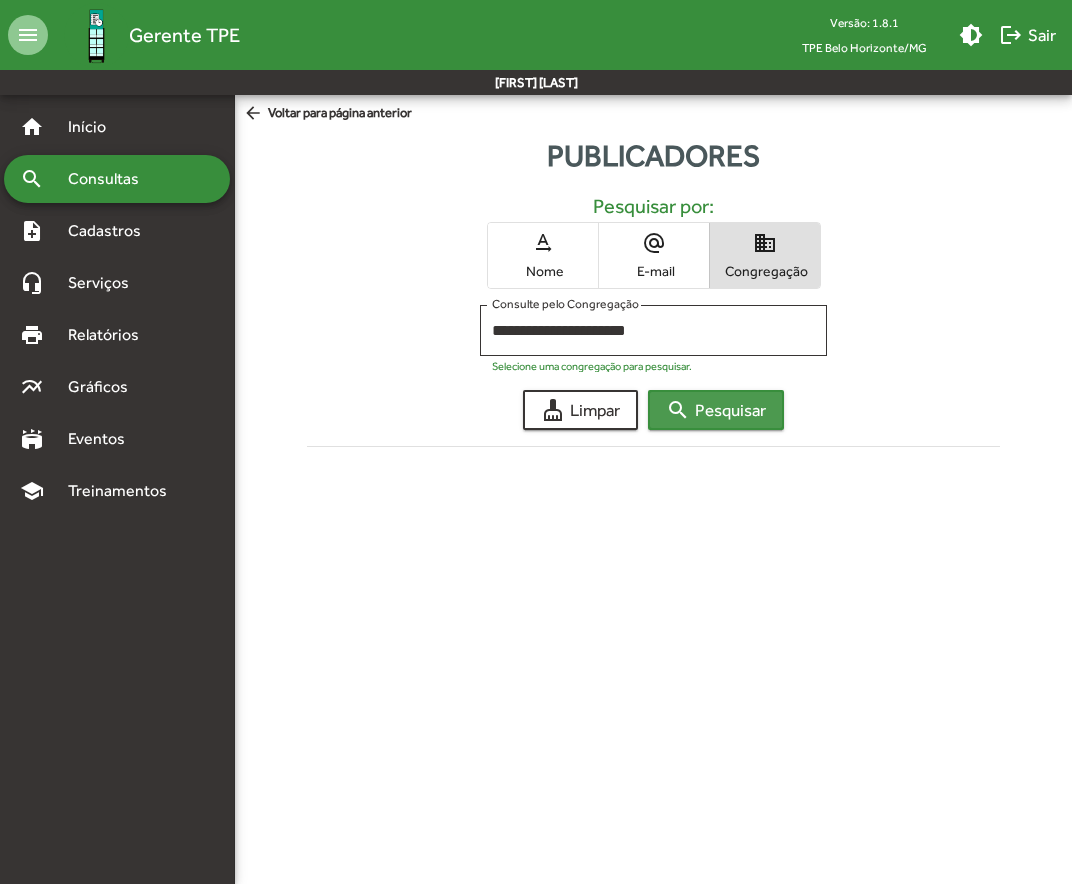 click on "search  Pesquisar" 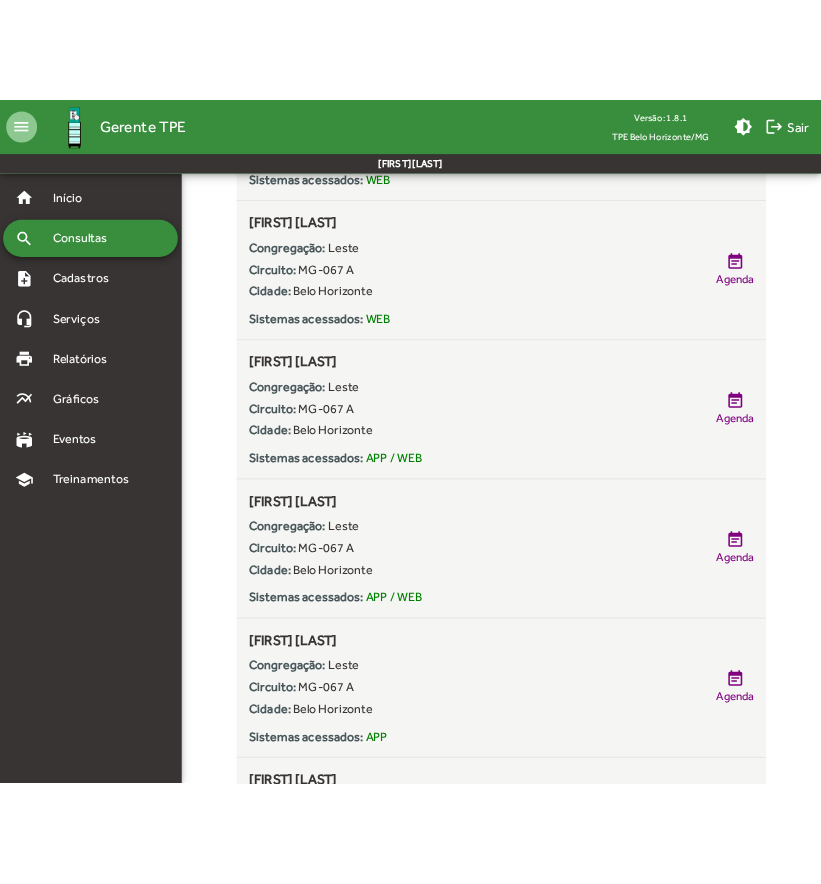 scroll, scrollTop: 1600, scrollLeft: 0, axis: vertical 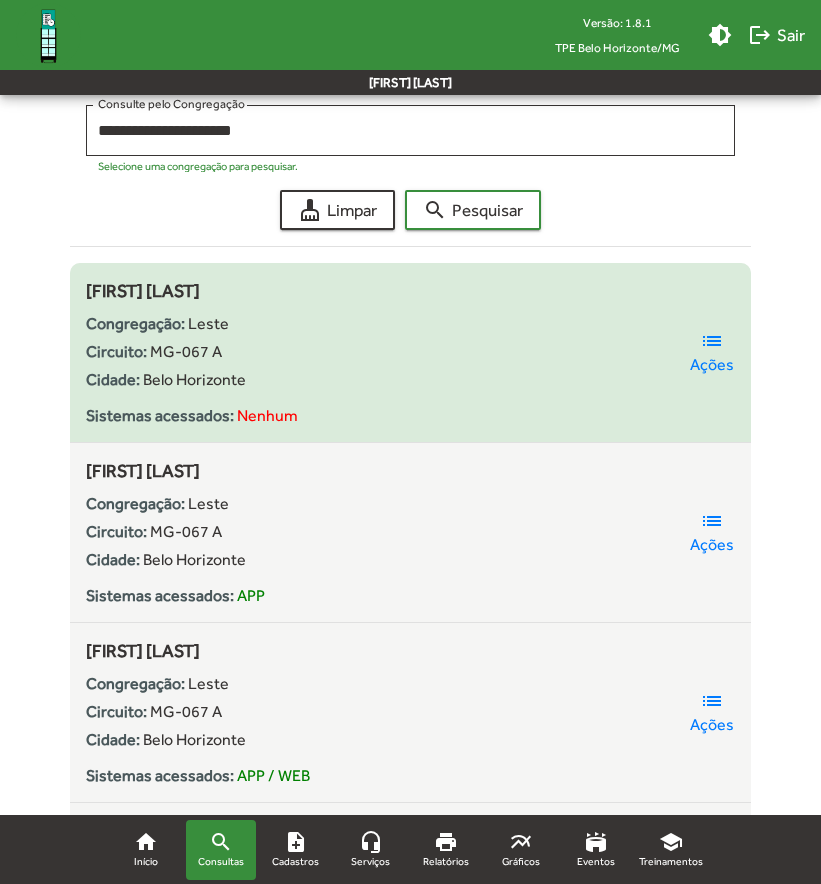 click on "[FIRST] [LAST]
Congregação:
[LOCATION]
Circuito:
[ROUTE]
Cidade:
[CITY]
Sistemas acessados:
Nenhum" 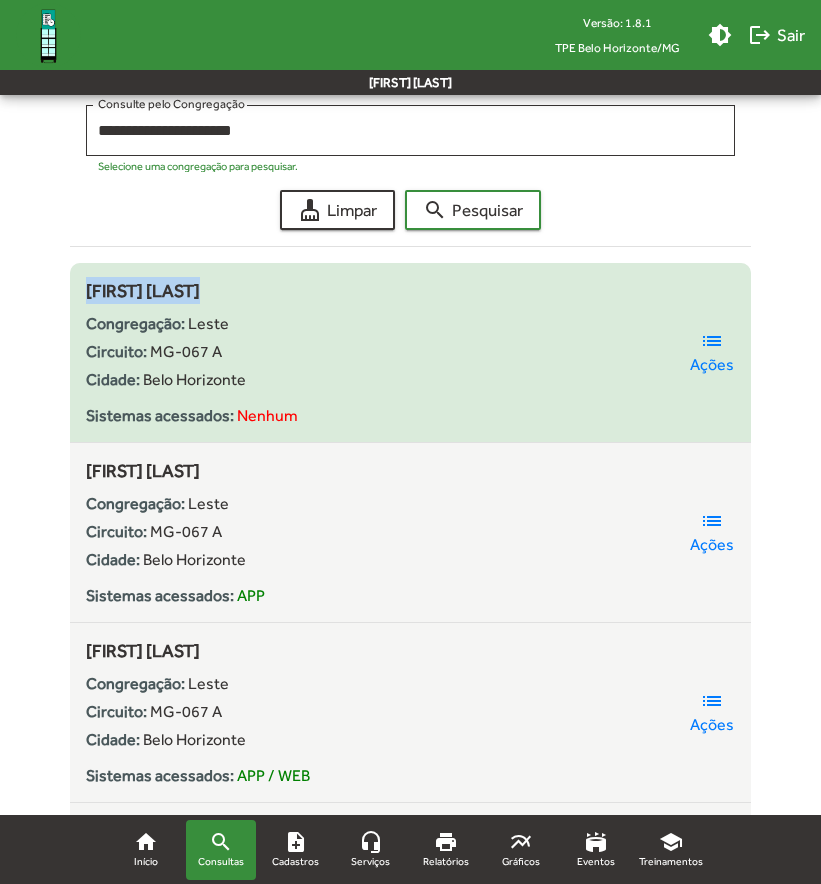 click on "[FIRST] [LAST]" 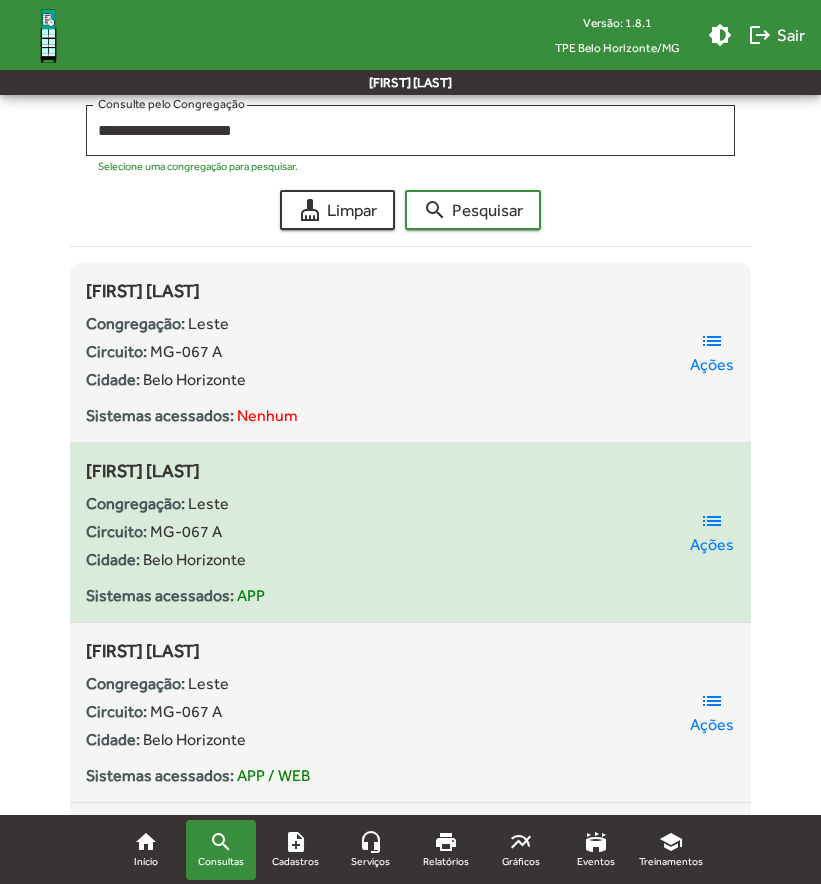 click on "[FIRST] [LAST]" 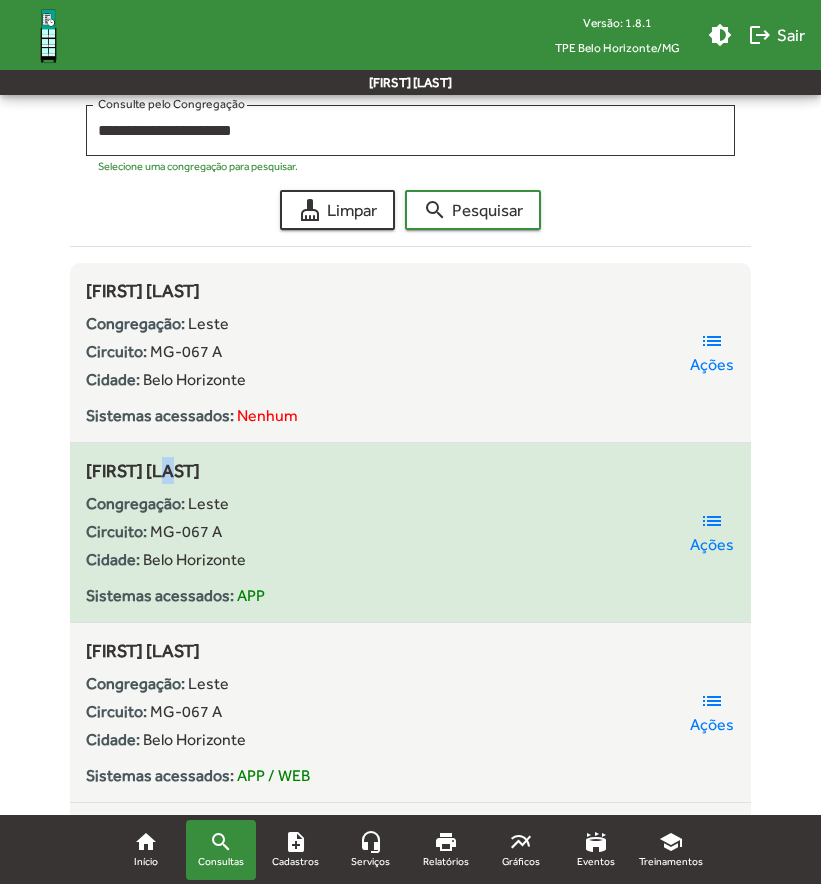 click on "[FIRST] [LAST]" 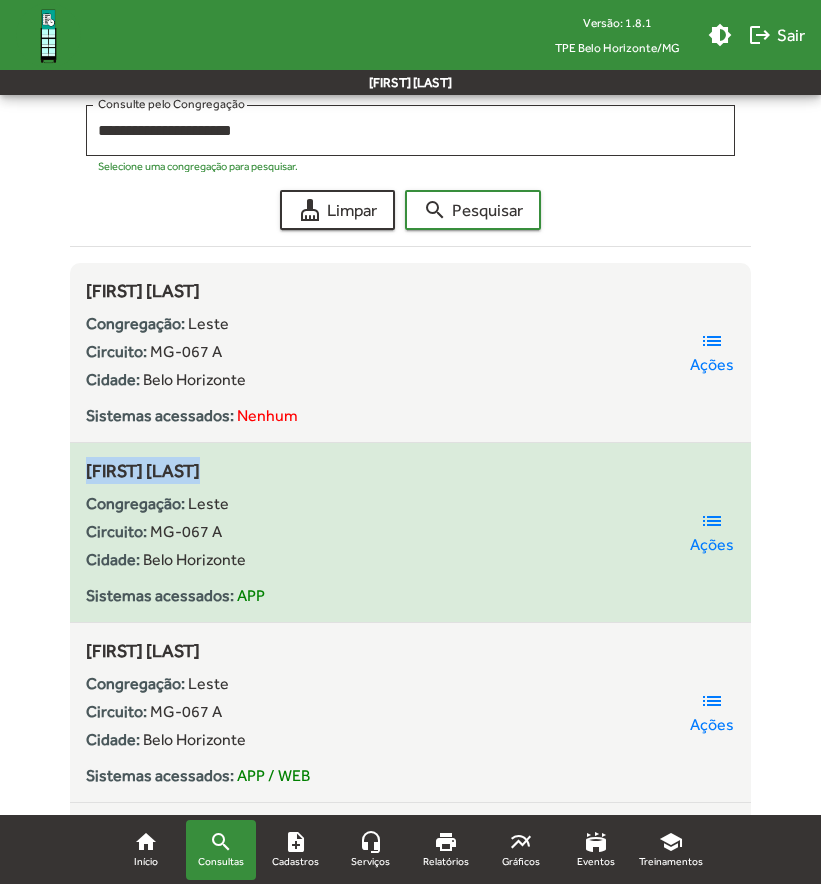 click on "[FIRST] [LAST]" 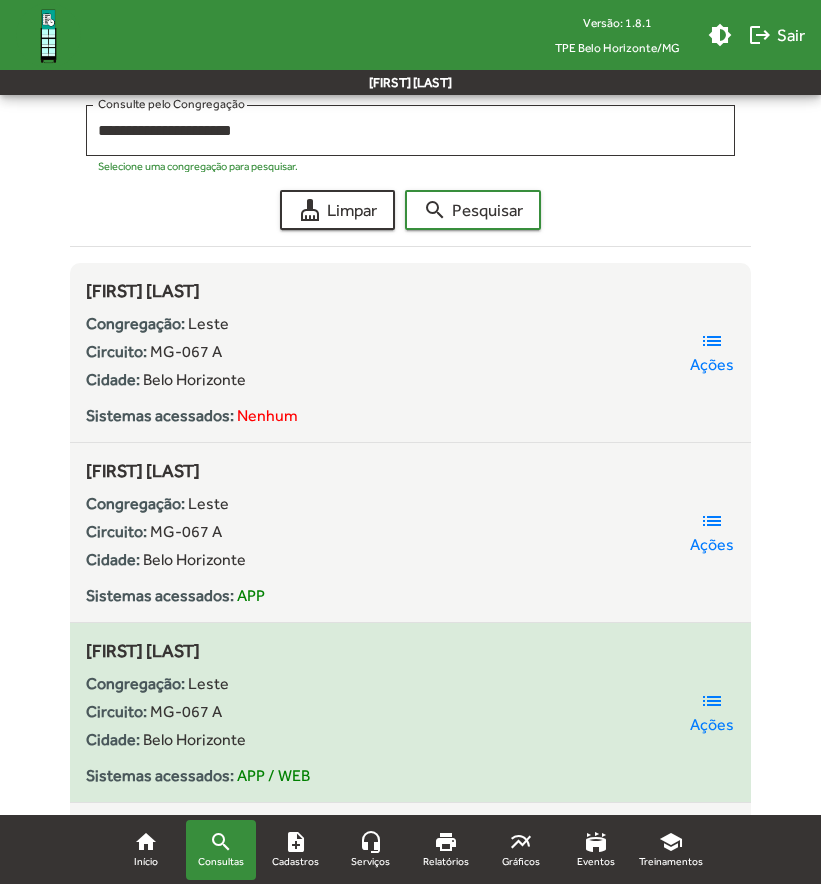 click on "[FIRST] [LAST]" 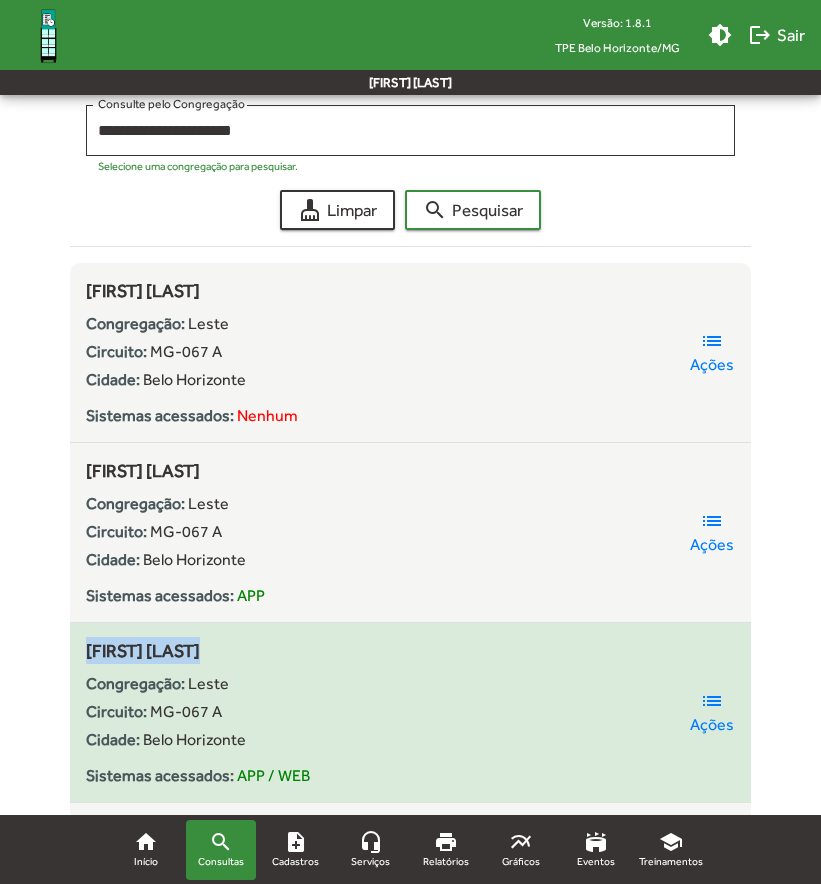 click on "[FIRST] [LAST]" 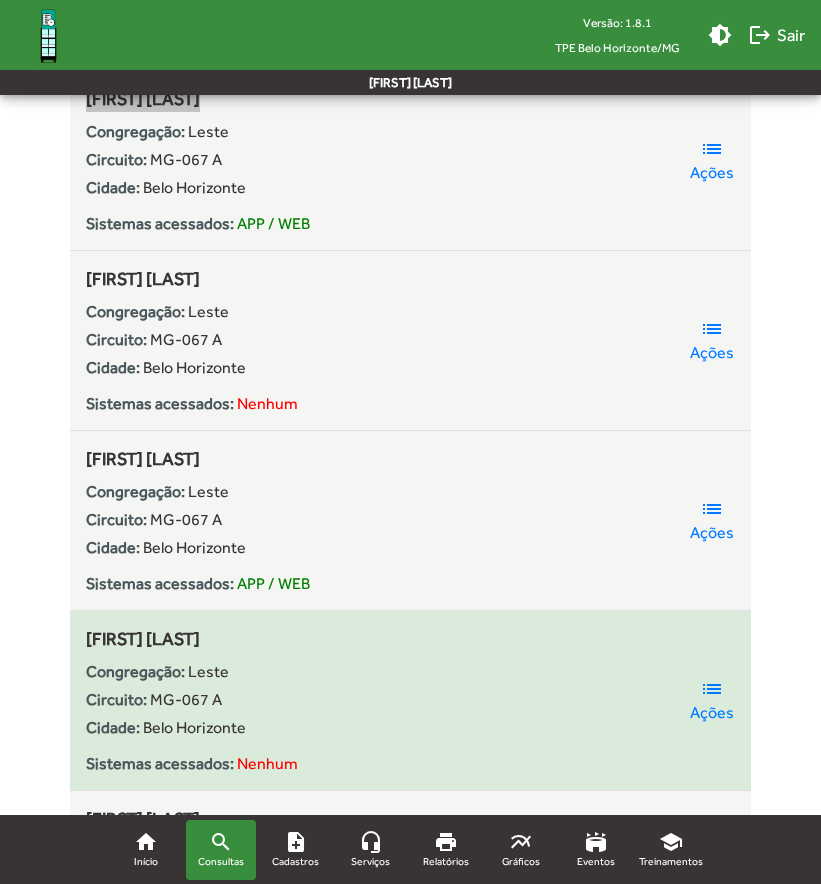 scroll, scrollTop: 800, scrollLeft: 0, axis: vertical 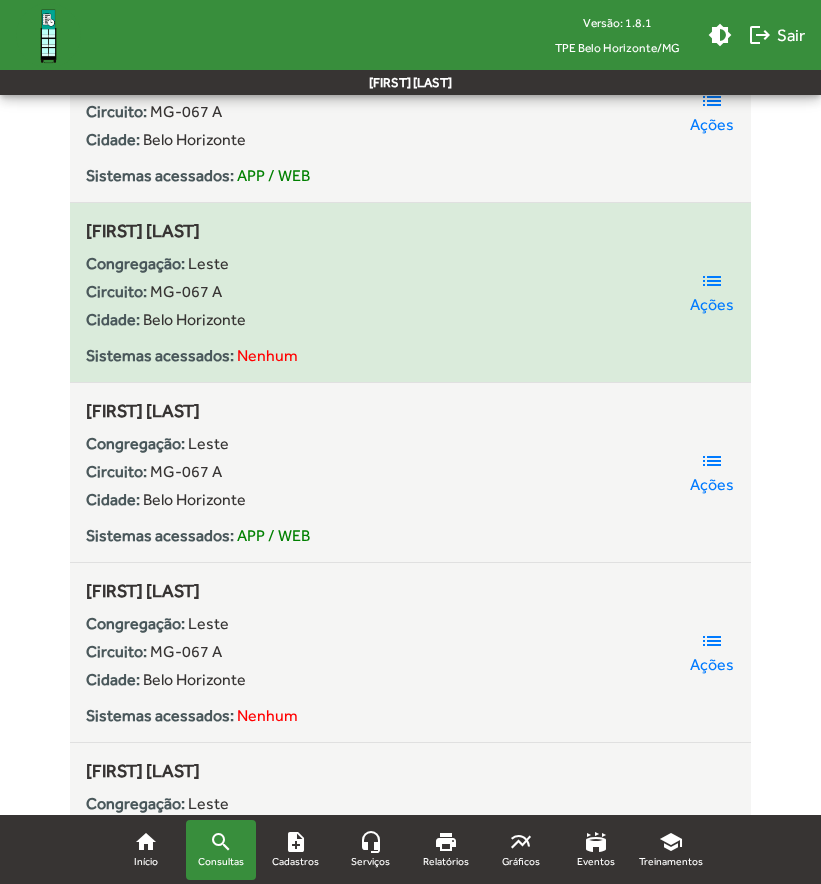 click on "[FIRST] [LAST]" 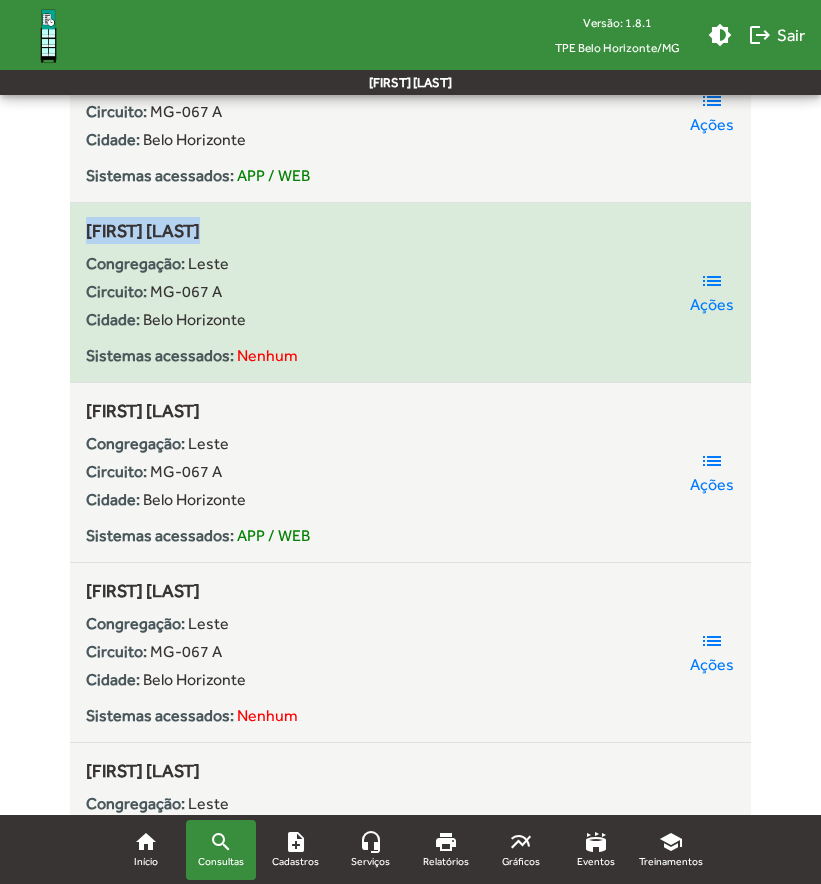 click on "[FIRST] [LAST]" 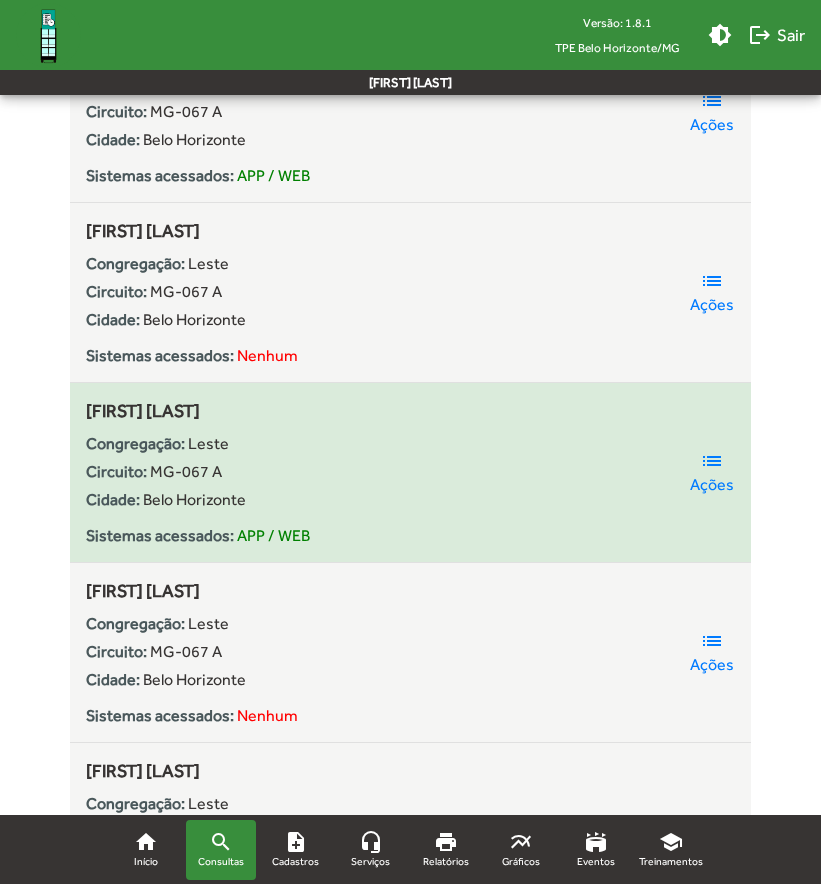 click on "[FIRST] [LAST]" 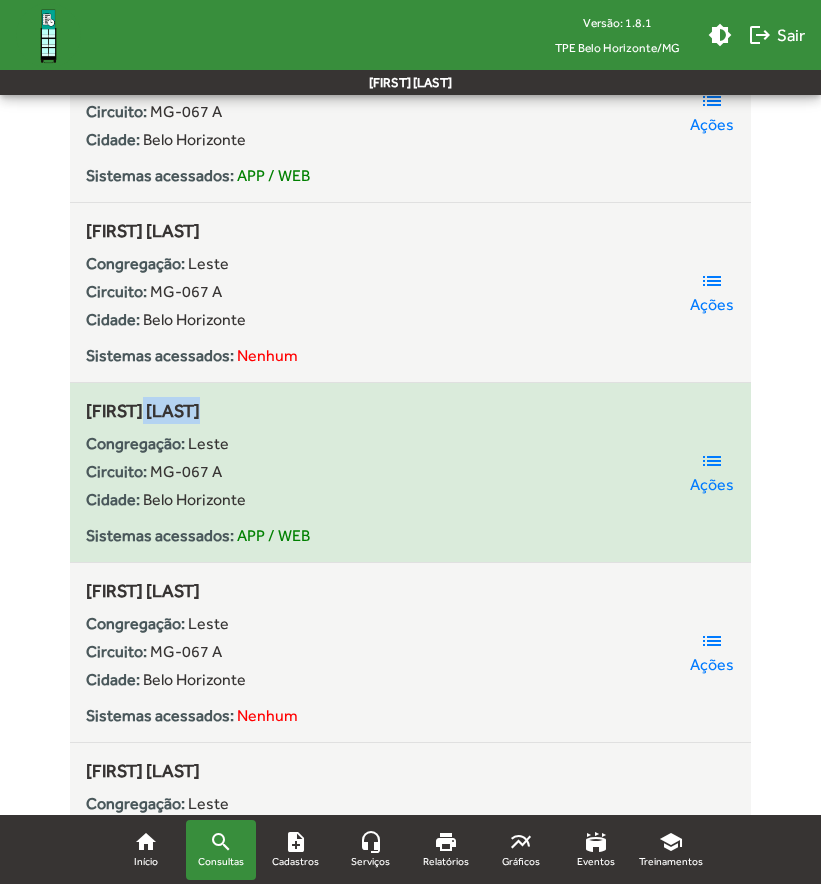 click on "[FIRST] [LAST]" 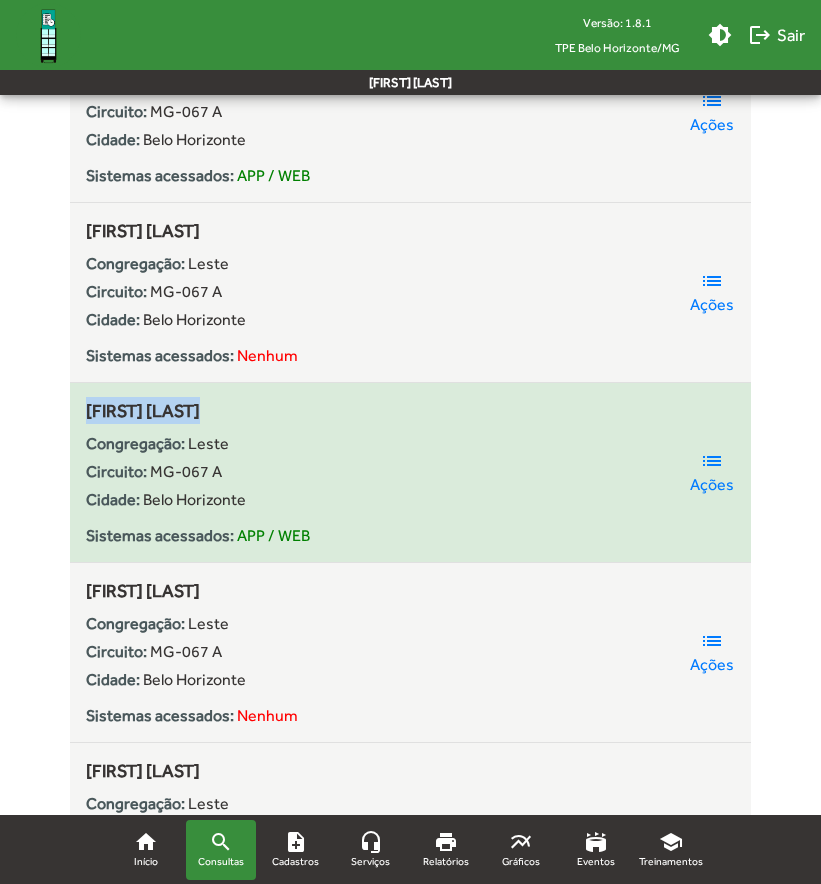 click on "[FIRST] [LAST]" 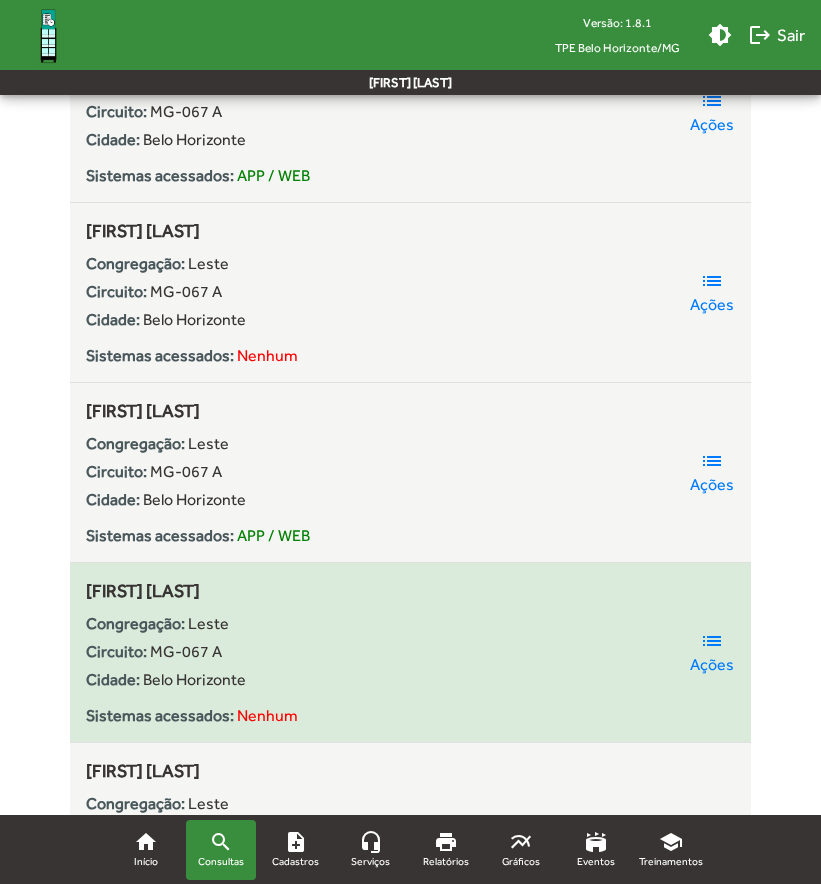 click on "[FIRST] [LAST]" 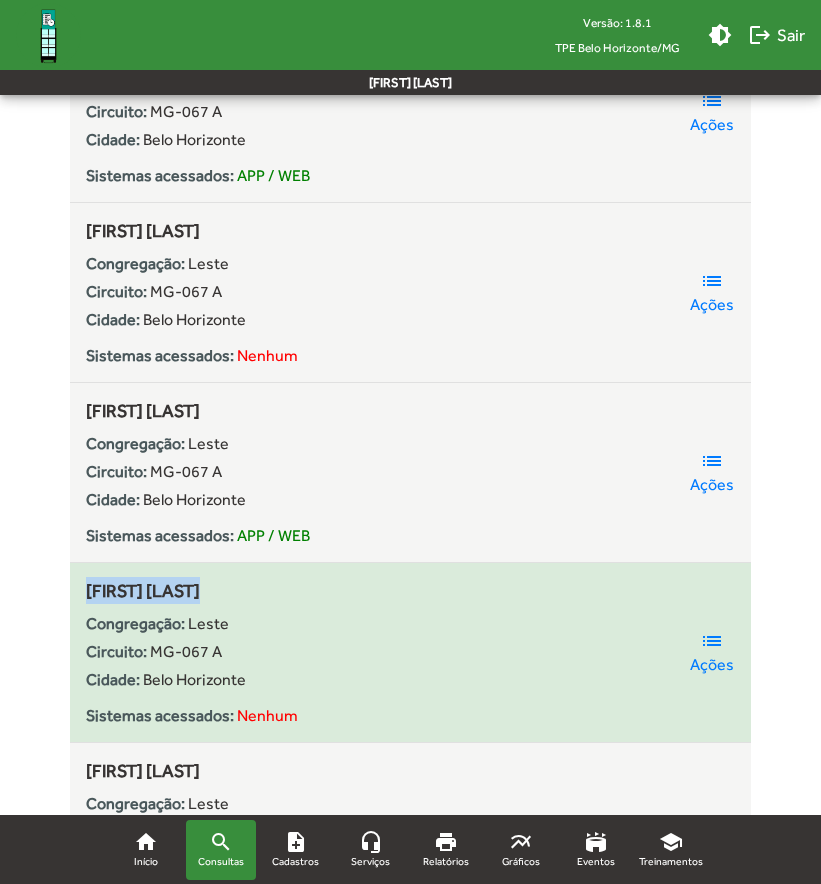 click on "[FIRST] [LAST]" 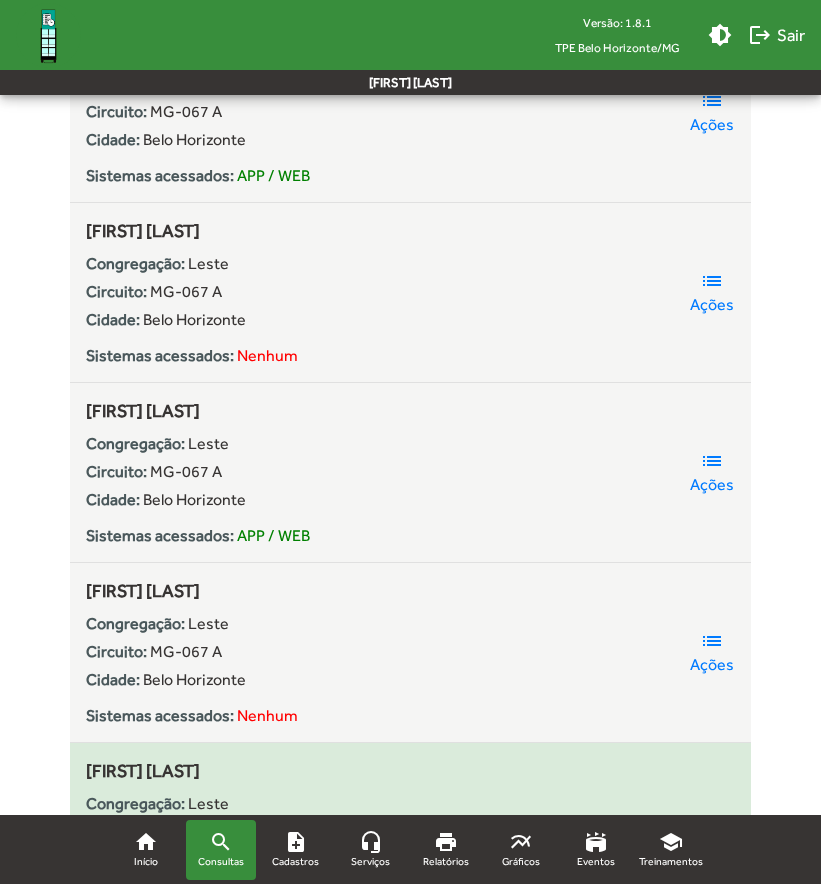 click on "[FIRST] [LAST]" 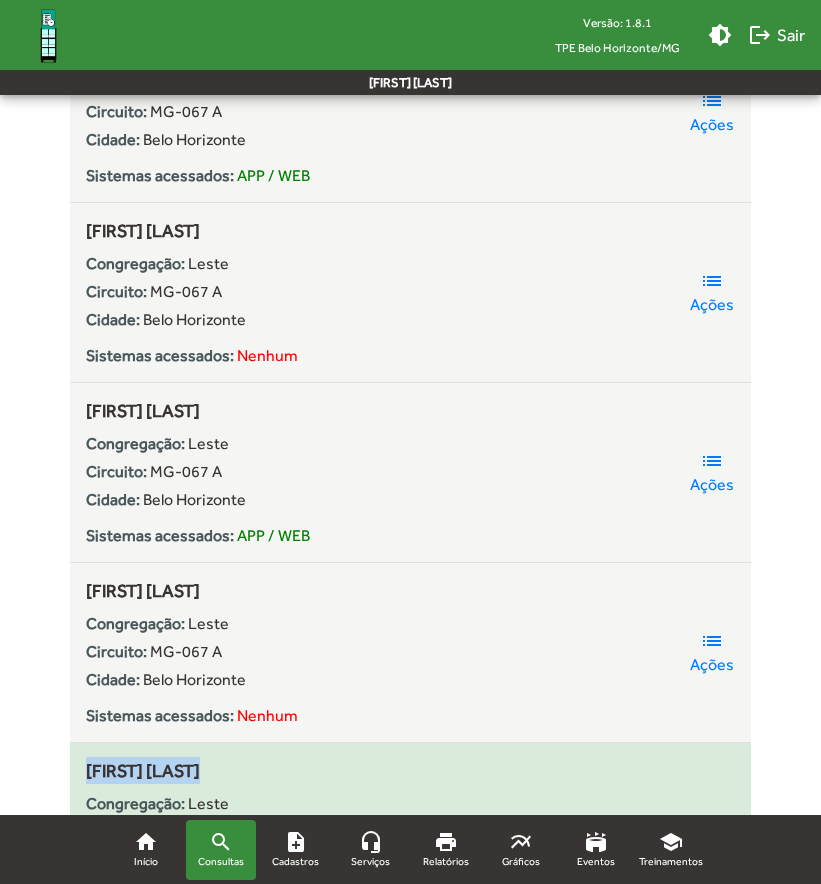 click on "[FIRST] [LAST]" 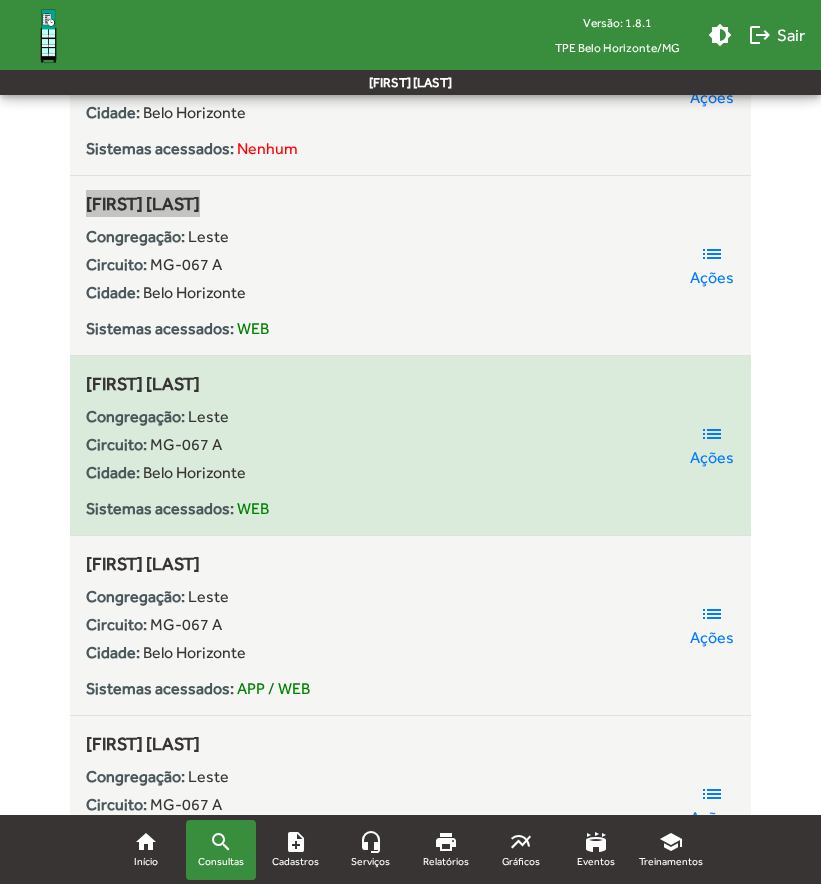 scroll, scrollTop: 1400, scrollLeft: 0, axis: vertical 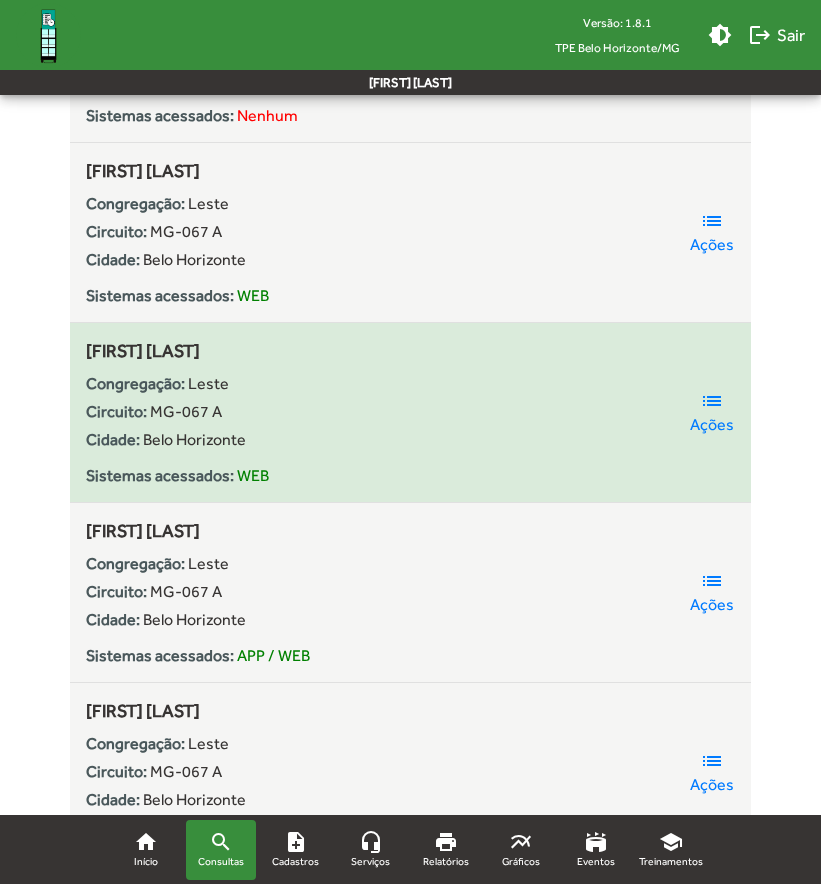 click on "[FIRST] [LAST]" 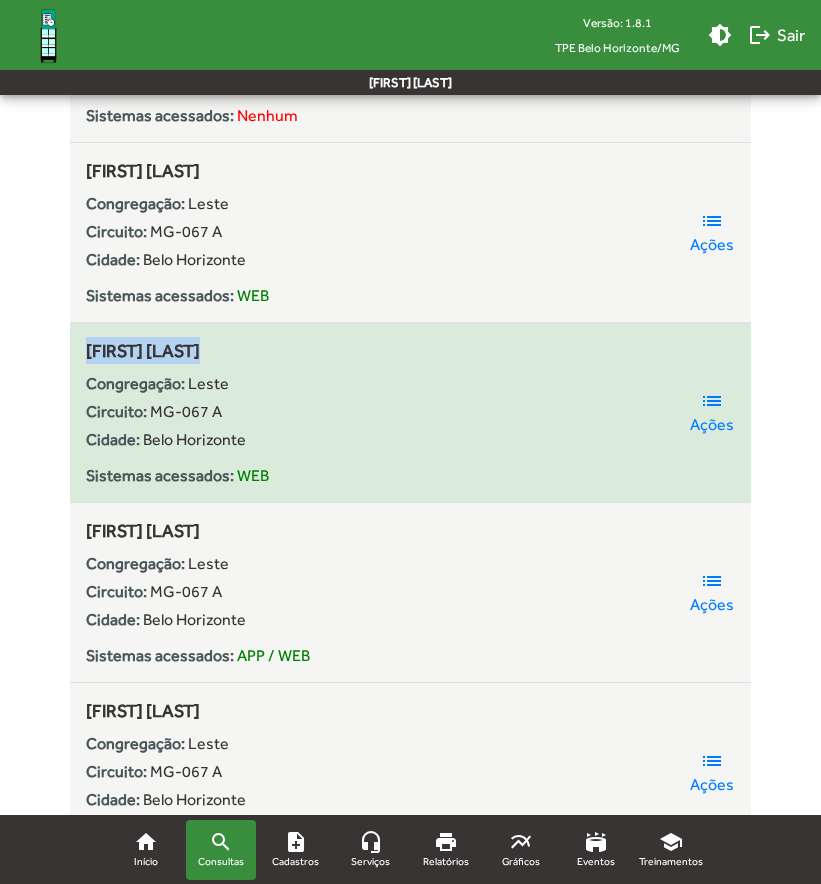 click on "[FIRST] [LAST]" 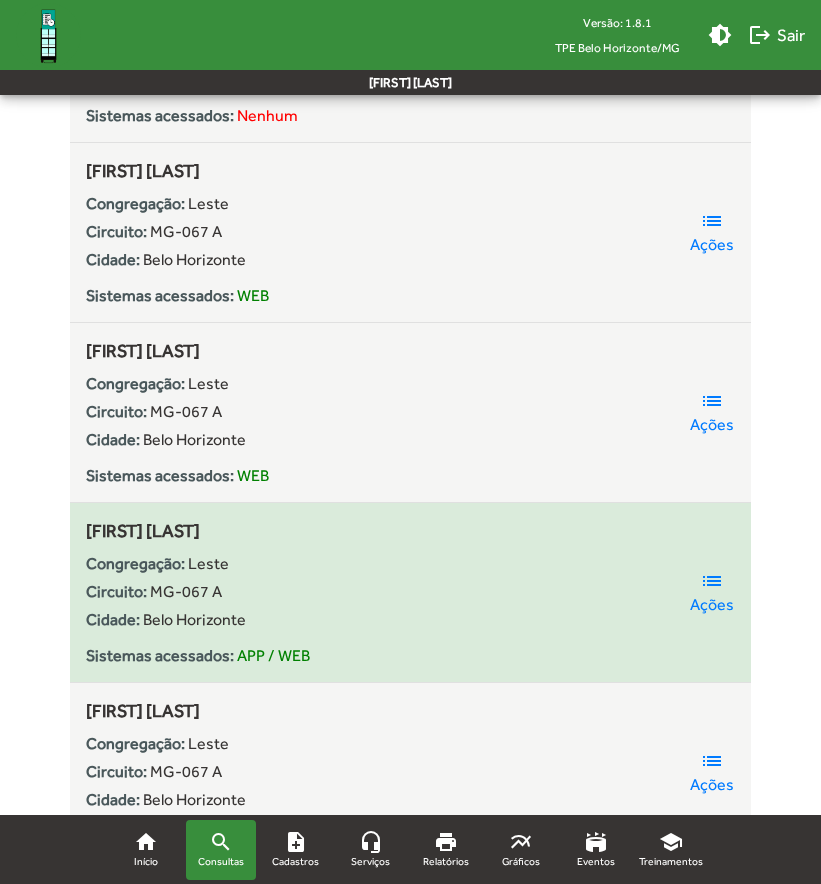 click on "[FIRST] [LAST]" 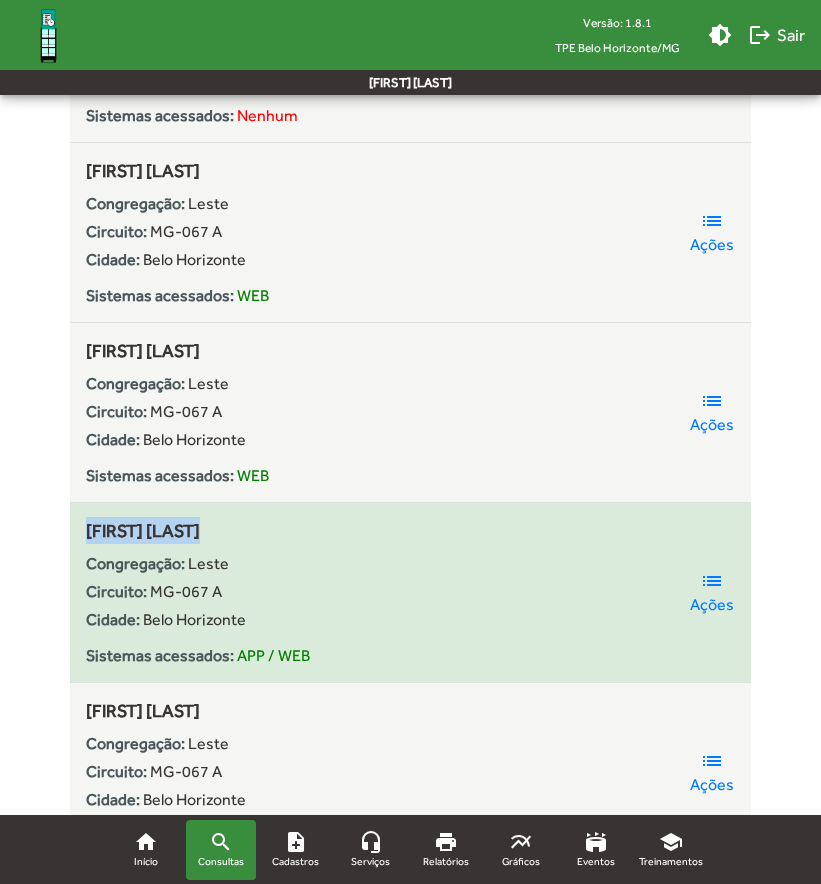 click on "[FIRST] [LAST]" 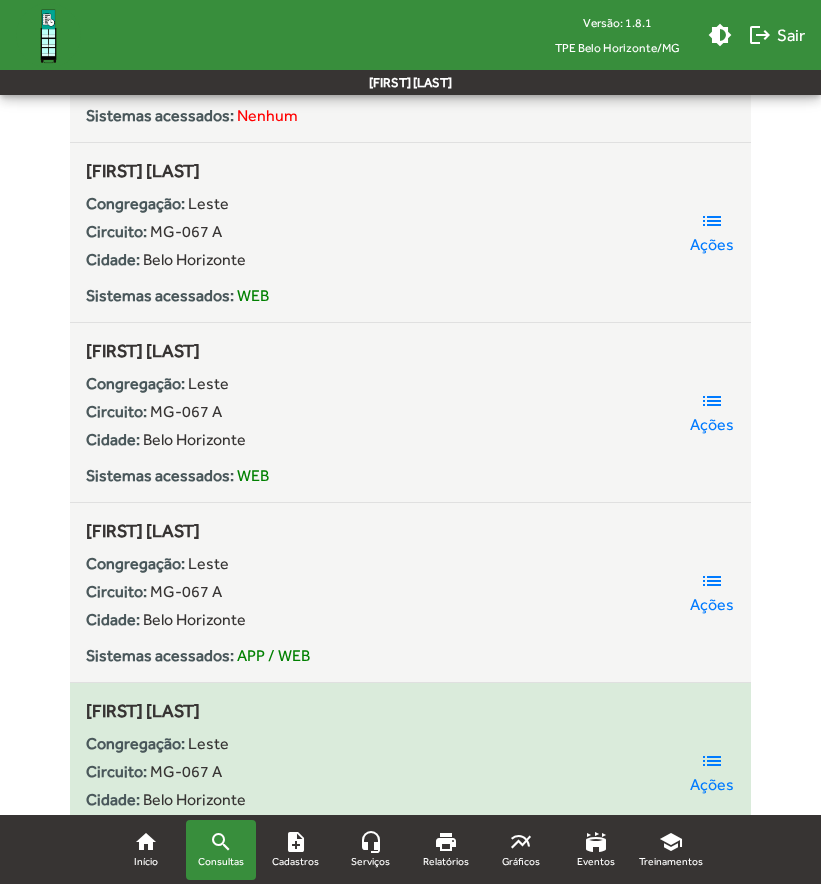 click on "[FIRST] [LAST]" 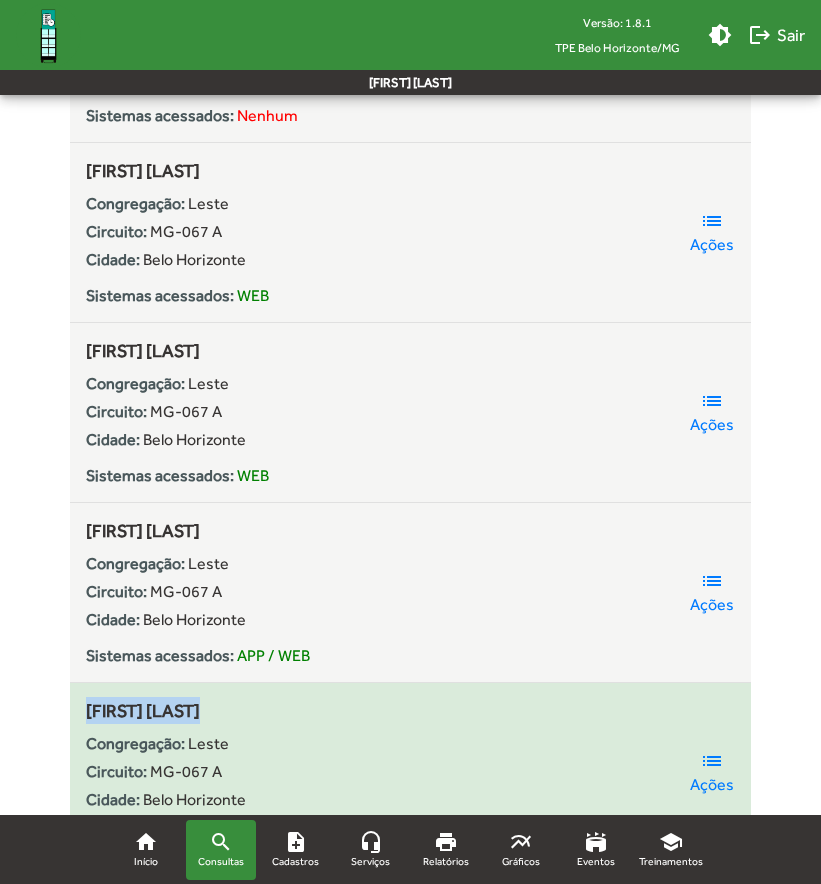 click on "[FIRST] [LAST]" 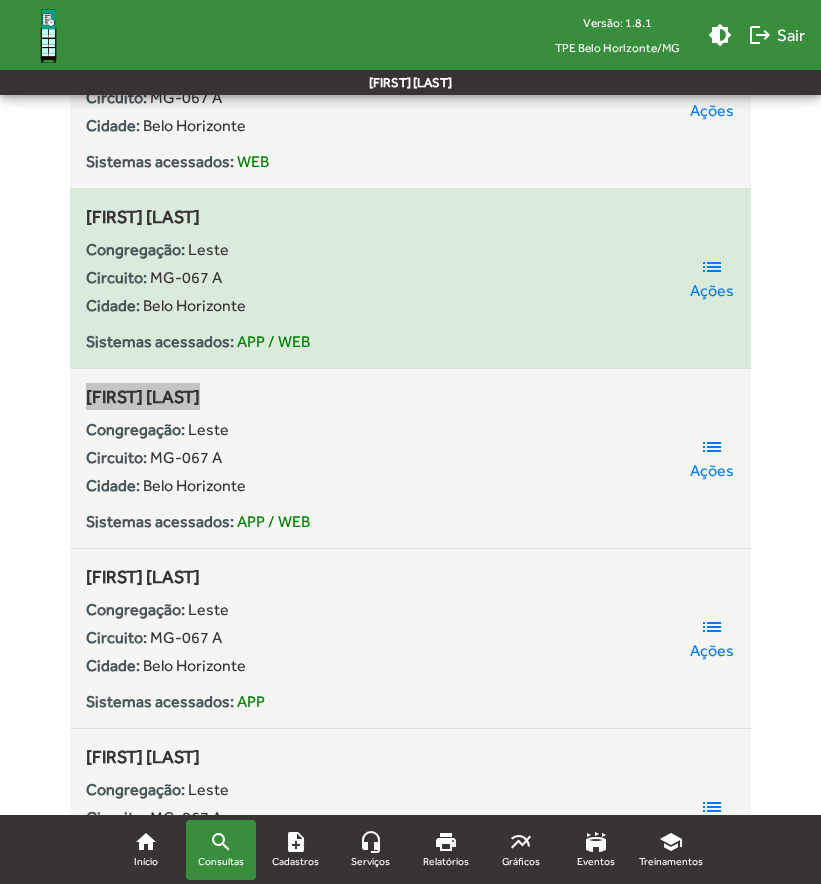 scroll, scrollTop: 1800, scrollLeft: 0, axis: vertical 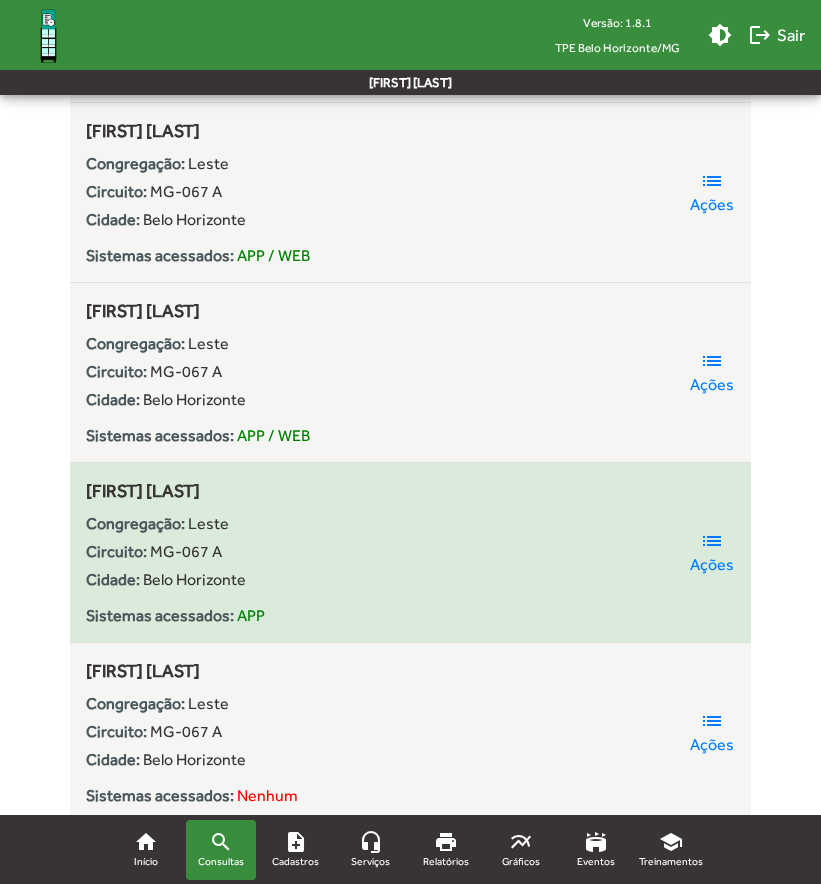 click on "[FIRST] [LAST]" 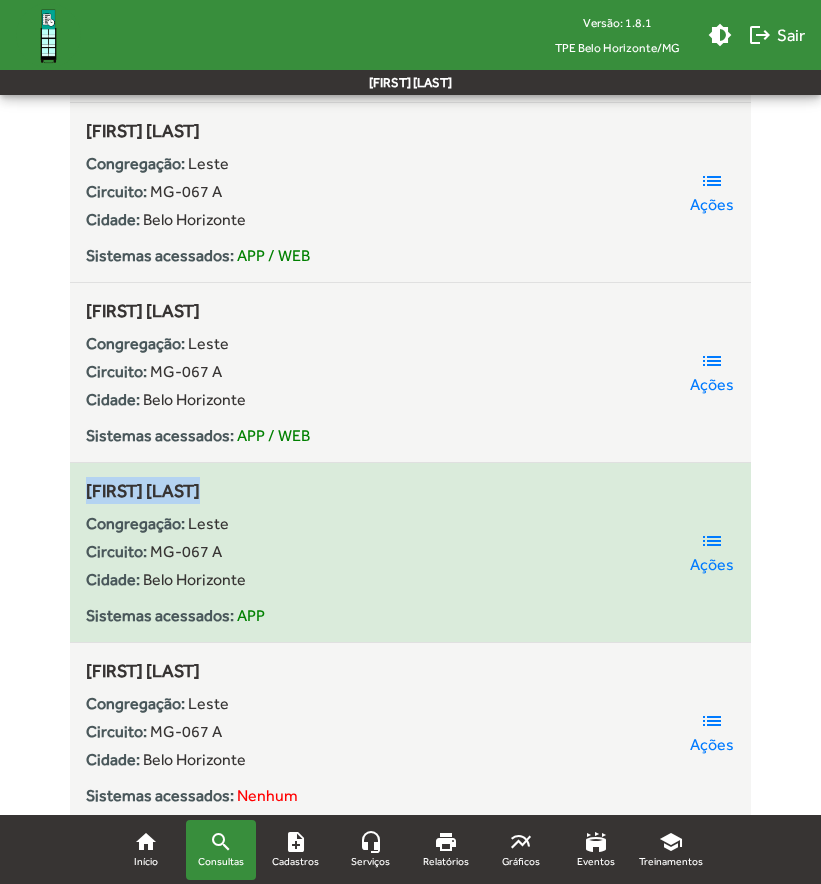 click on "[FIRST] [LAST]" 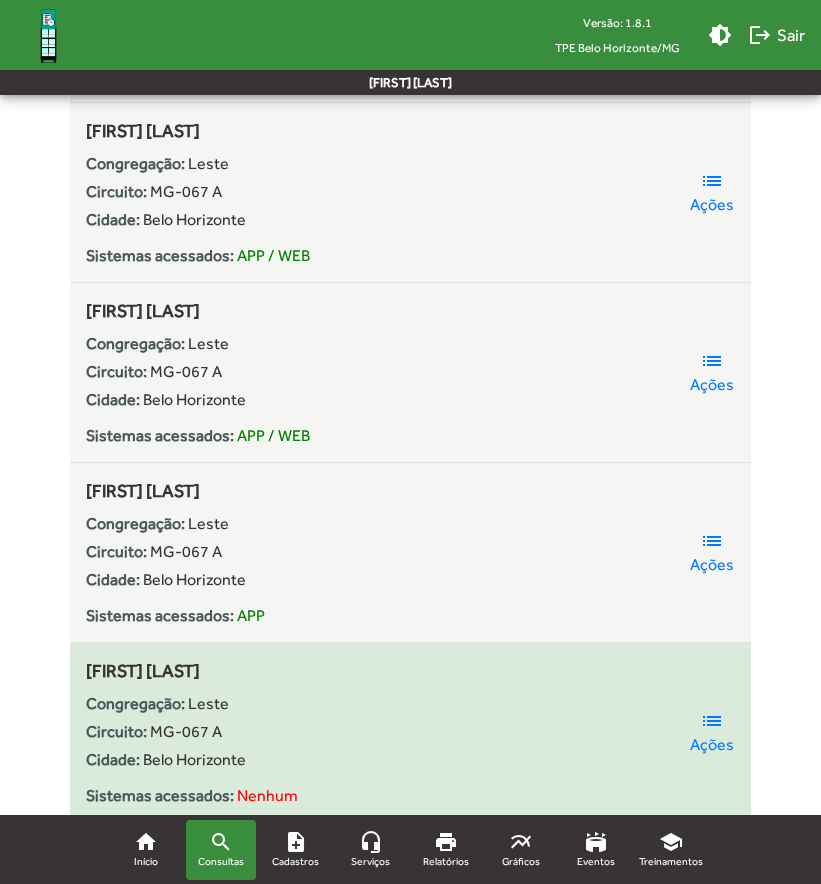 click on "[FIRST] [LAST]" 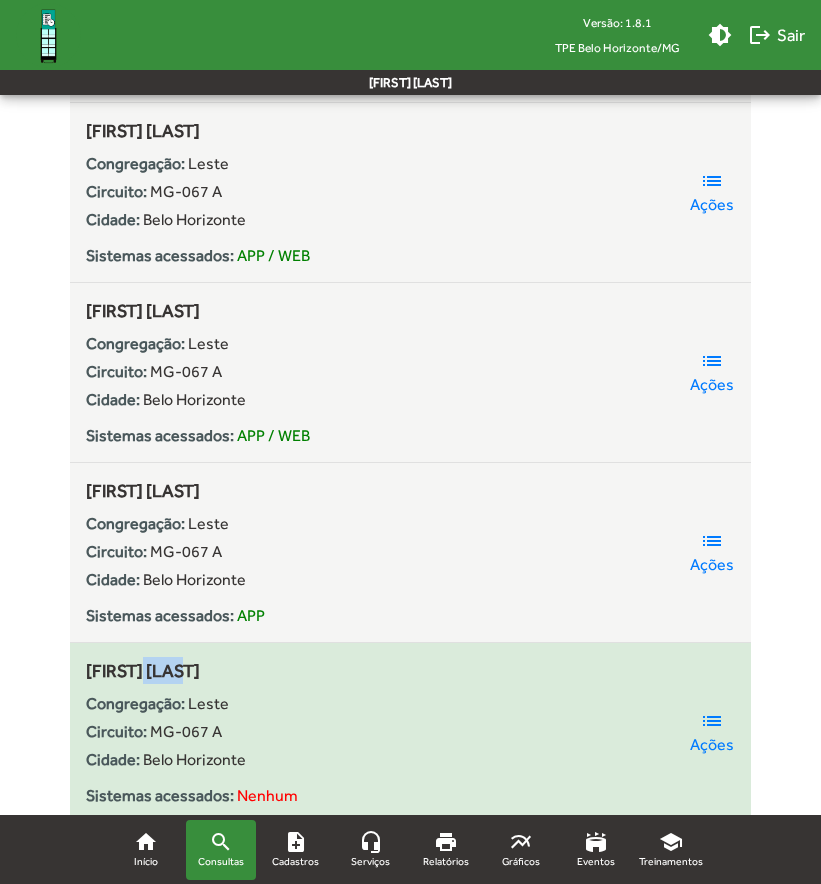 click on "[FIRST] [LAST]" 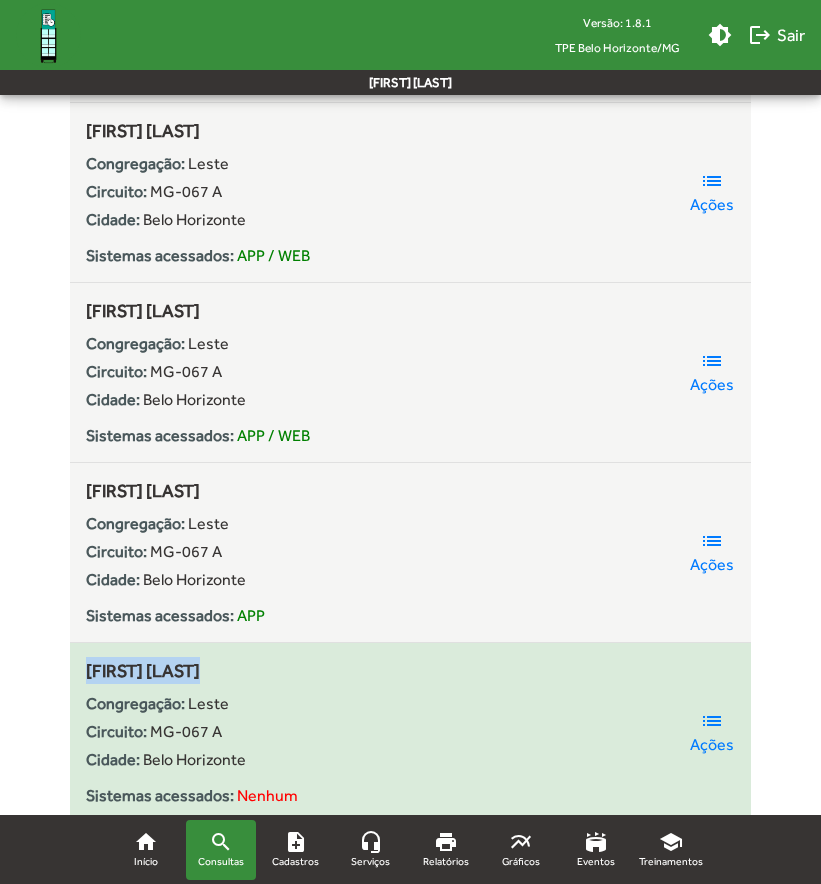 click on "[FIRST] [LAST]" 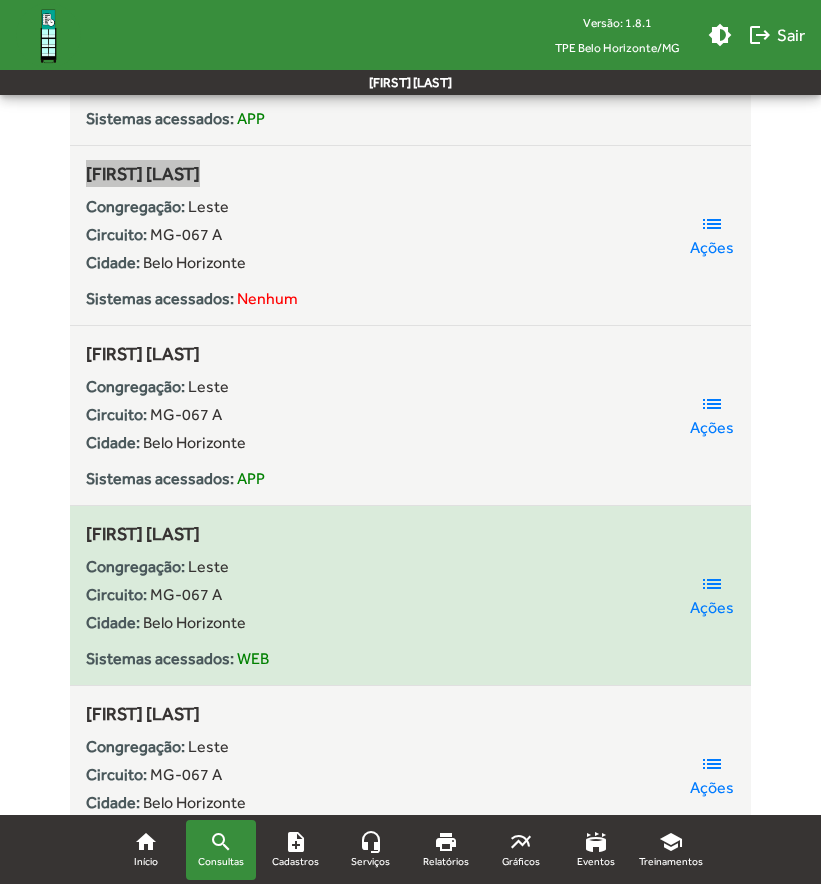 scroll, scrollTop: 2300, scrollLeft: 0, axis: vertical 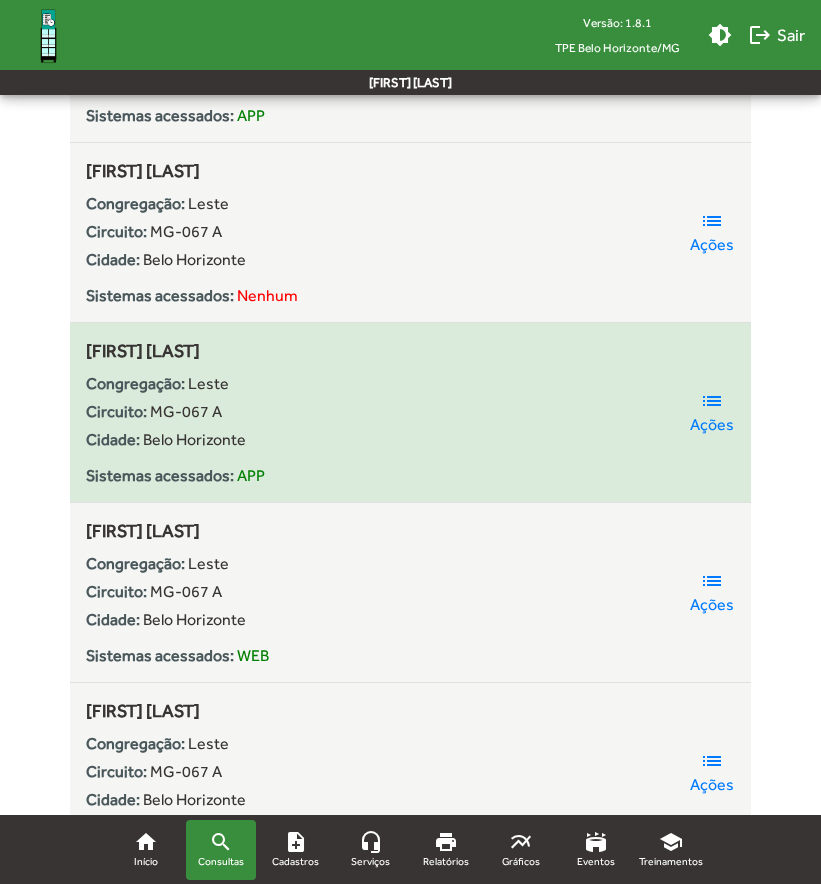 click on "[FIRST] [LAST]" 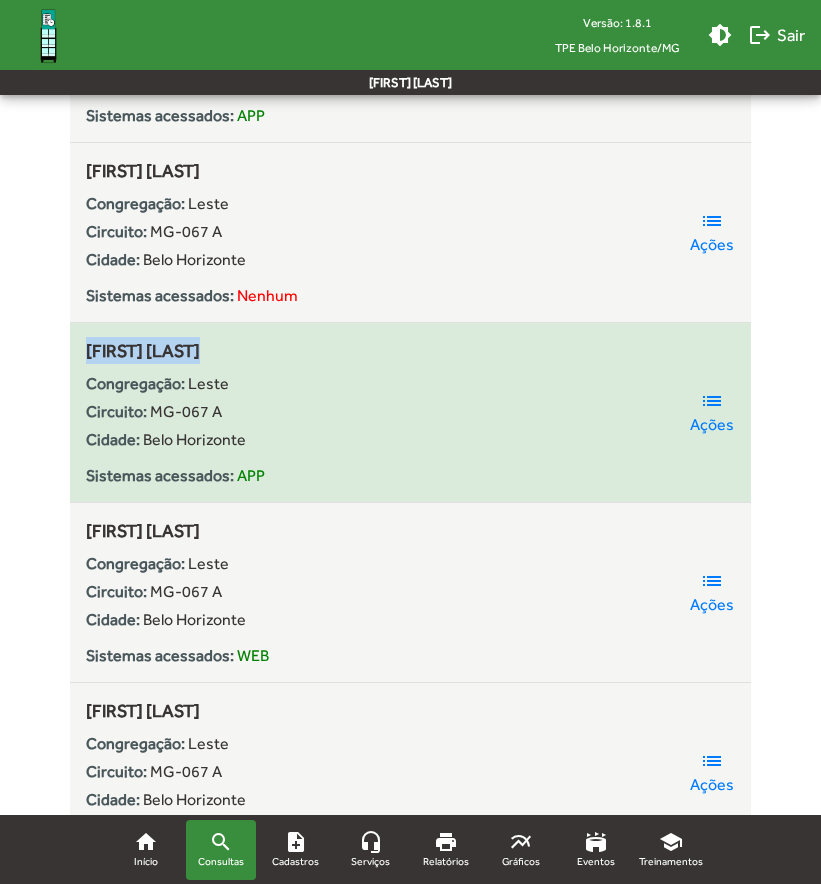 click on "[FIRST] [LAST]" 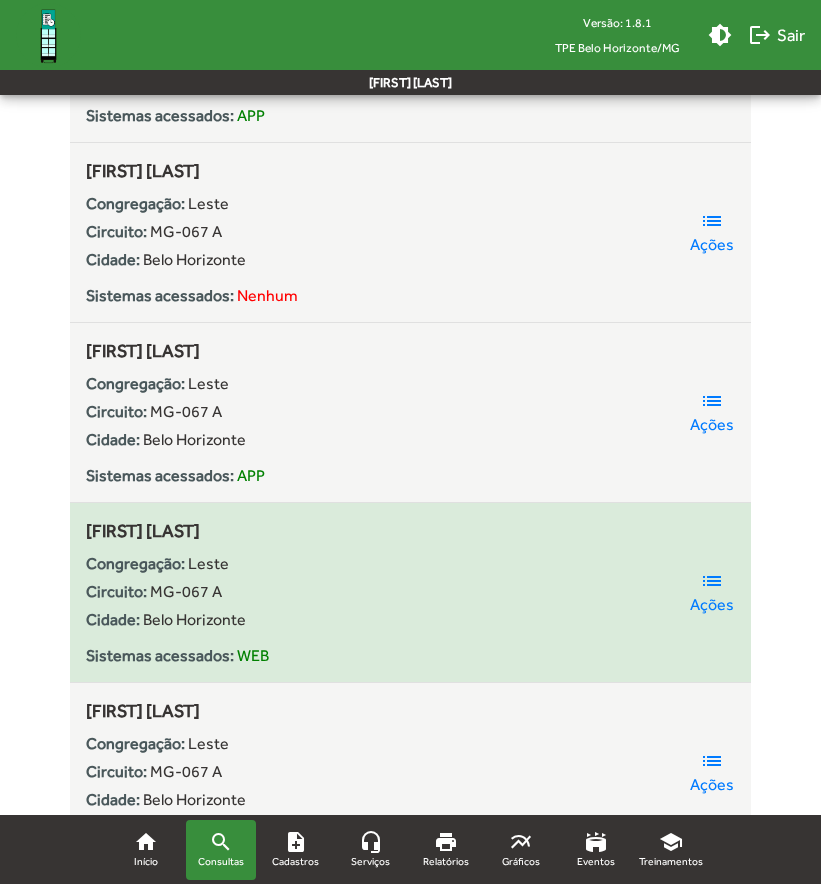 click on "[FIRST] [LAST]" 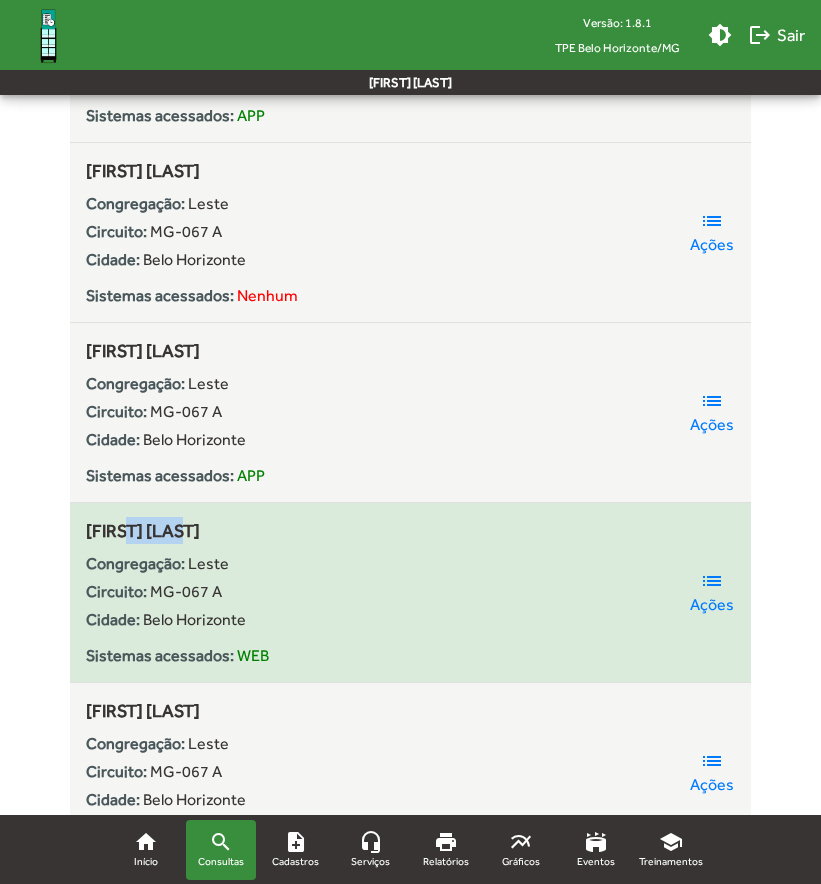 click on "[FIRST] [LAST]" 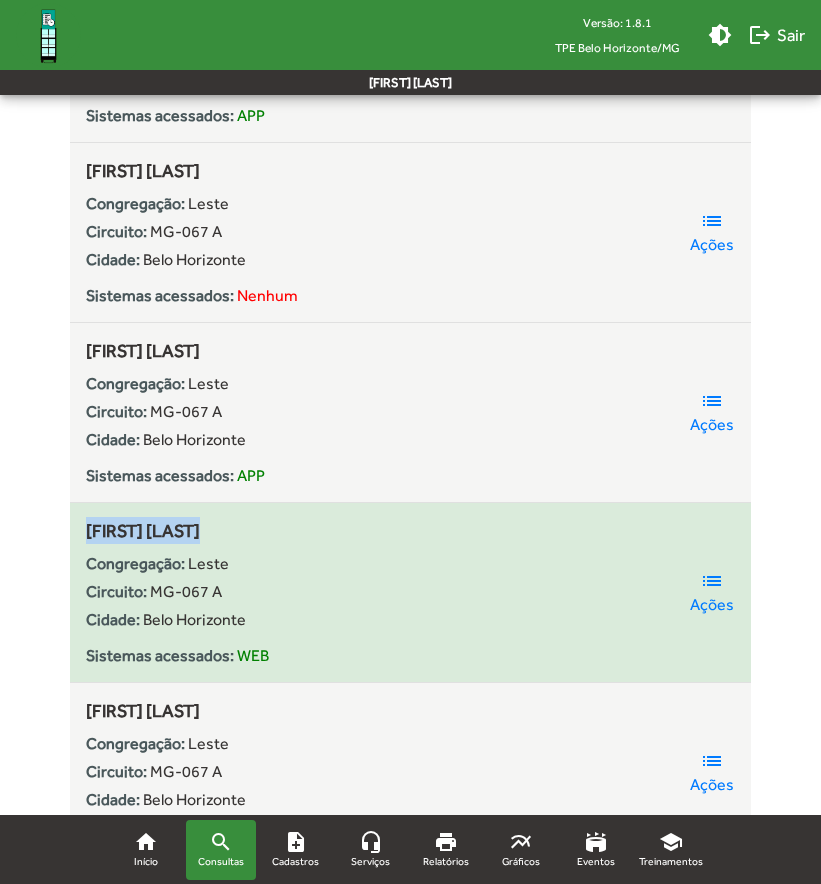 click on "[FIRST] [LAST]" 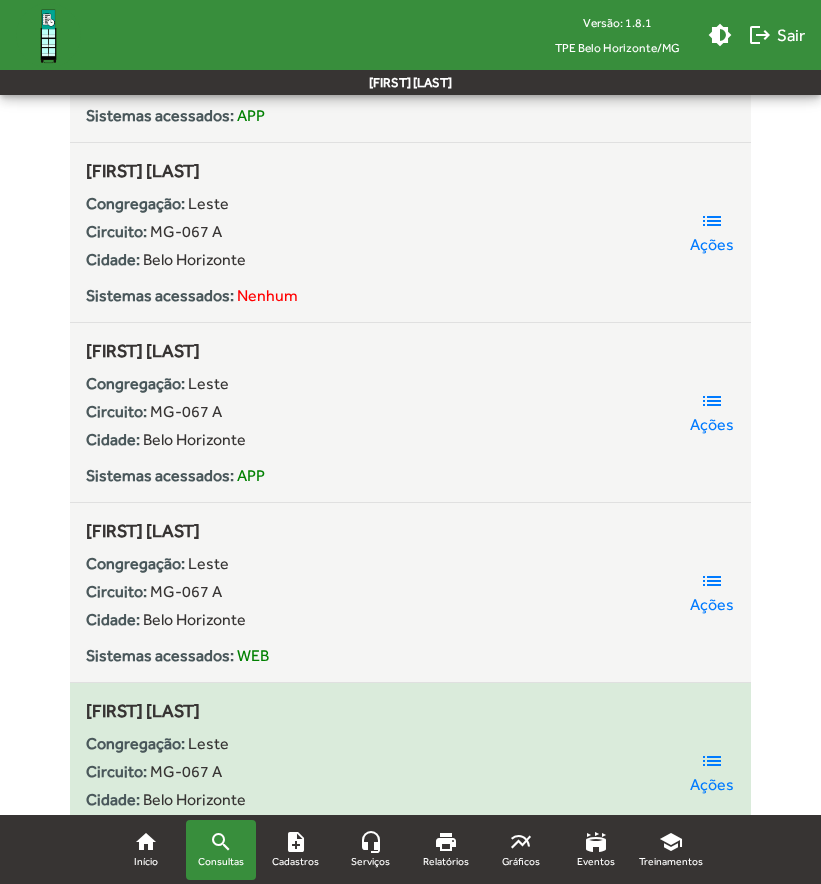 click on "[FIRST] [LAST]" 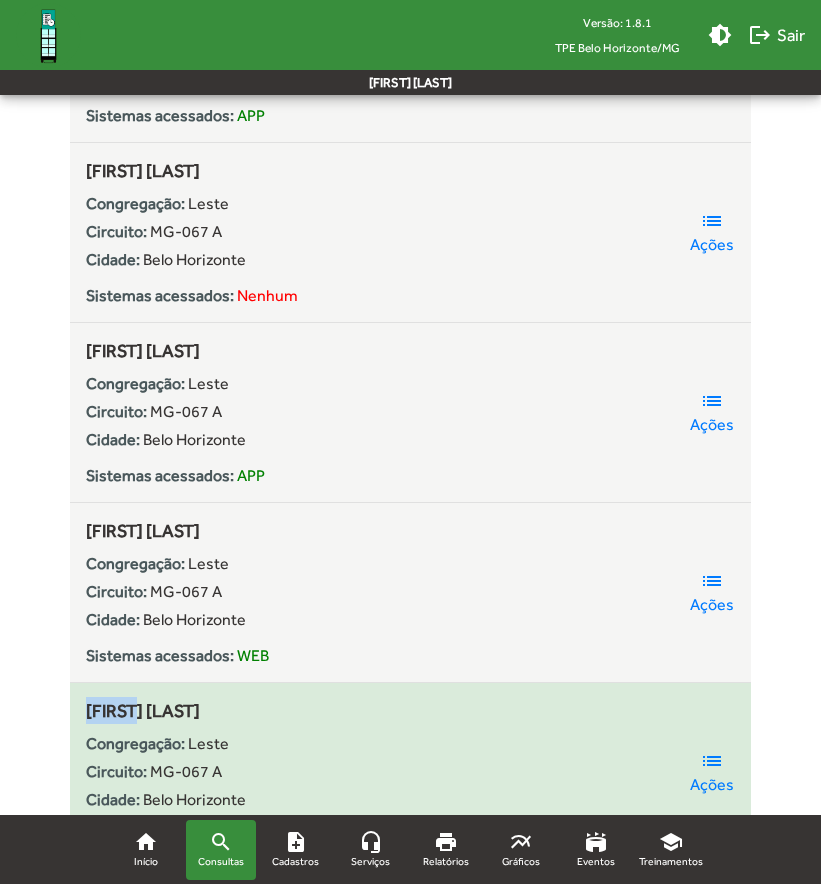 click on "[FIRST] [LAST]" 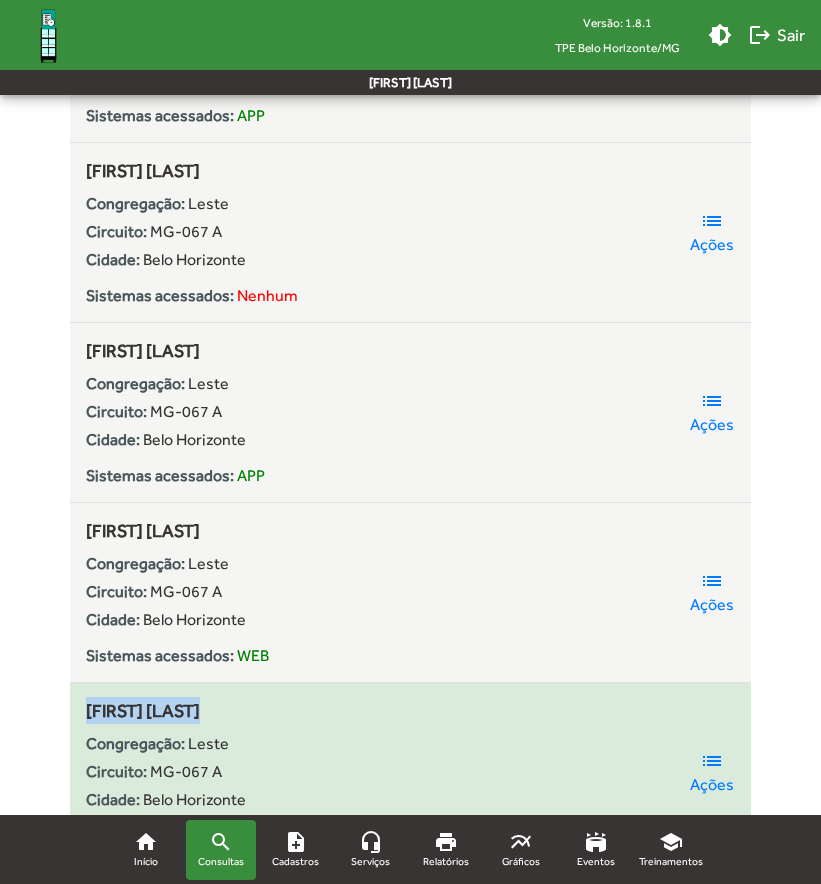 click on "[FIRST] [LAST]" 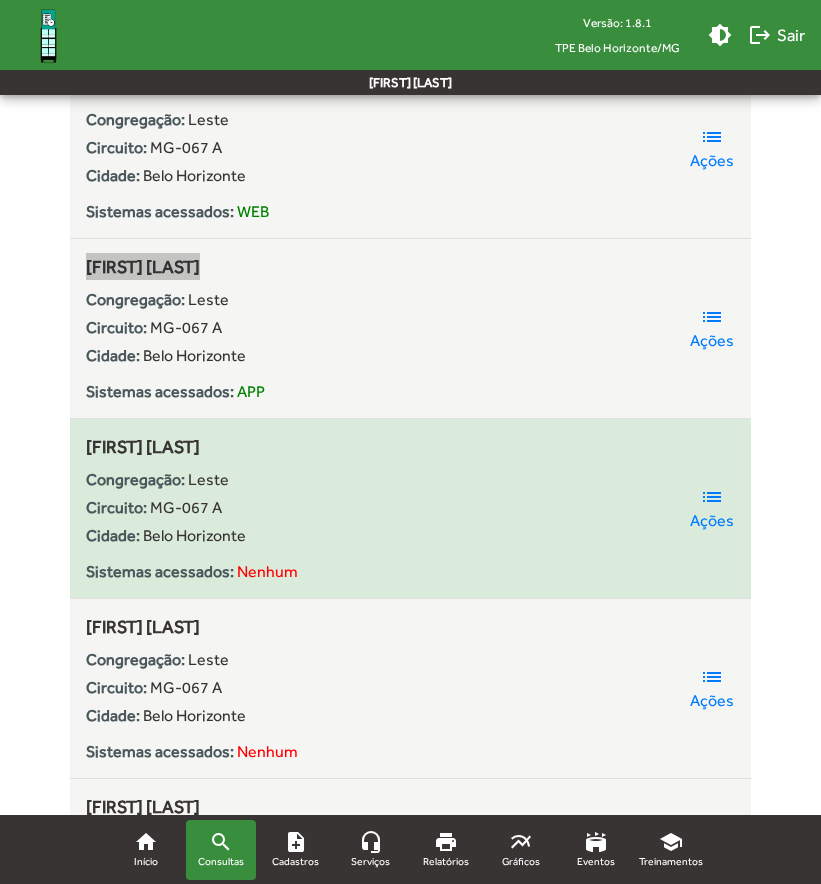 scroll, scrollTop: 2800, scrollLeft: 0, axis: vertical 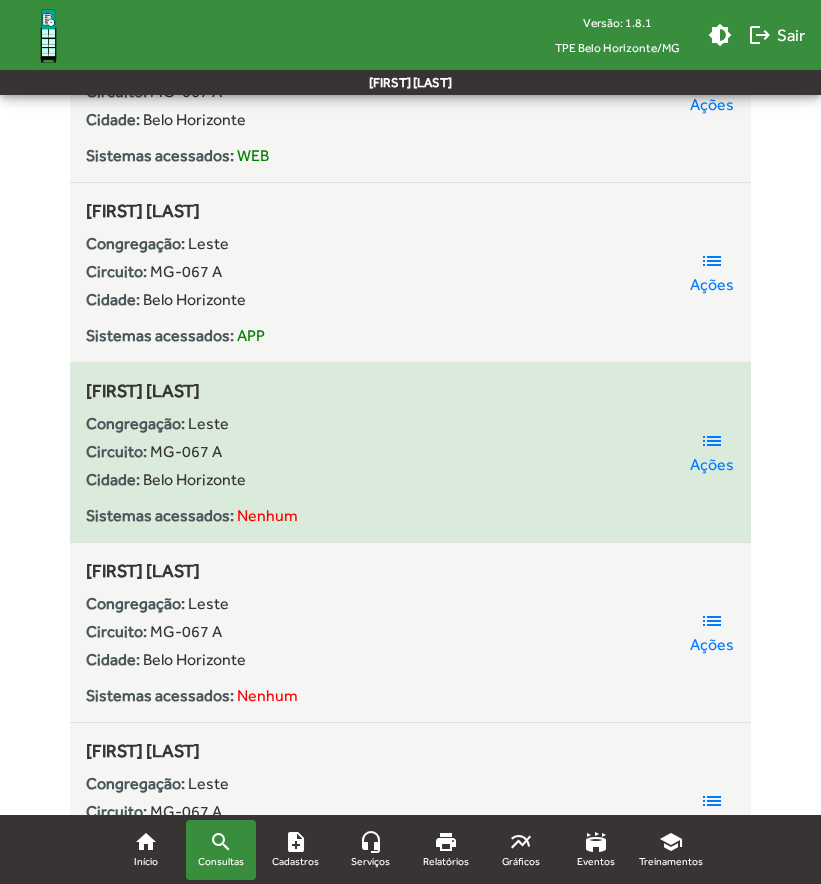 click on "[FIRST] [LAST]" 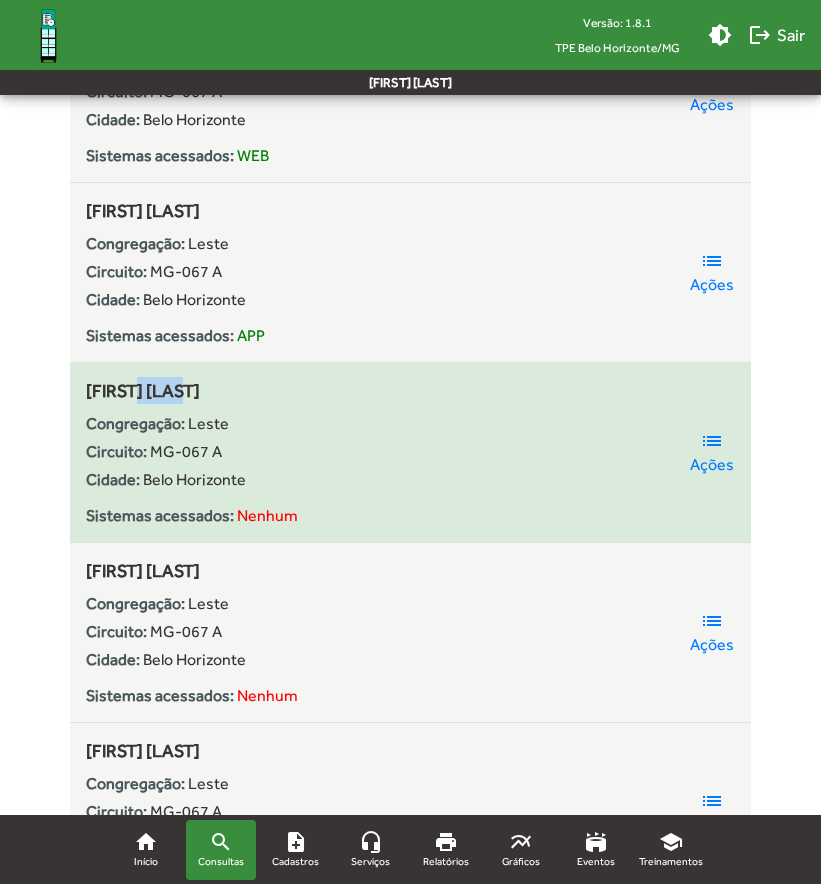 click on "[FIRST] [LAST]" 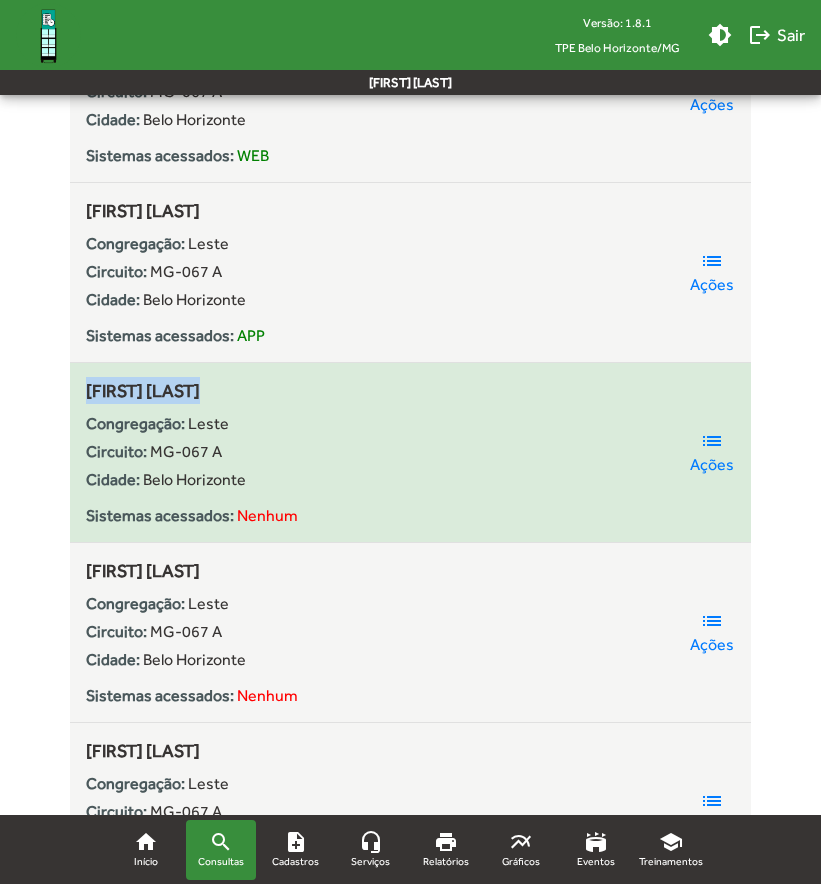 click on "[FIRST] [LAST]" 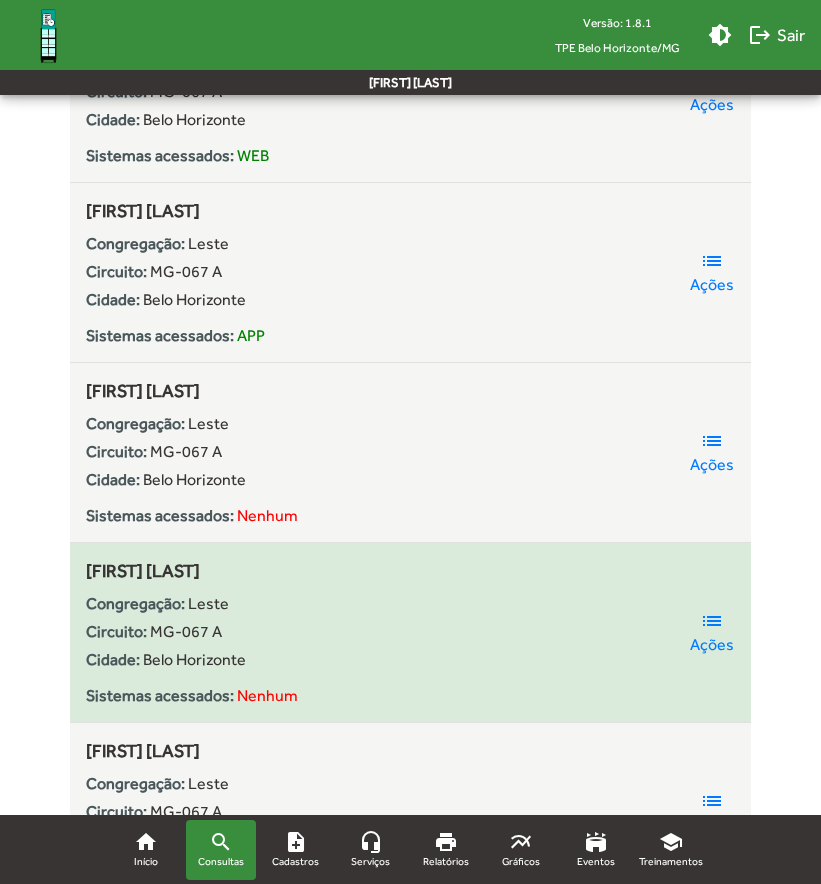 click on "[FIRST] [LAST]" 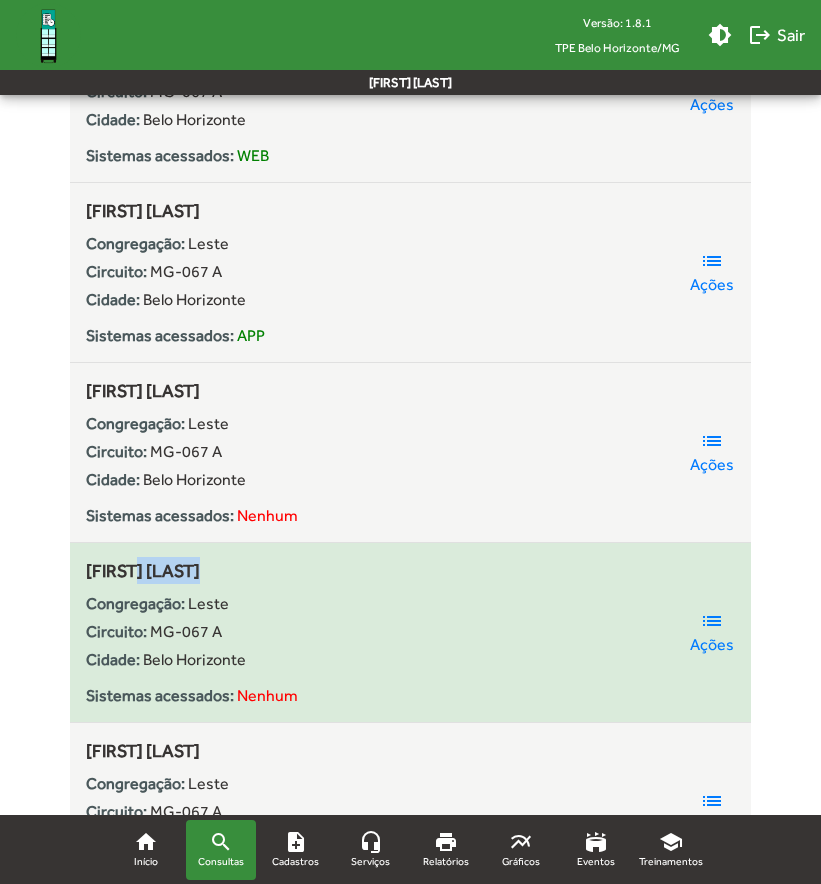 click on "[FIRST] [LAST]" 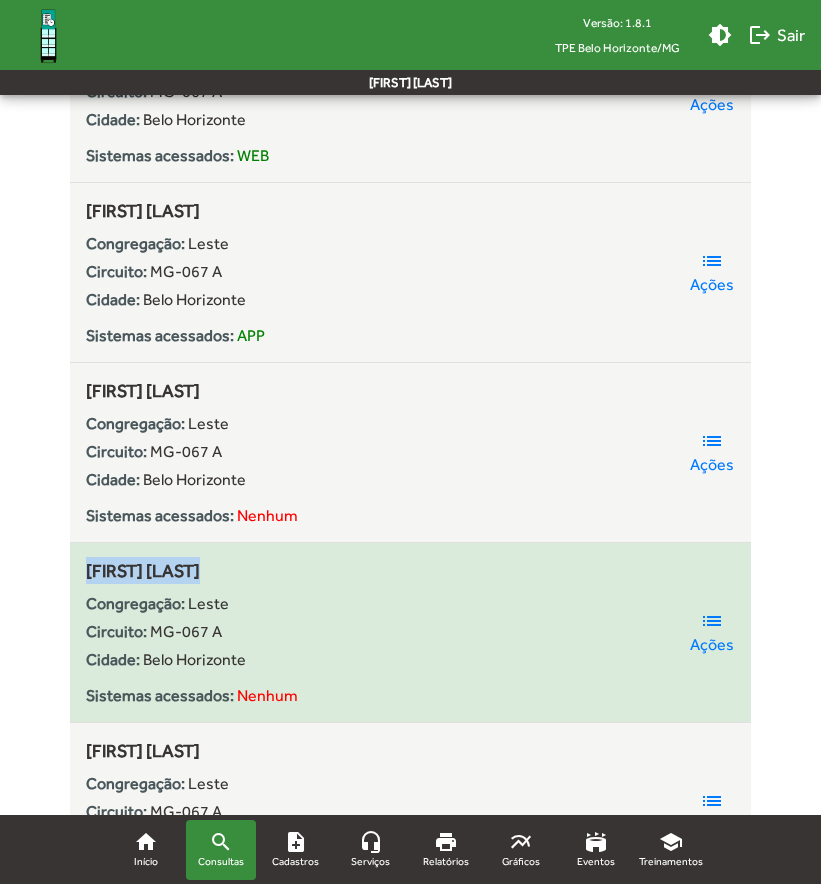 click on "[FIRST] [LAST]" 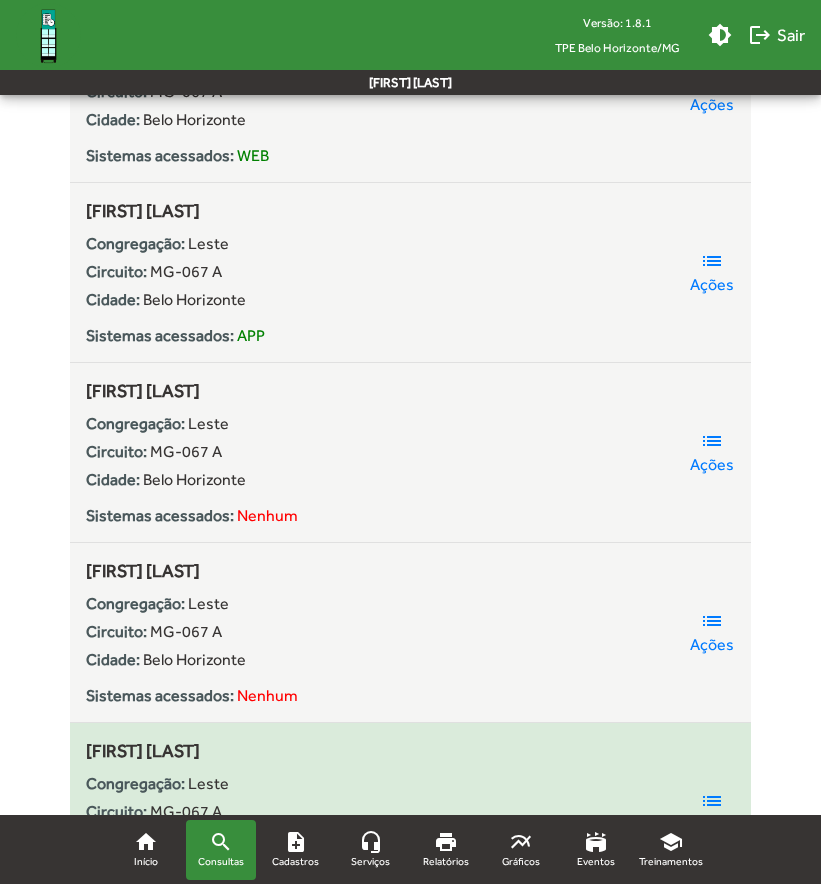 click on "[FIRST] [LAST]" 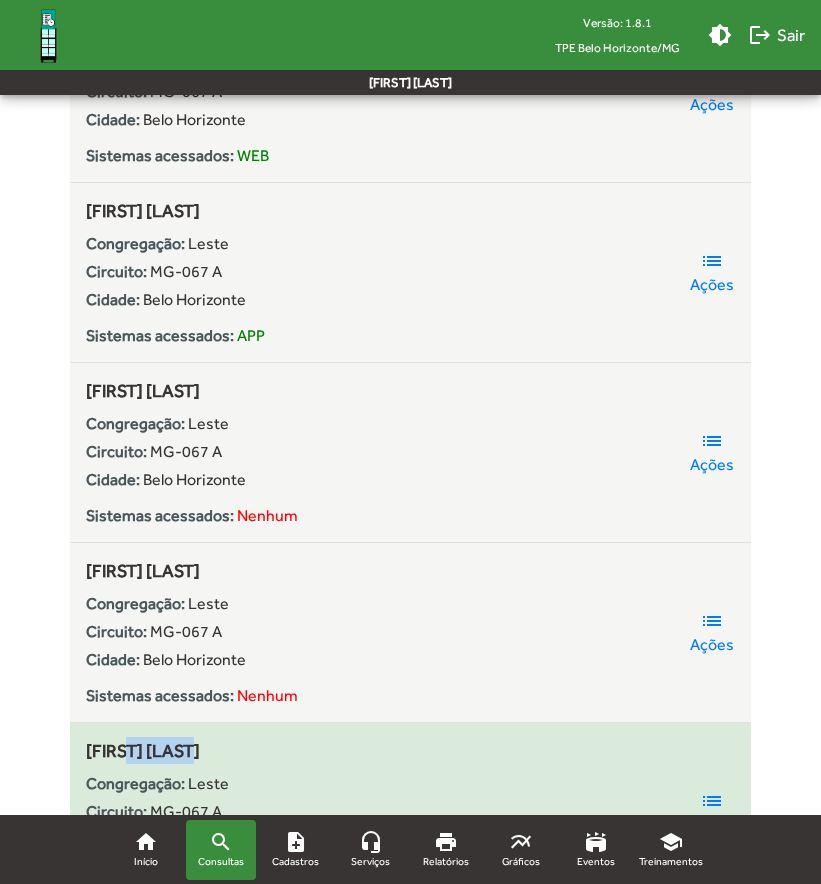 click on "[FIRST] [LAST]" 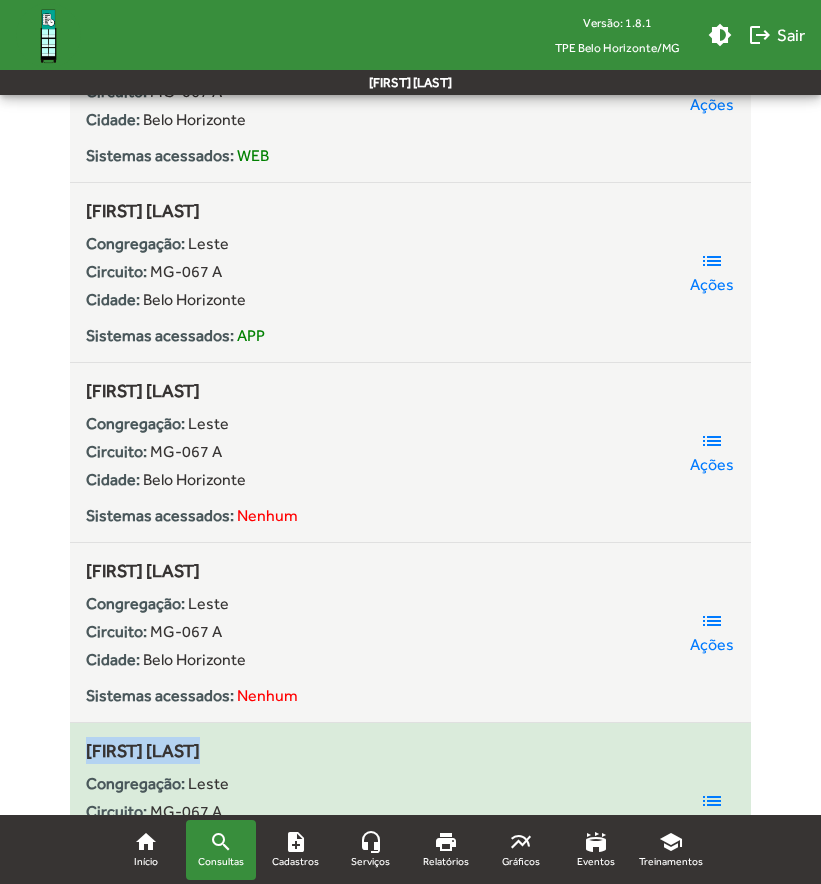 click on "[FIRST] [LAST]" 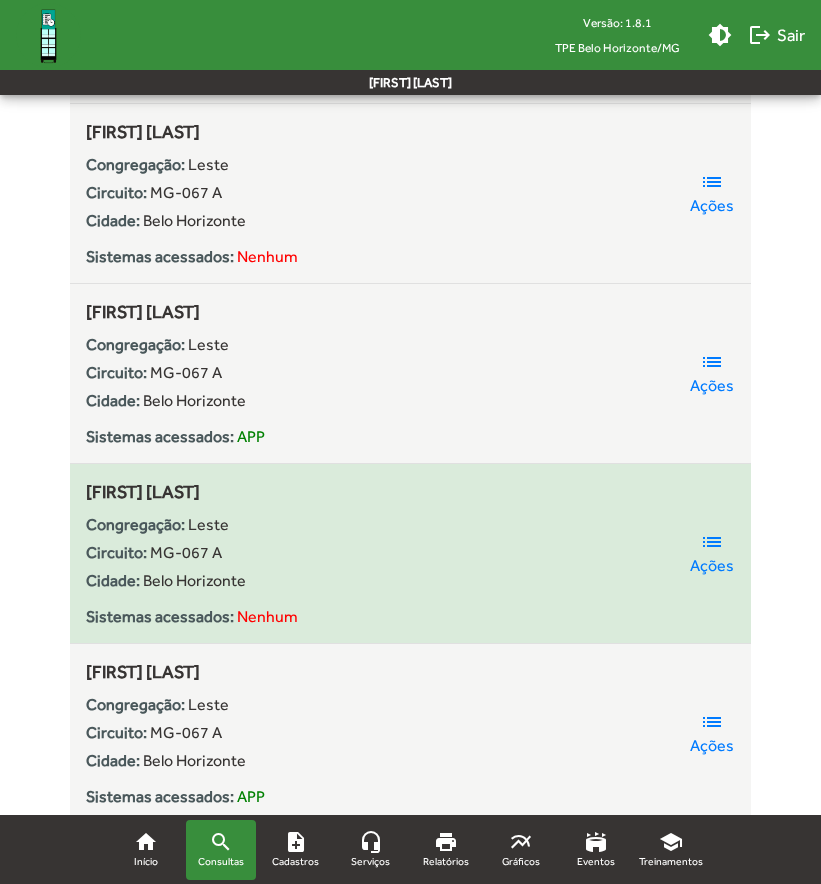 scroll, scrollTop: 3600, scrollLeft: 0, axis: vertical 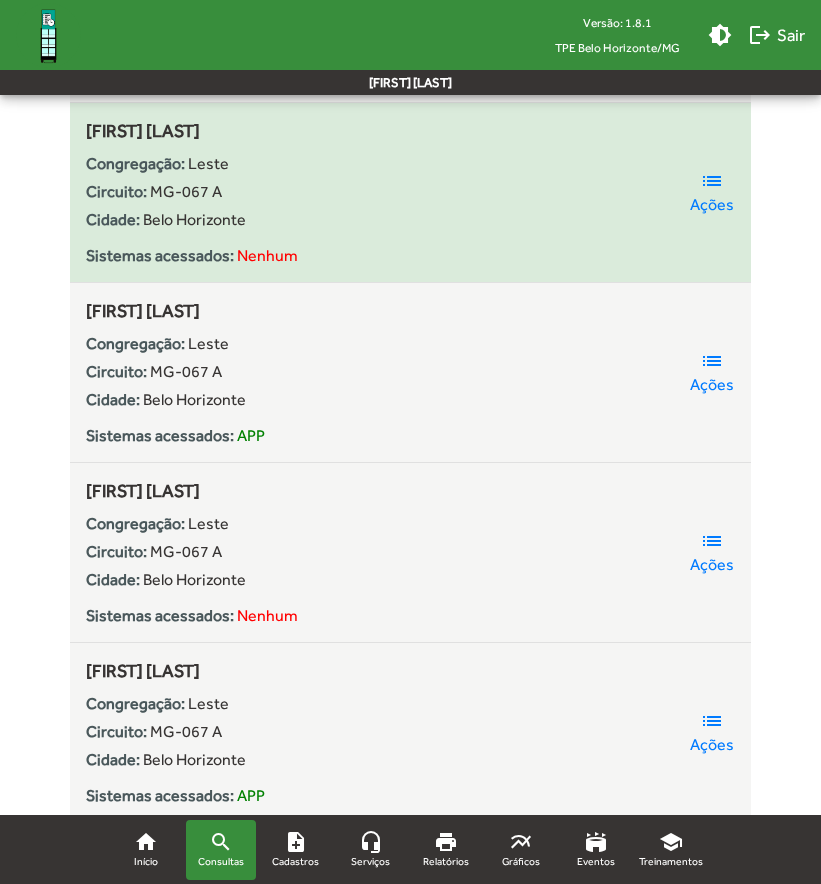 click on "[FIRST] [LAST]" 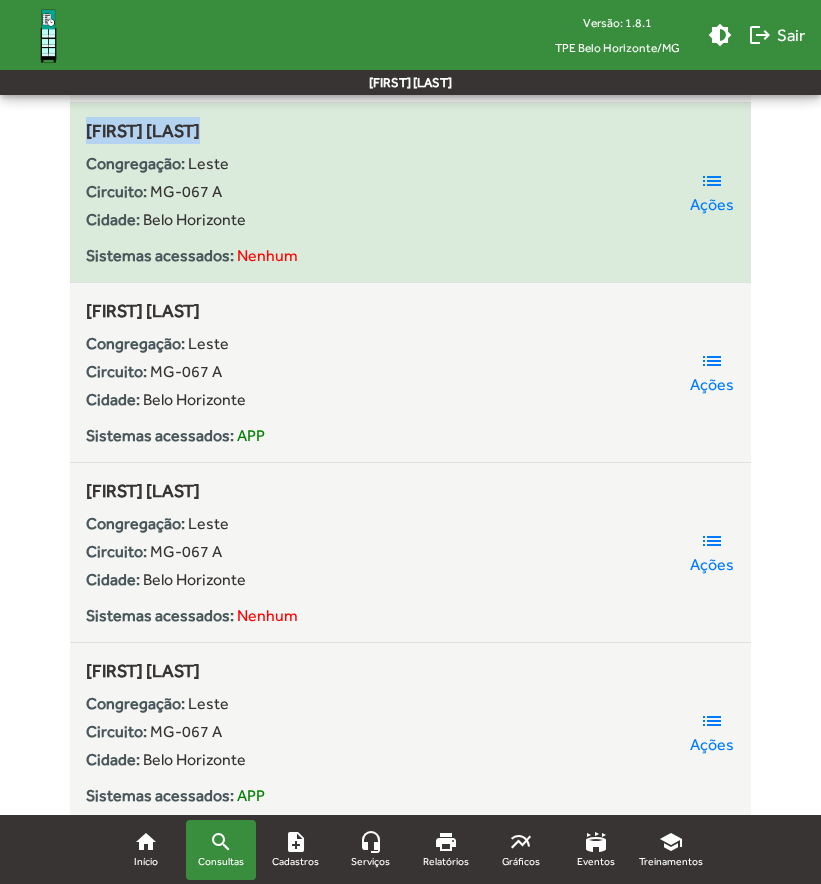 click on "[FIRST] [LAST]" 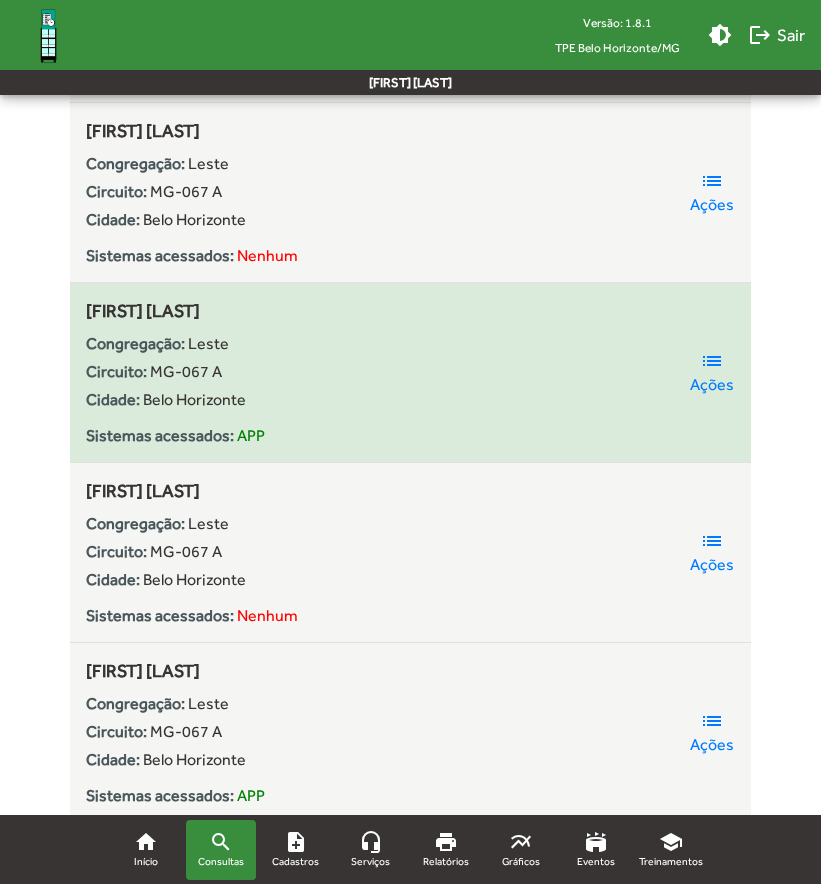 click on "[FIRST] [LAST]" 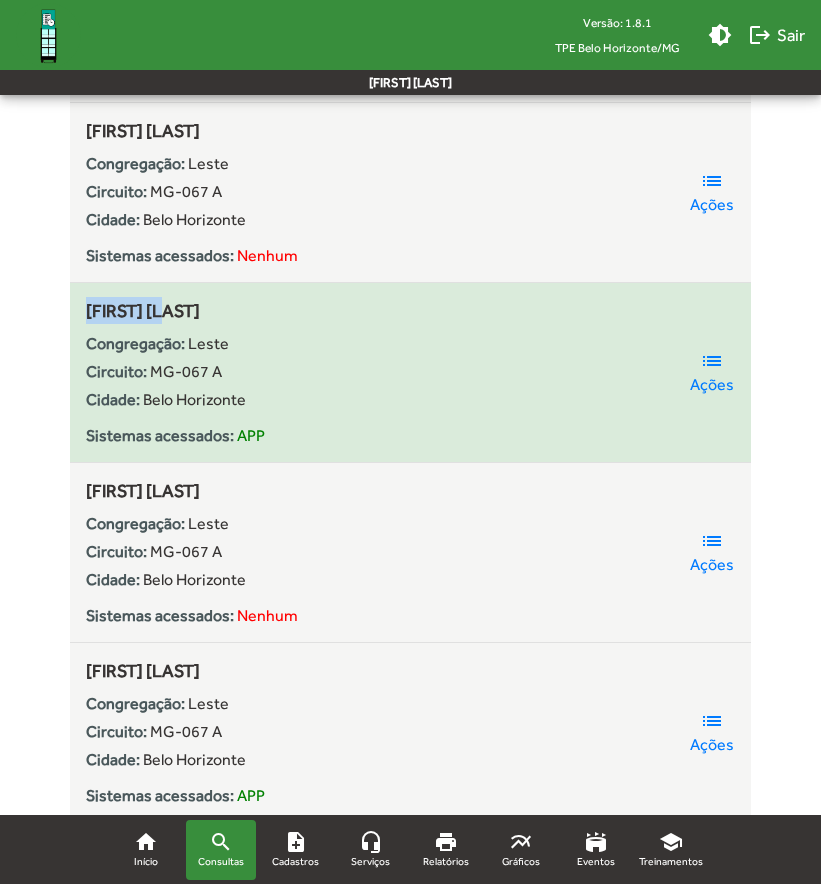 click on "[FIRST] [LAST]" 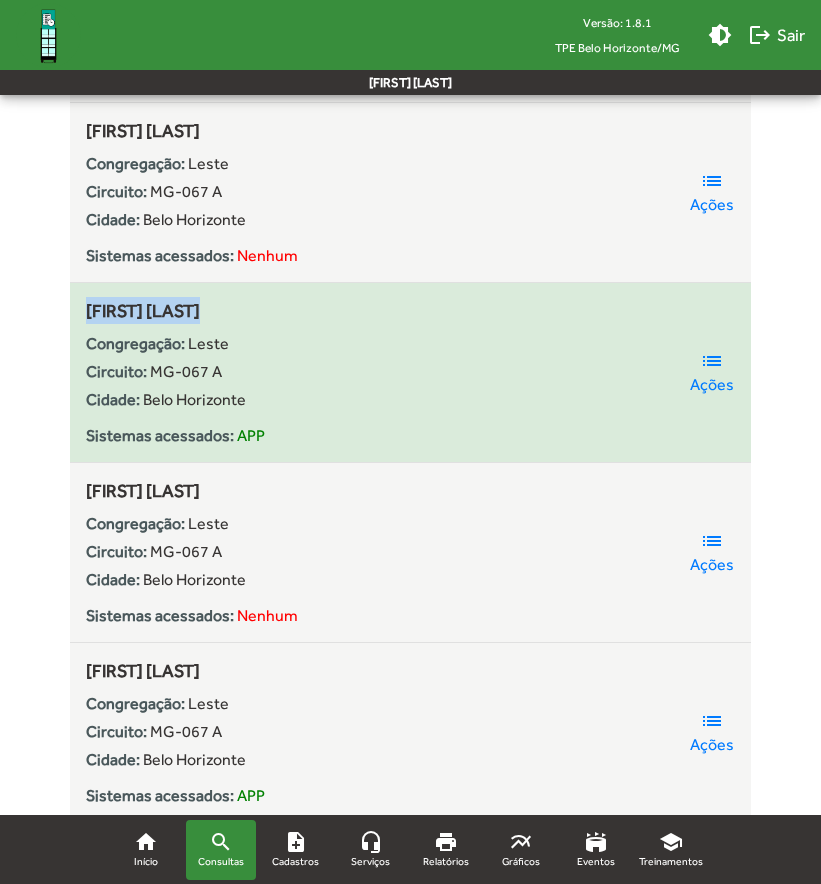 click on "[FIRST] [LAST]" 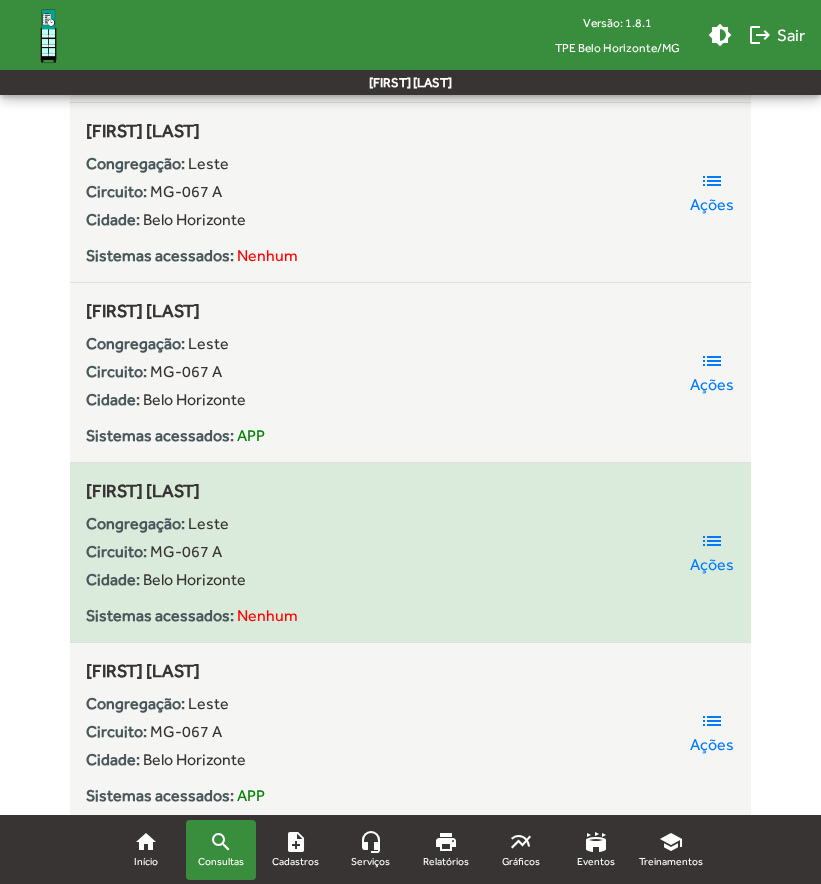 click on "[FIRST] [LAST]" 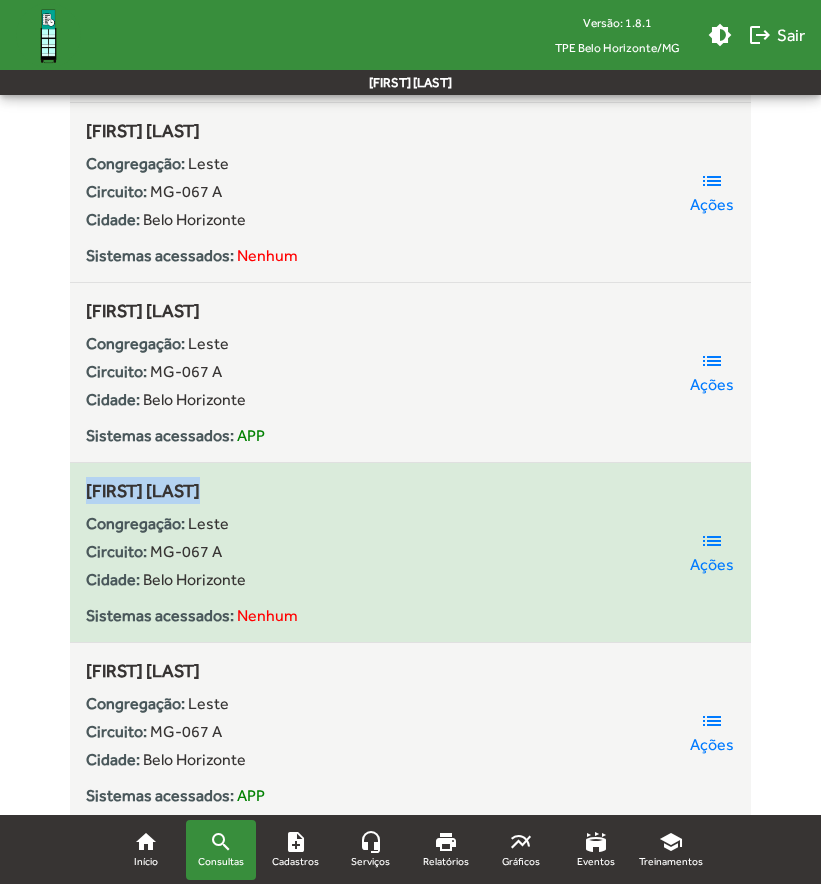 click on "[FIRST] [LAST]" 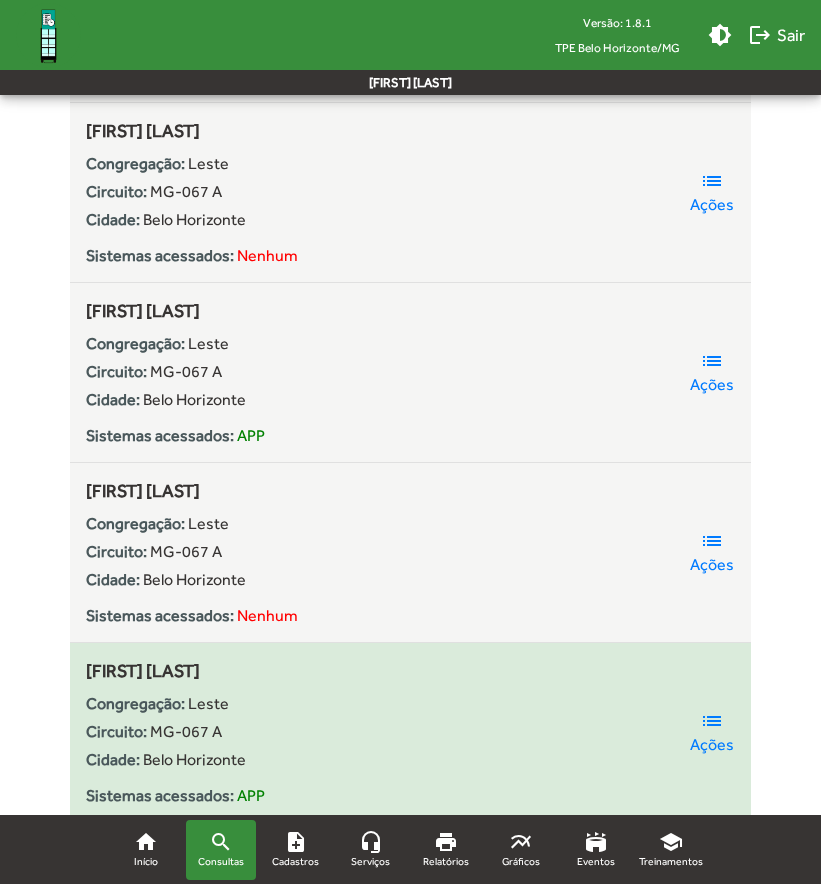 click on "[FIRST] [LAST]" 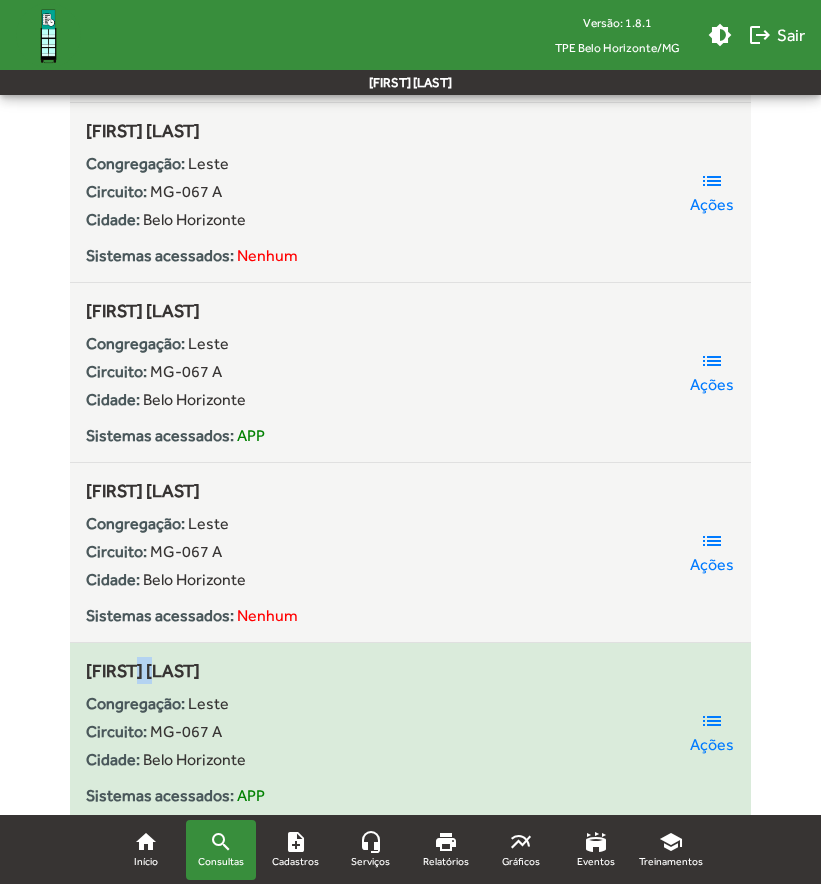 click on "[FIRST] [LAST]" 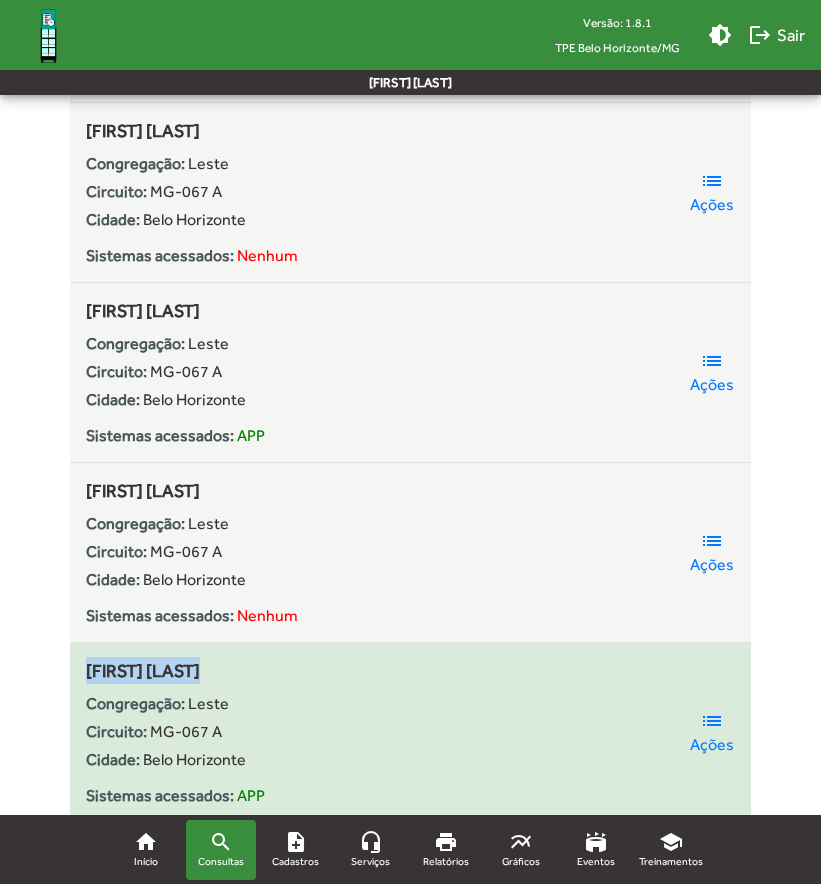 click on "[FIRST] [LAST]" 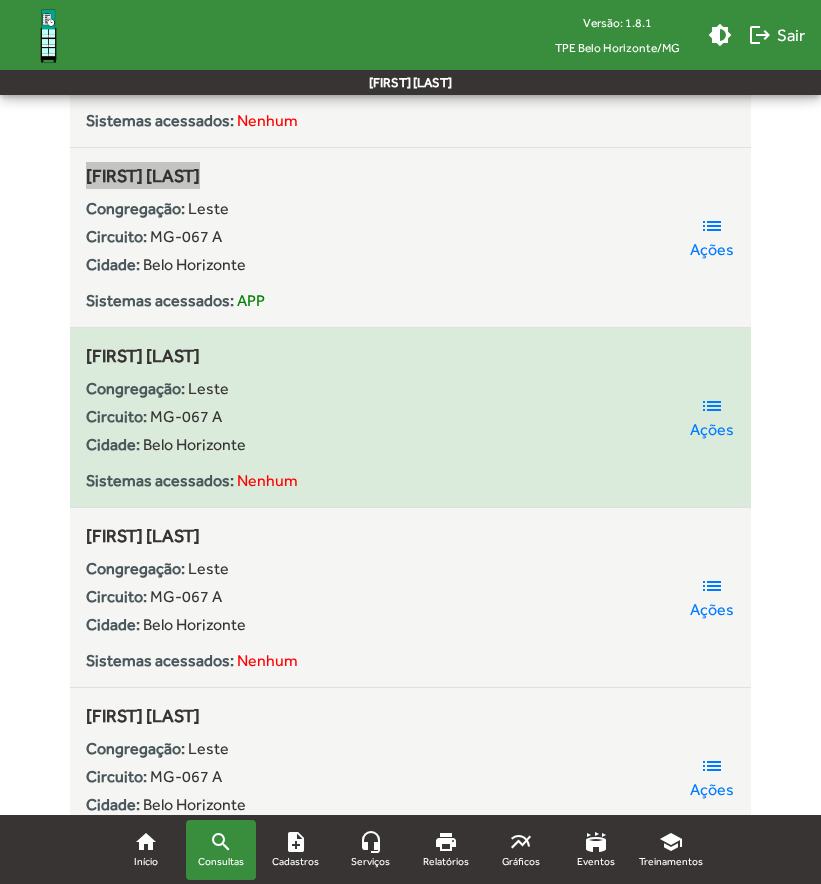 scroll, scrollTop: 4100, scrollLeft: 0, axis: vertical 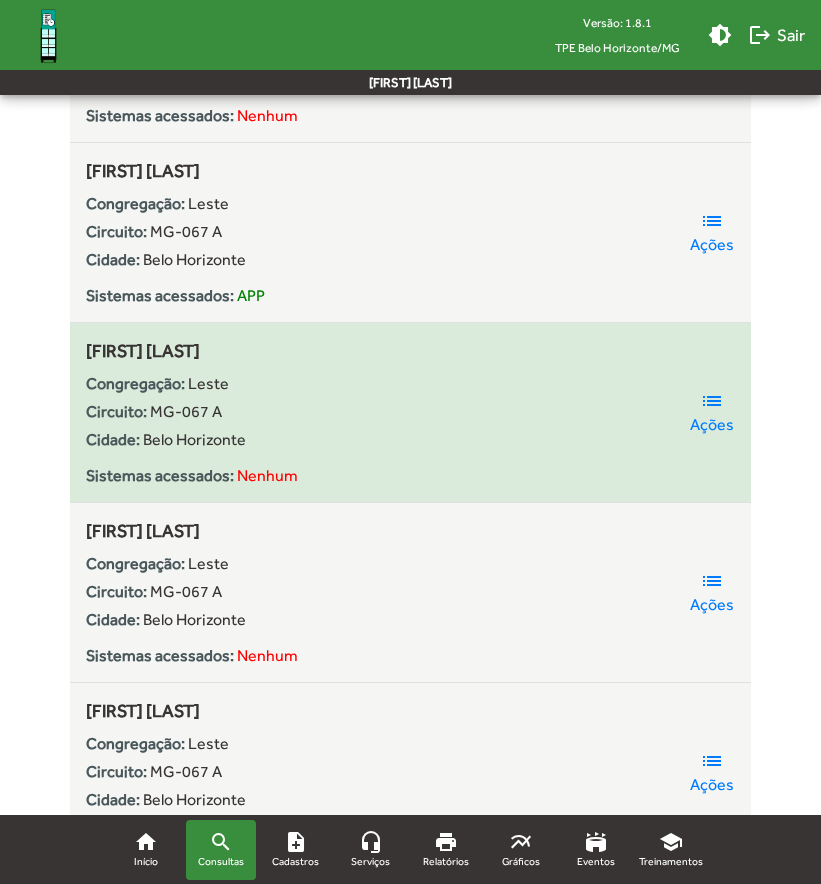 click on "[FIRST] [LAST]" 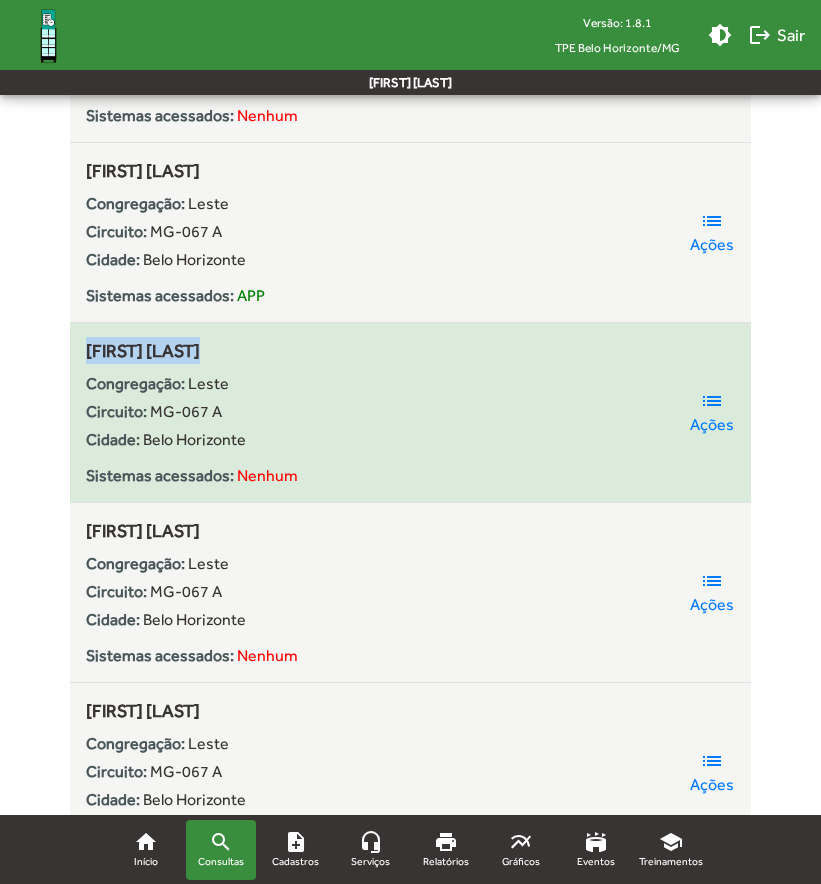 click on "[FIRST] [LAST]" 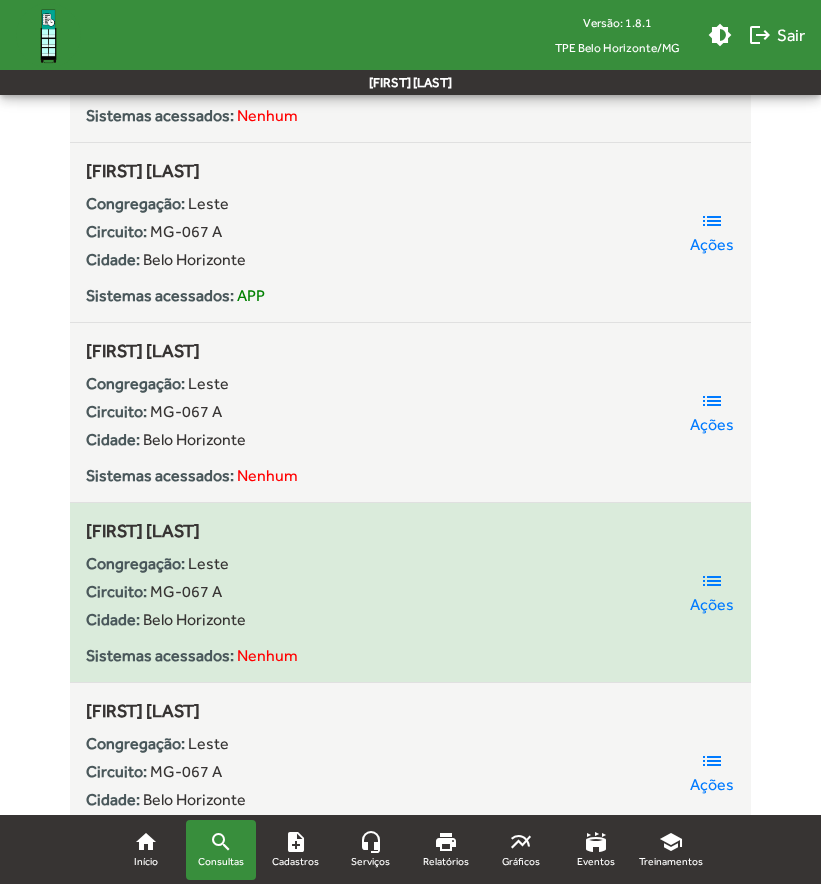 click on "[FIRST] [LAST]" 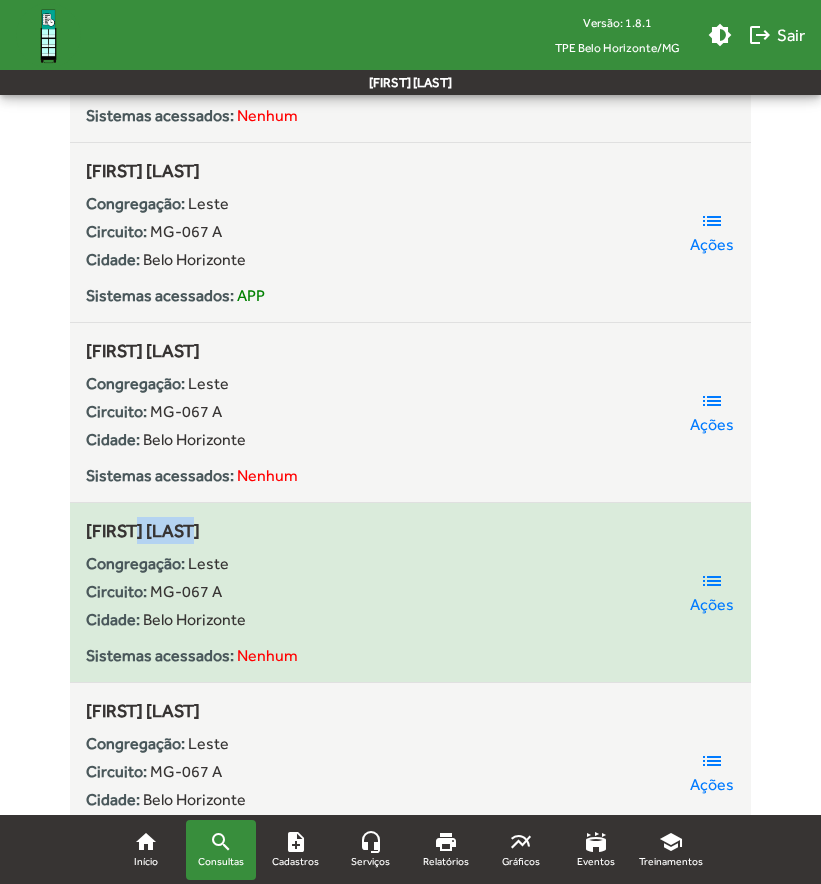 click on "[FIRST] [LAST]" 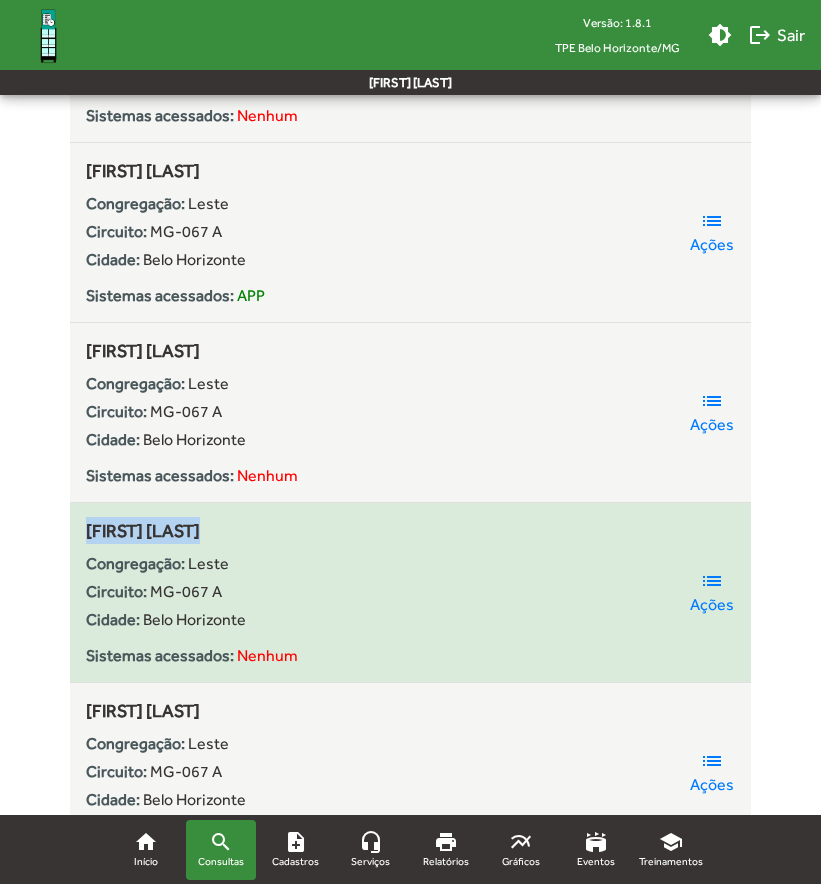 click on "[FIRST] [LAST]" 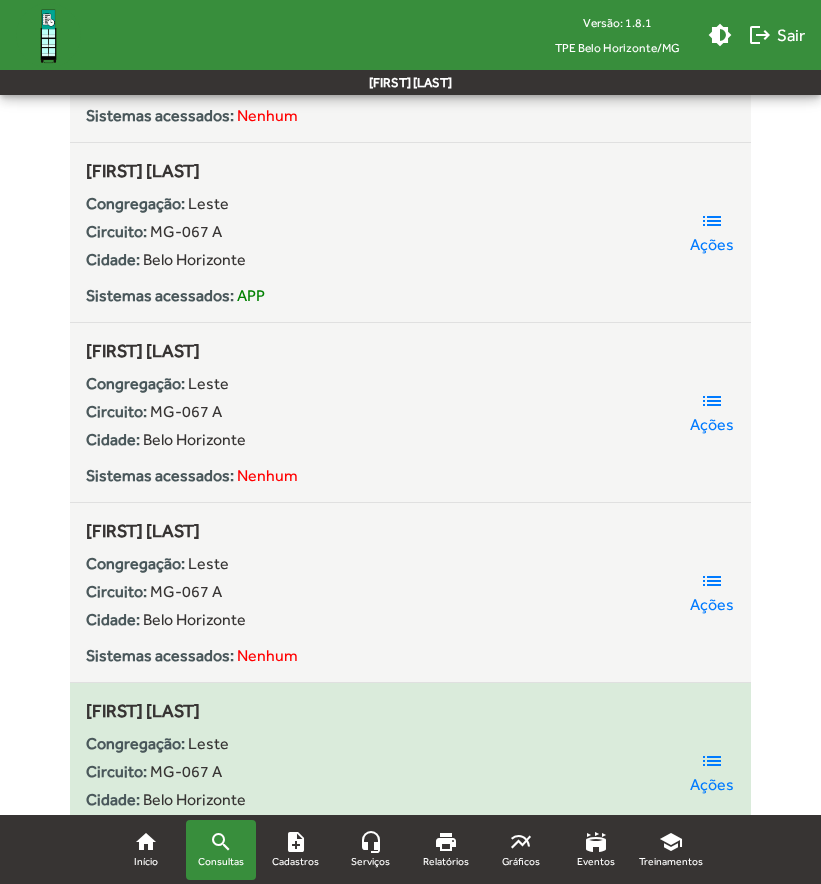 click on "[FIRST] [LAST]" 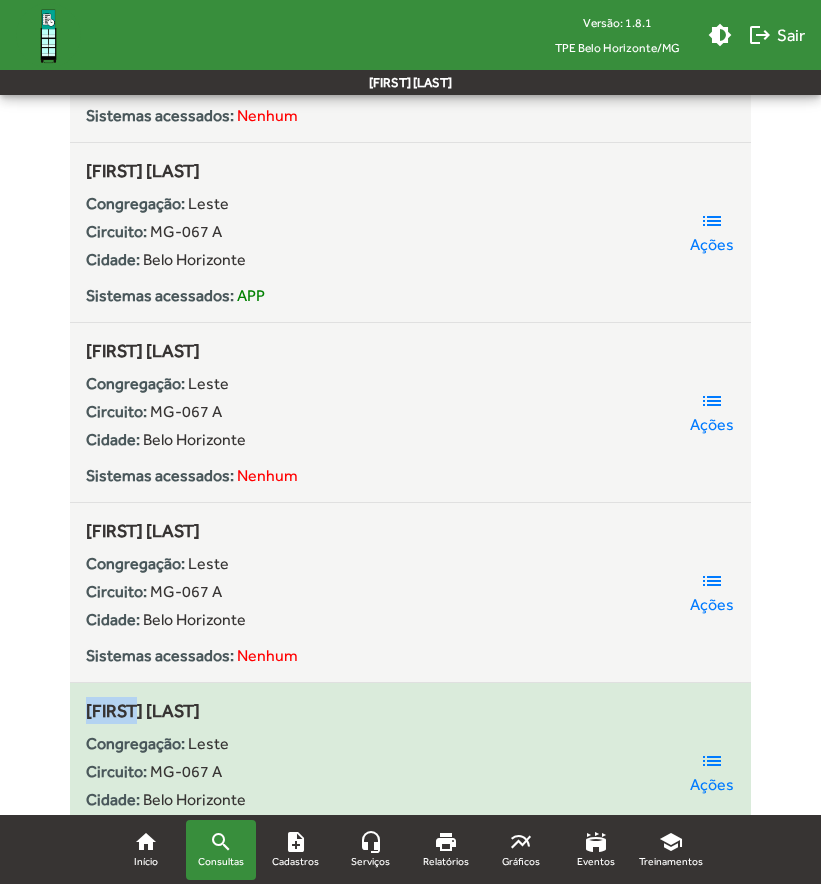 click on "[FIRST] [LAST]" 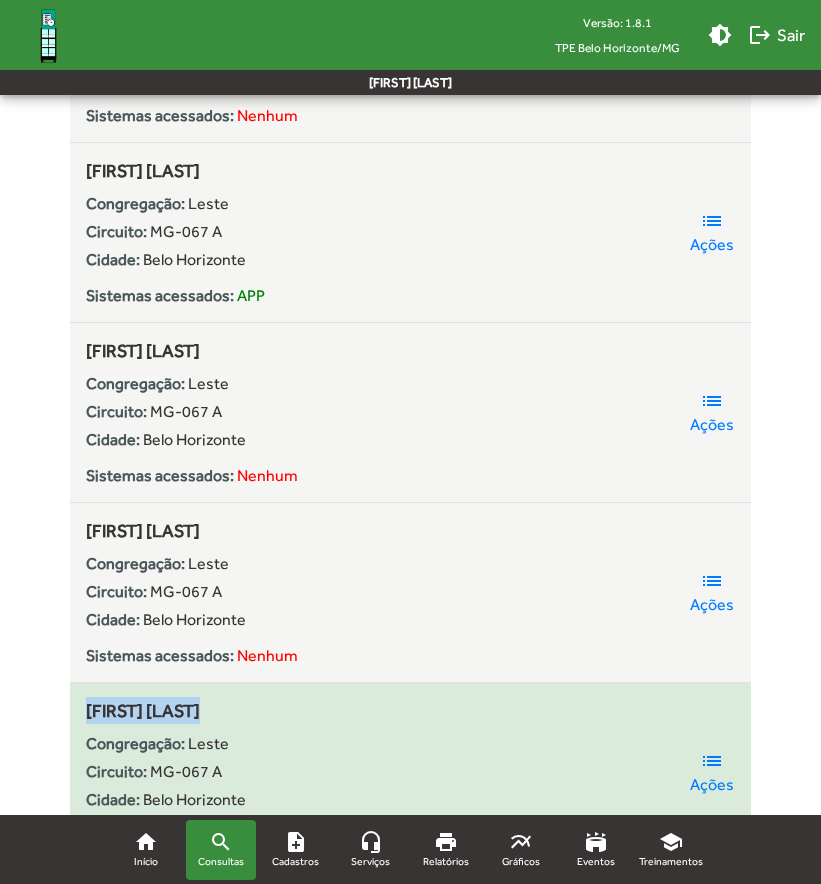 click on "[FIRST] [LAST]" 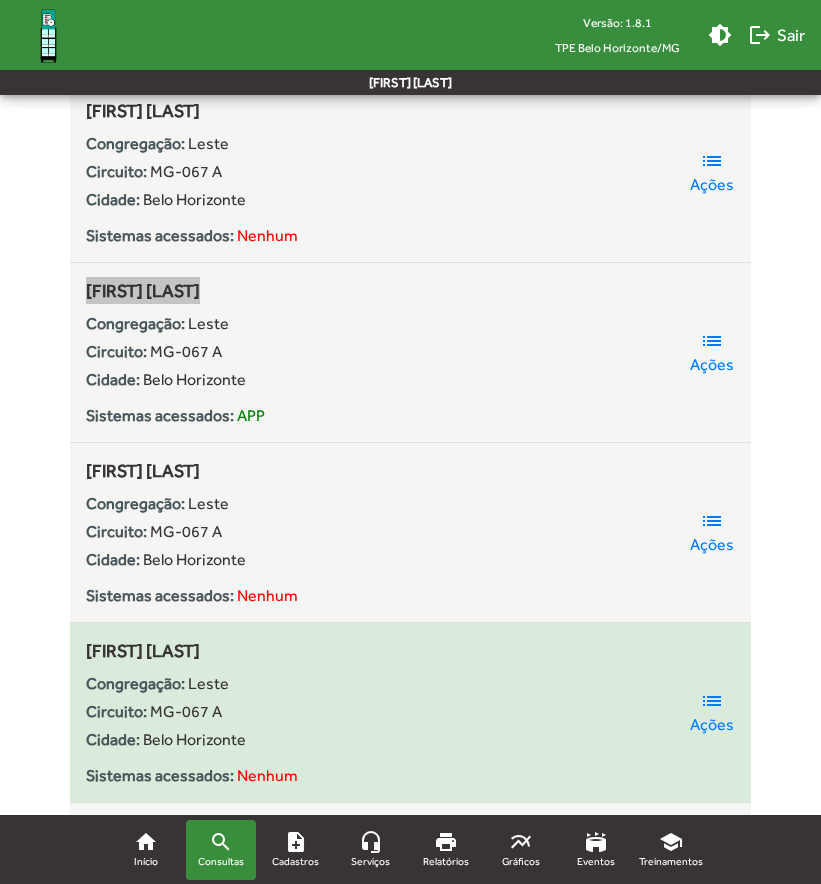 scroll, scrollTop: 4600, scrollLeft: 0, axis: vertical 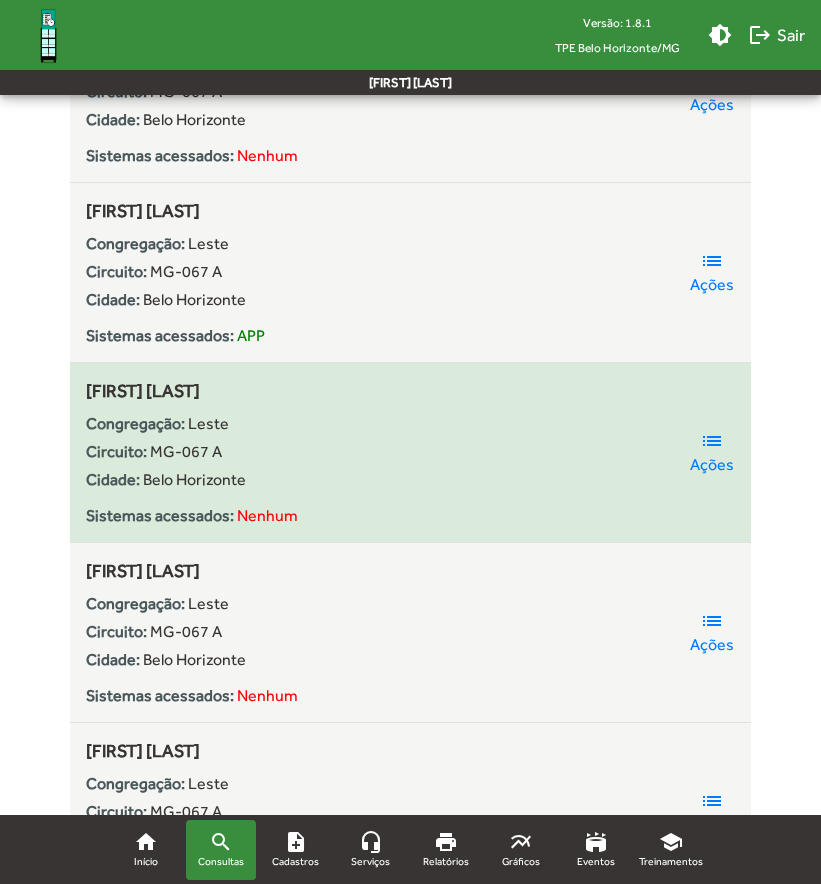 click on "[FIRST] [LAST]" 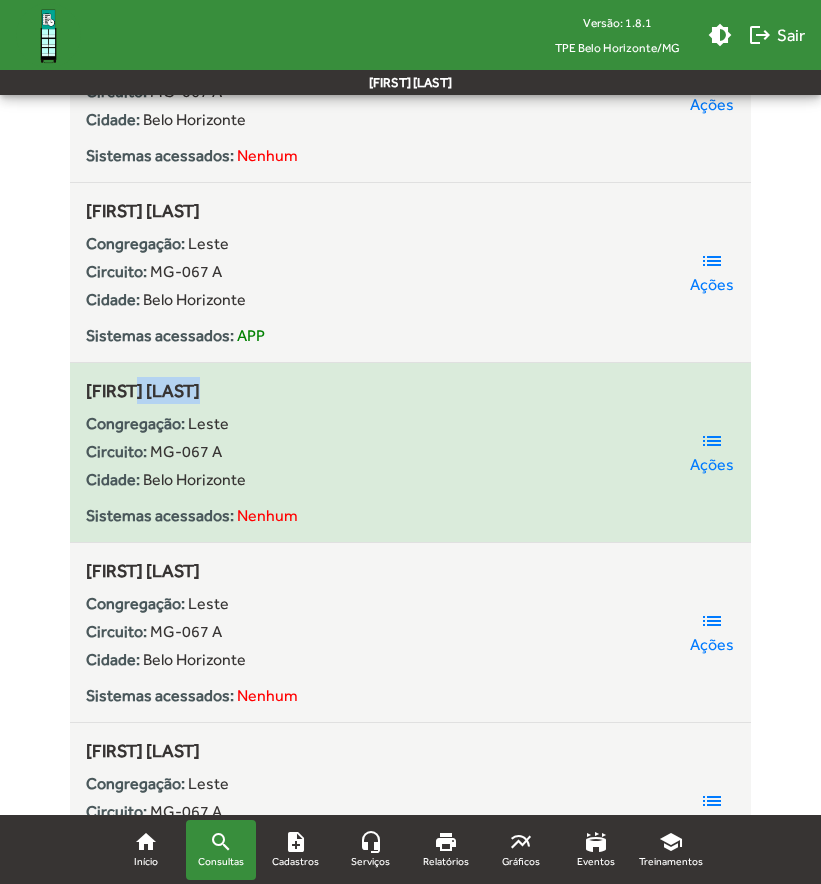 click on "[FIRST] [LAST]" 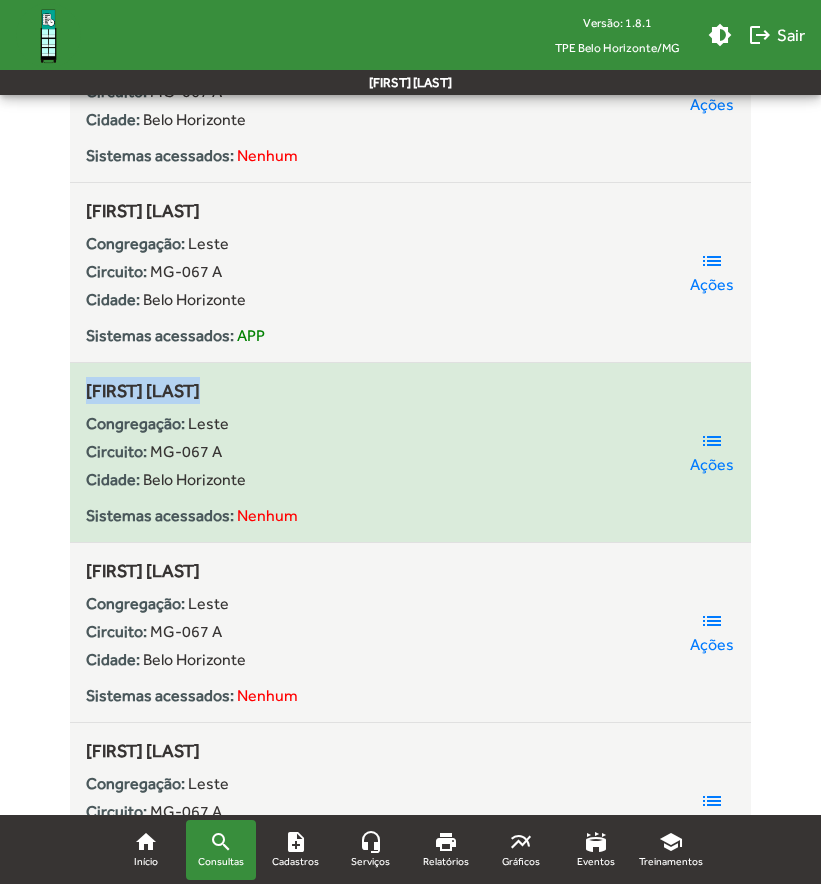 click on "[FIRST] [LAST]" 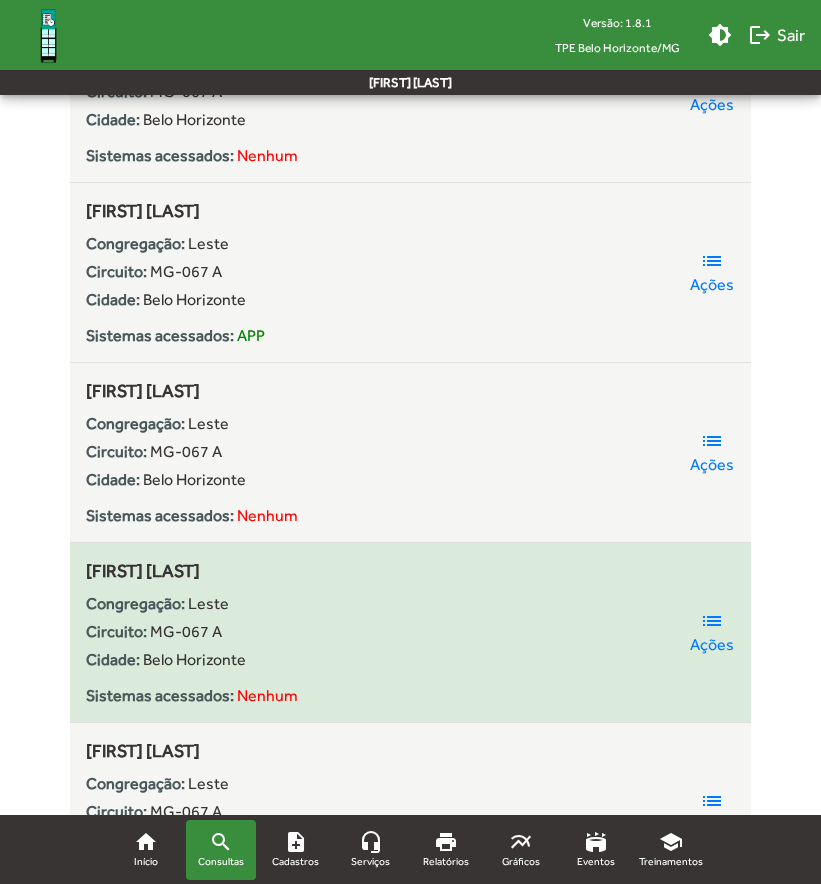 click on "[FIRST] [LAST]" 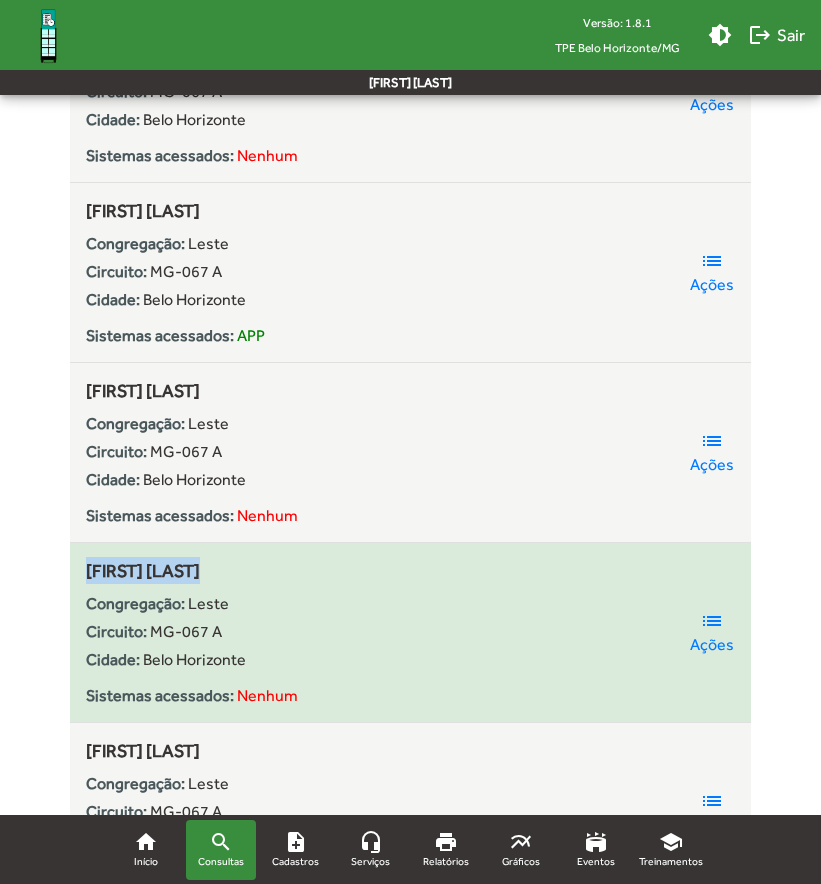 click on "[FIRST] [LAST]" 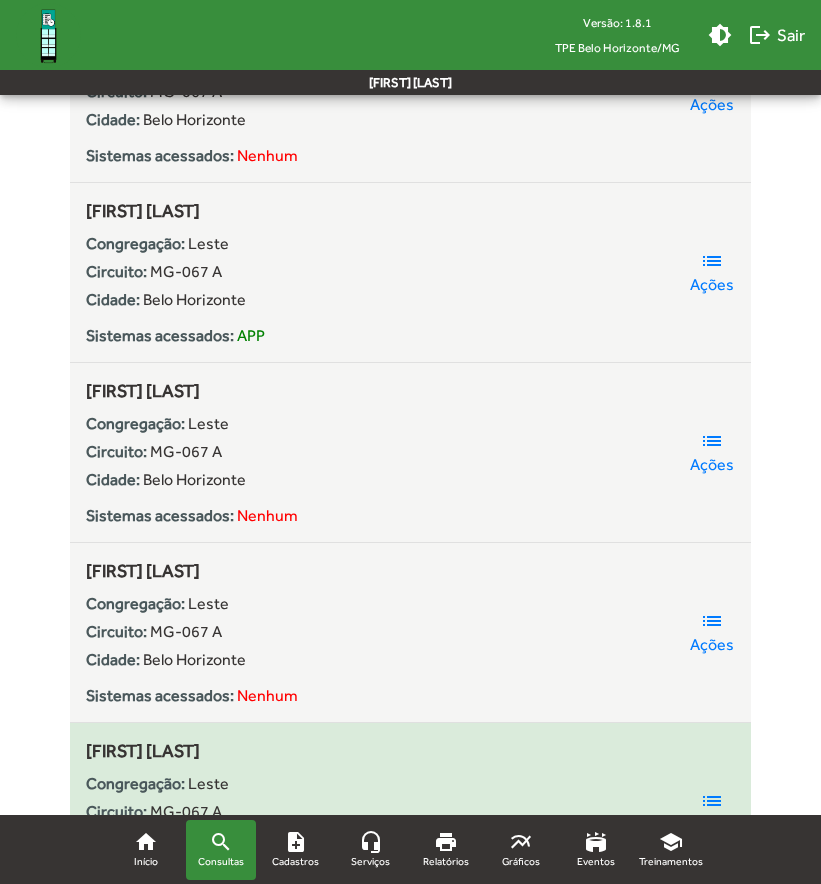 click on "[FIRST] [LAST]" 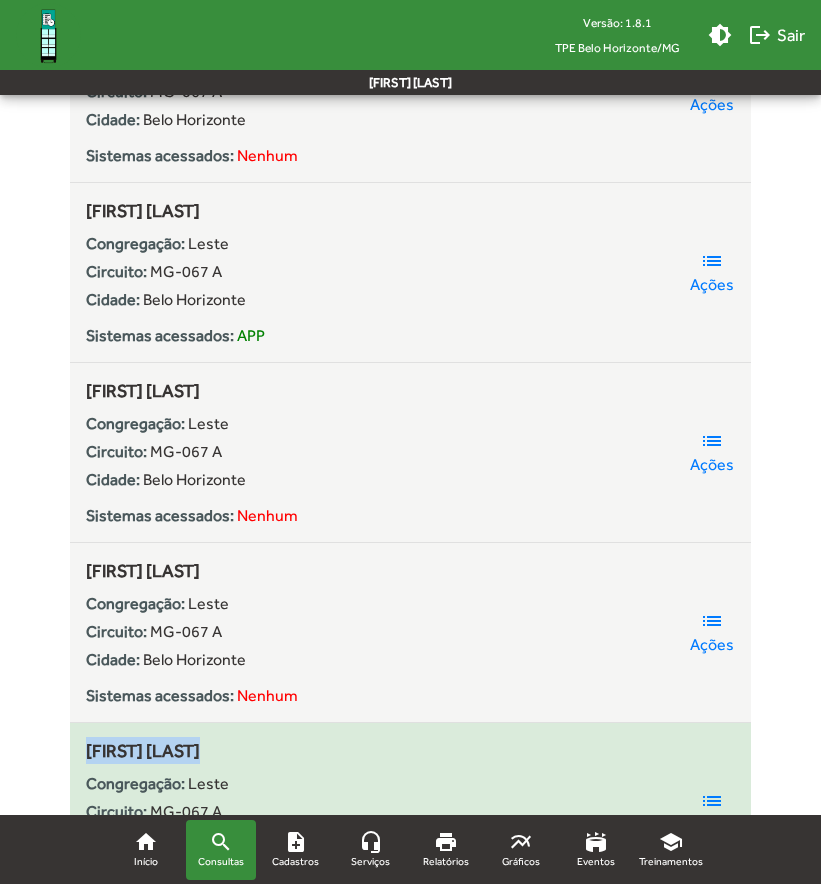 click on "[FIRST] [LAST]" 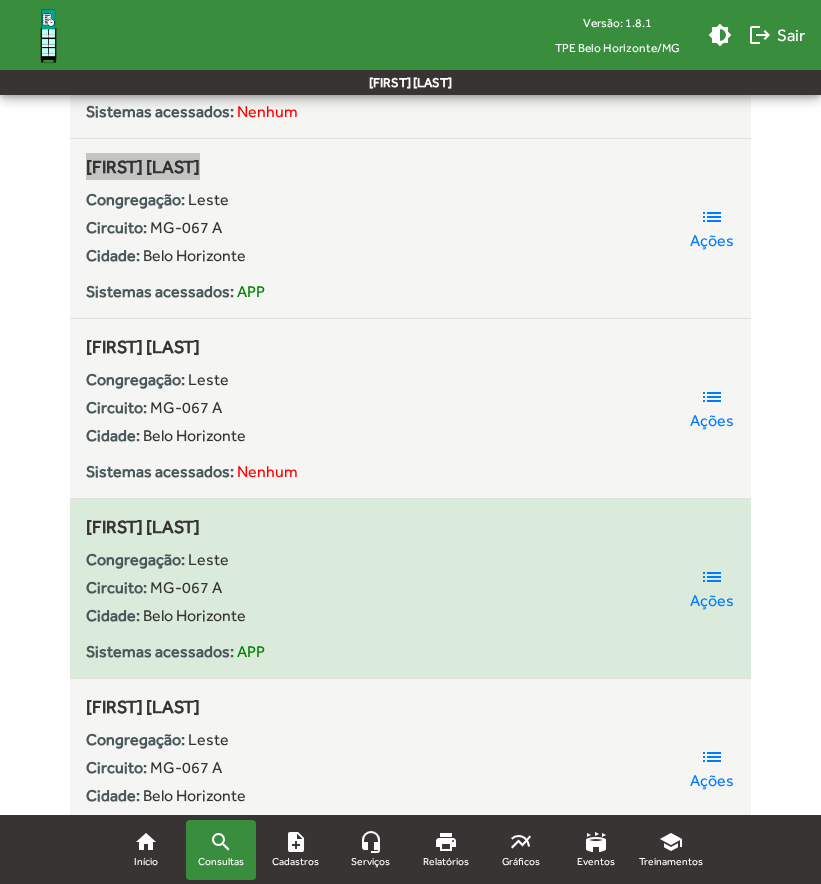scroll, scrollTop: 5200, scrollLeft: 0, axis: vertical 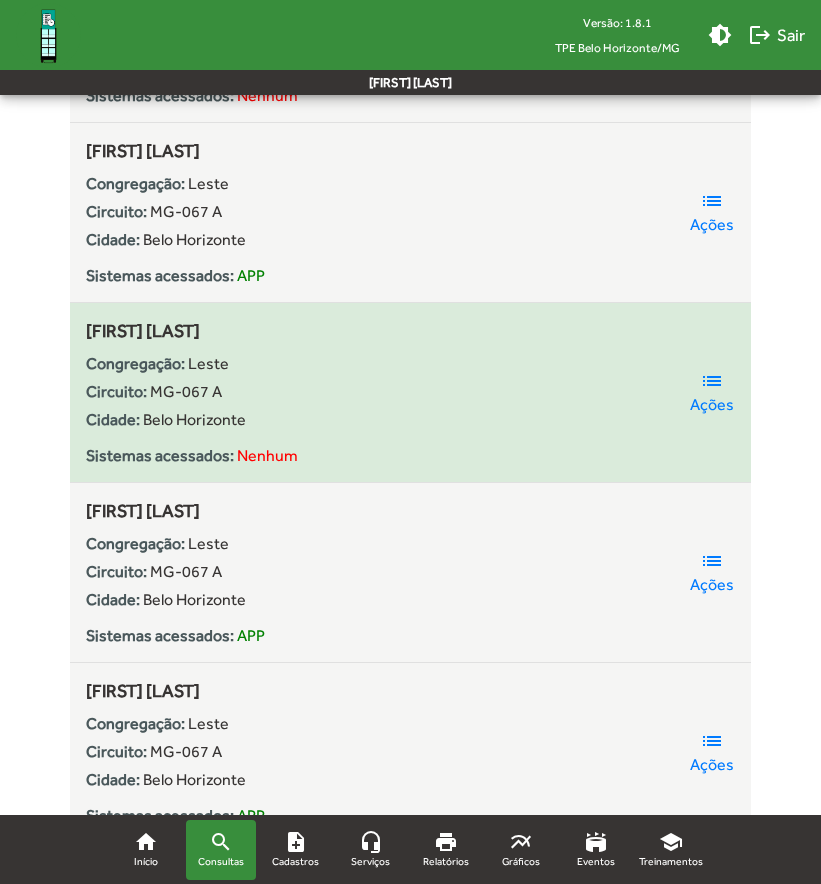 click on "[FIRST] [LAST]" 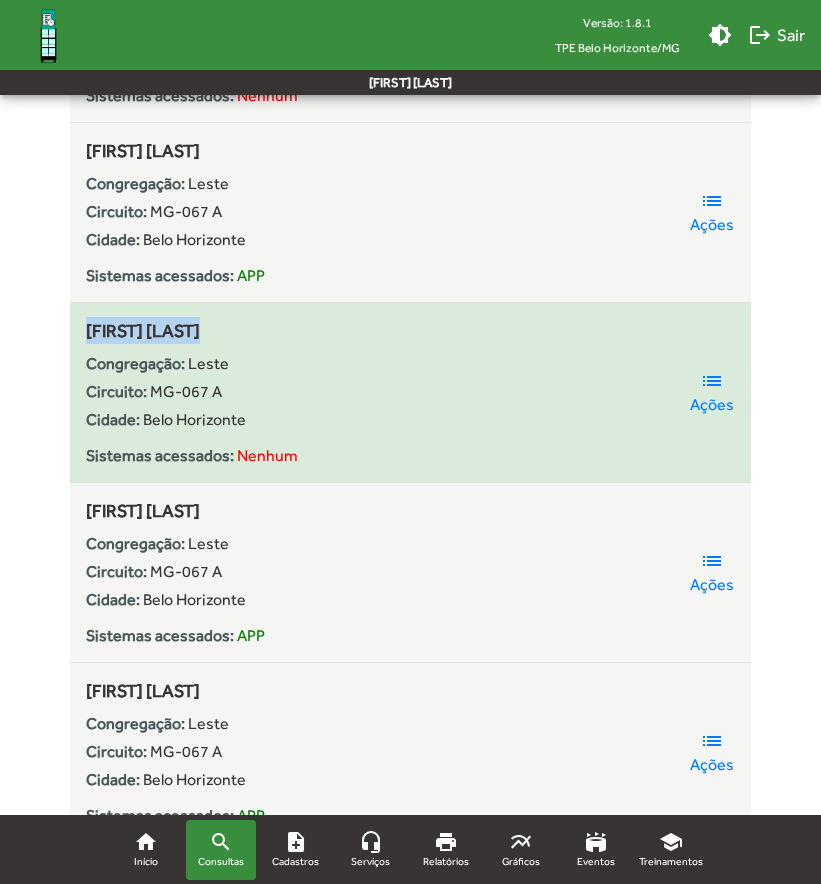 click on "[FIRST] [LAST]" 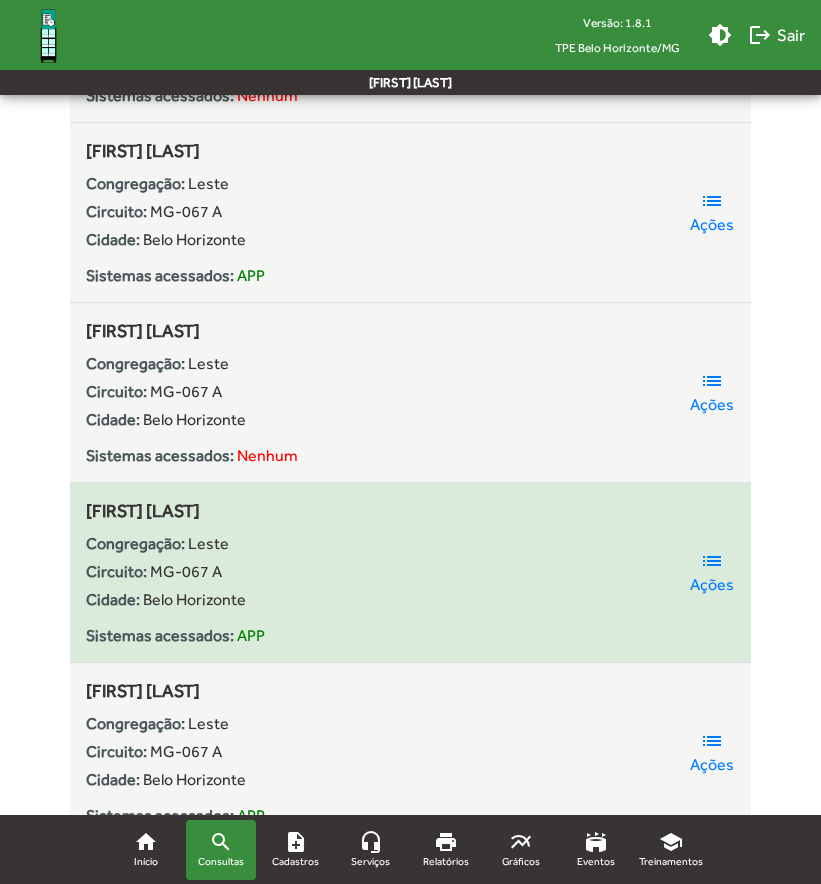 click on "[FIRST] [LAST]" 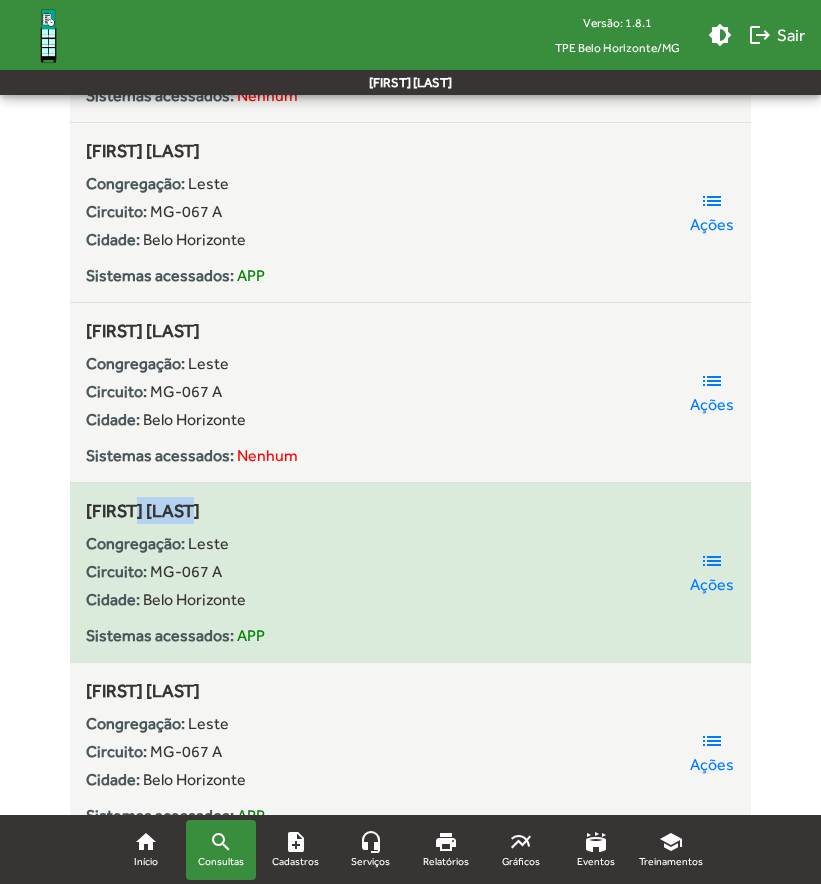 click on "[FIRST] [LAST]" 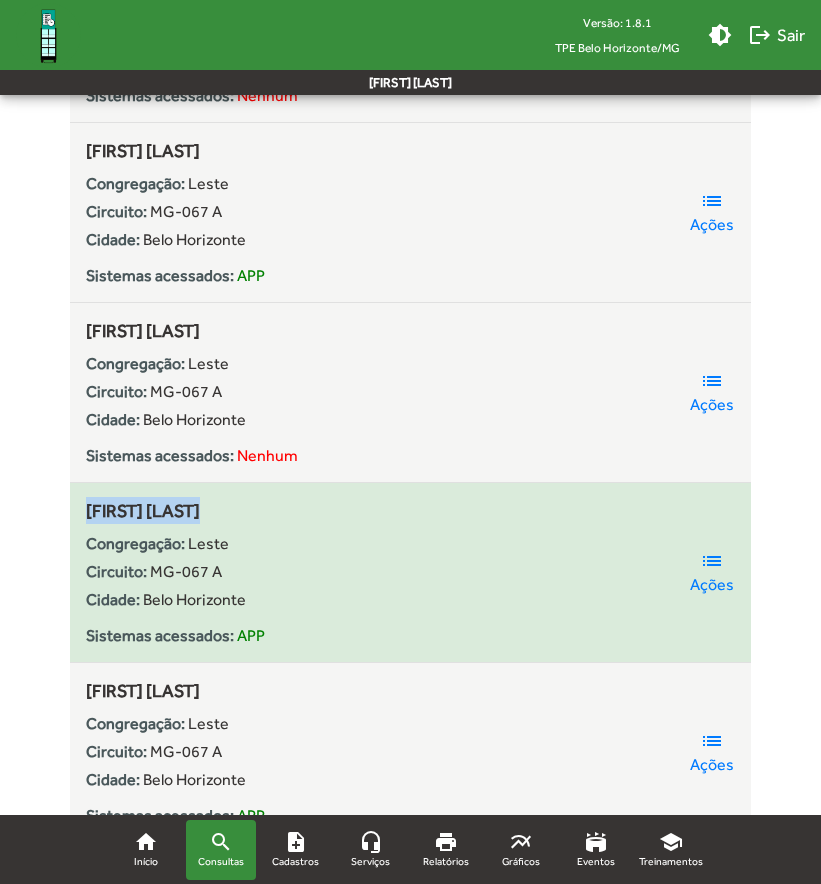click on "[FIRST] [LAST]" 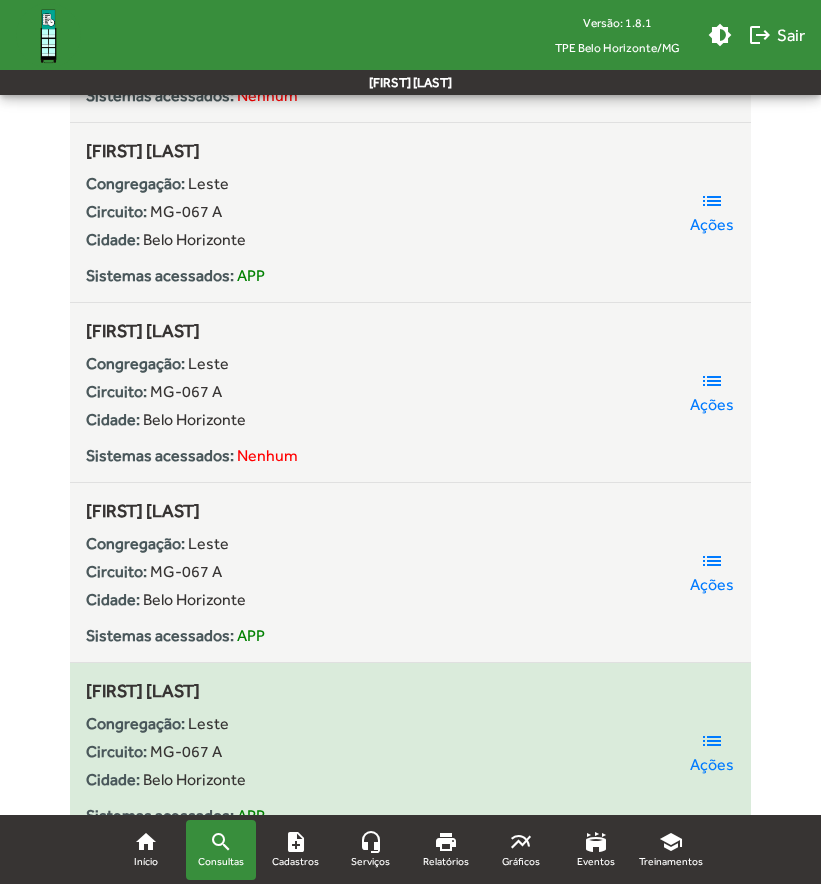 click on "[FIRST] [LAST]" 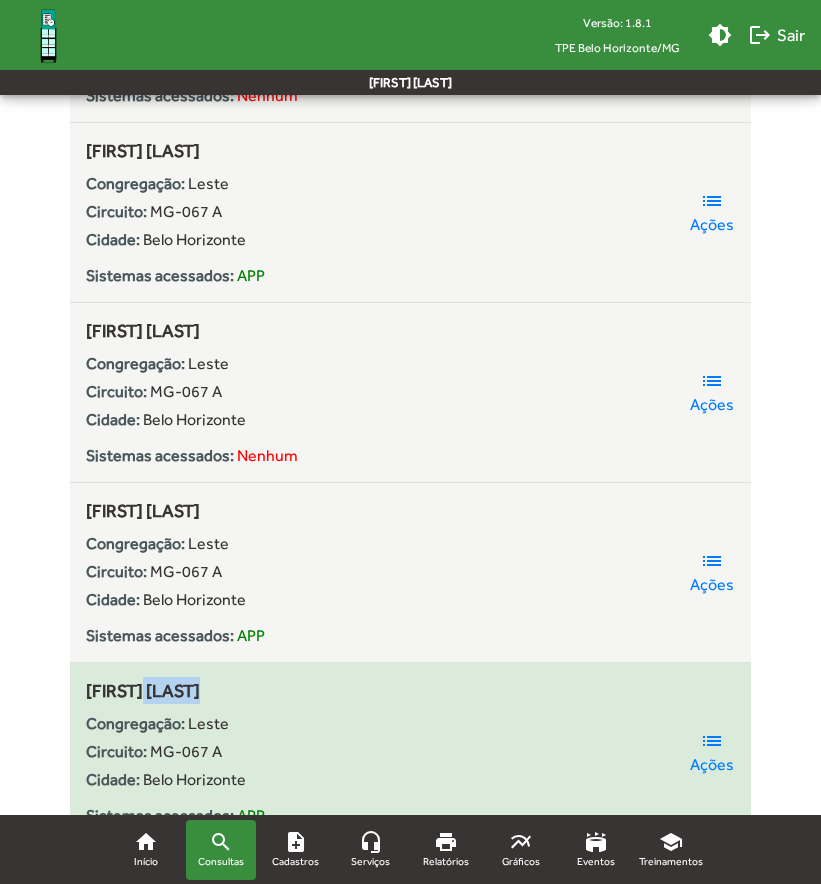 click on "[FIRST] [LAST]" 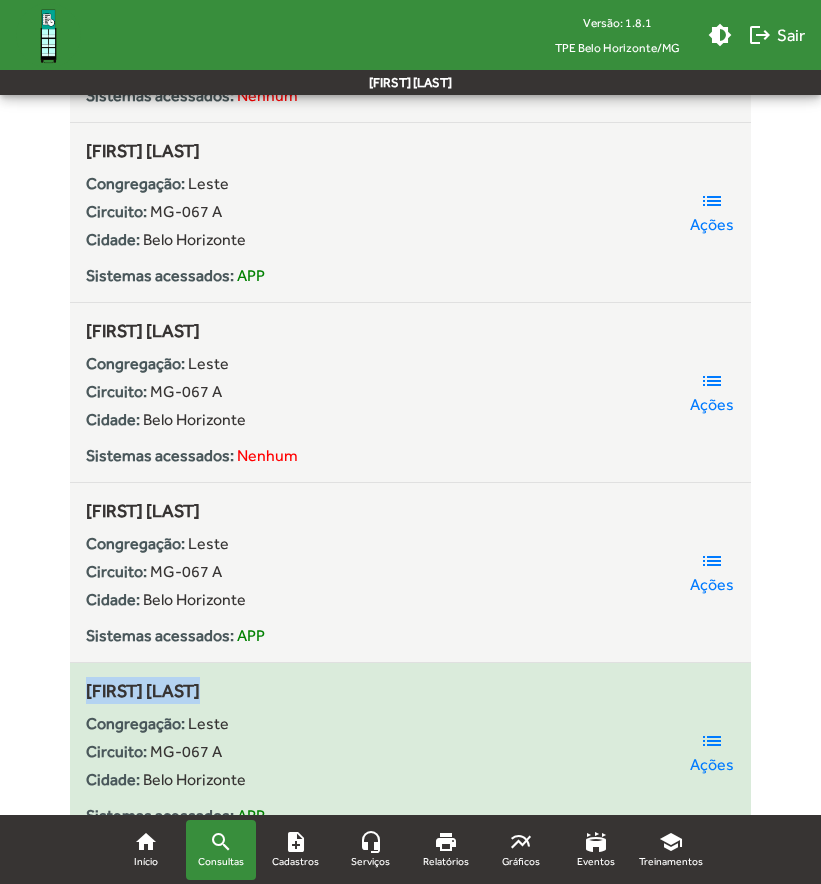 click on "[FIRST] [LAST]" 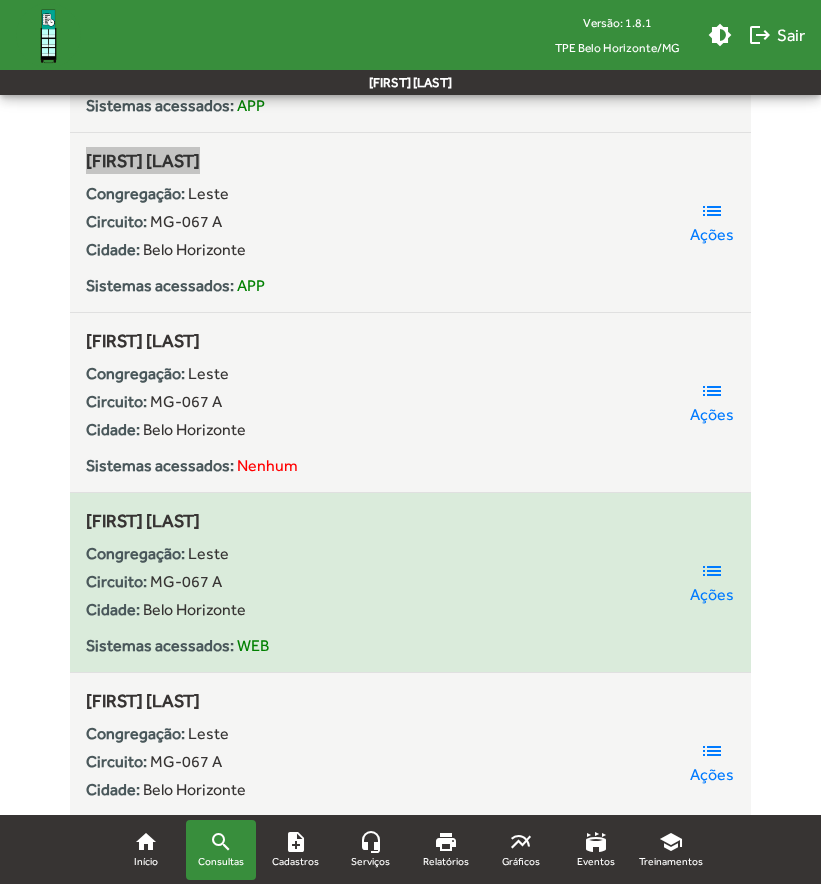 scroll, scrollTop: 5800, scrollLeft: 0, axis: vertical 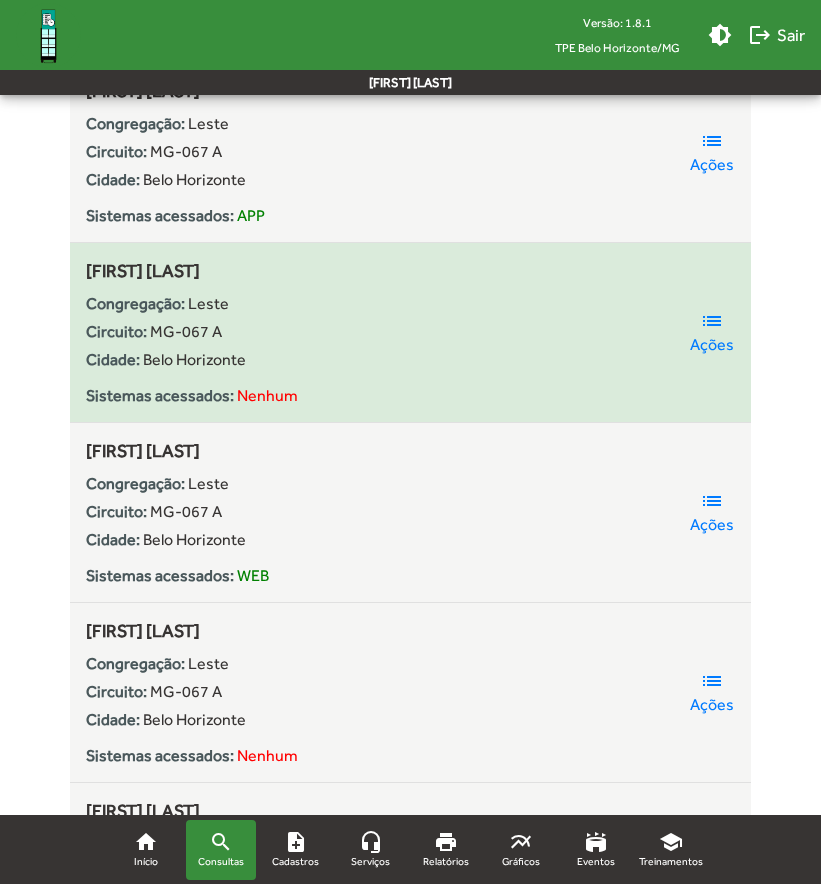 click on "[FIRST] [LAST]" 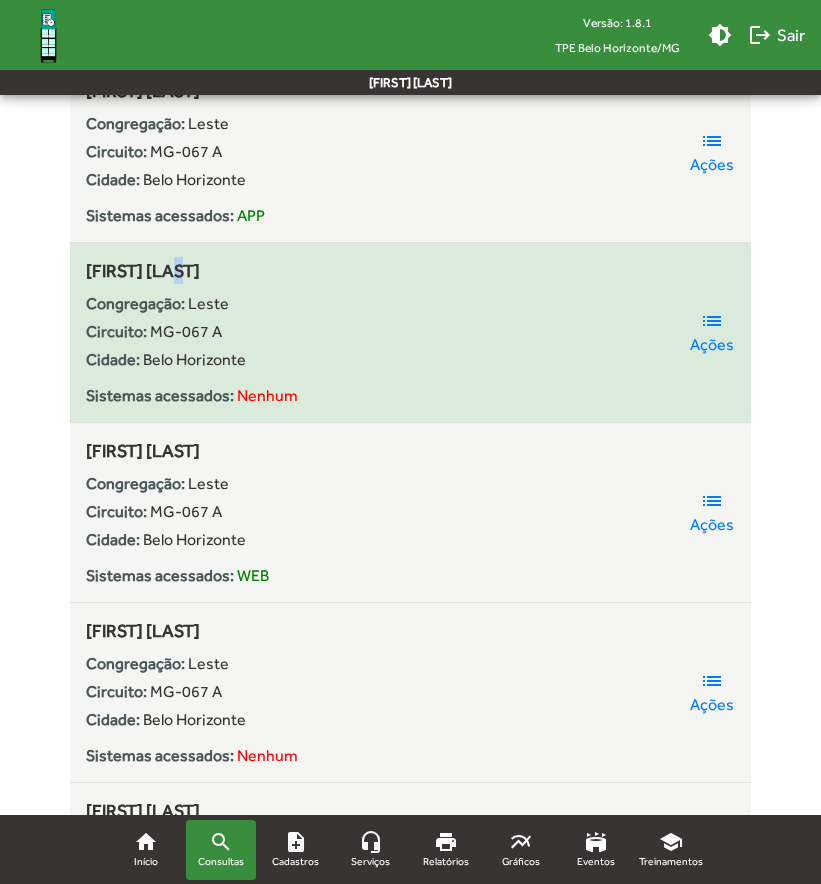 click on "[FIRST] [LAST]" 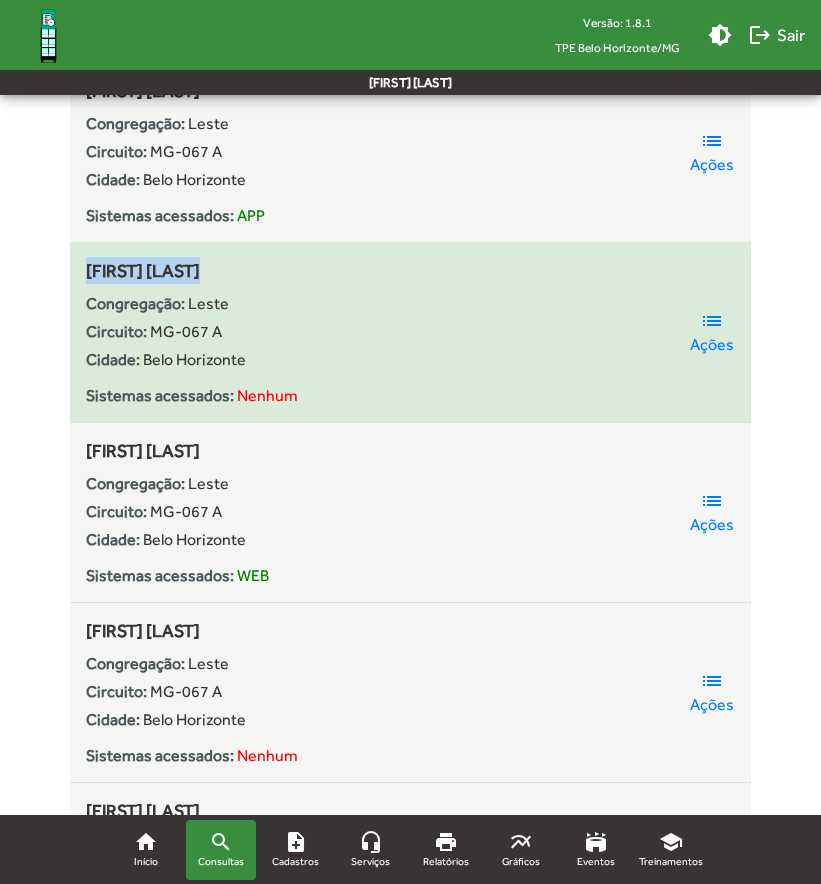 click on "[FIRST] [LAST]" 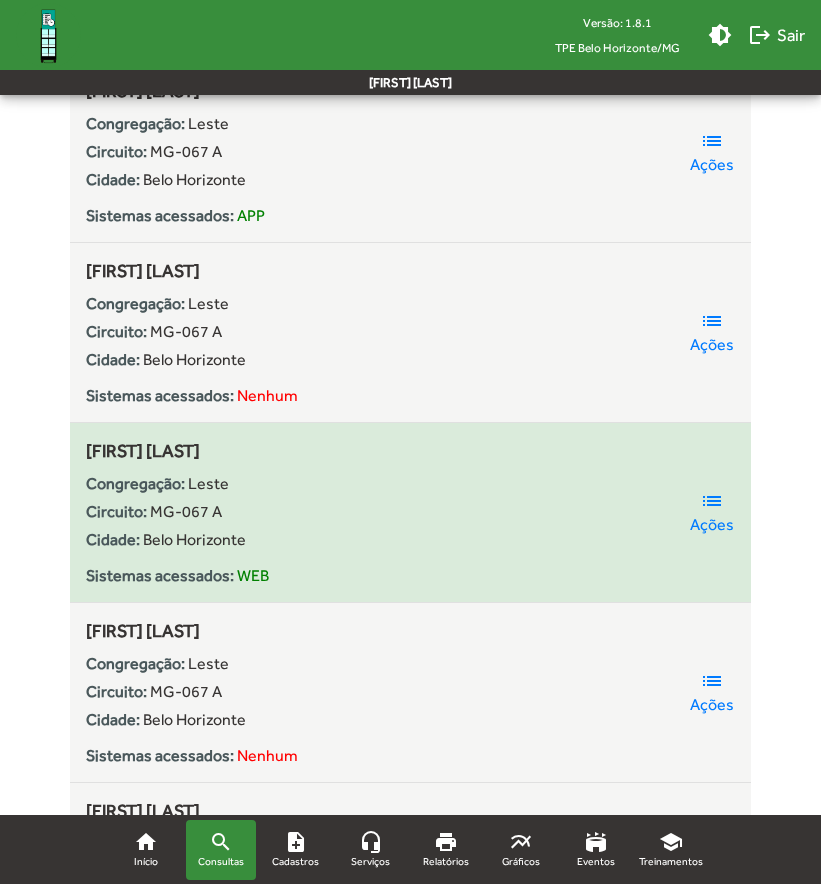 click on "[FIRST] [LAST]" 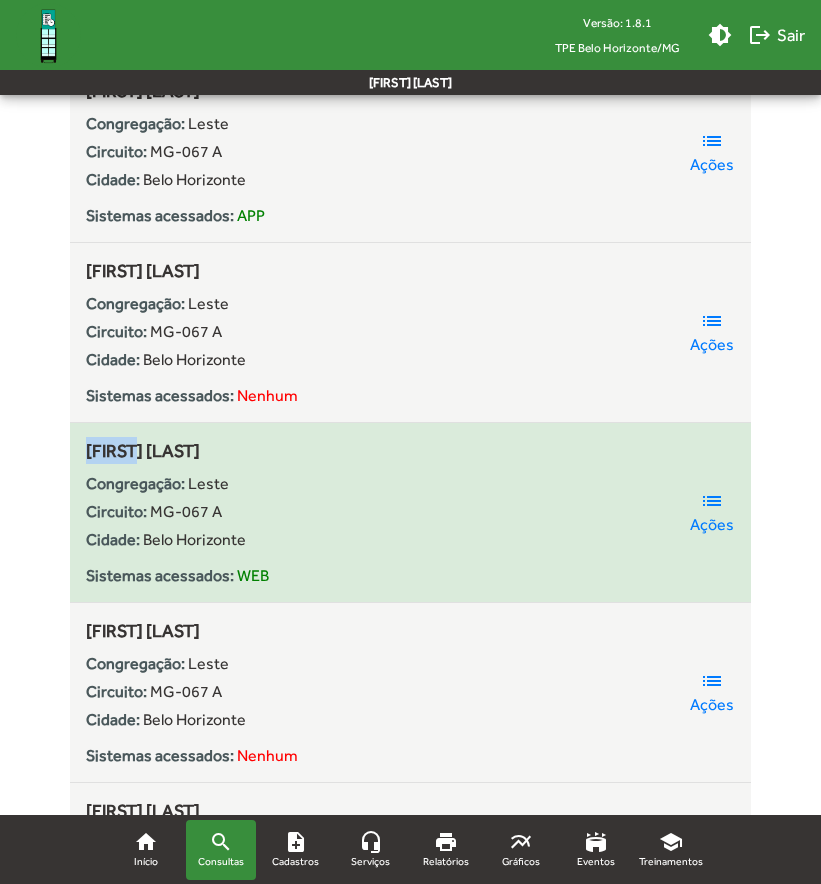click on "[FIRST] [LAST]" 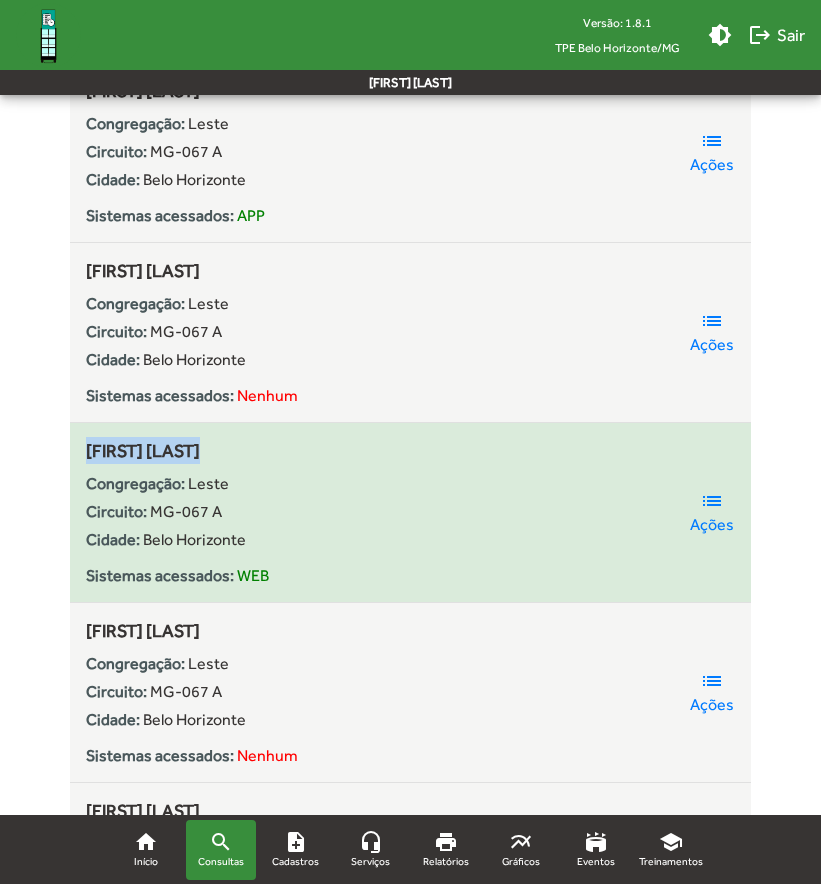 click on "[FIRST] [LAST]" 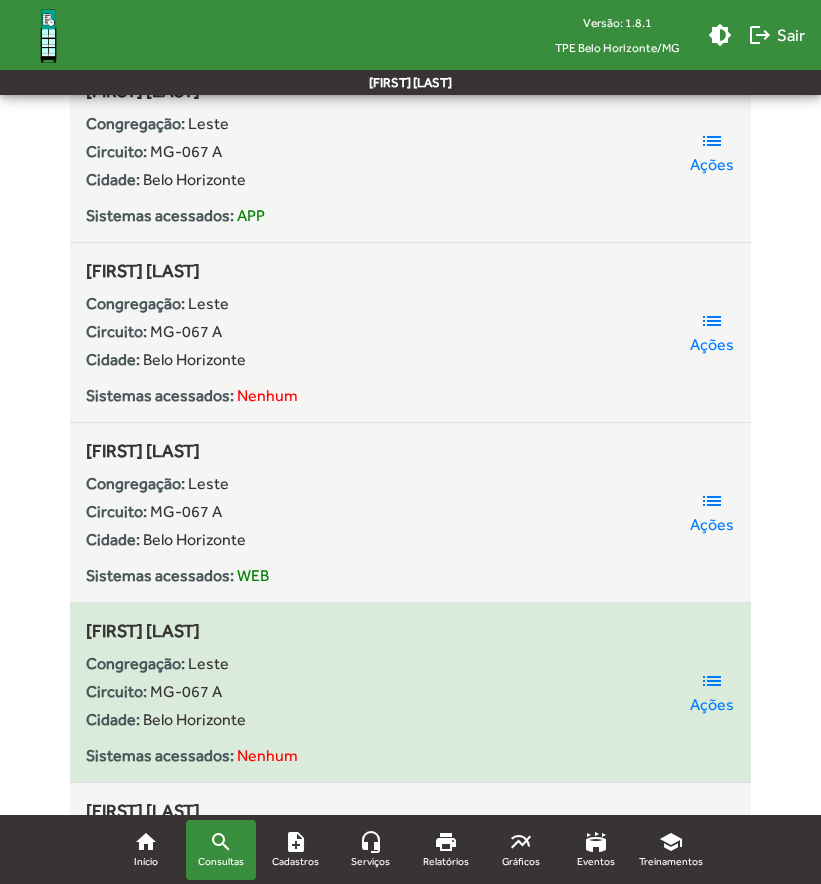 click on "[FIRST] [LAST]" 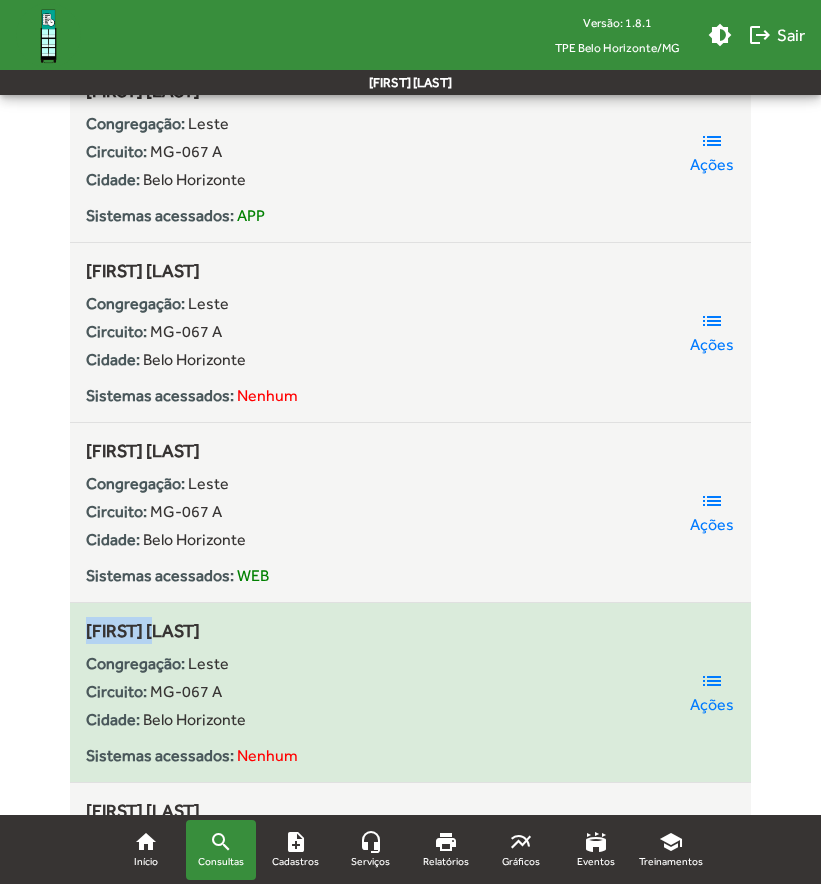 click on "[FIRST] [LAST]" 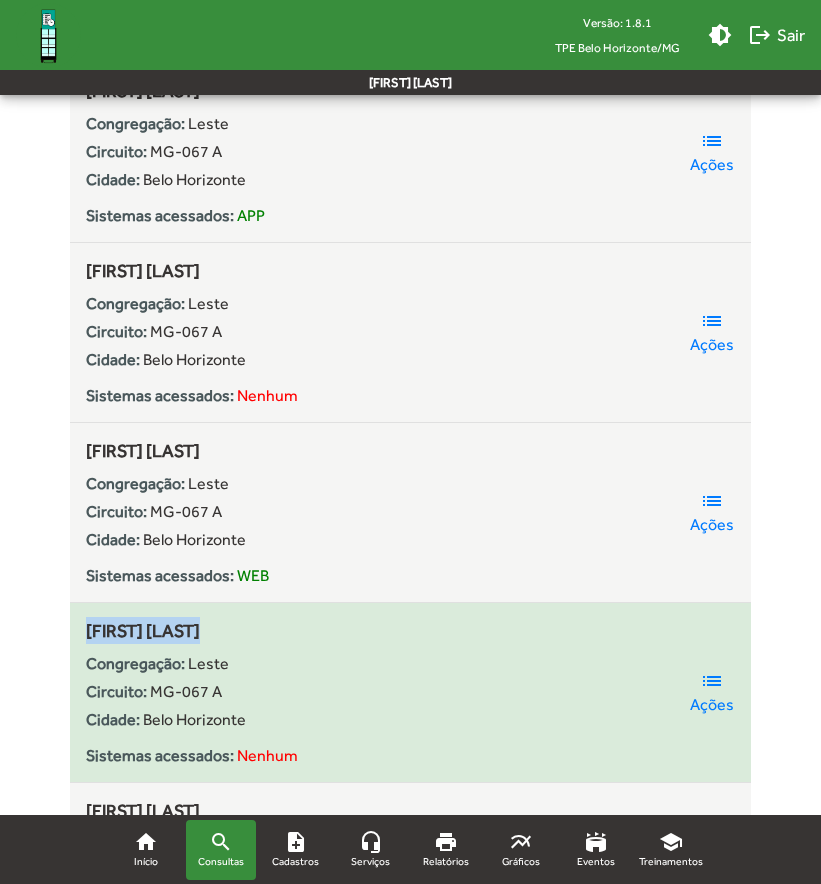 click on "[FIRST] [LAST]" 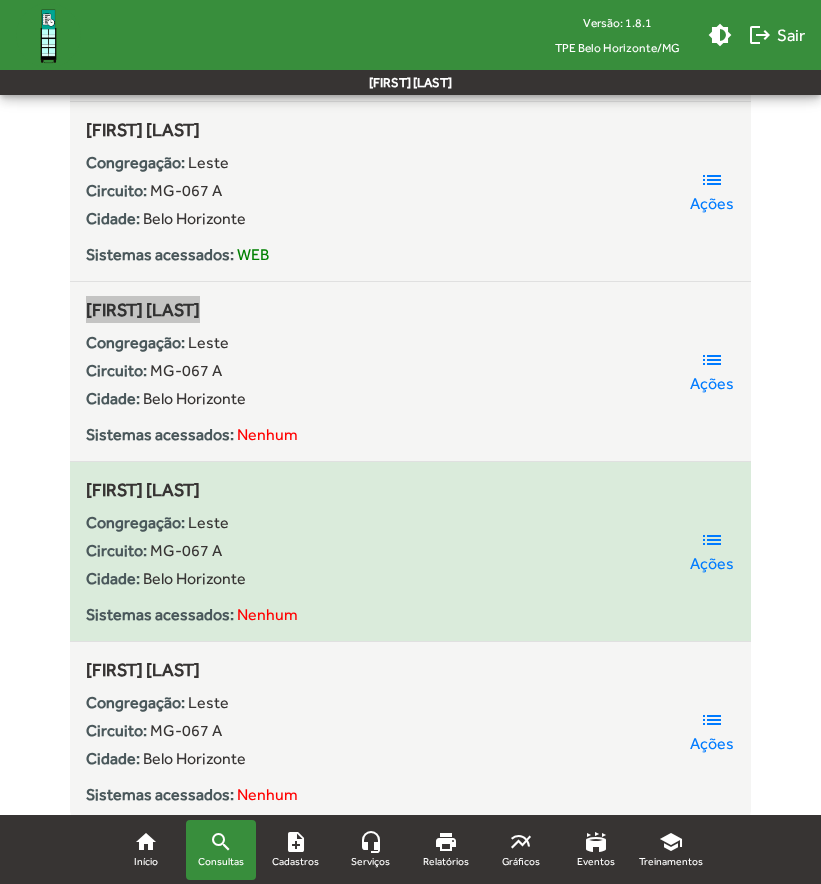 scroll, scrollTop: 6122, scrollLeft: 0, axis: vertical 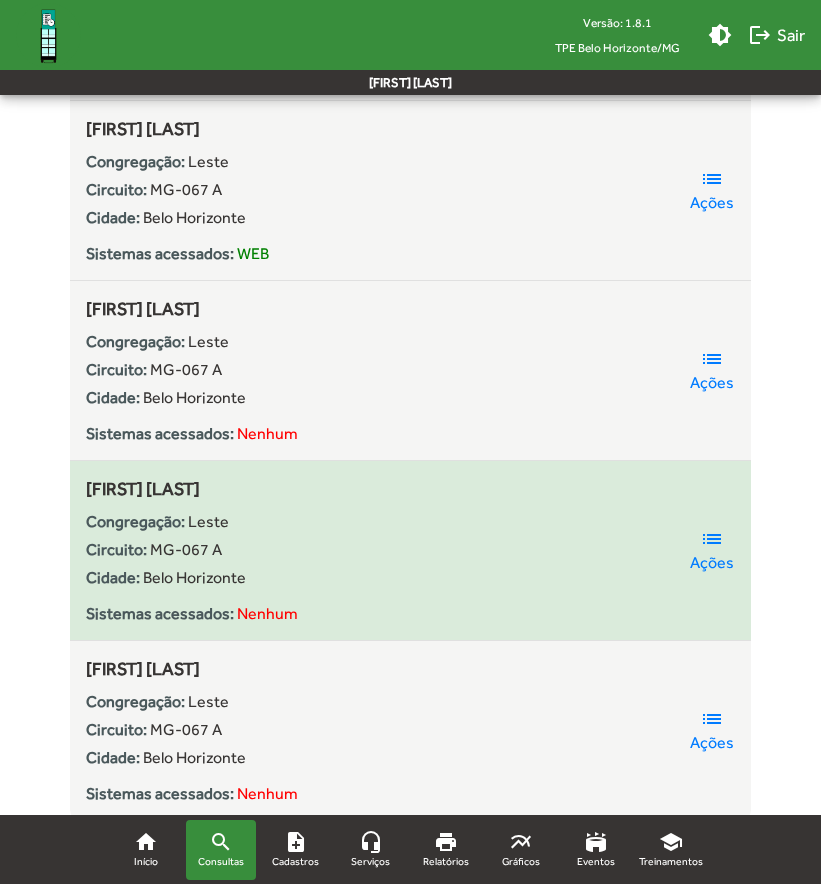 click on "[FIRST] [LAST]" 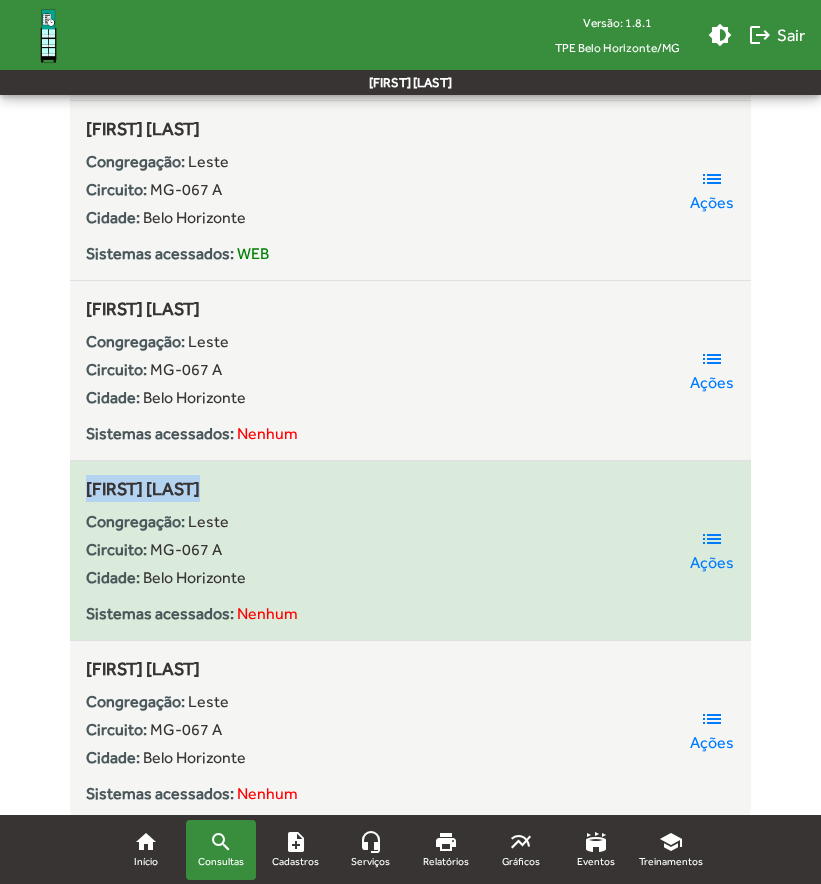 click on "[FIRST] [LAST]" 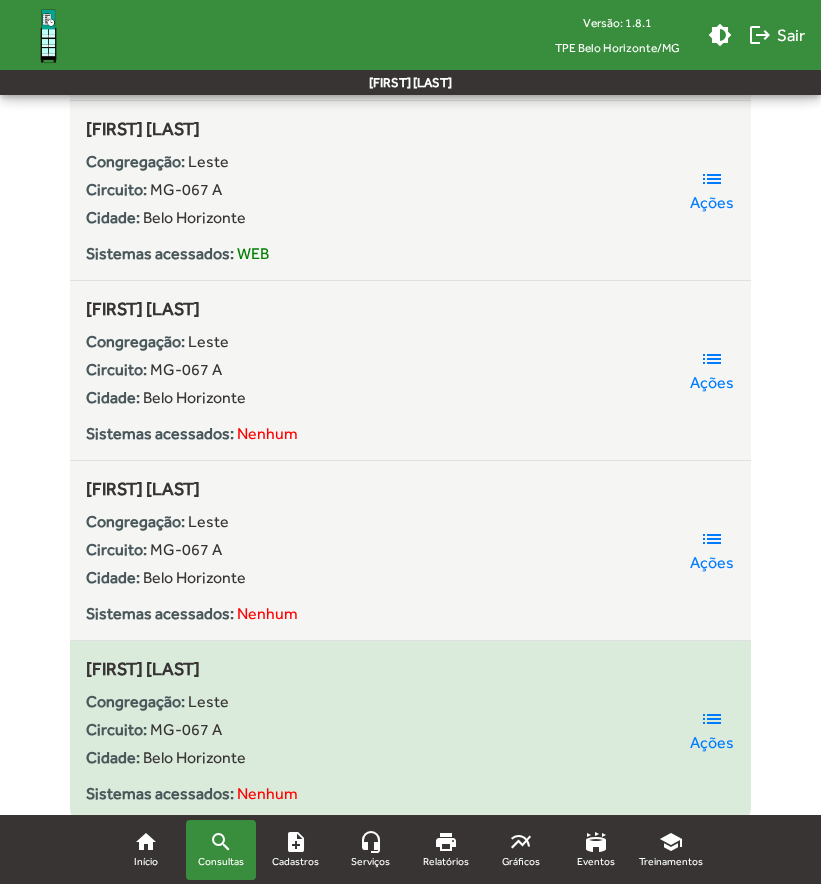 click on "[FIRST] [LAST]" 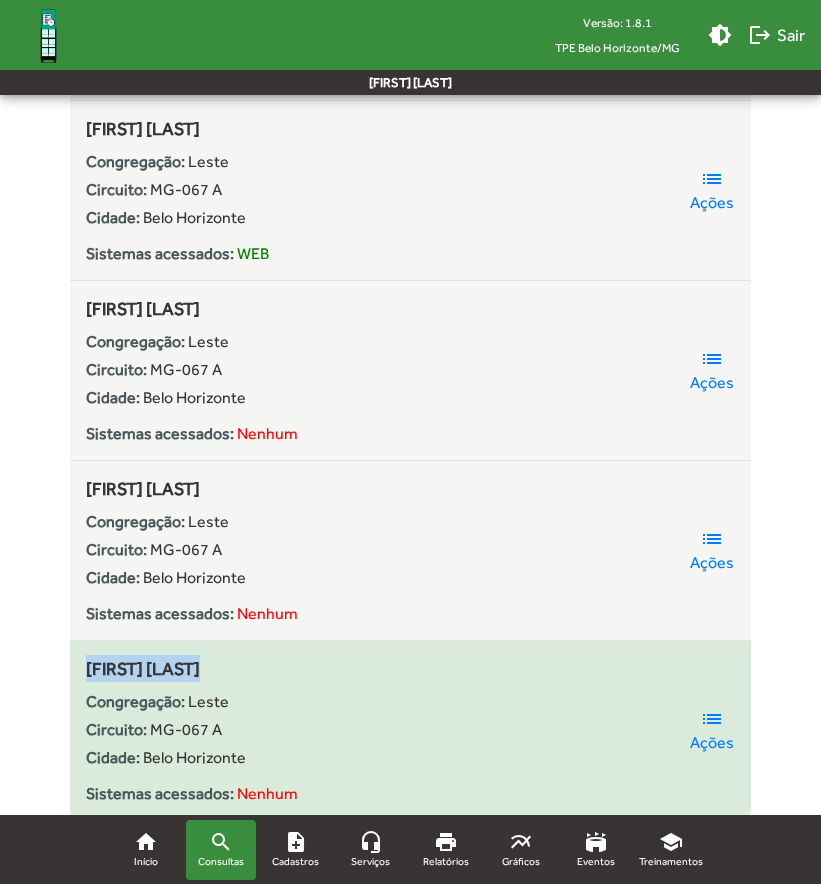 click on "[FIRST] [LAST]" 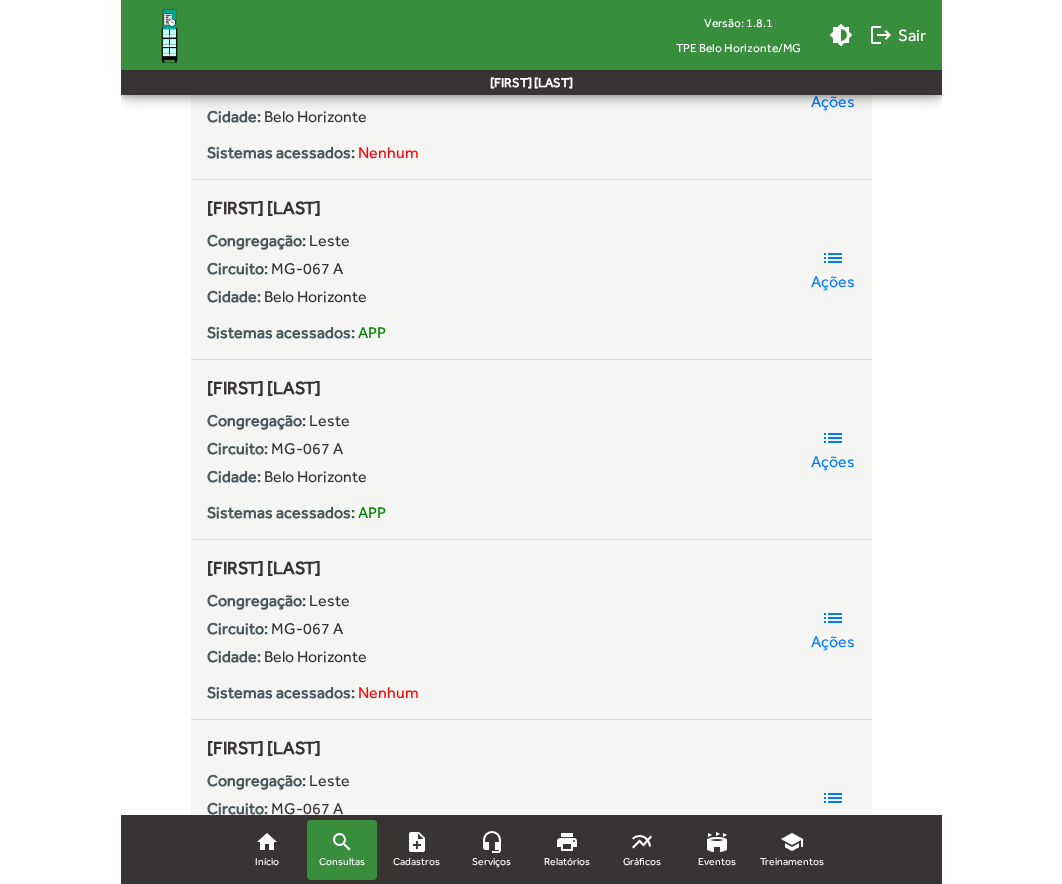scroll, scrollTop: 5122, scrollLeft: 0, axis: vertical 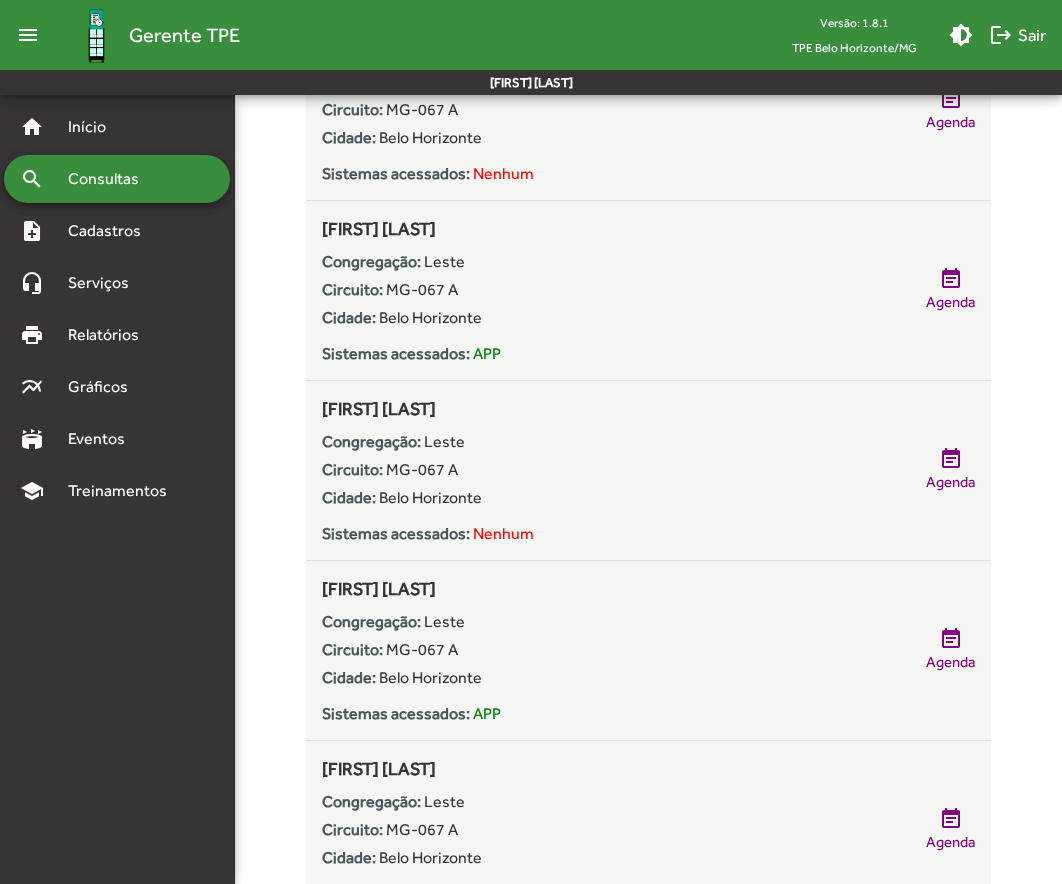 click on "Consultas" at bounding box center (110, 179) 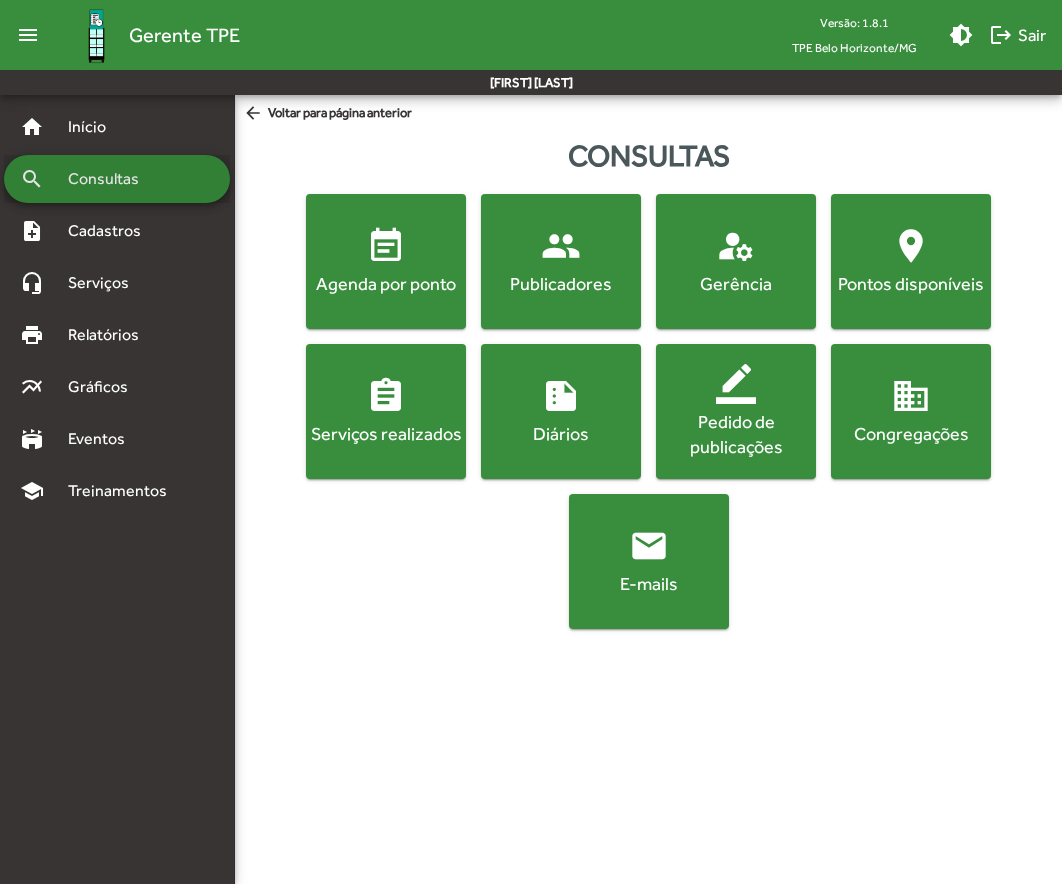 scroll, scrollTop: 0, scrollLeft: 0, axis: both 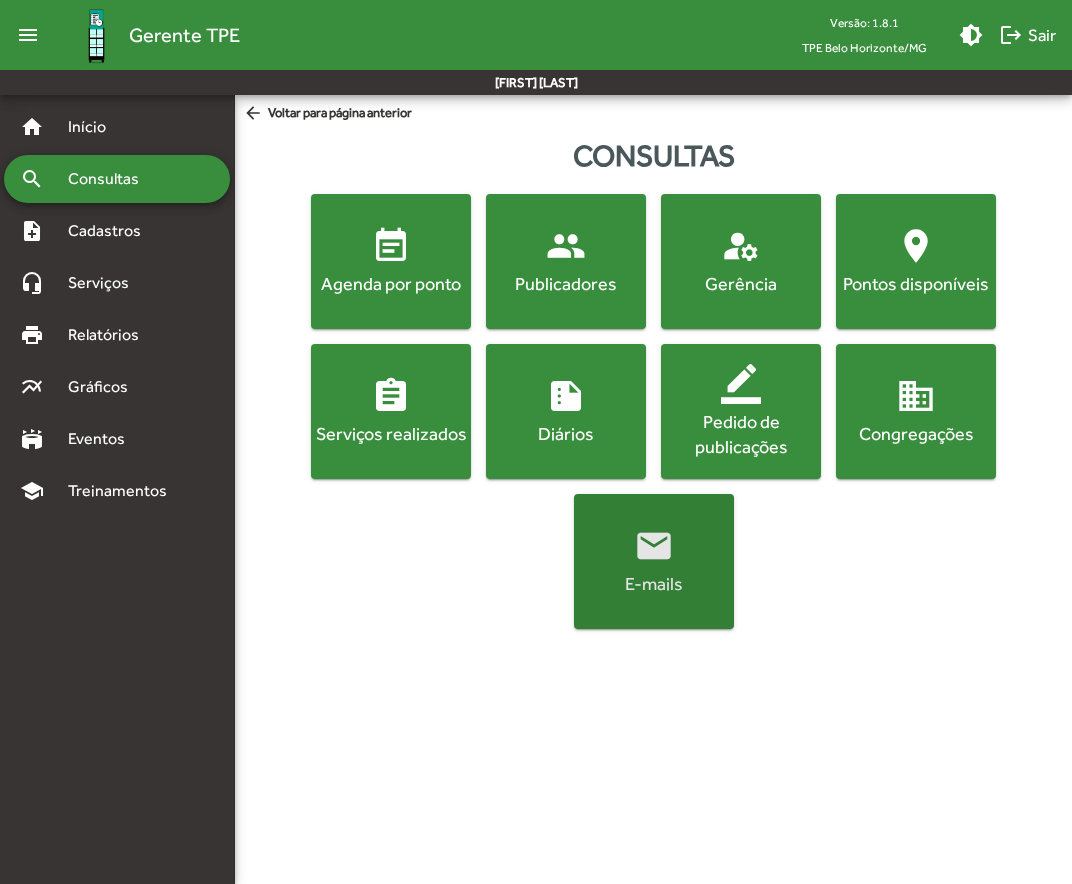 click on "email" 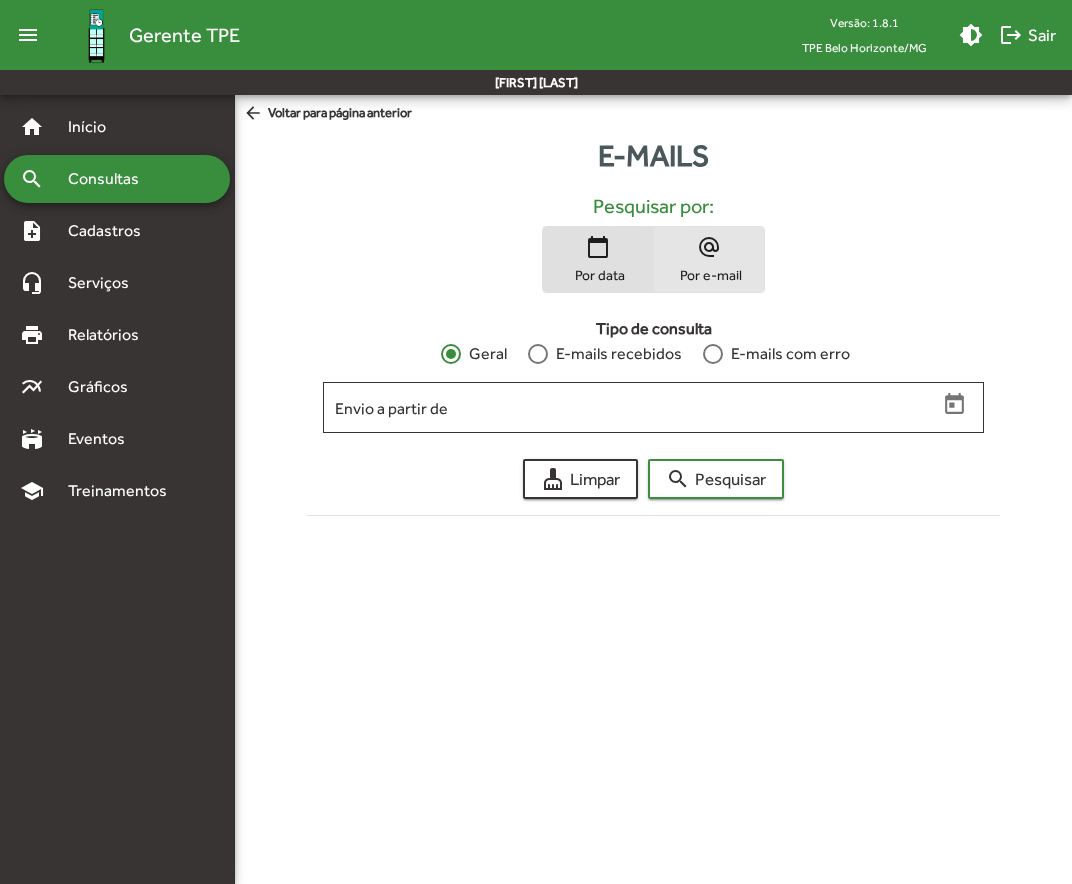 click on "alternate_email Por e-mail" at bounding box center [709, 259] 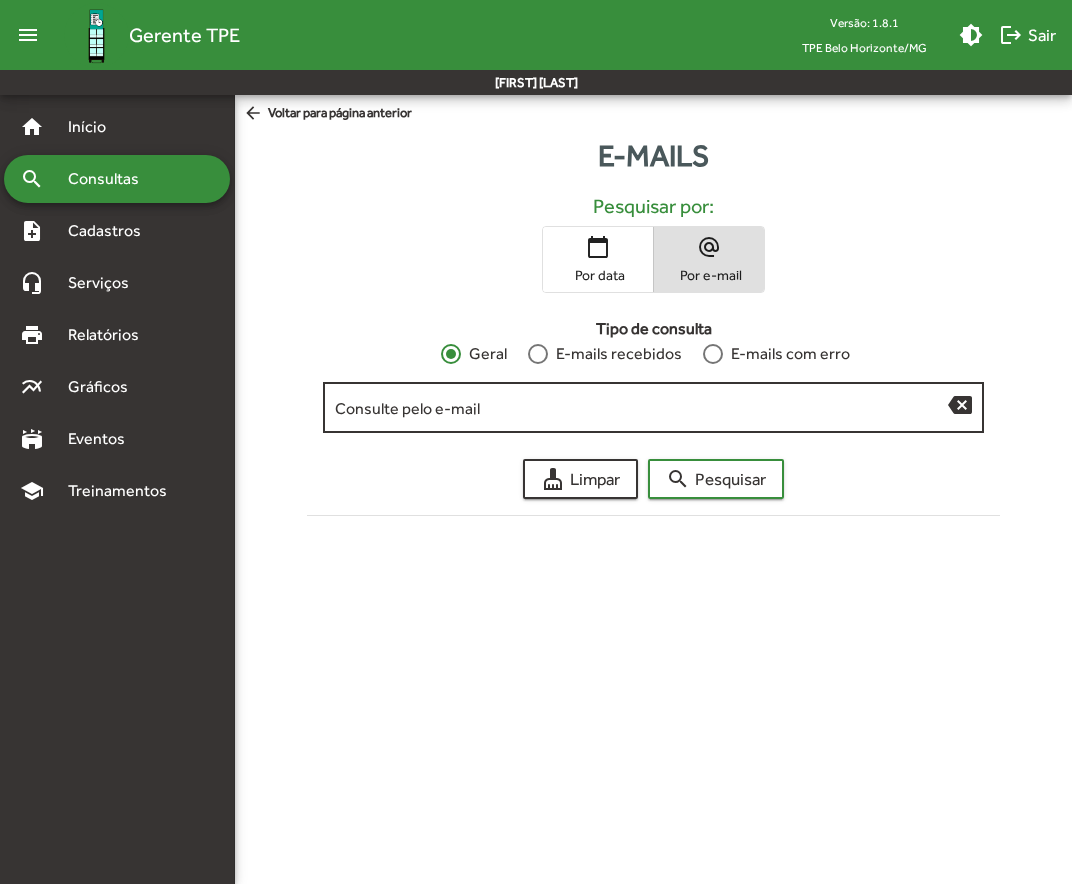 click on "Consulte pelo e-mail" 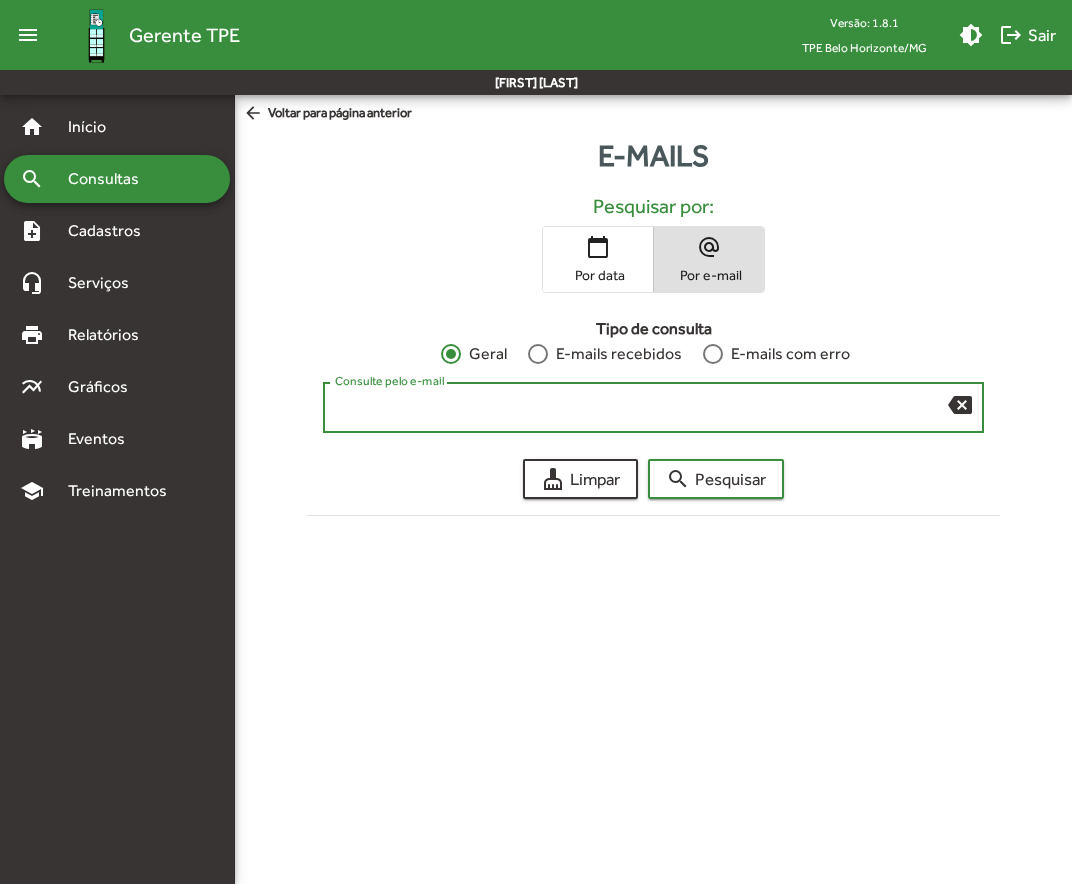 paste on "**********" 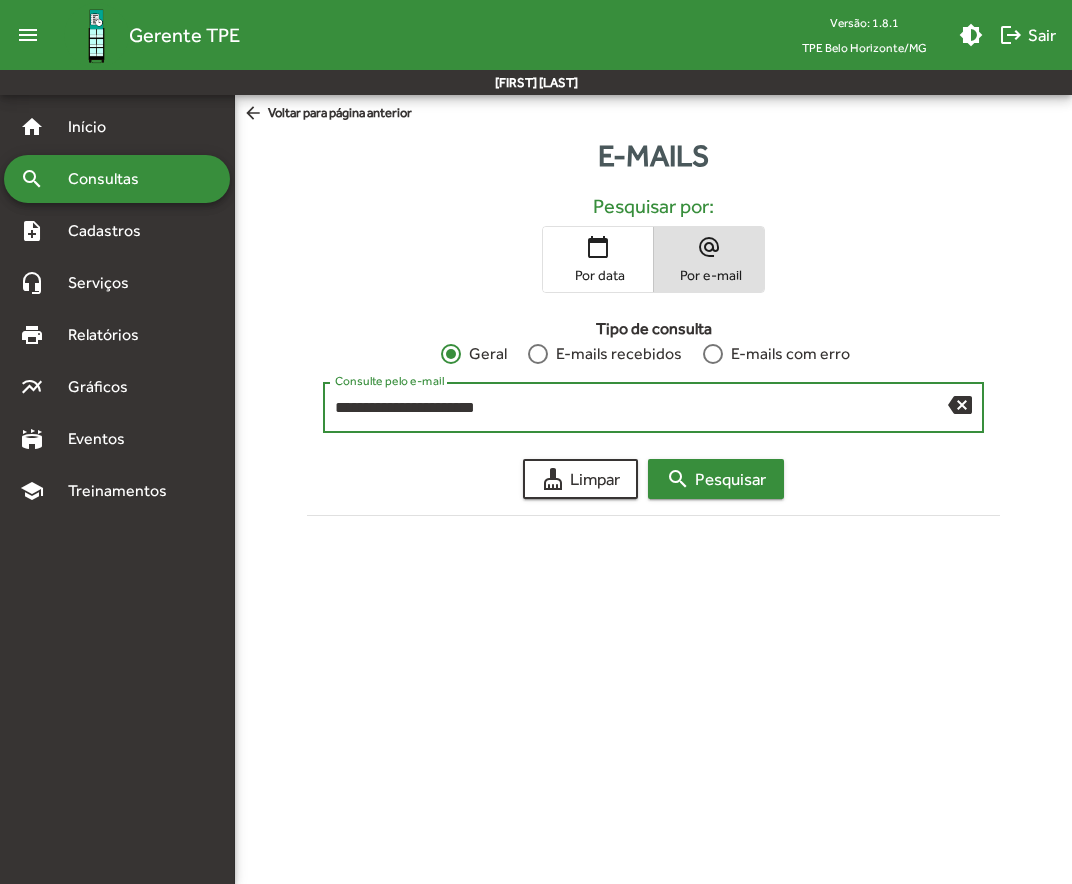 type on "**********" 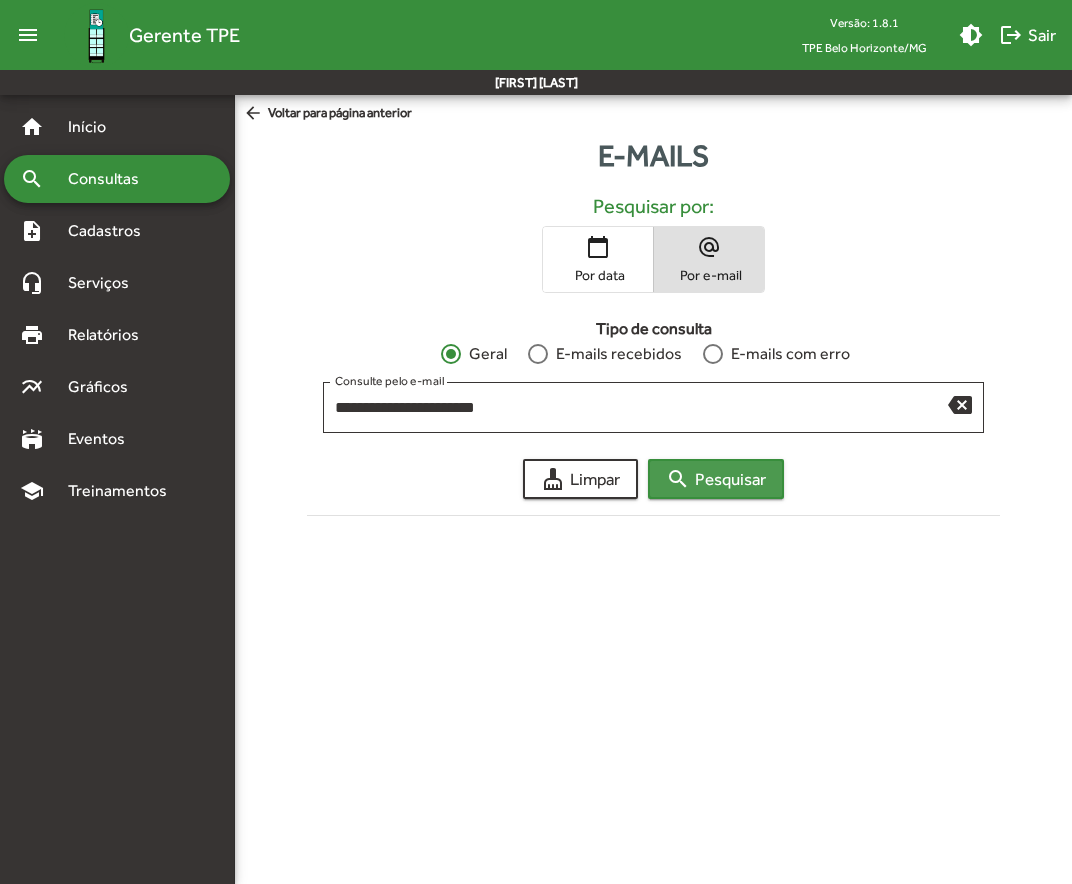 click on "search  Pesquisar" 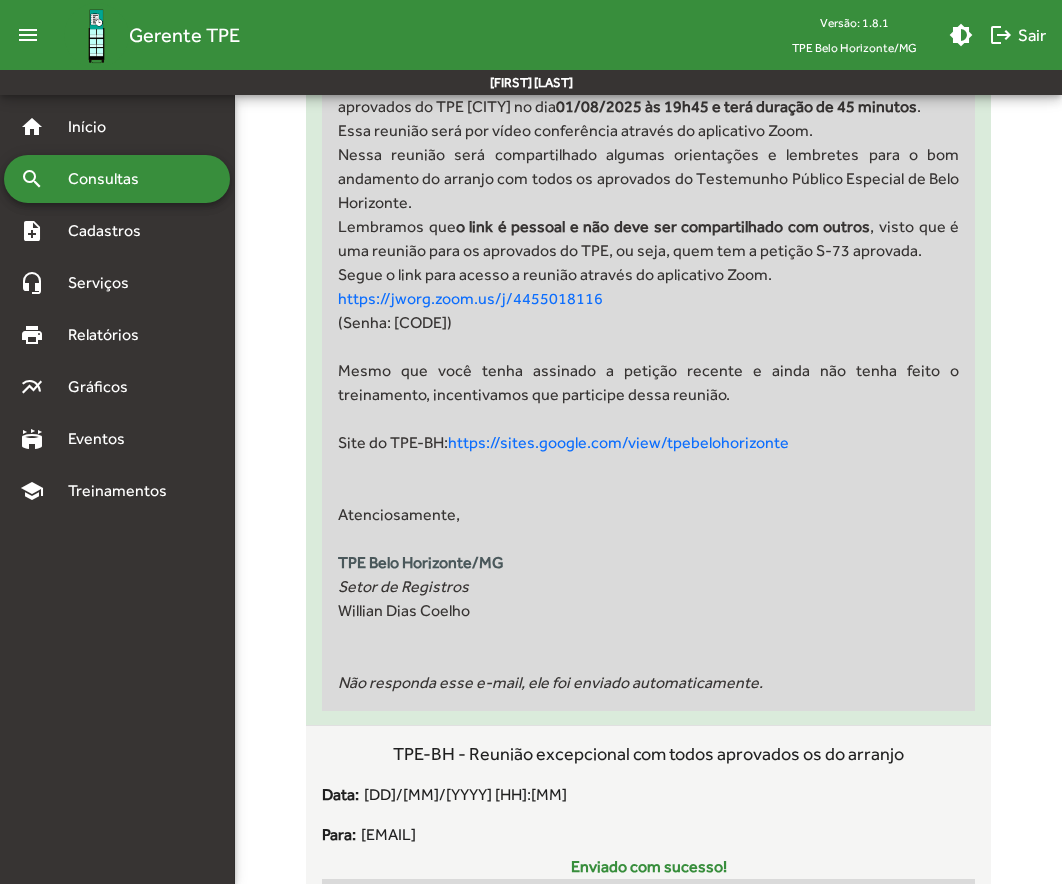 scroll, scrollTop: 700, scrollLeft: 0, axis: vertical 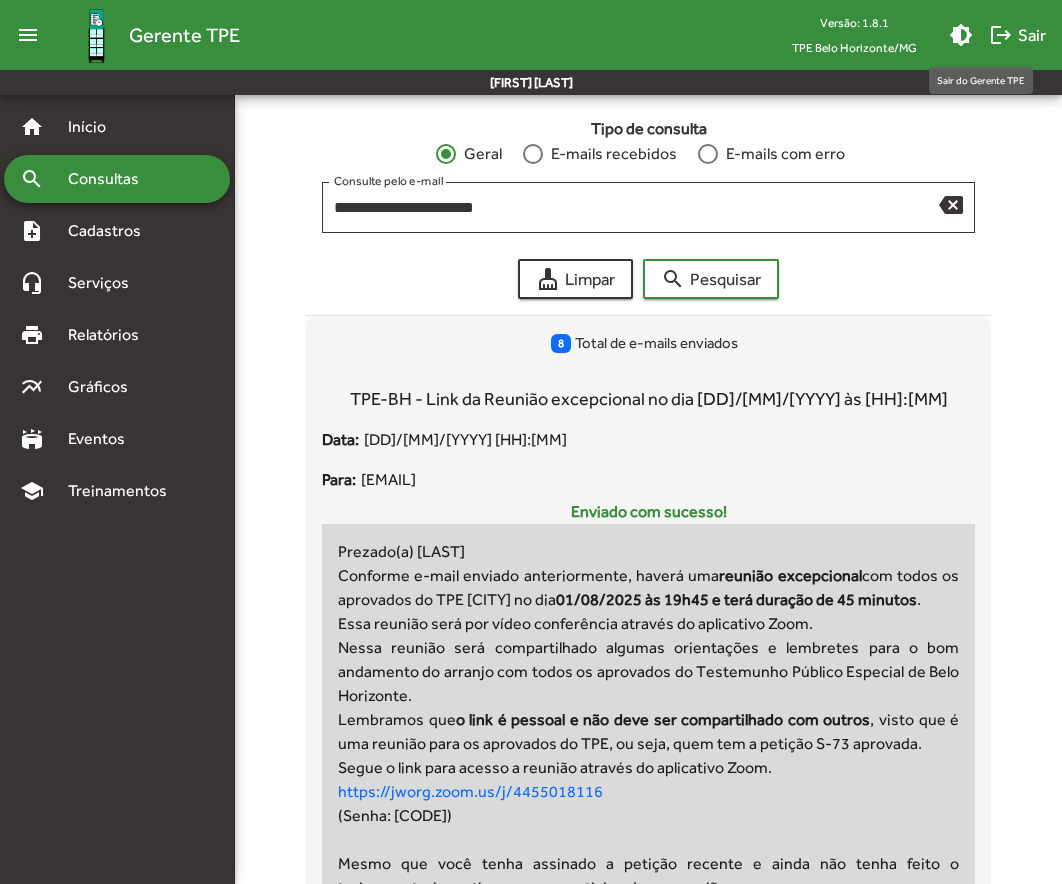 click on "logout  Sair" 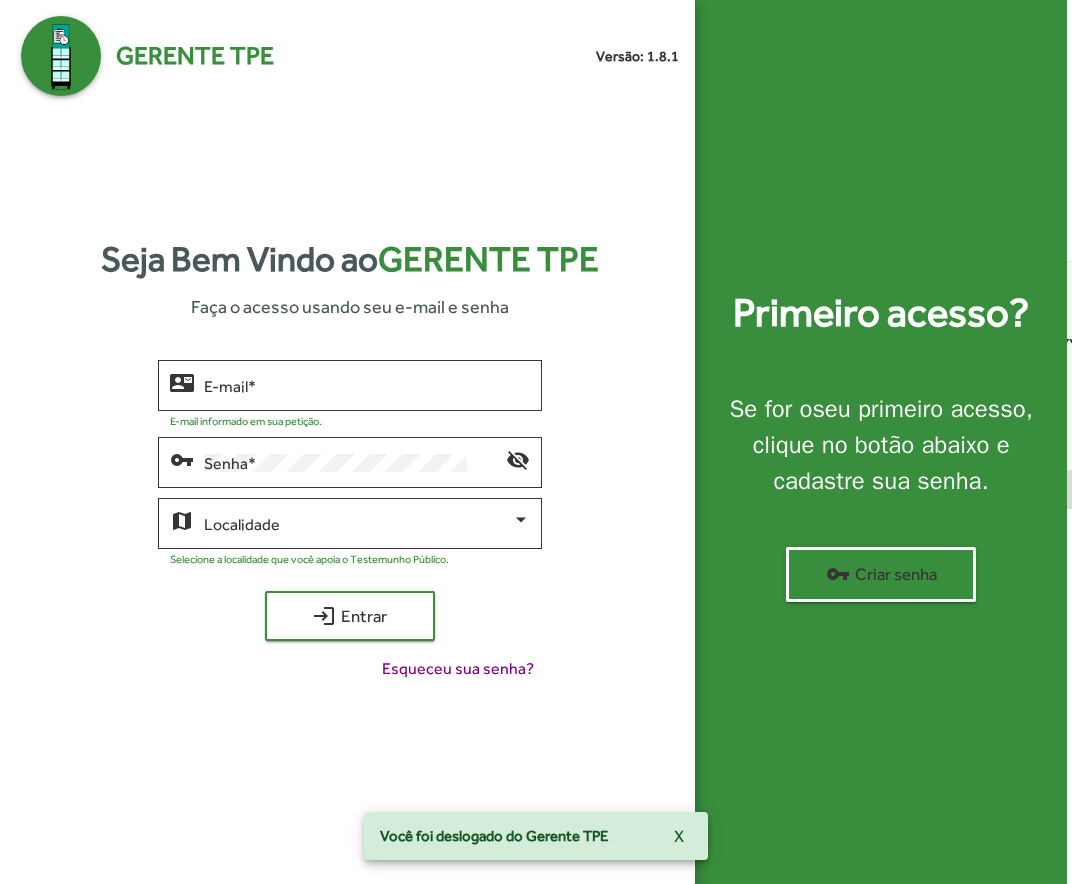 scroll, scrollTop: 0, scrollLeft: 0, axis: both 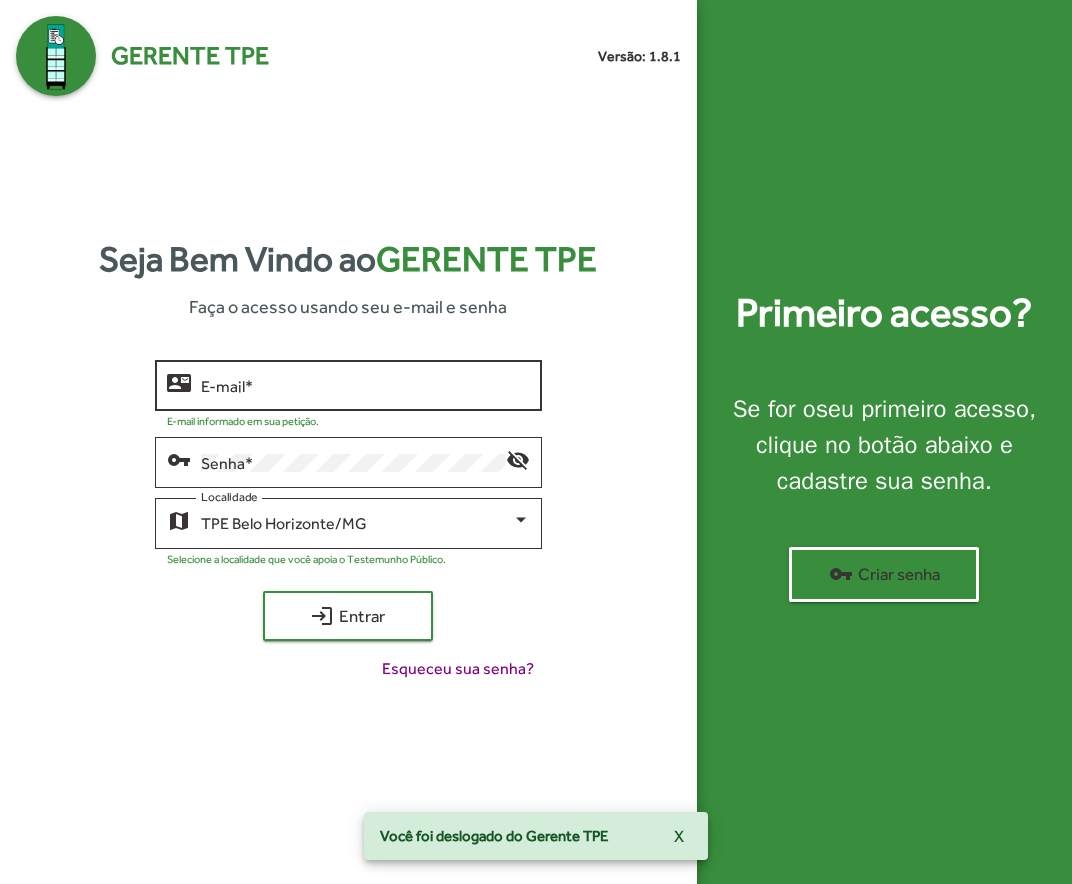 click on "E-mail   *" 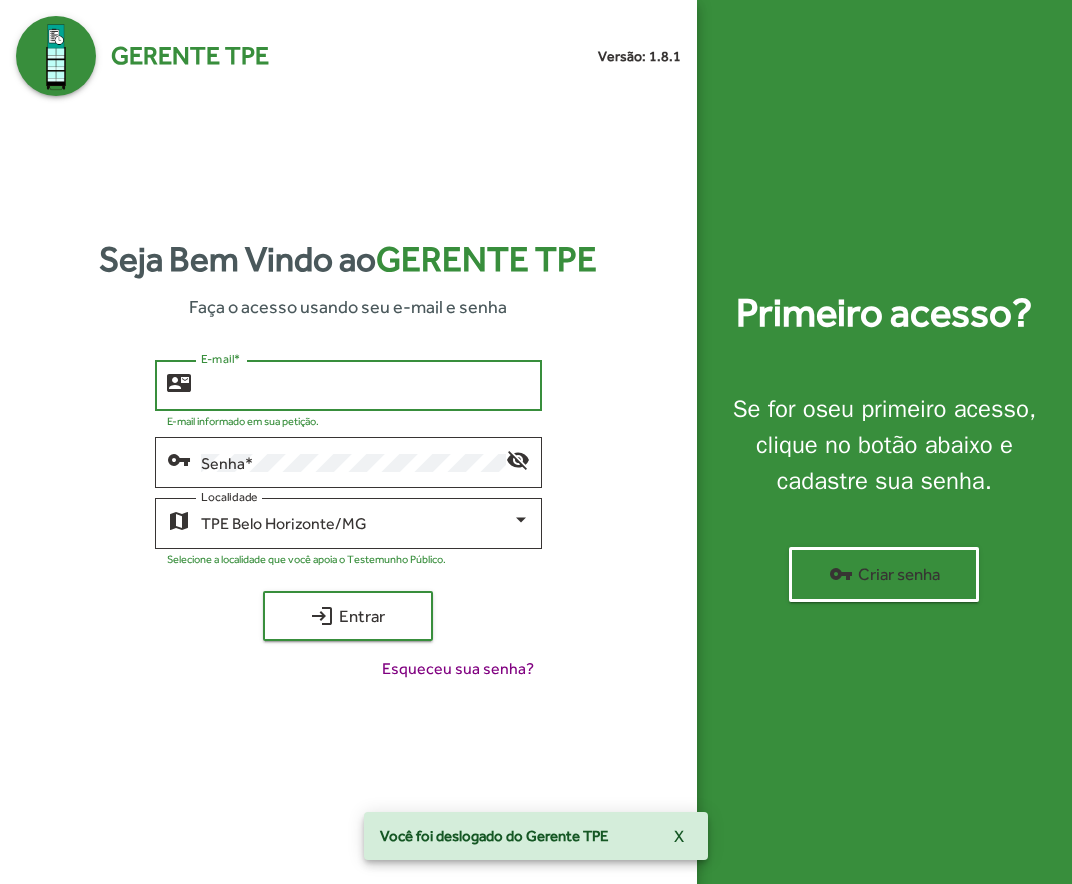 type on "*" 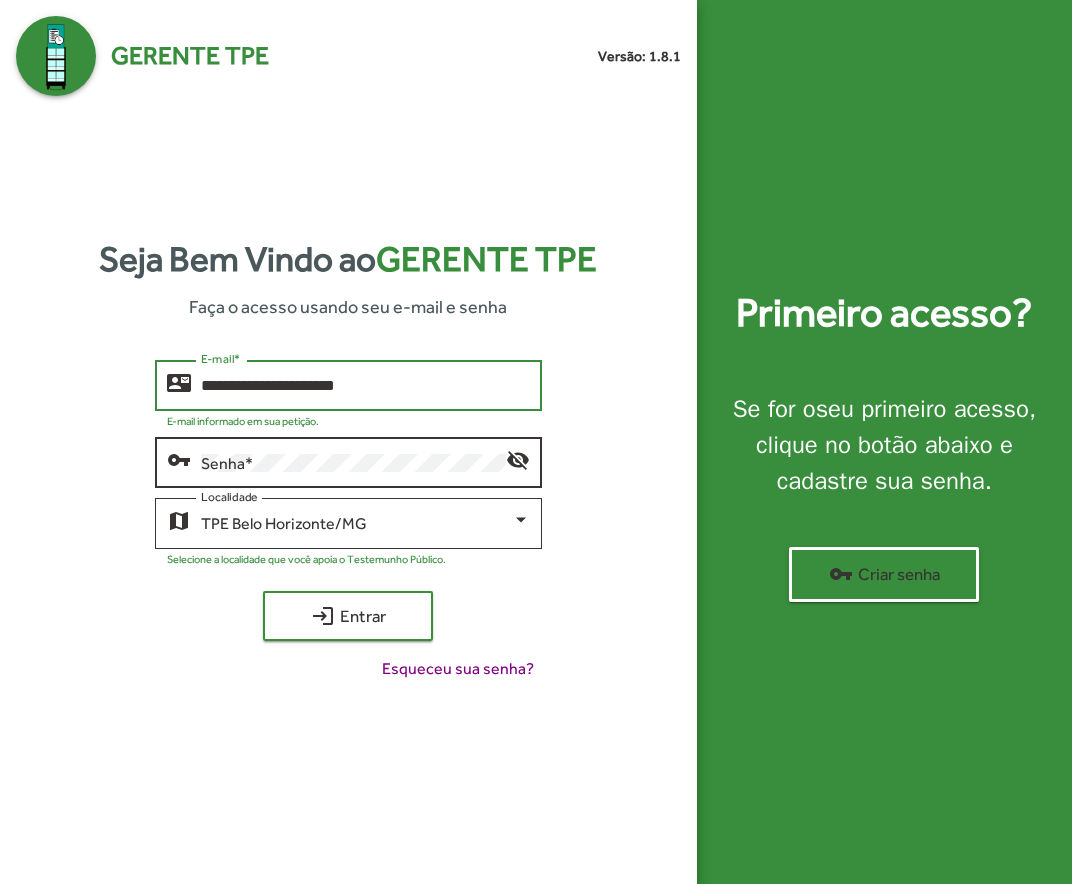 type on "**********" 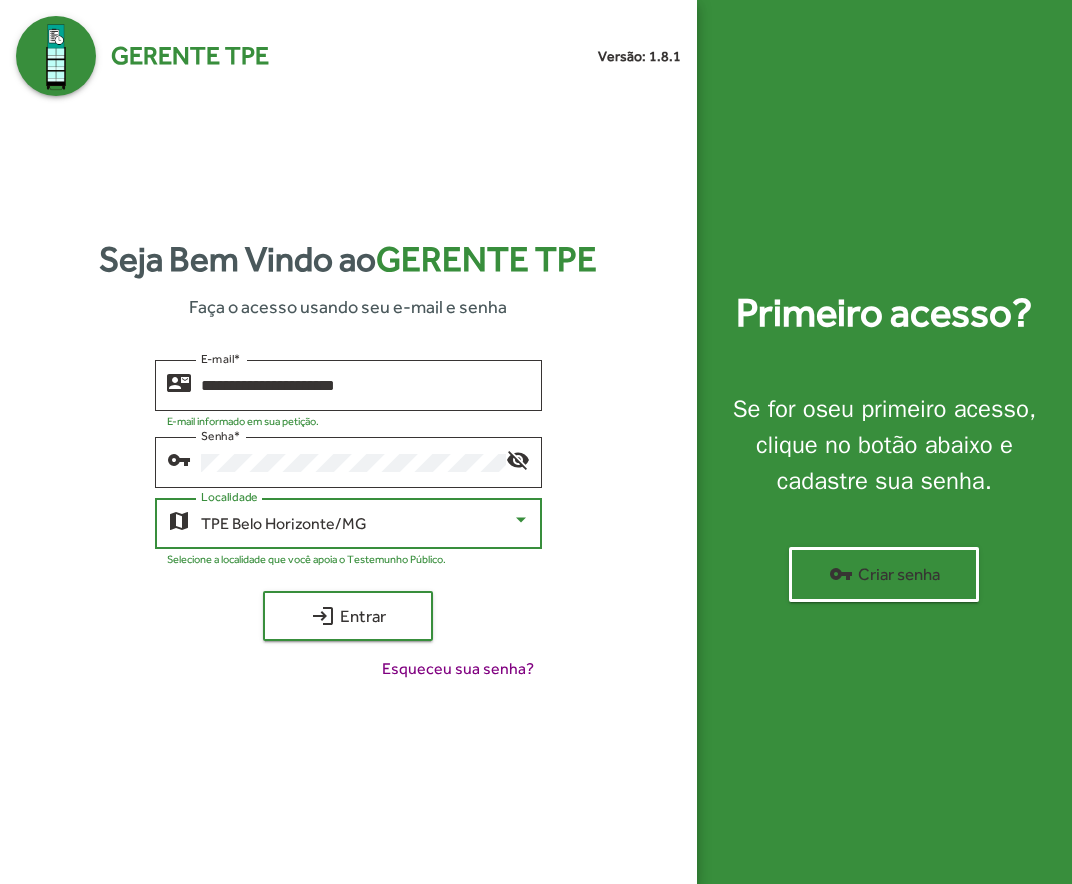 click on "TPE Belo Horizonte/MG" at bounding box center [284, 523] 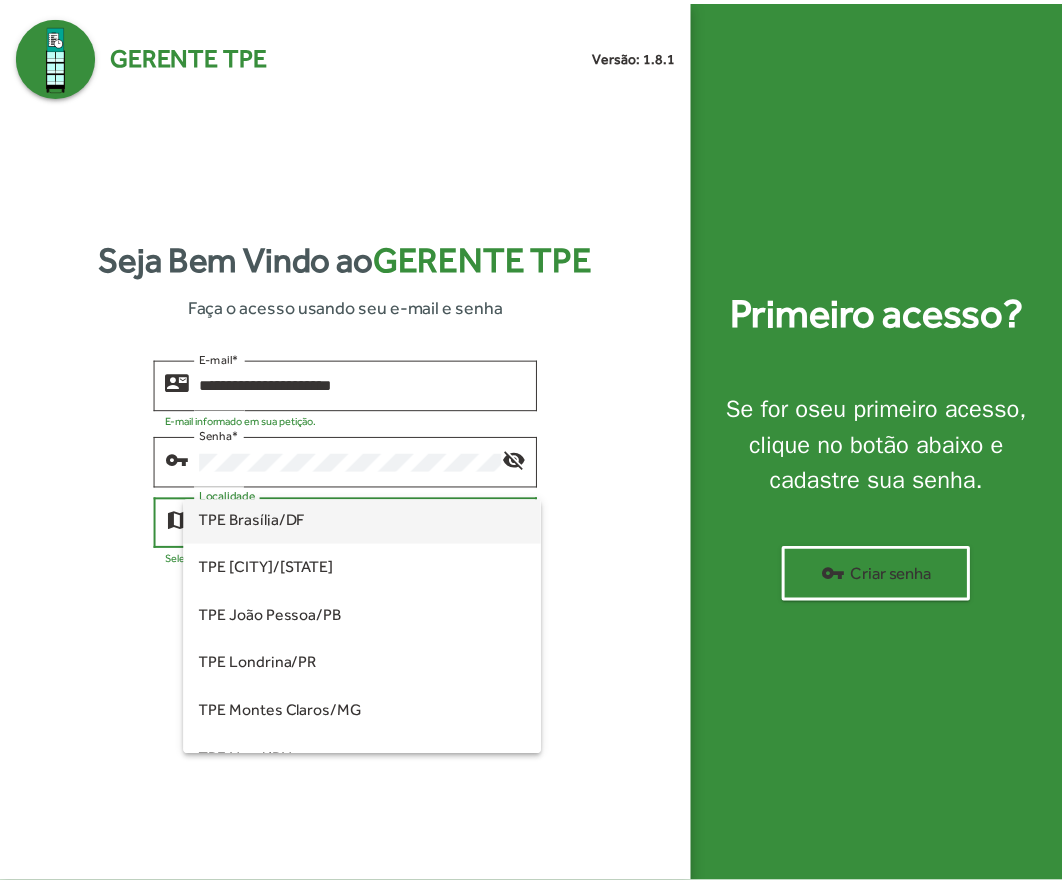 scroll, scrollTop: 560, scrollLeft: 0, axis: vertical 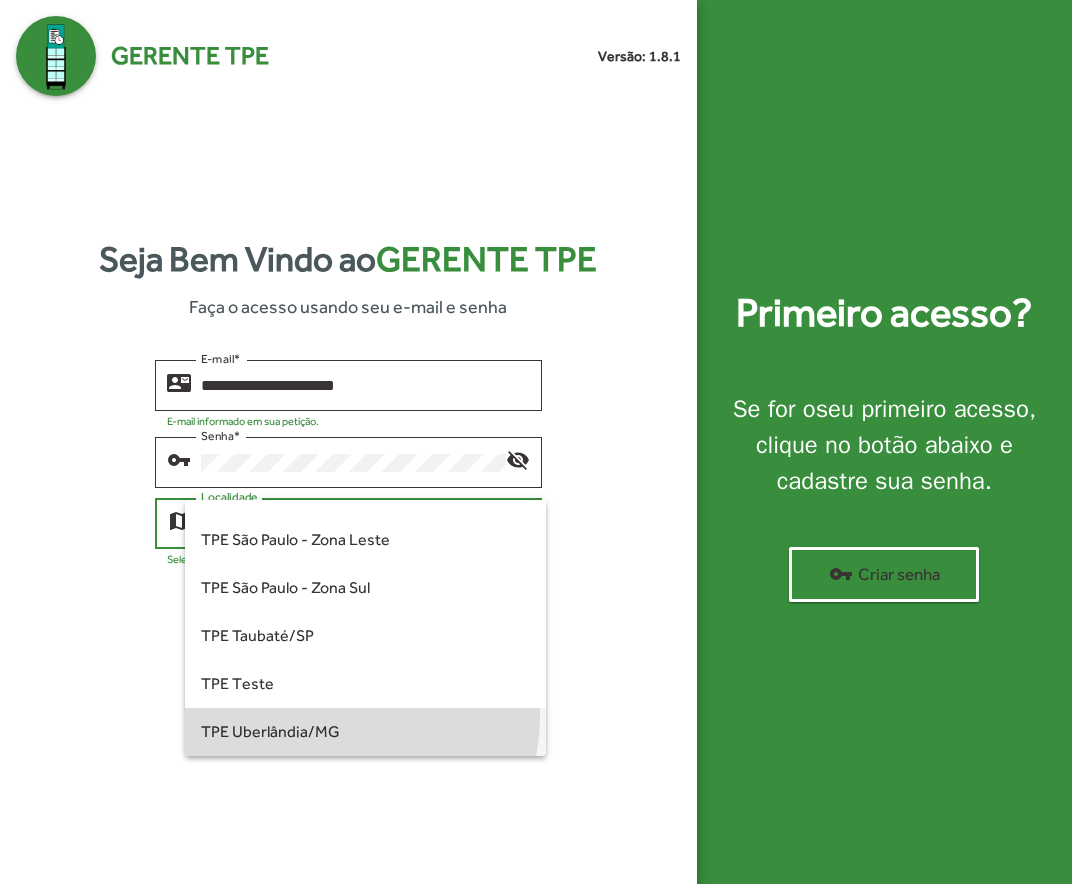 click on "TPE Uberlândia/MG" at bounding box center (366, 732) 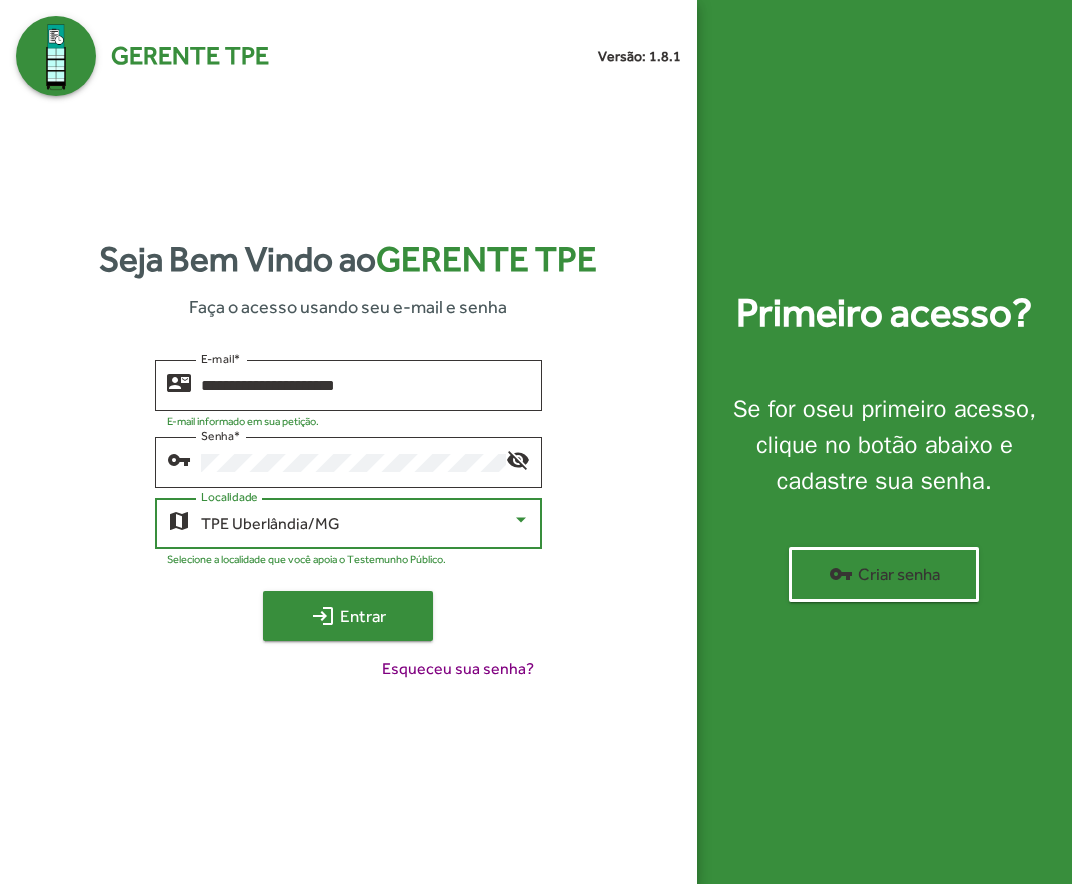 click on "login" 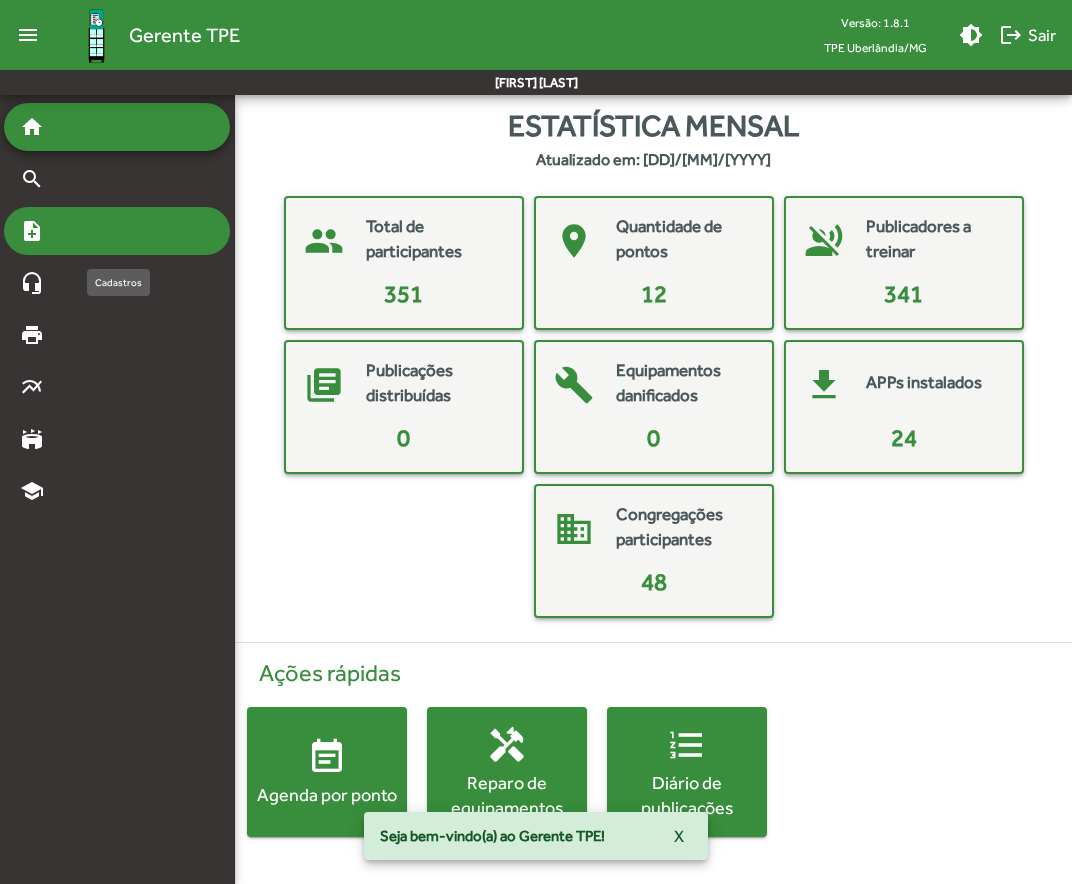 click on "note_add" at bounding box center [117, 231] 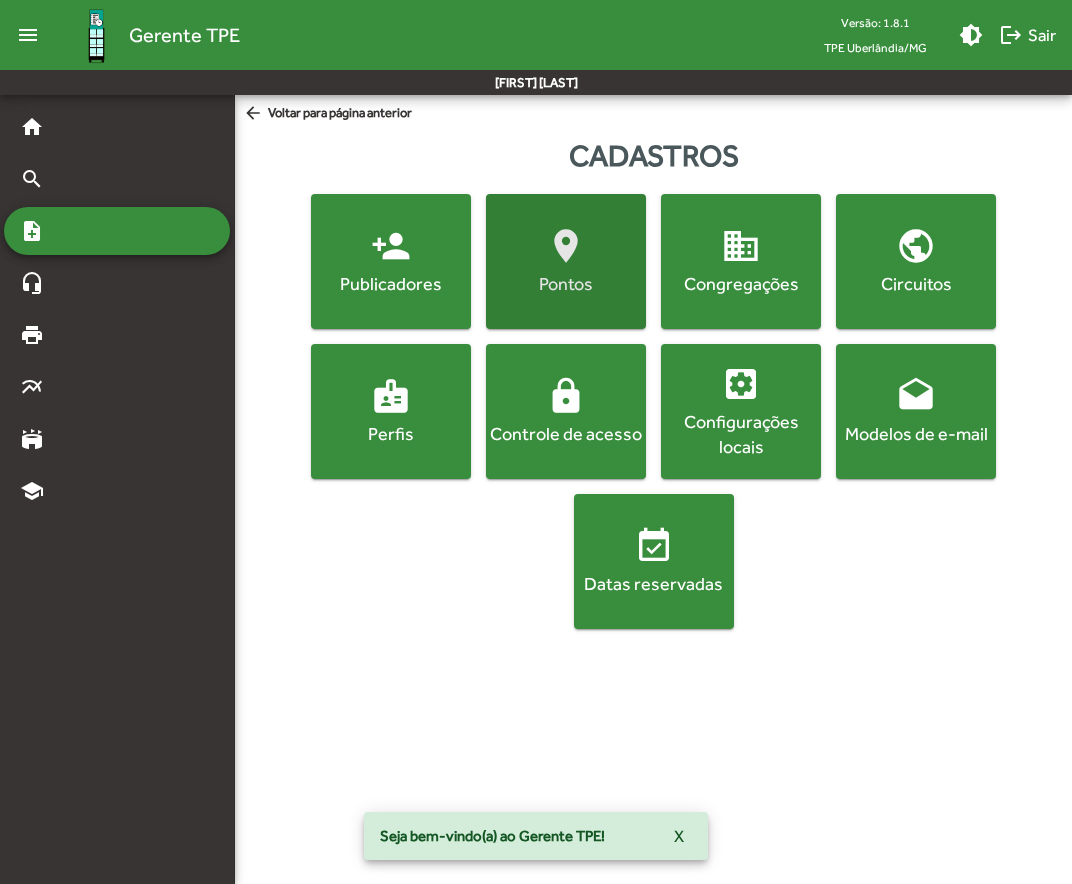 click on "Pontos" 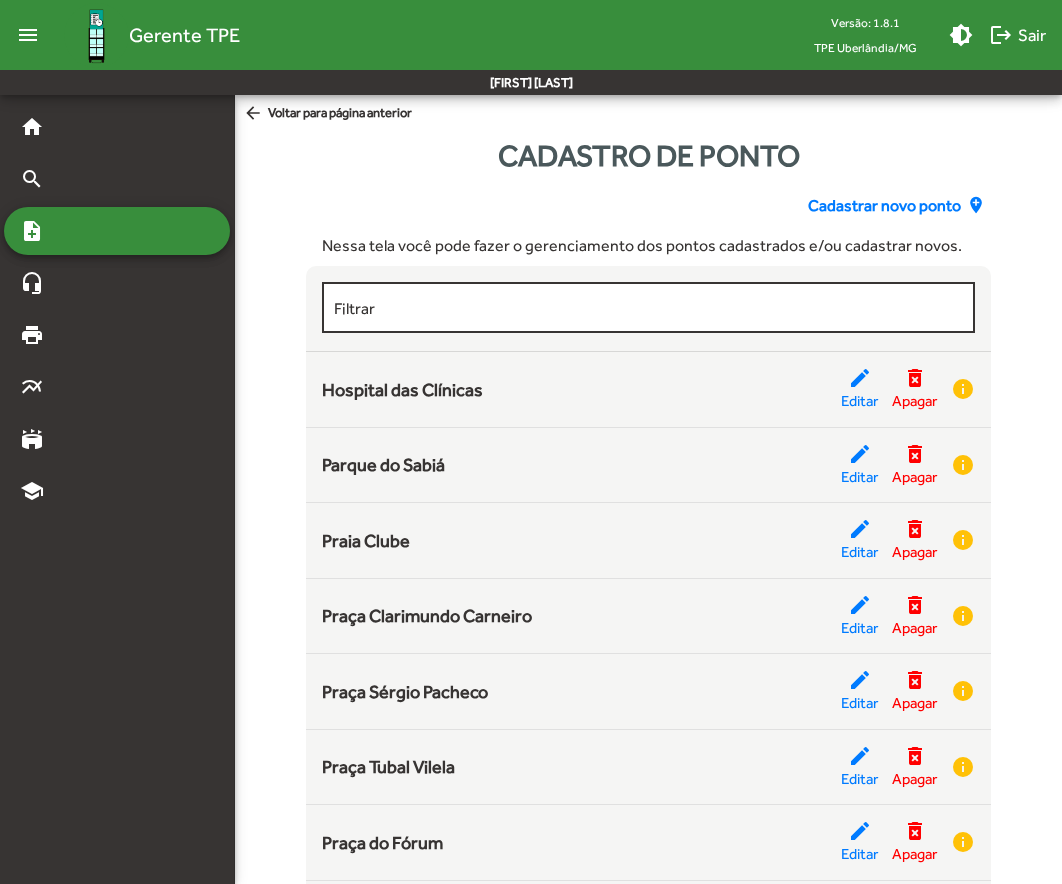 click on "Filtrar" 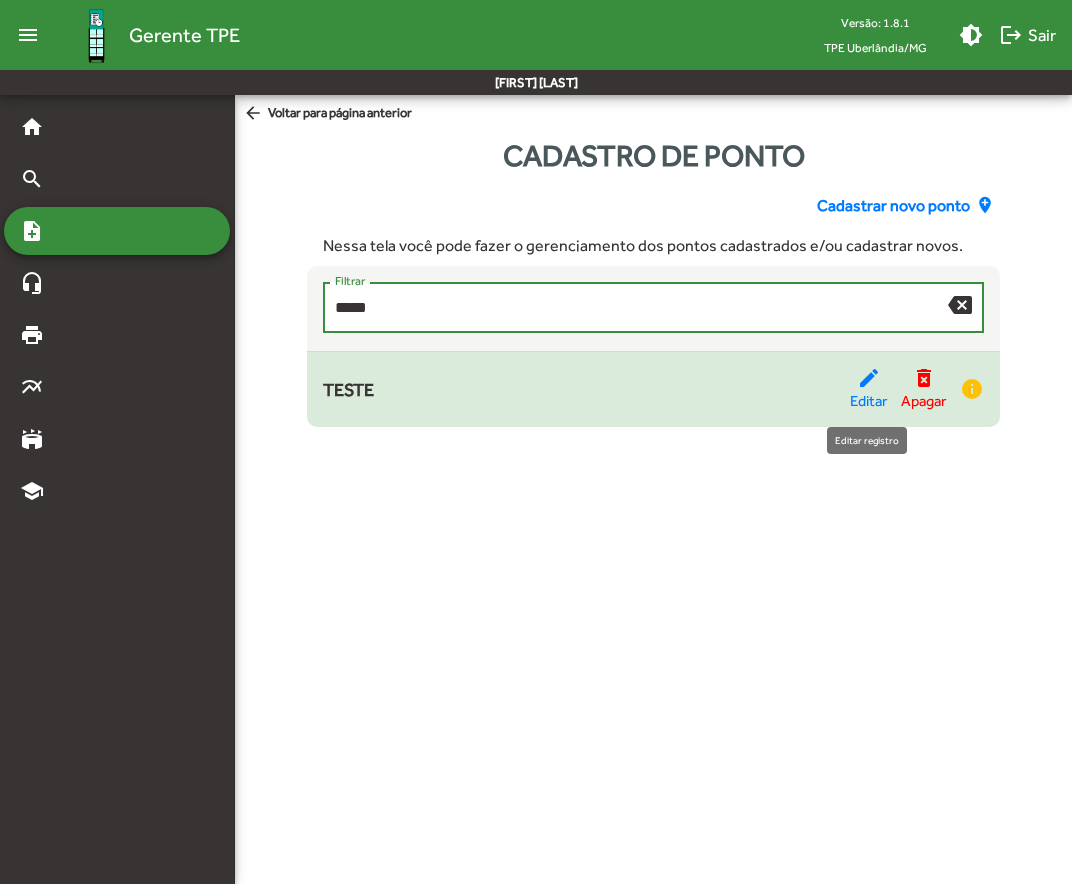 type on "*****" 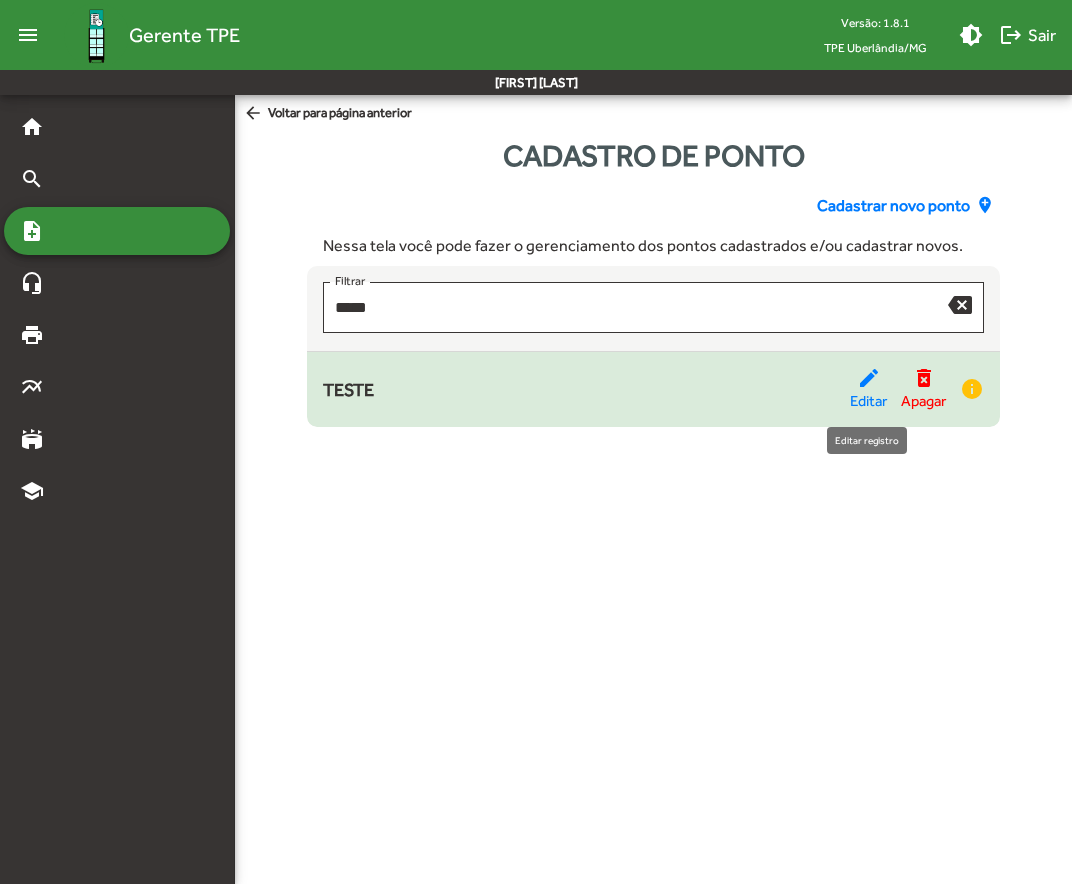 click on "edit  Editar" 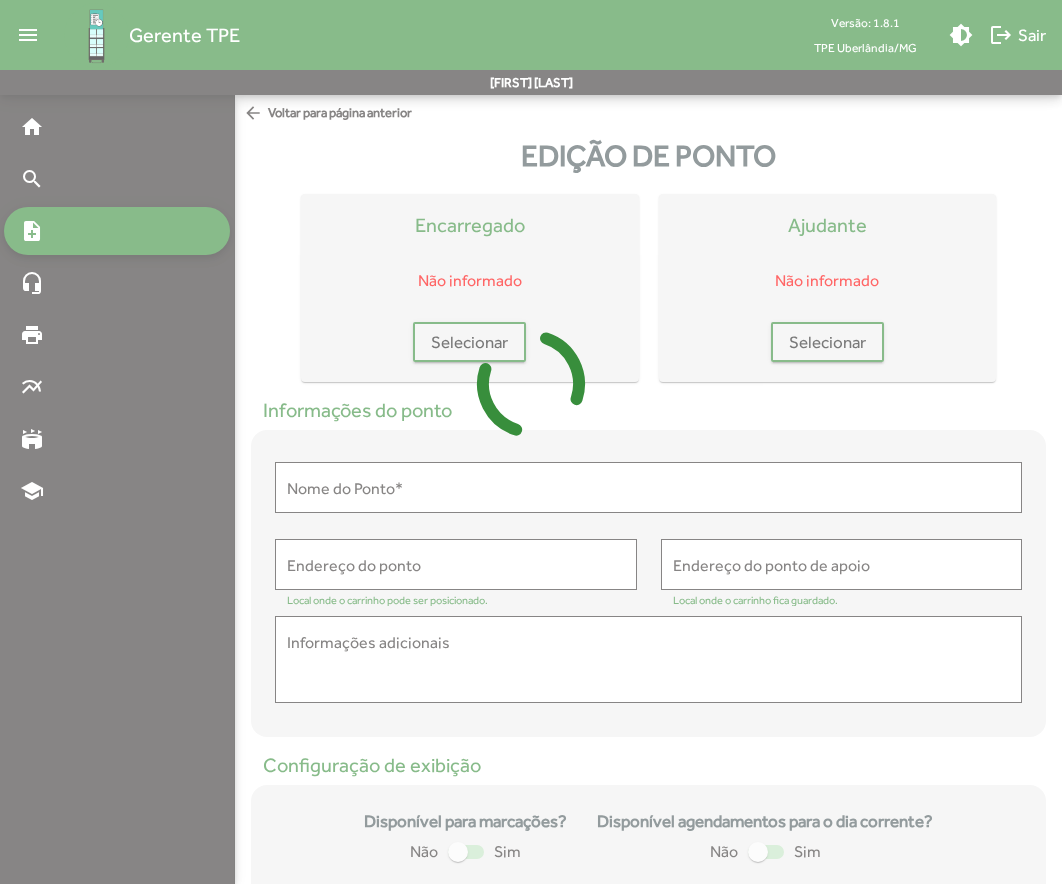 type on "*****" 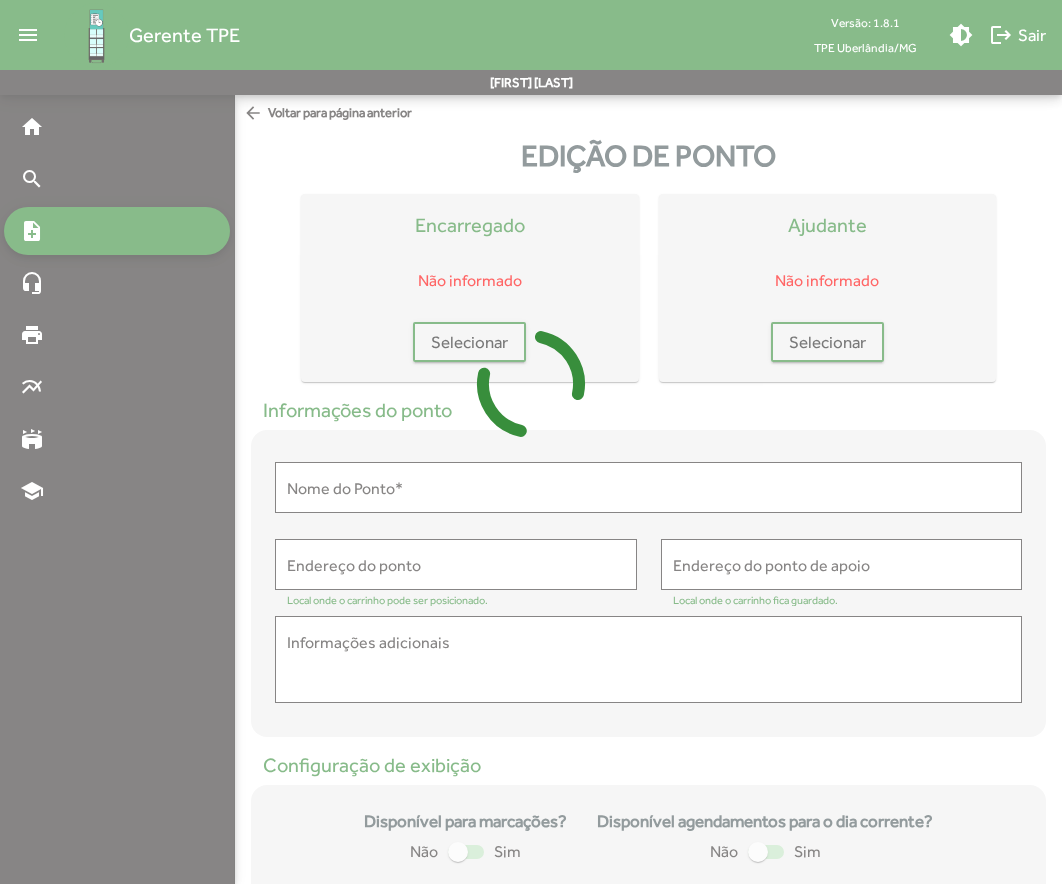 type on "**********" 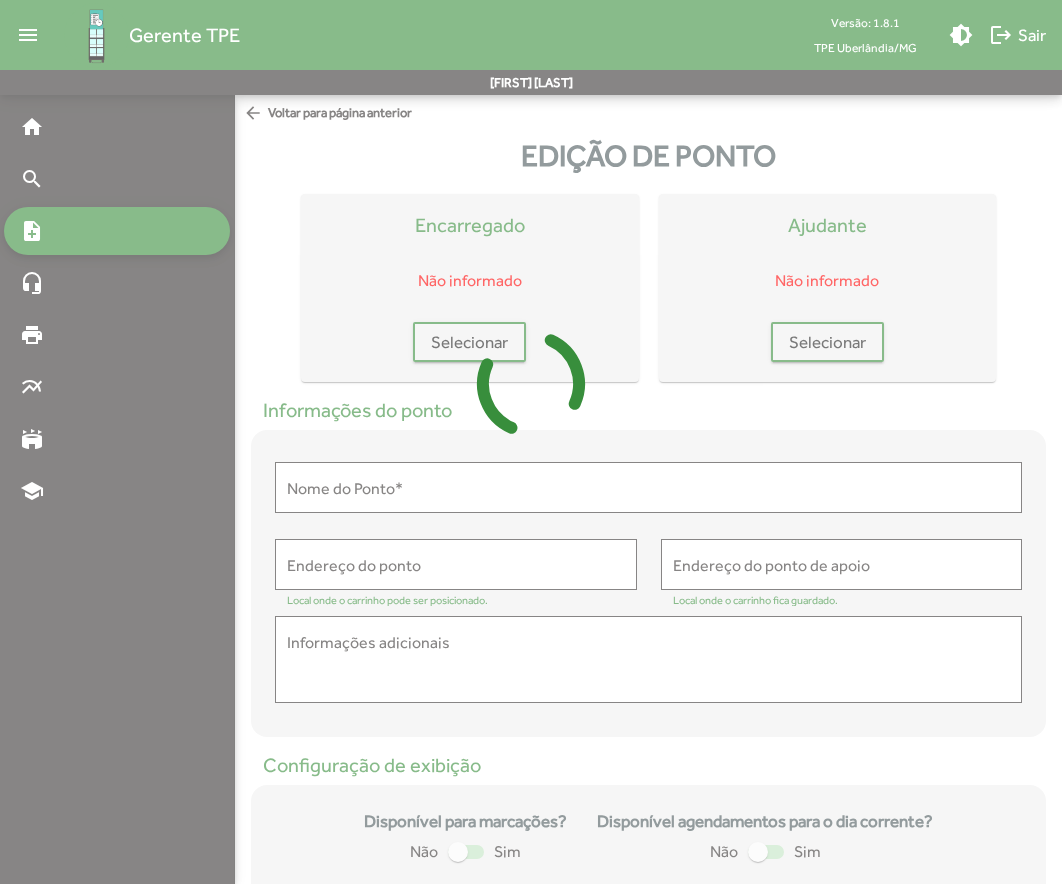 type on "**********" 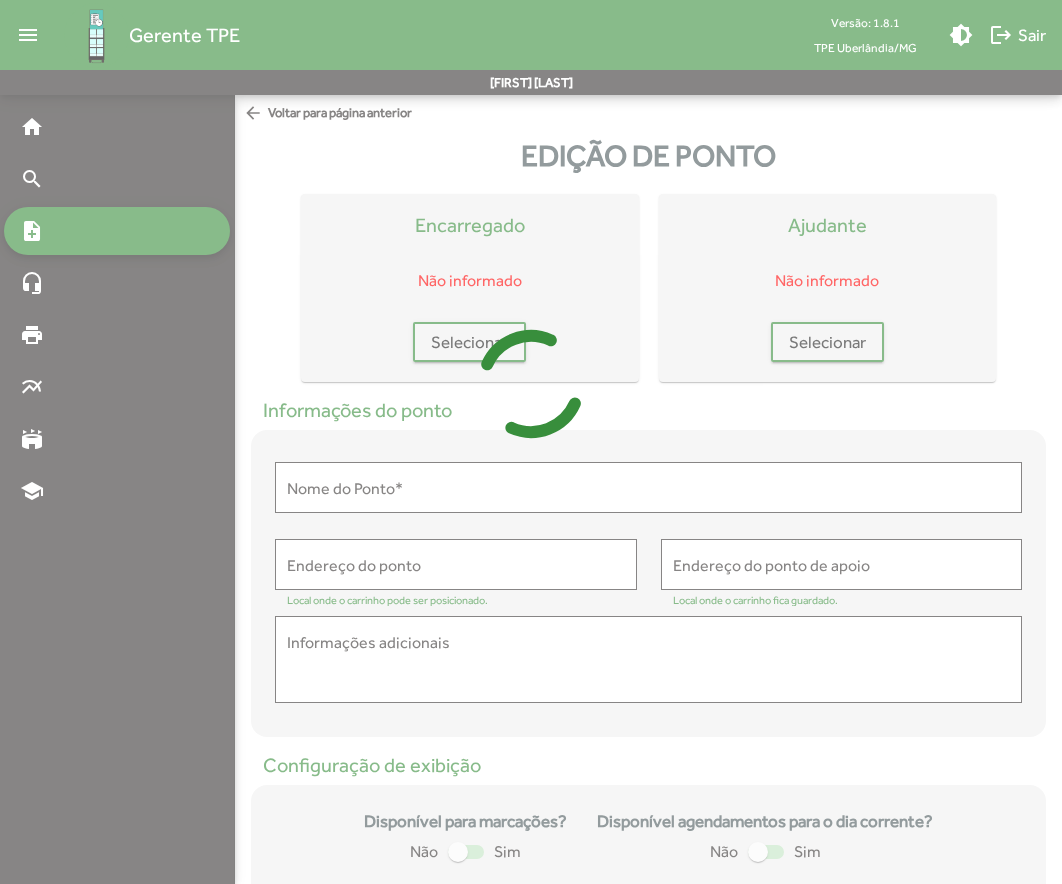 type on "**********" 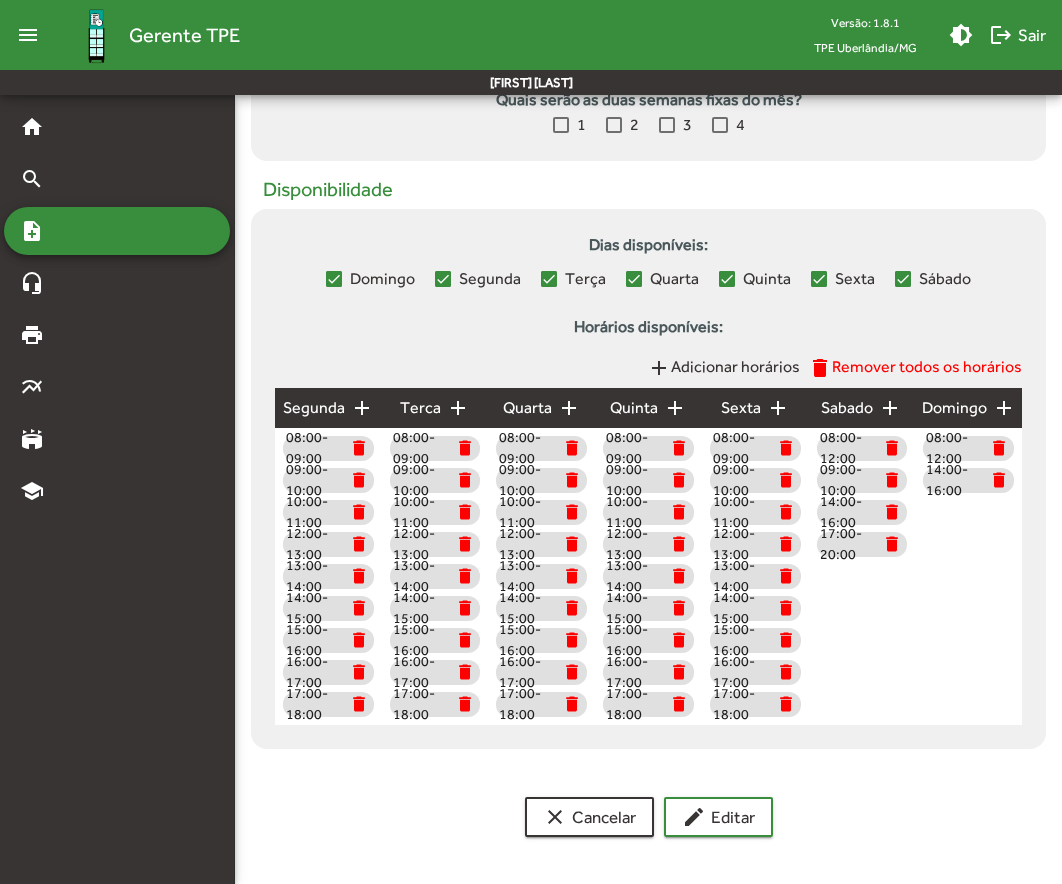 scroll, scrollTop: 885, scrollLeft: 0, axis: vertical 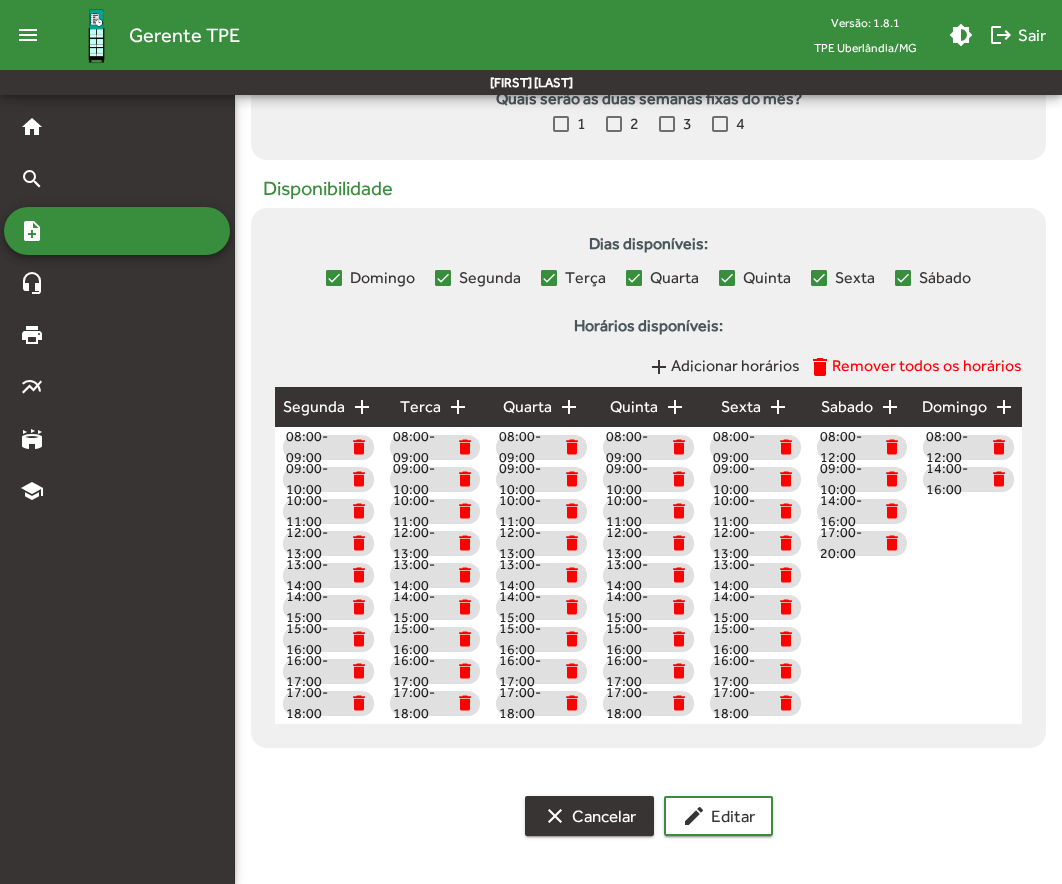 click on "clear  Cancelar" 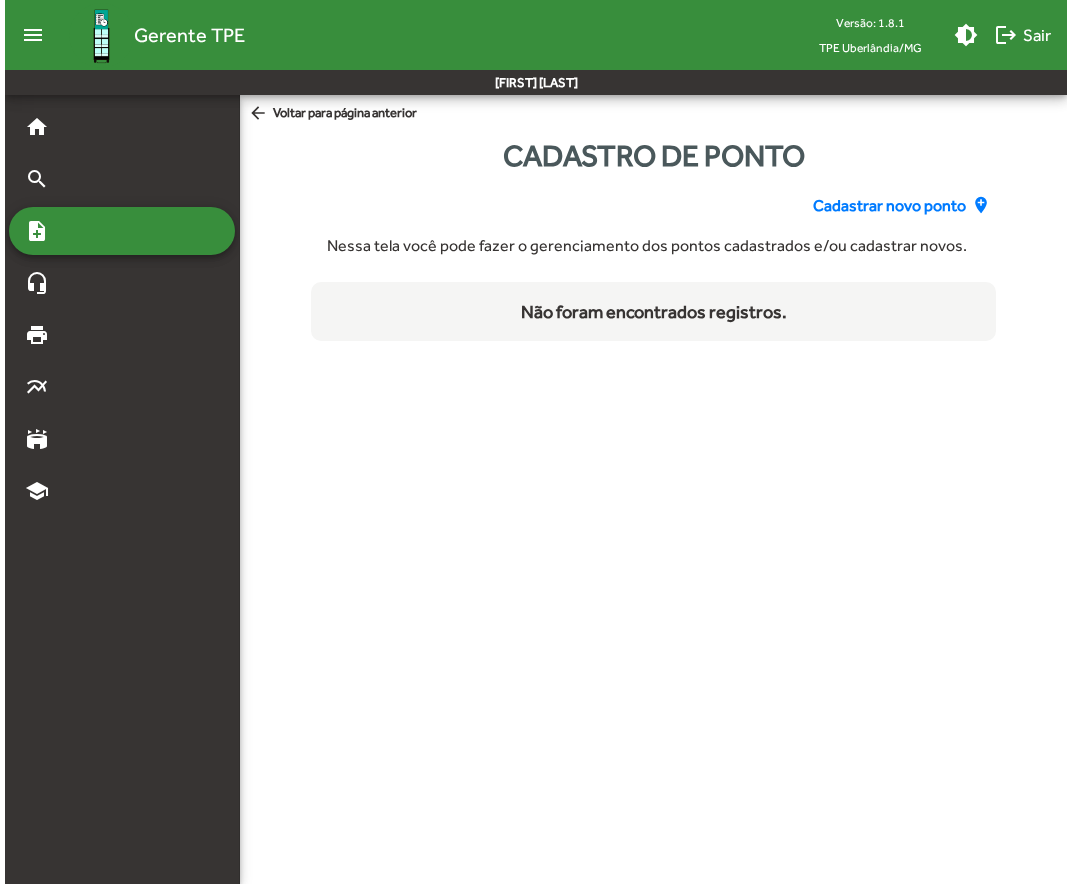 scroll, scrollTop: 0, scrollLeft: 0, axis: both 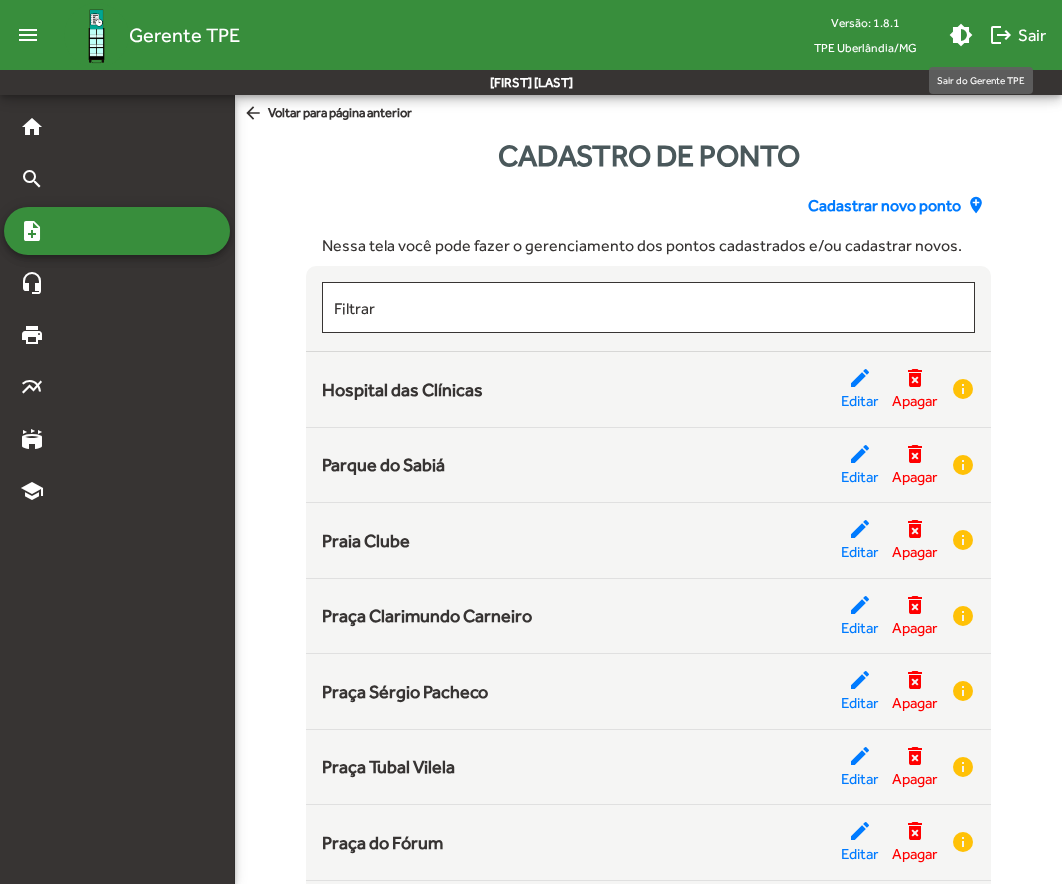 click on "logout  Sair" 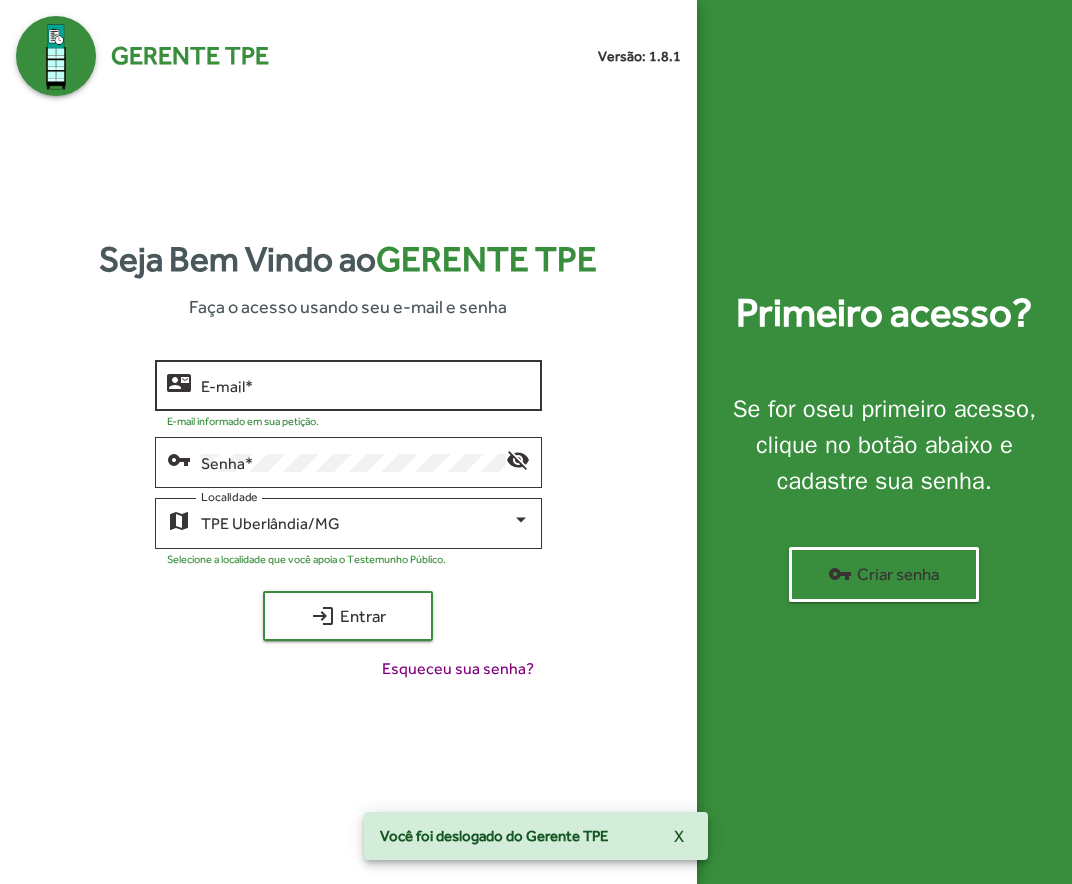 click on "E-mail   *" at bounding box center [366, 386] 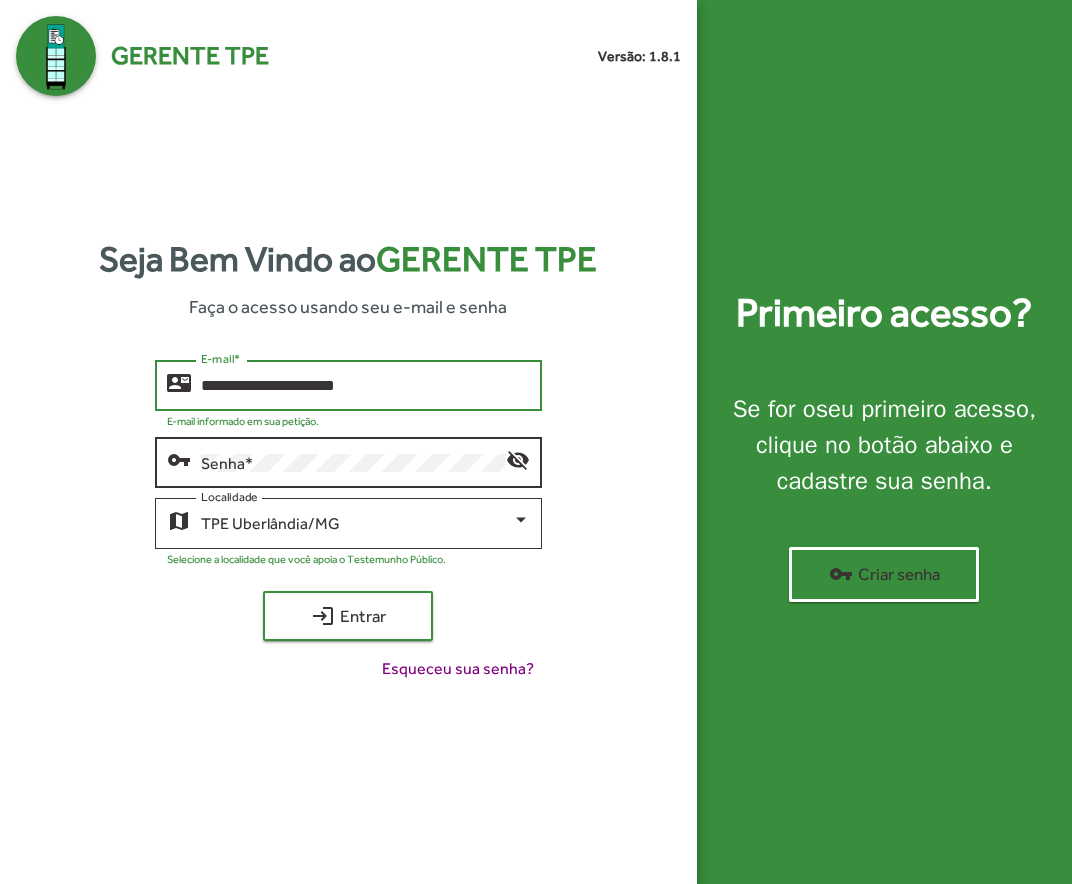 type on "**********" 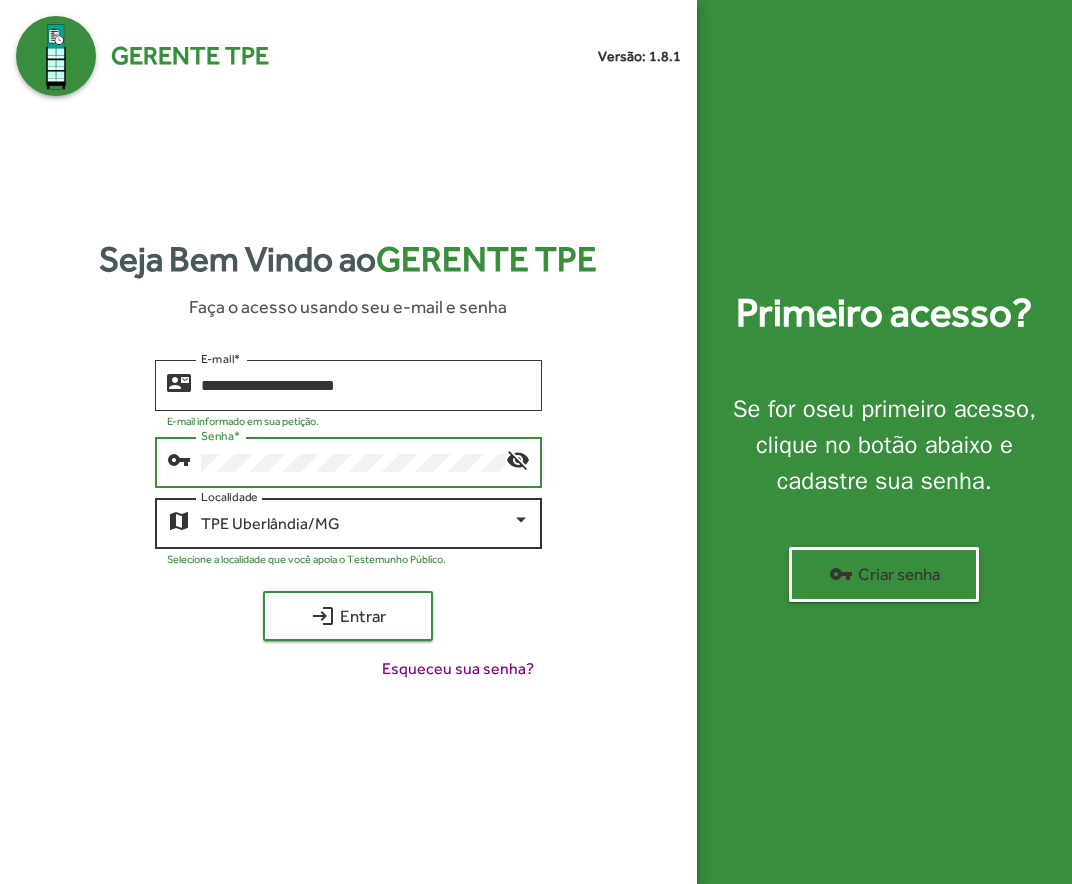click on "TPE Uberlândia/[STATE]  Localidade" 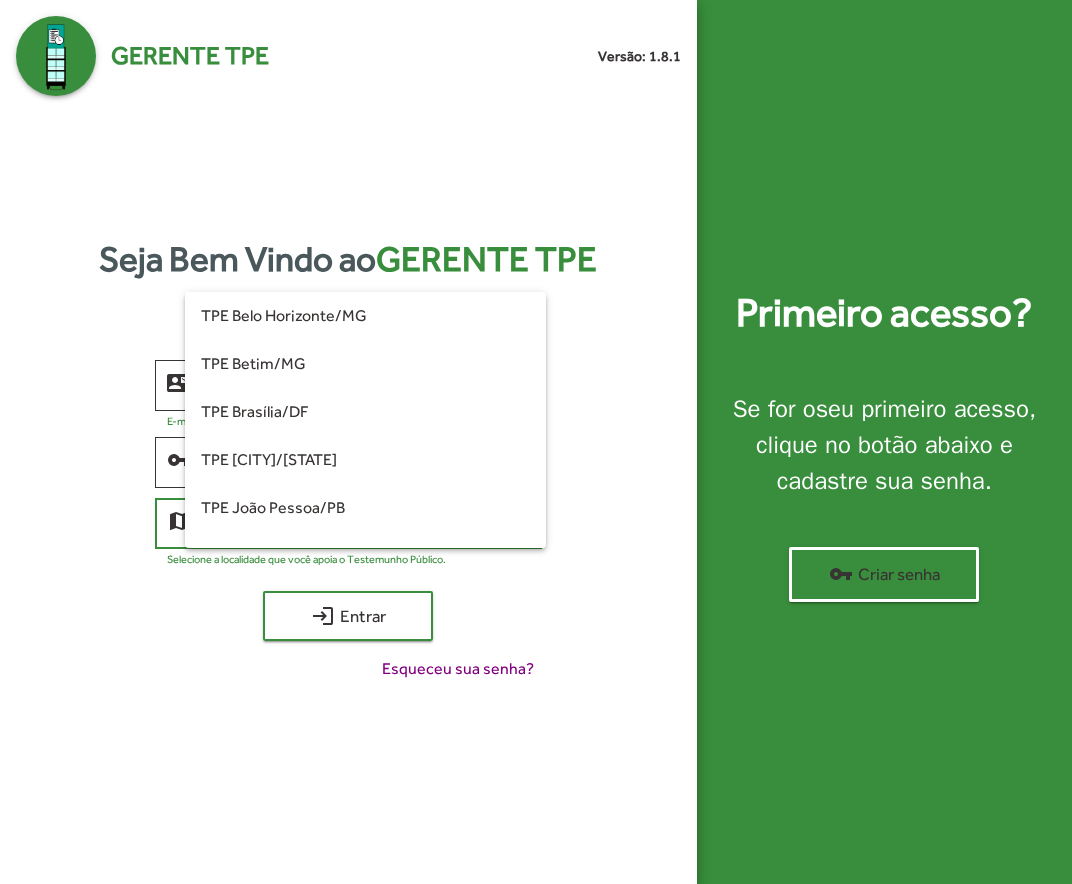 scroll, scrollTop: 560, scrollLeft: 0, axis: vertical 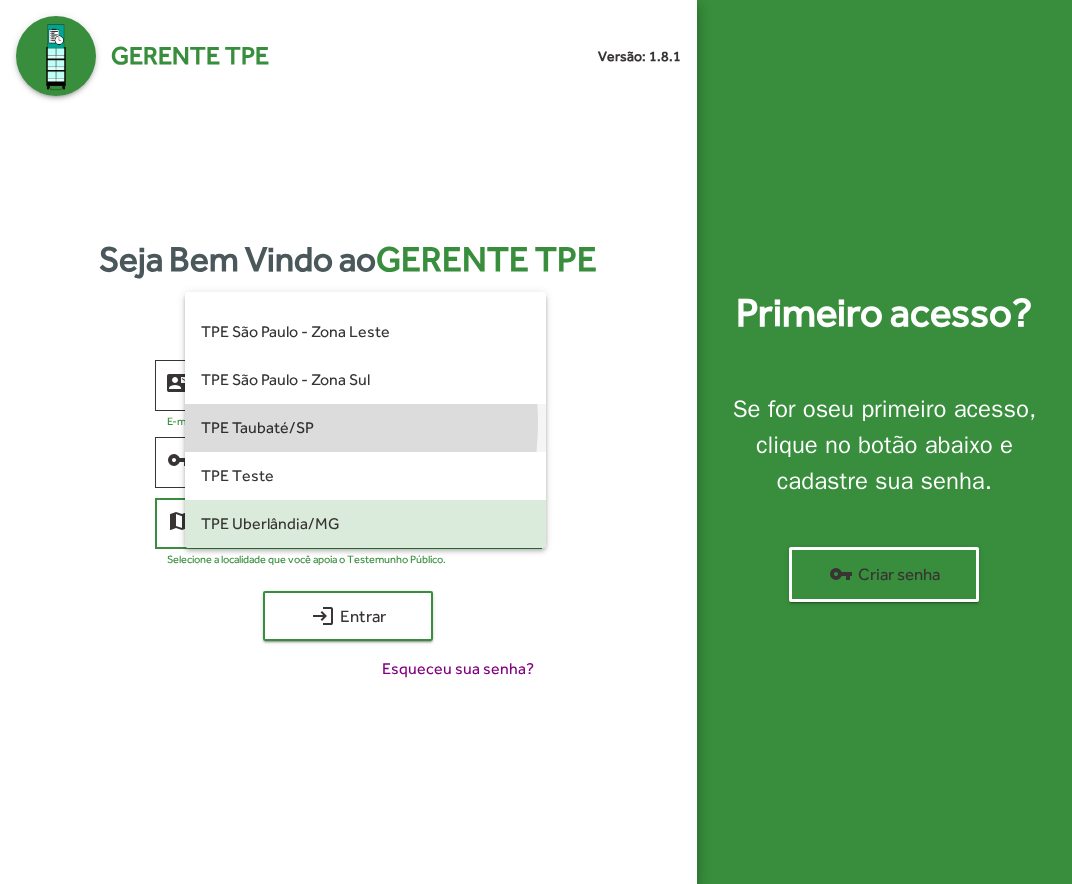 click on "TPE Taubaté/SP" at bounding box center (366, 428) 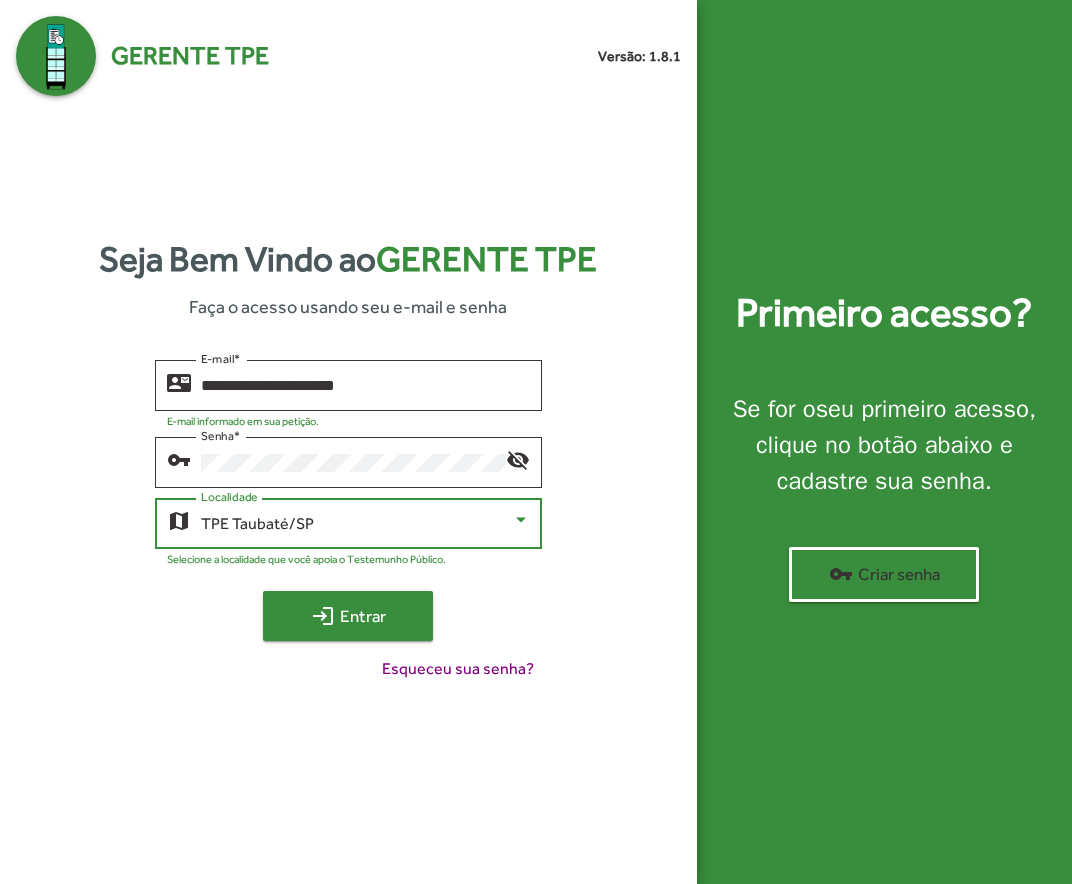 click on "login  Entrar" 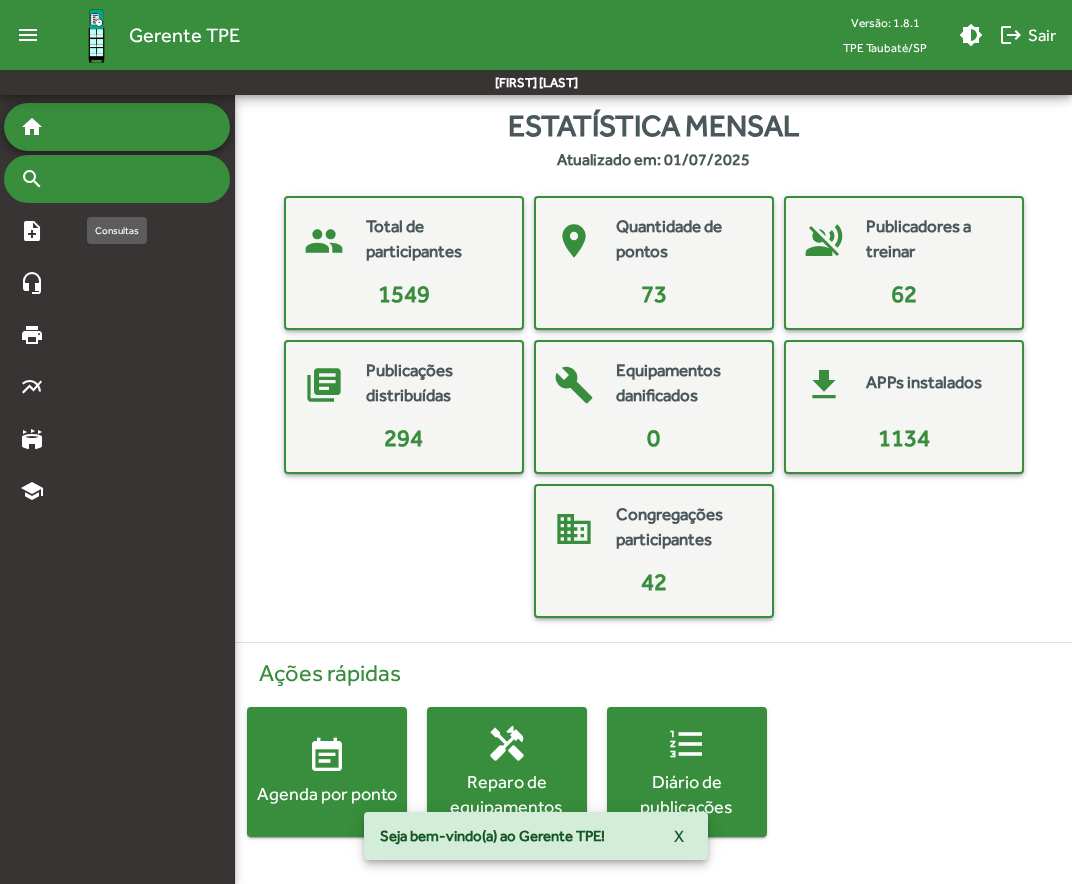 click on "search" at bounding box center [117, 179] 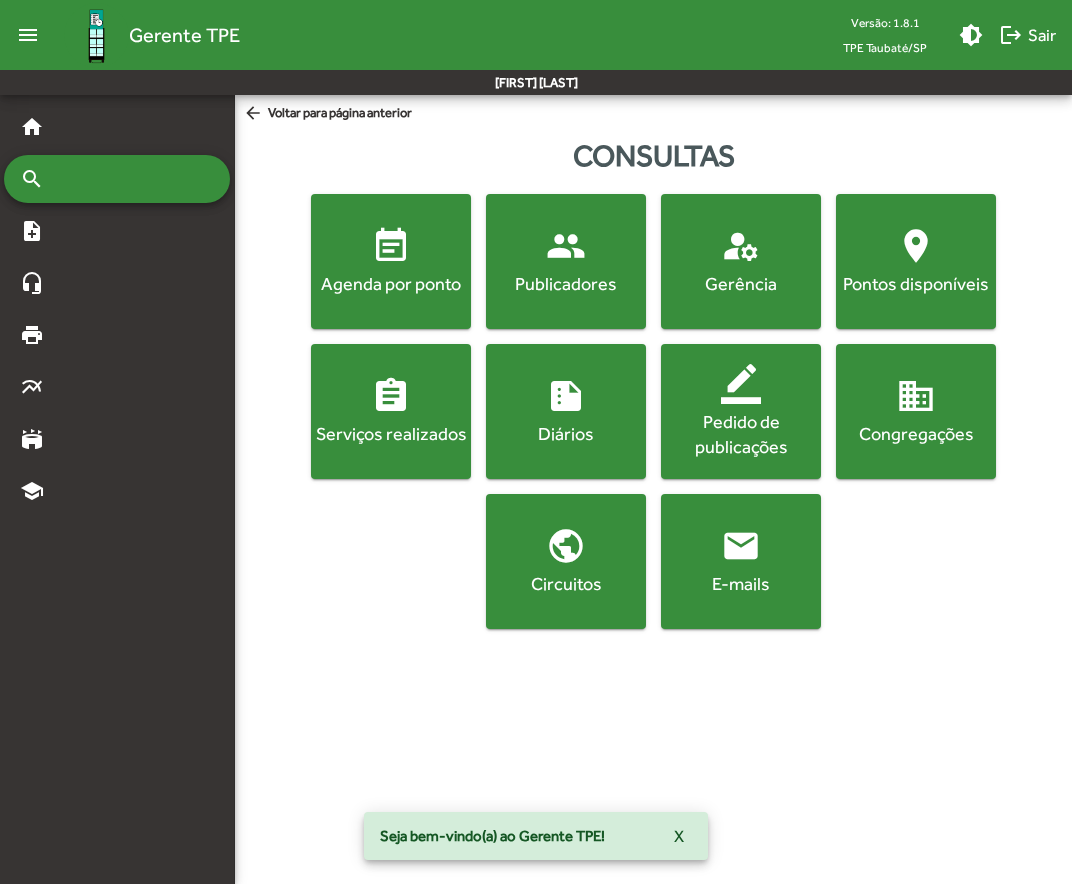 click on "Agenda por ponto" 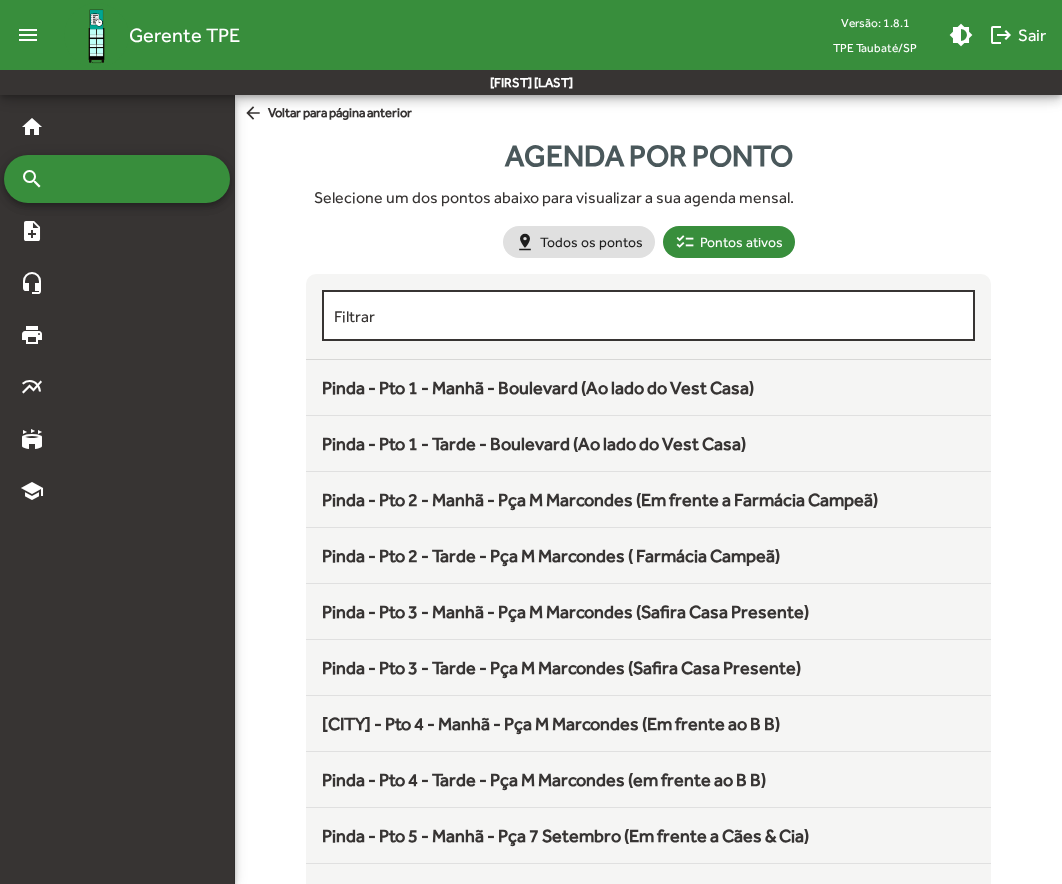 click on "Filtrar" at bounding box center [648, 316] 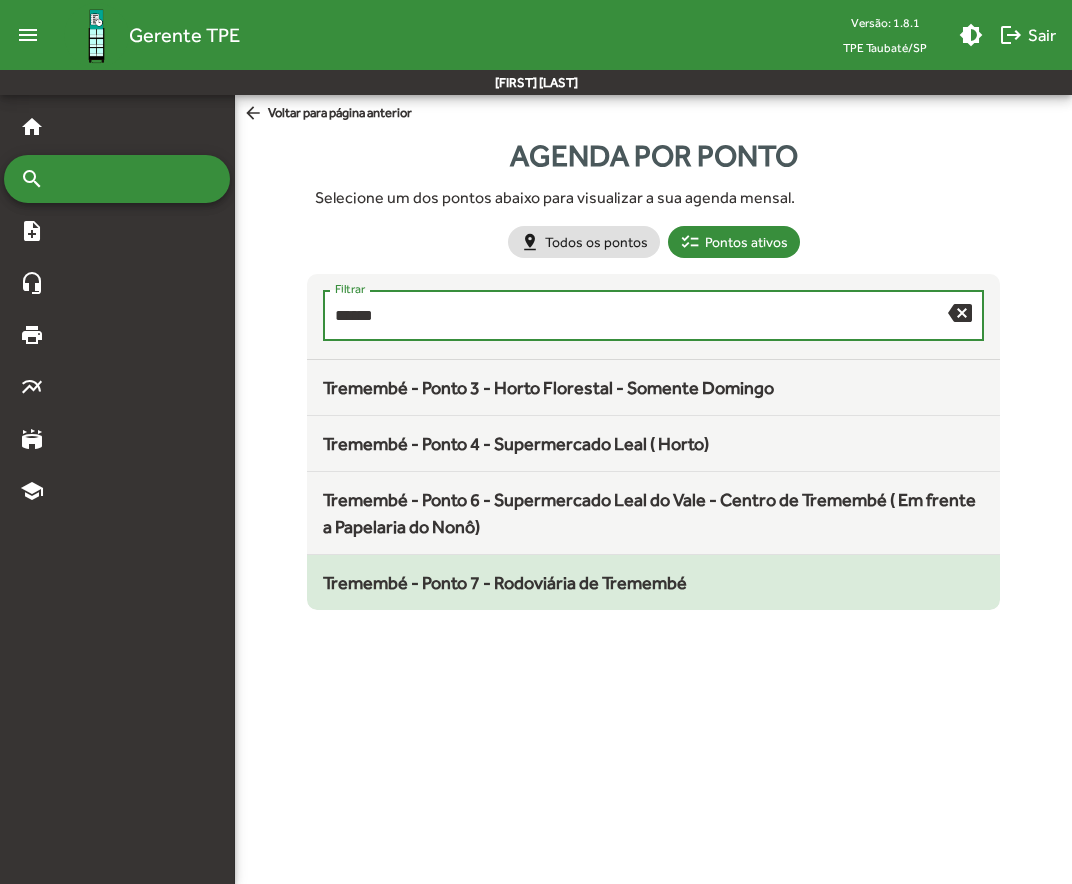 type on "******" 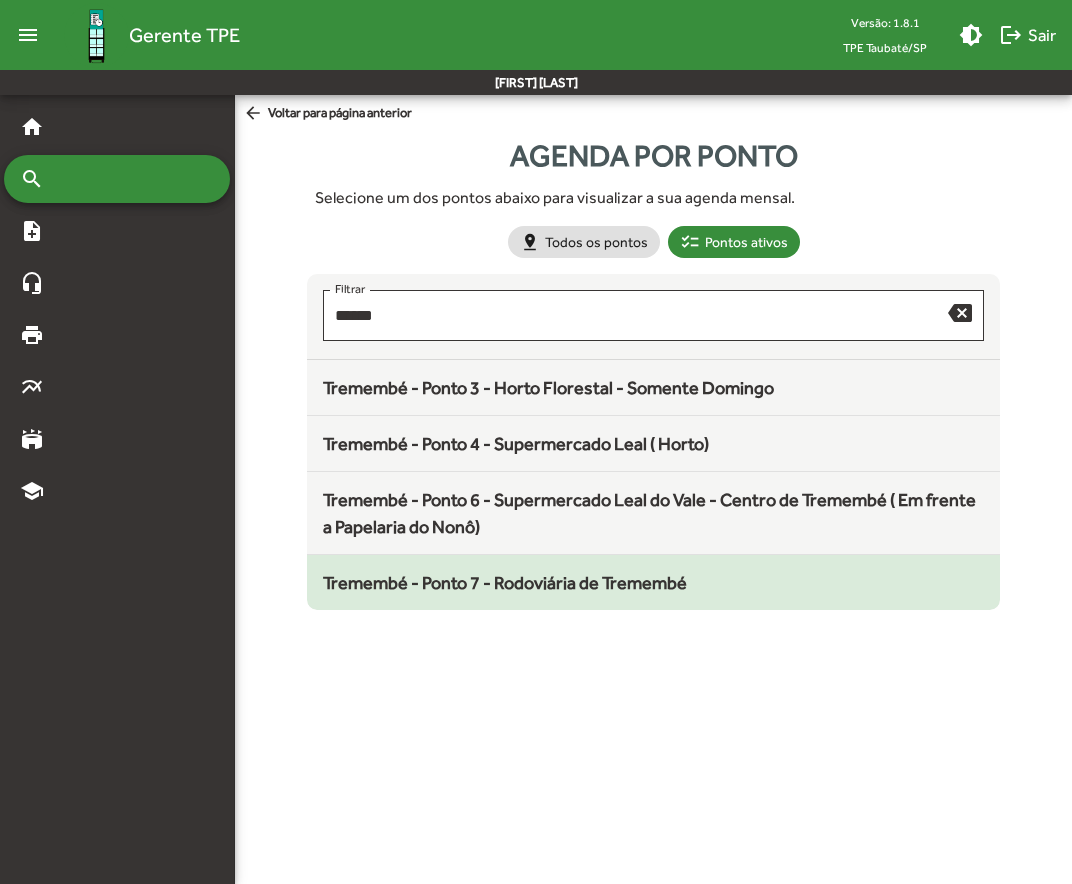 click on "Tremembé - Ponto 7 - Rodoviária de Tremembé" 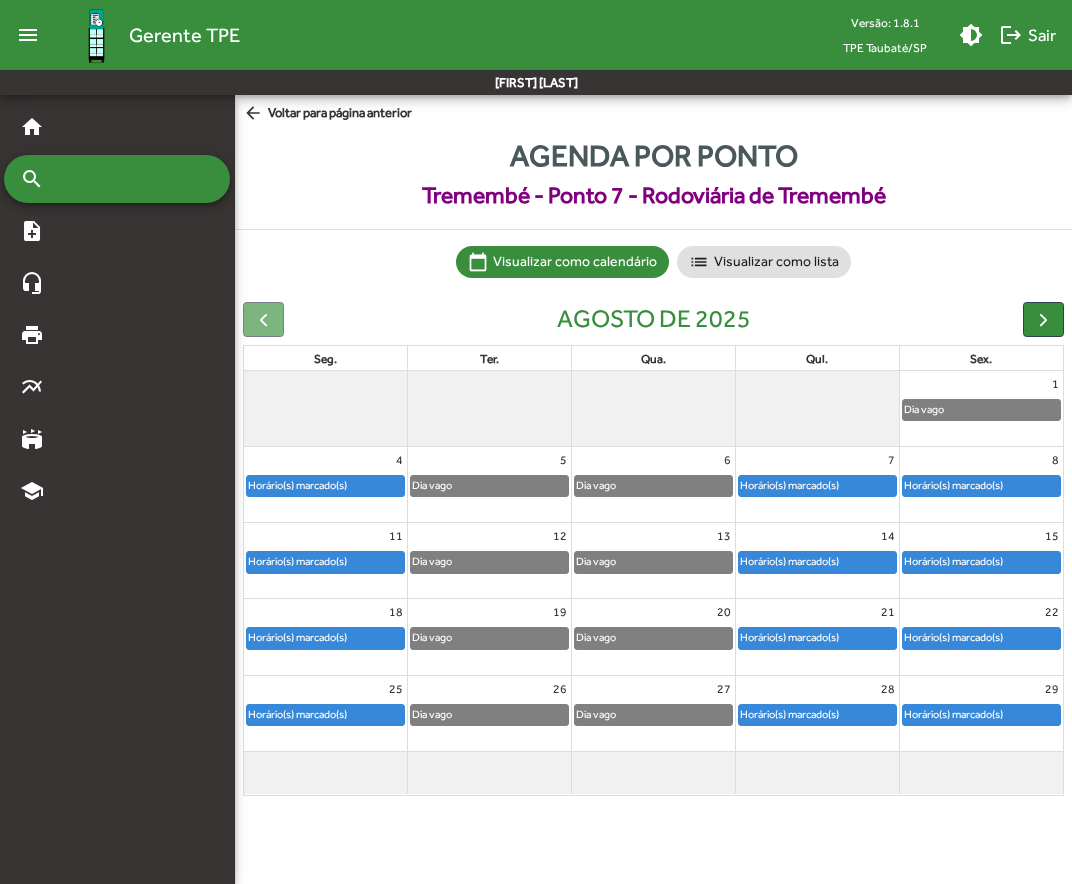 click on "Horário(s) marcado(s)" 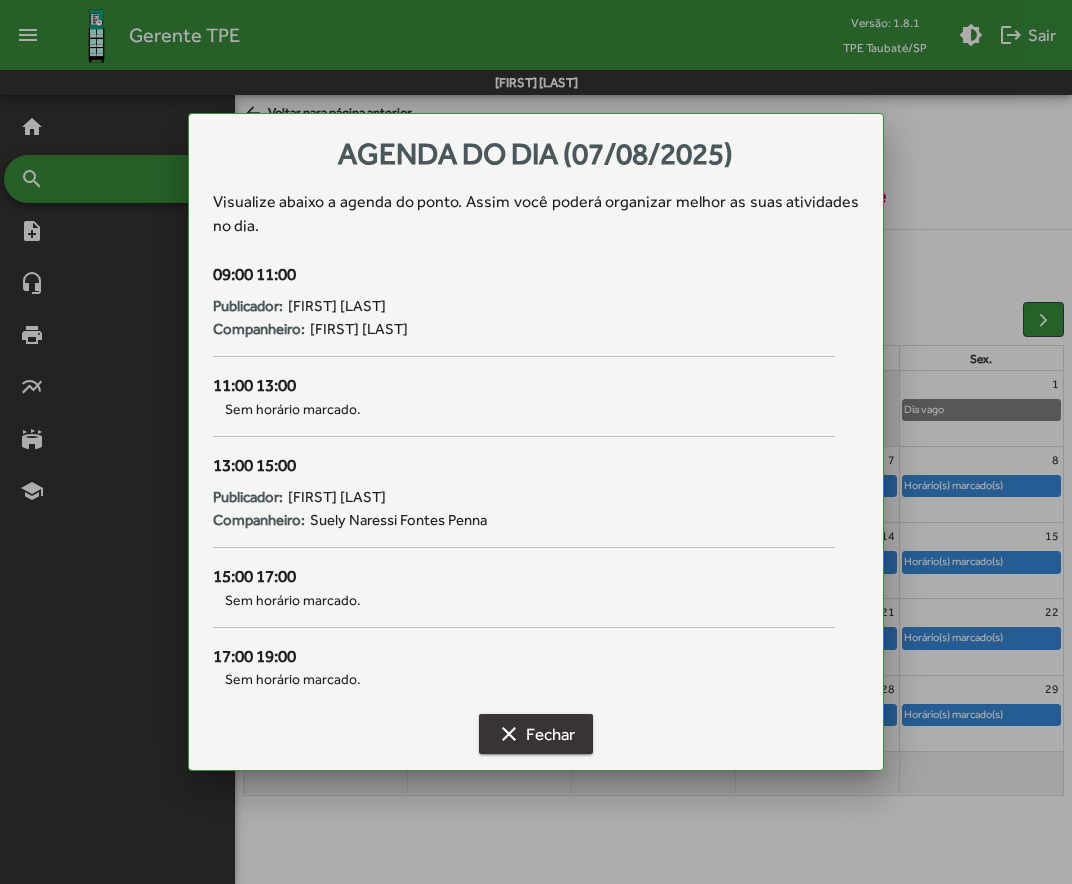 click on "clear  Fechar" at bounding box center (536, 734) 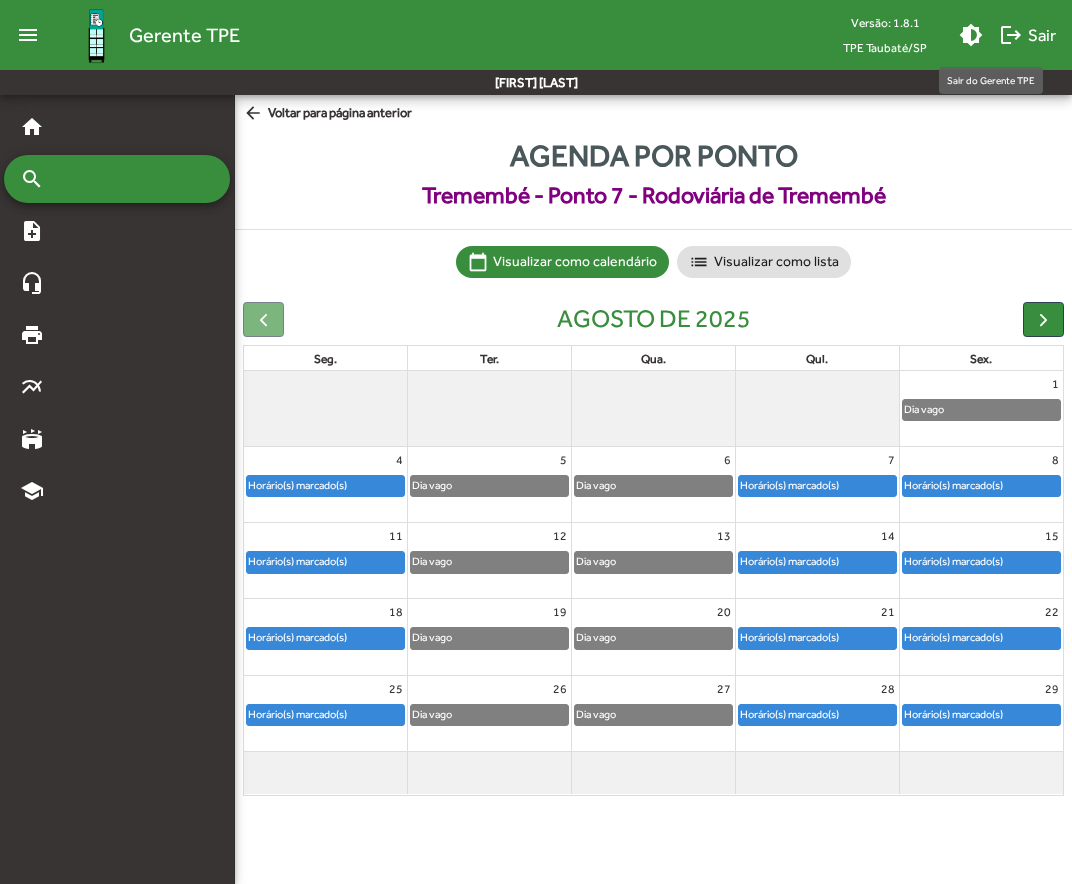 click on "logout  Sair" 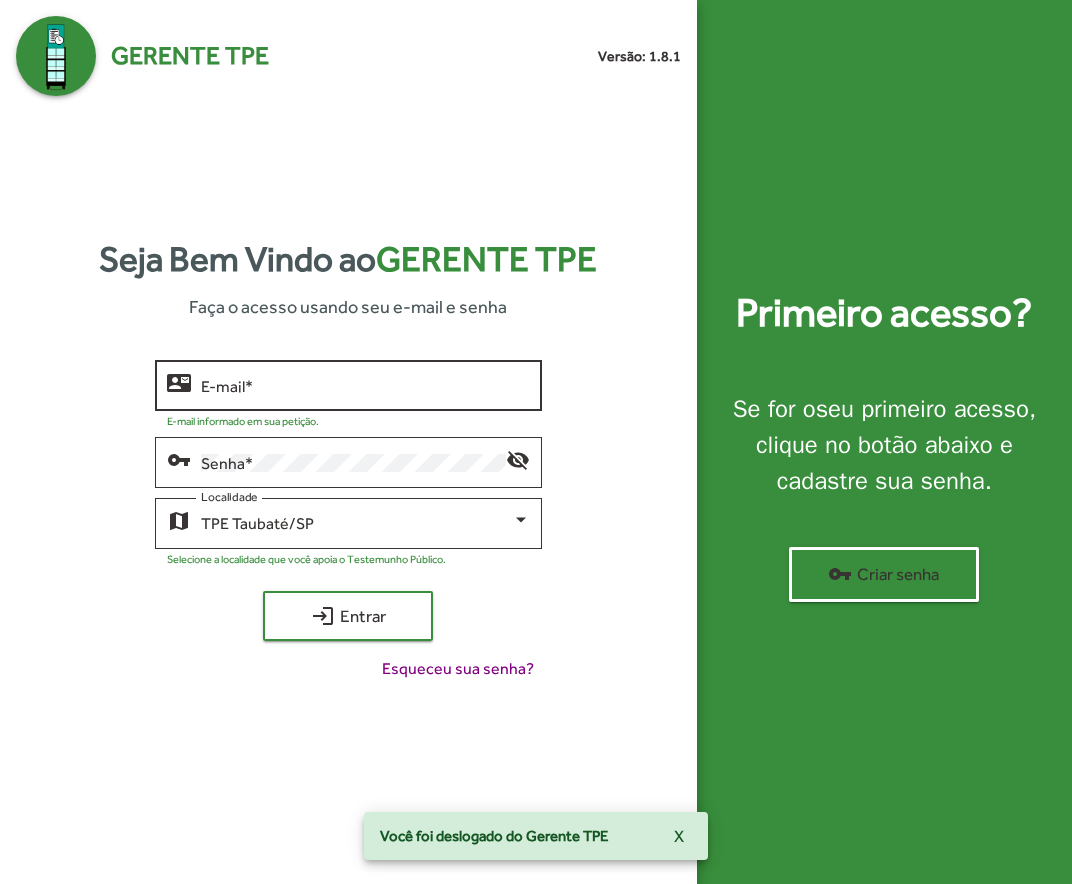 click on "E-mail   *" 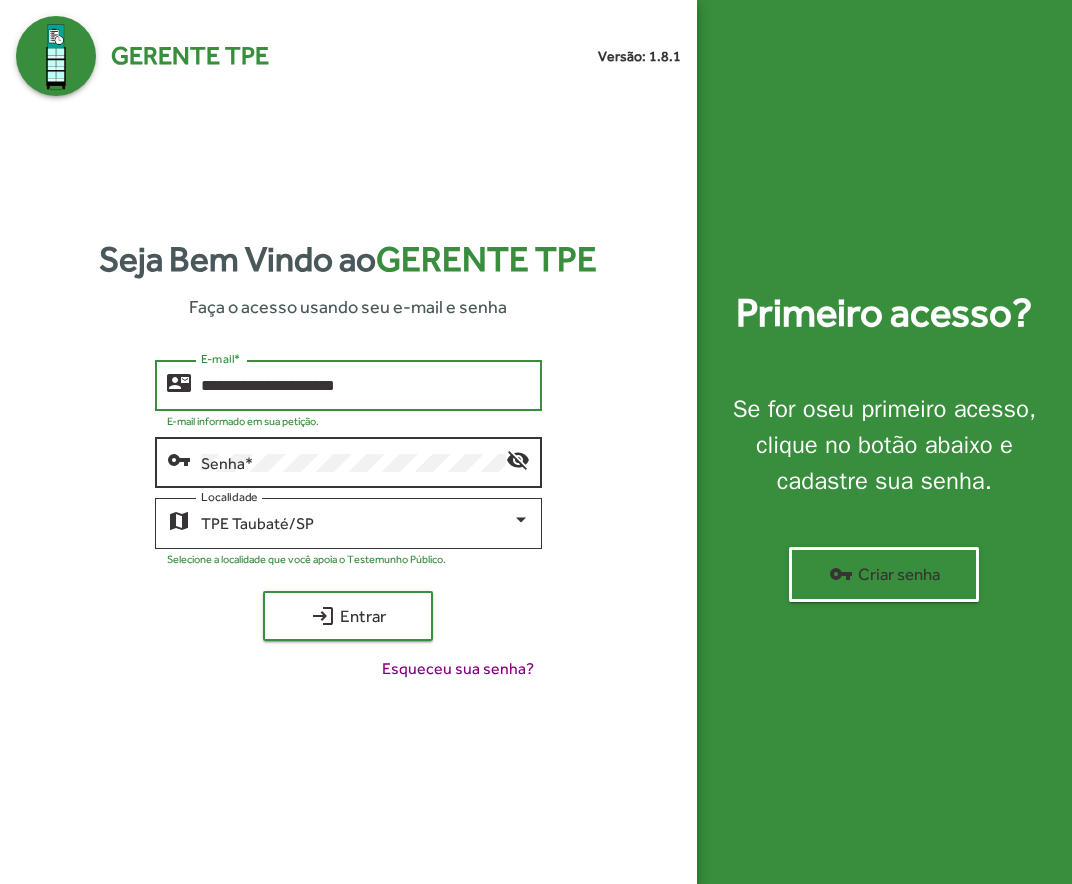 type on "**********" 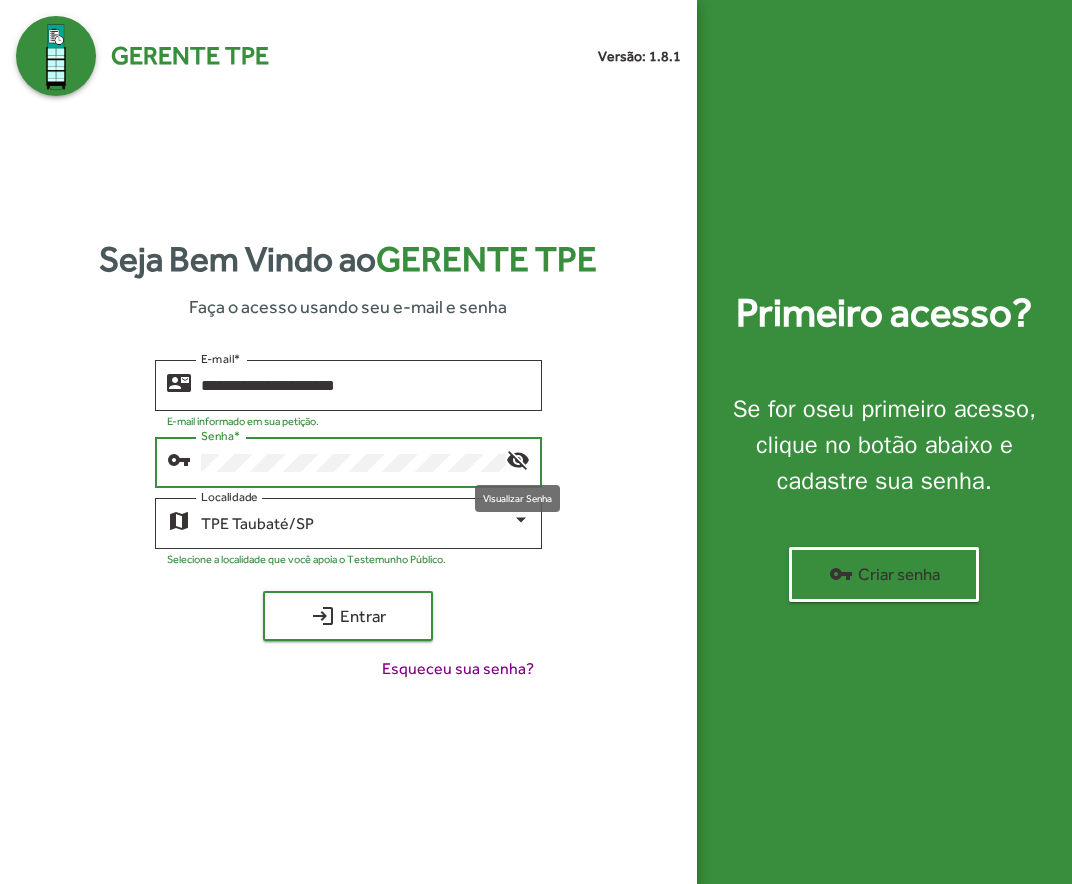 click on "visibility_off" 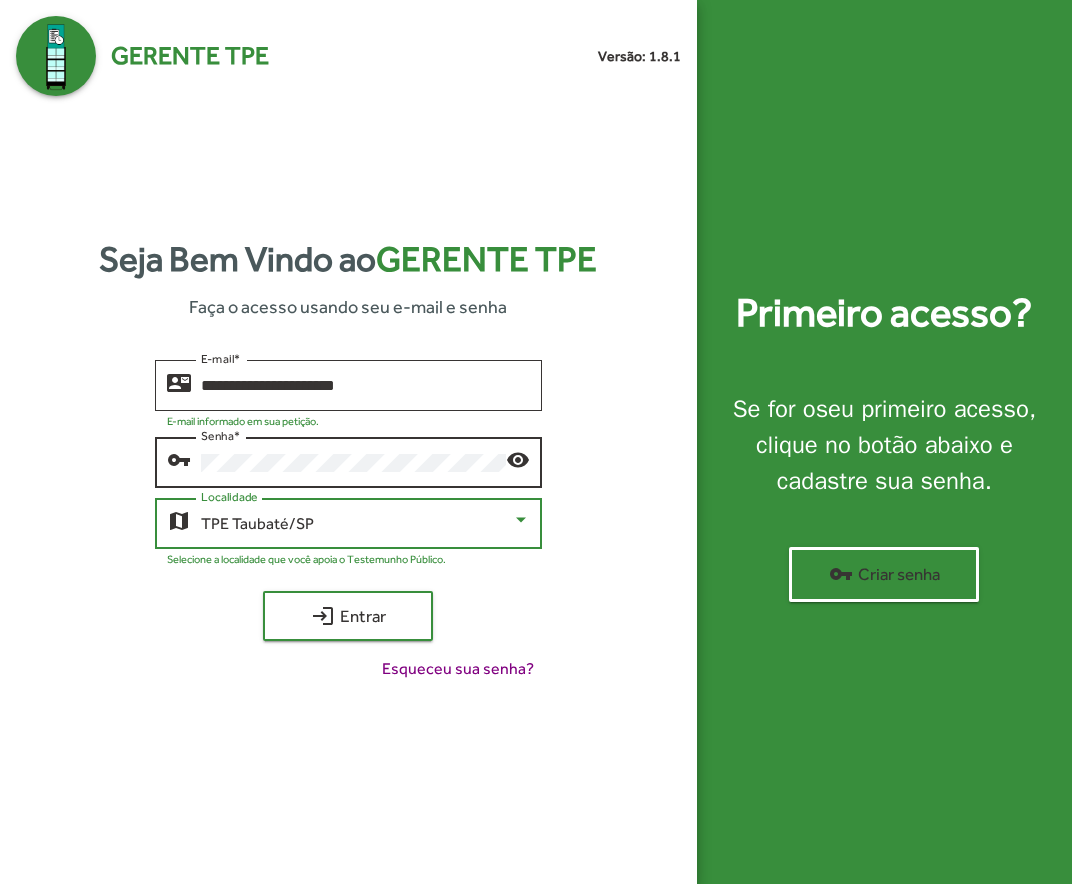 click on "TPE Taubaté/SP" at bounding box center [357, 524] 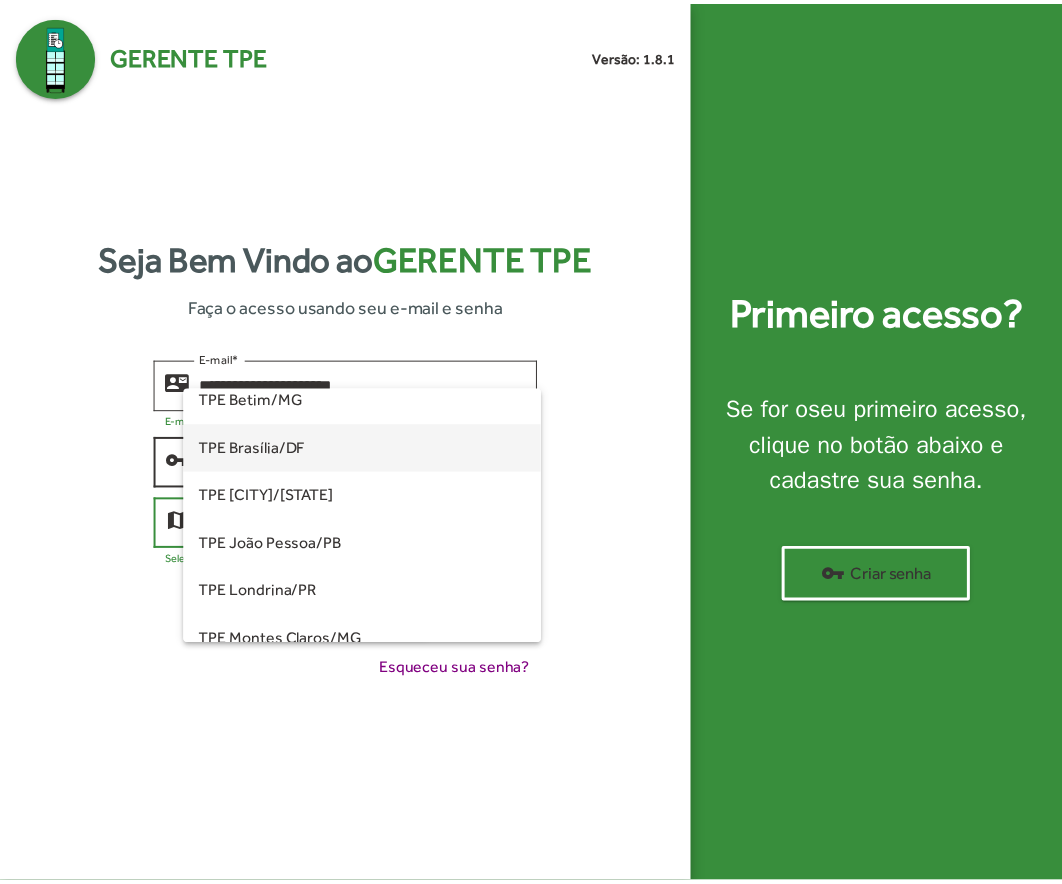 scroll, scrollTop: 0, scrollLeft: 0, axis: both 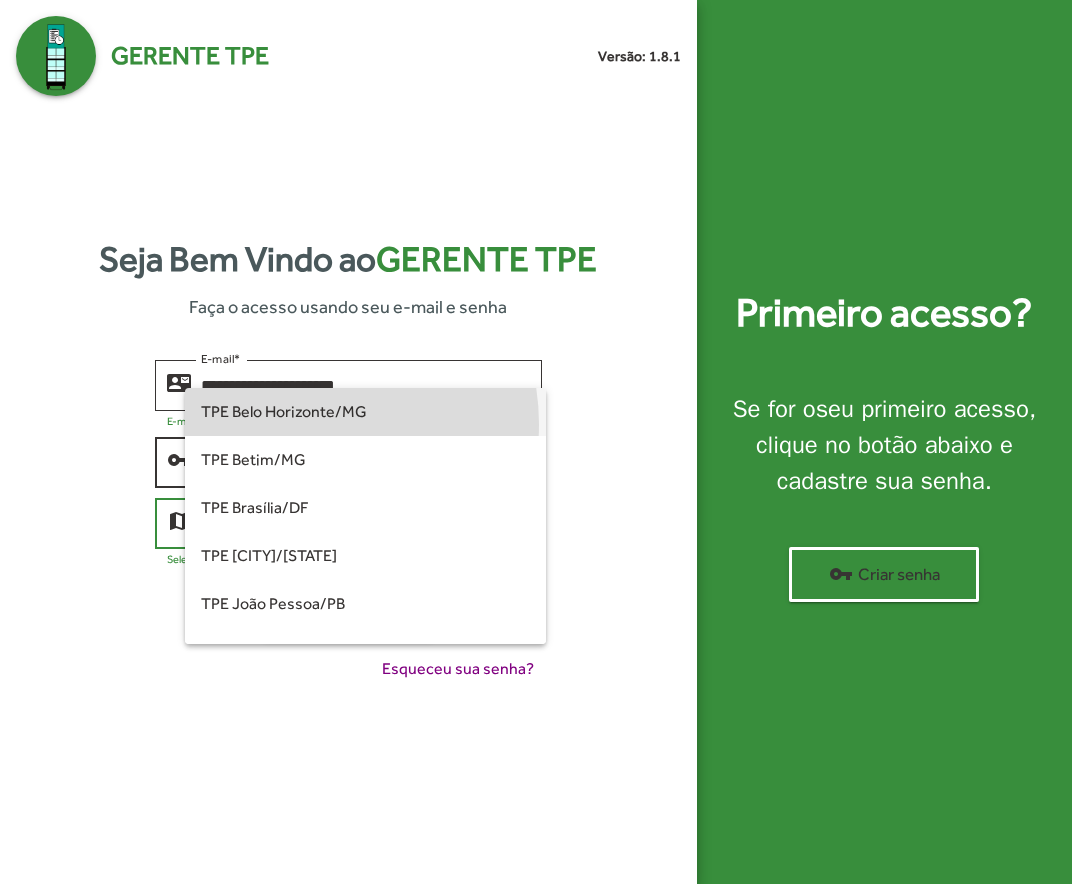 click on "TPE Belo Horizonte/MG" at bounding box center (366, 412) 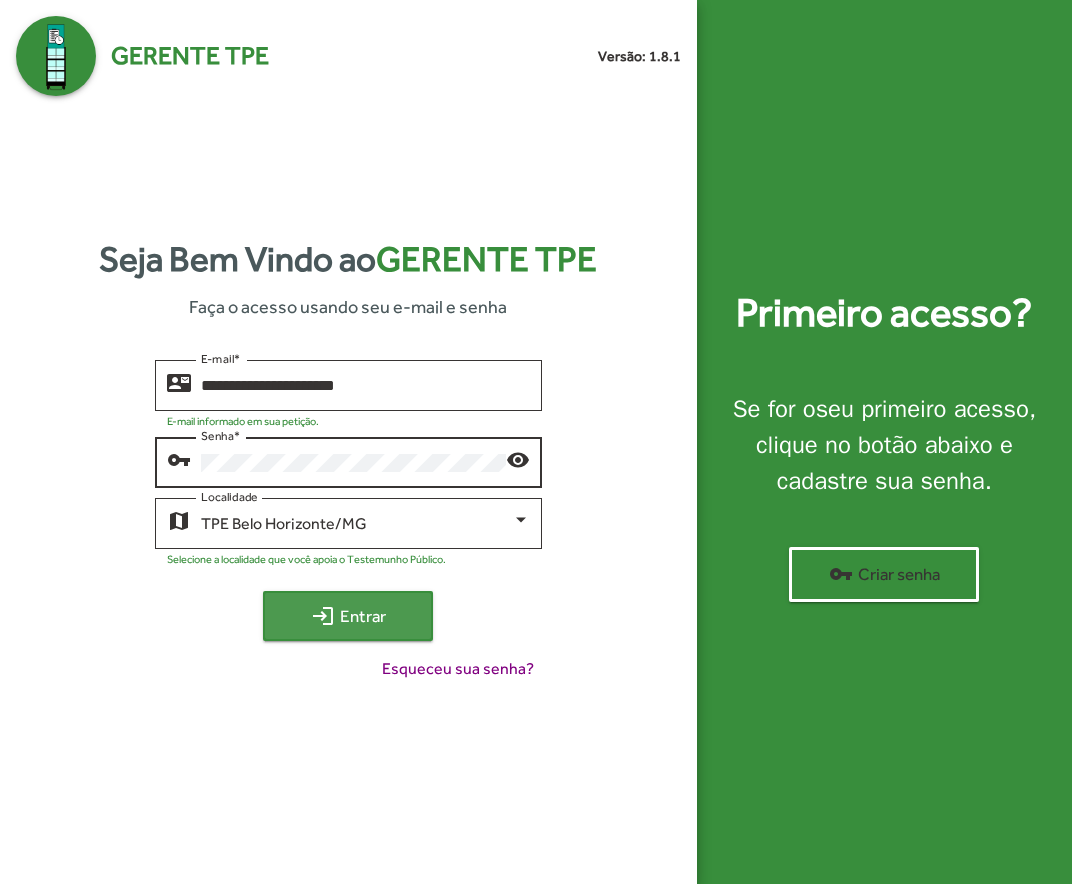 click on "login  Entrar" 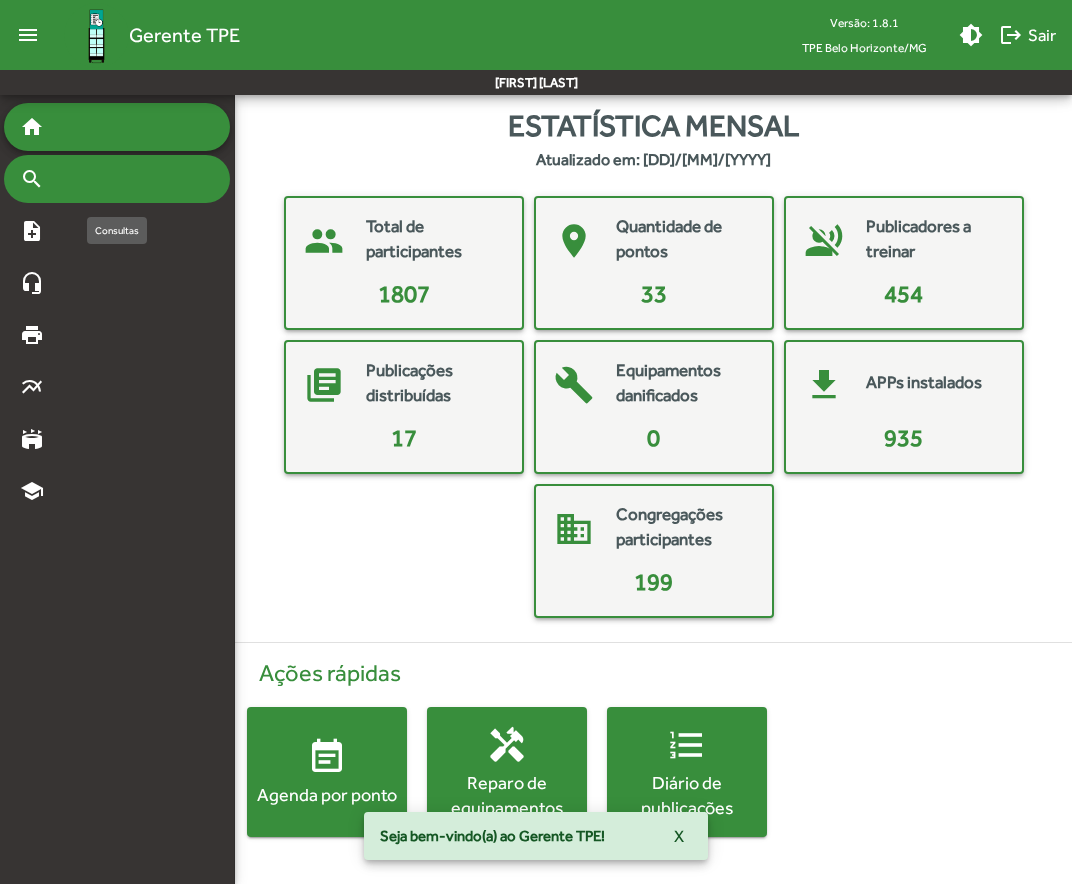 click on "search" at bounding box center (117, 179) 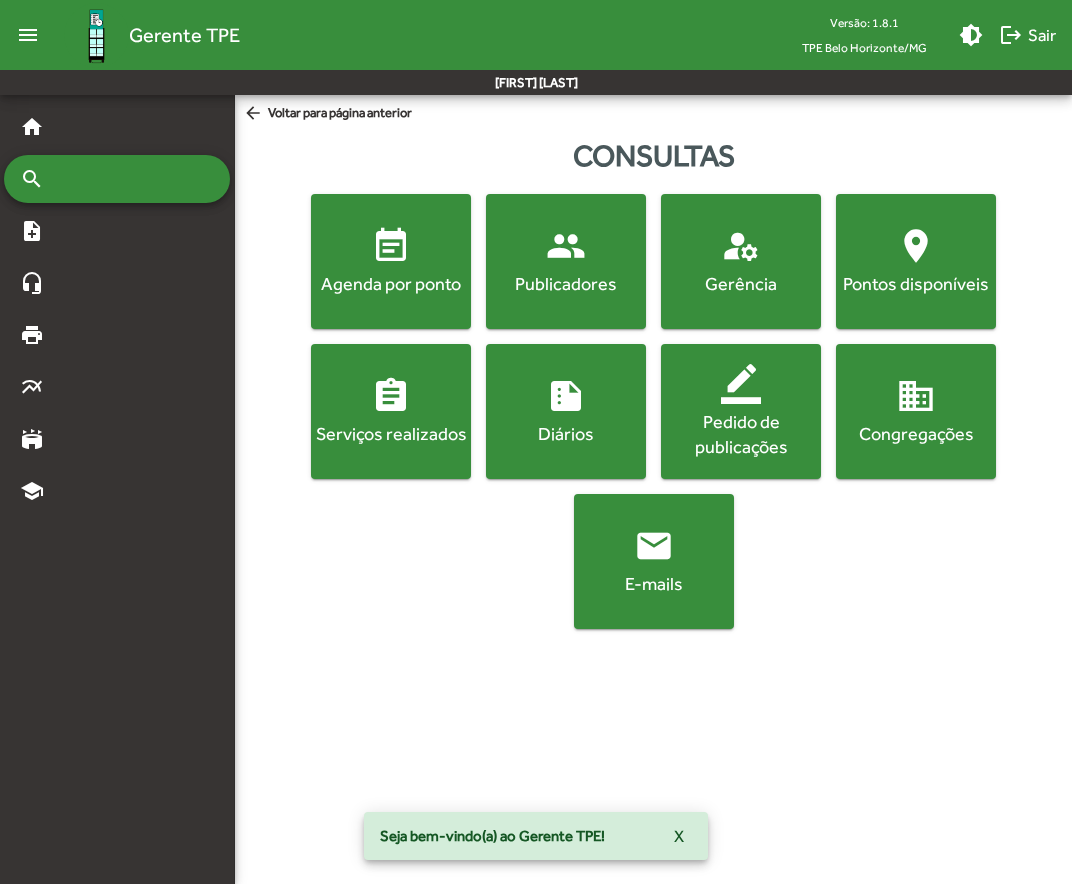 click on "Publicadores" 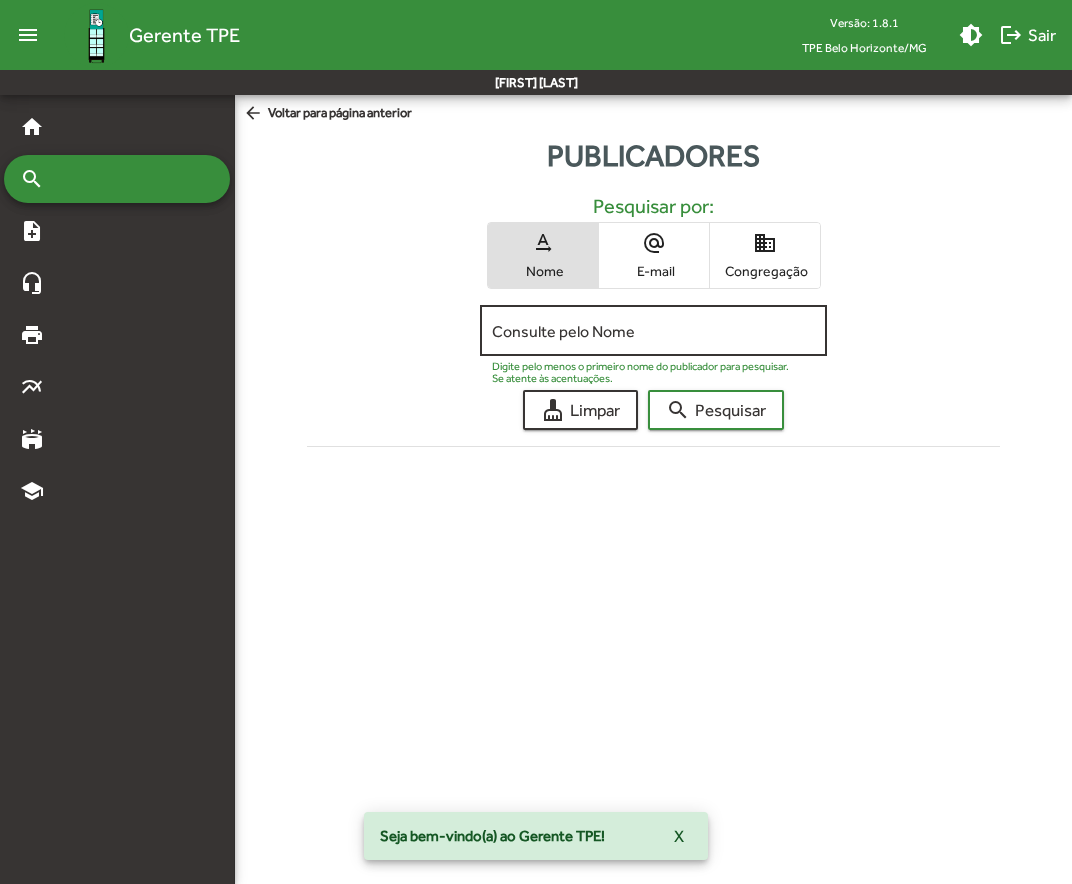 click on "Consulte pelo Nome" at bounding box center [653, 331] 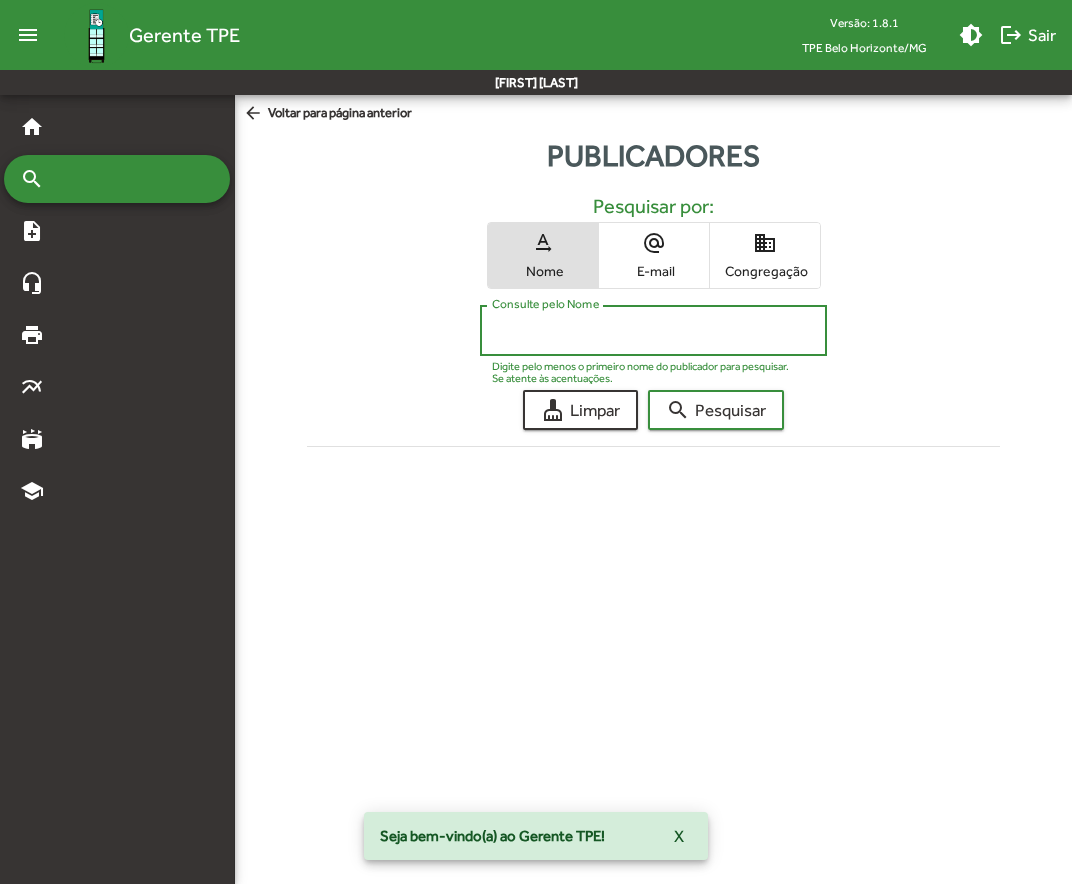 paste on "**********" 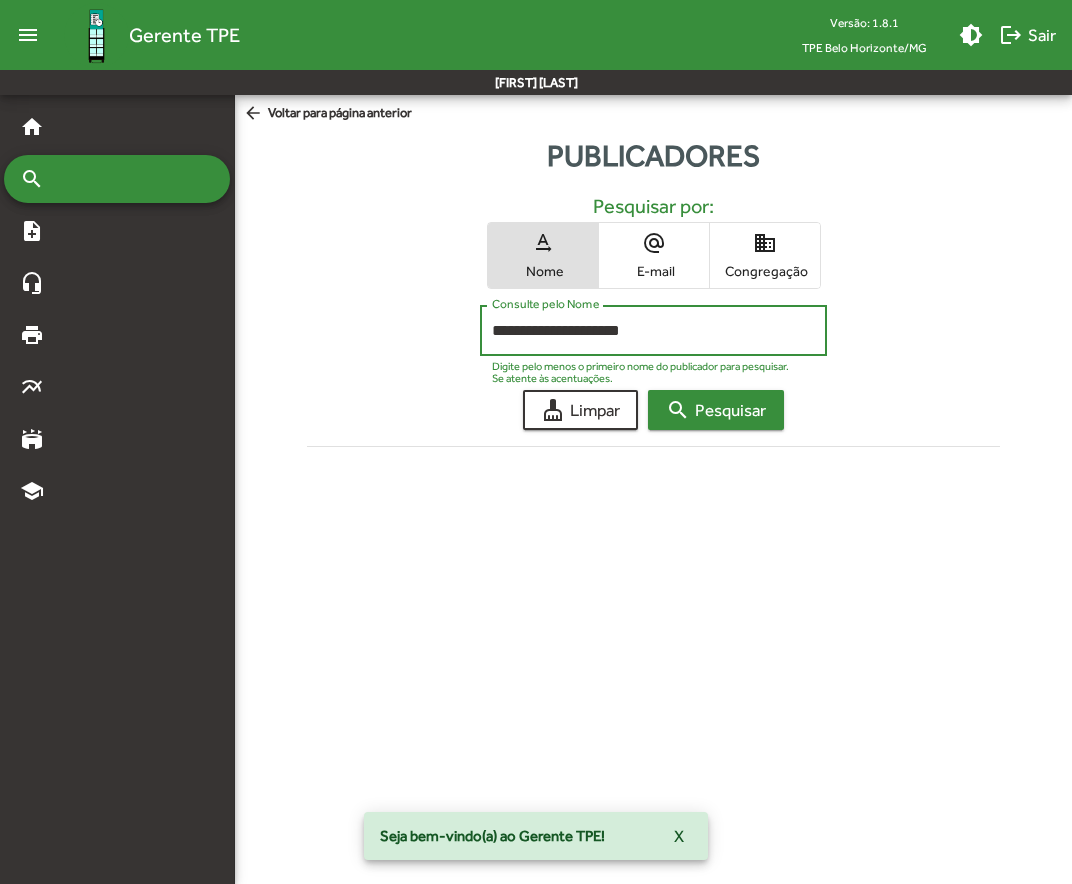 type on "**********" 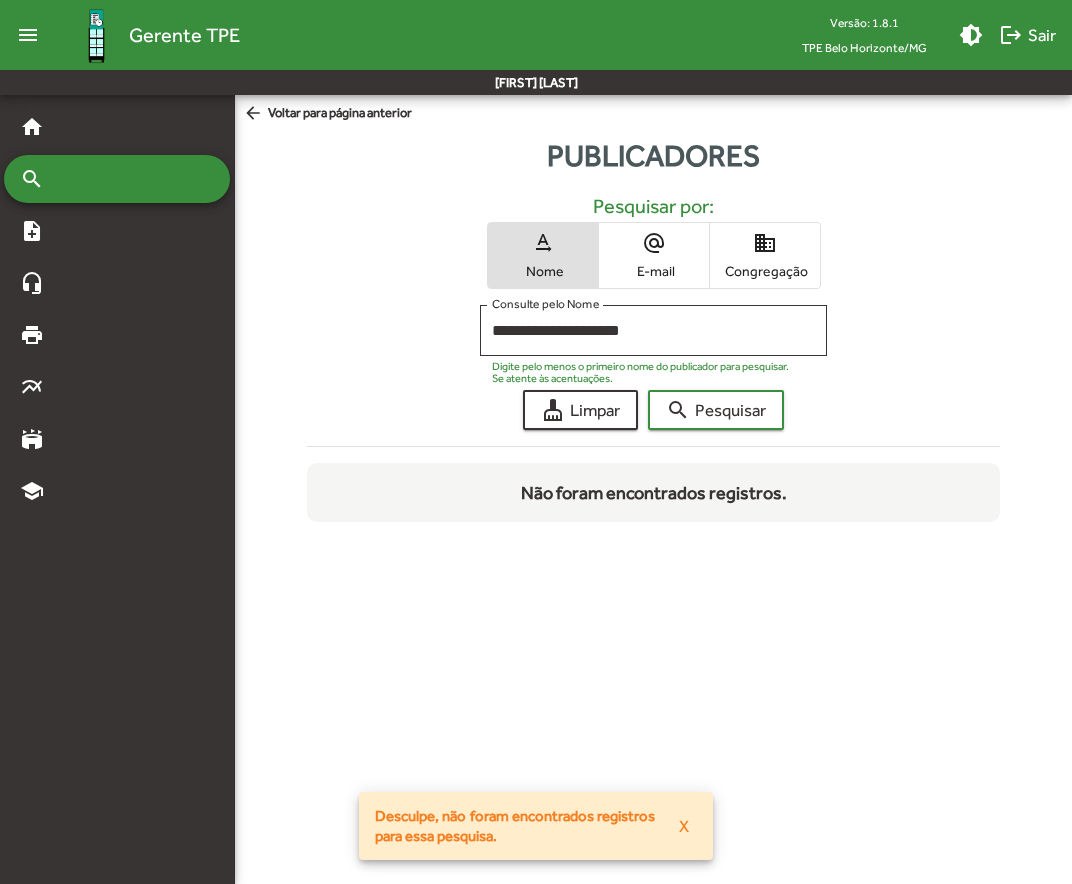 click on "E-mail" at bounding box center [654, 271] 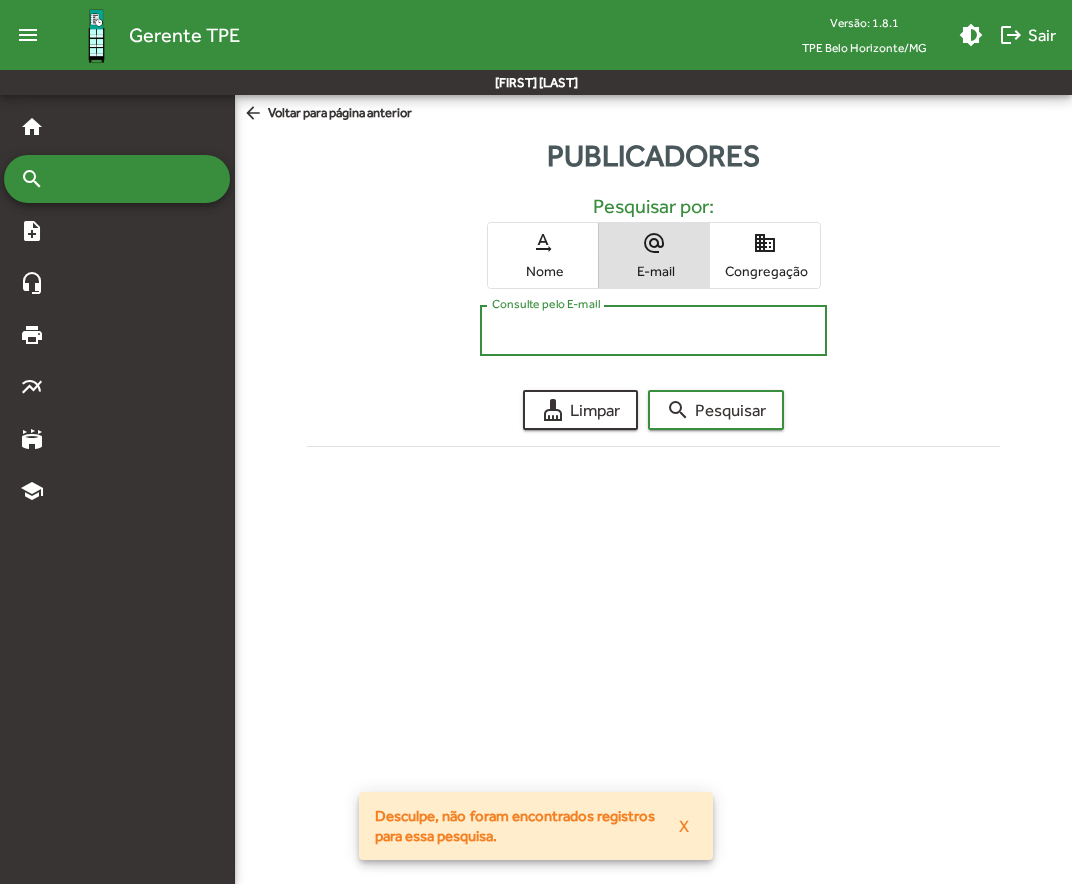 click on "Consulte pelo E-mail" at bounding box center (653, 331) 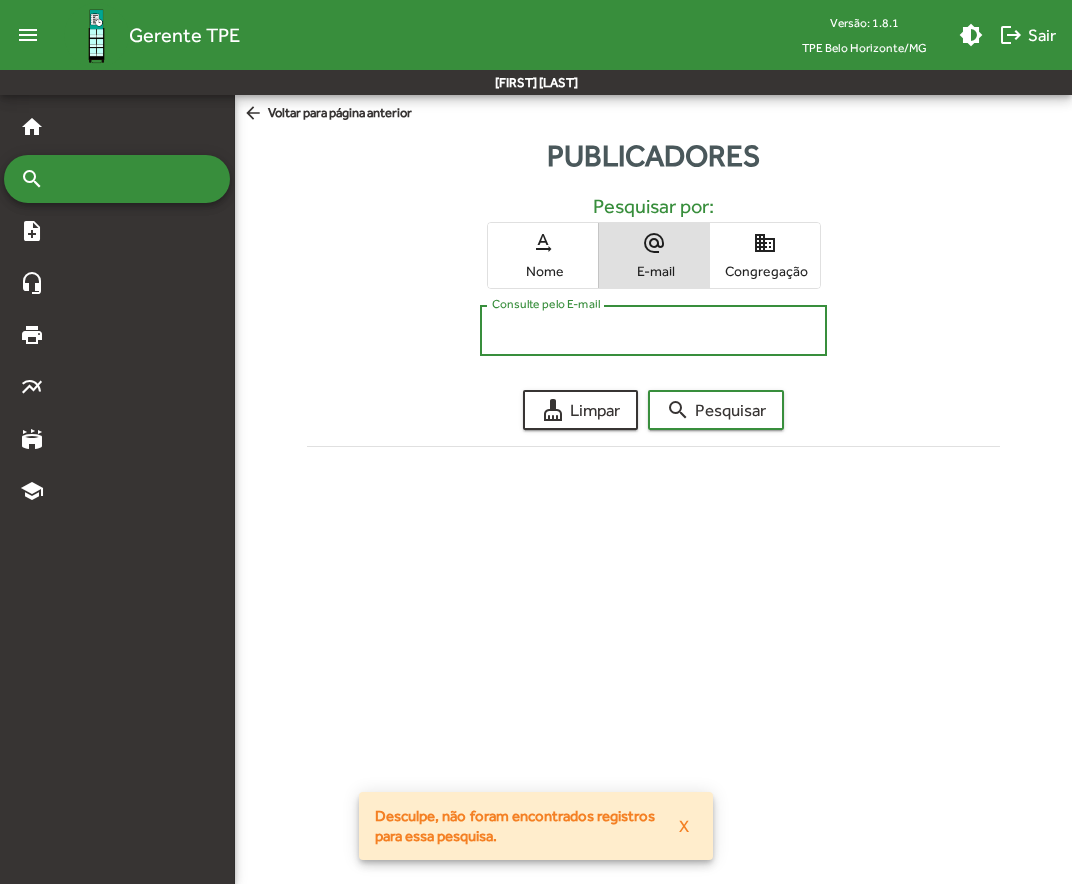 paste on "**********" 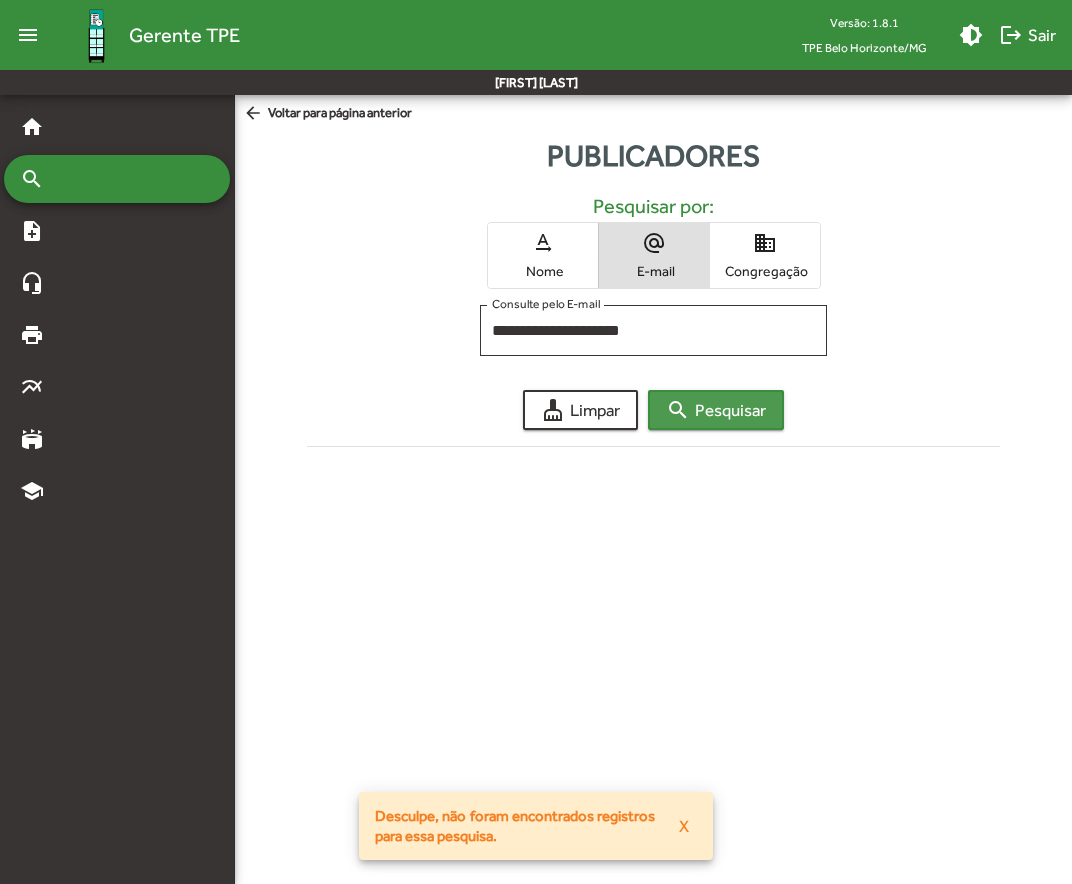 click on "search  Pesquisar" 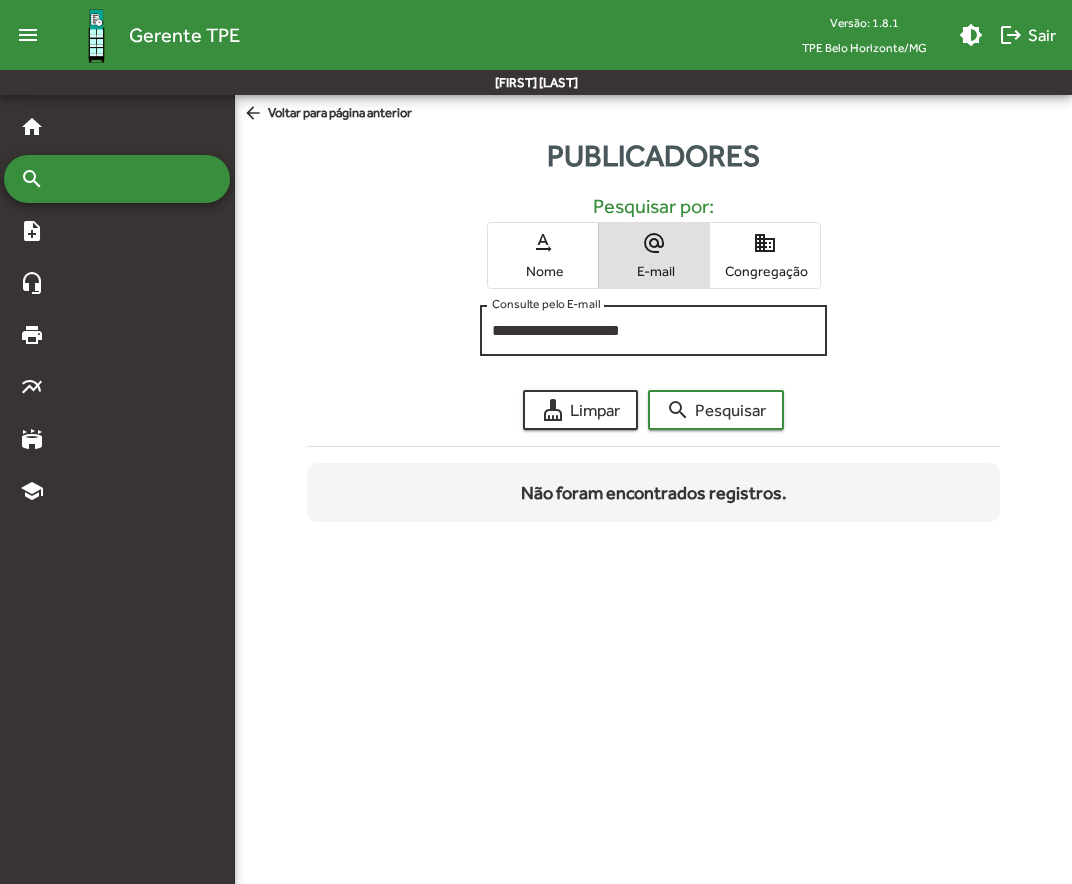 click on "**********" 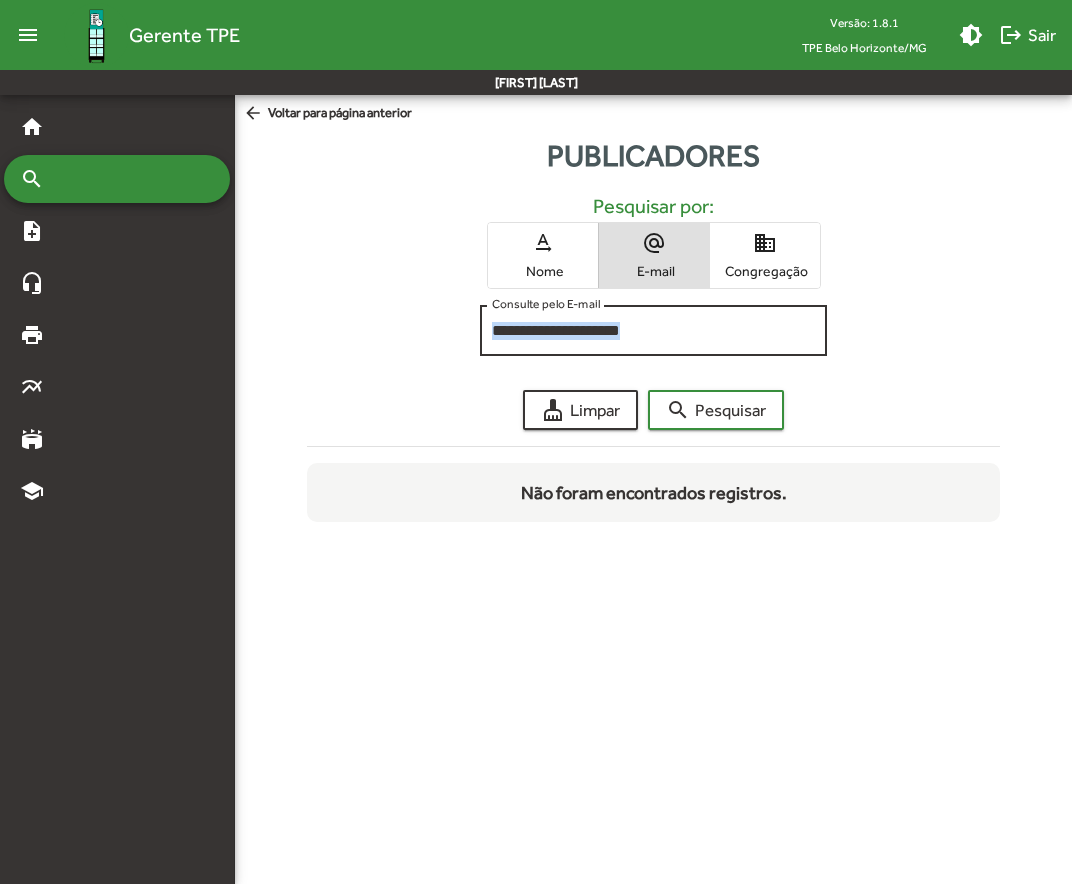 click on "**********" 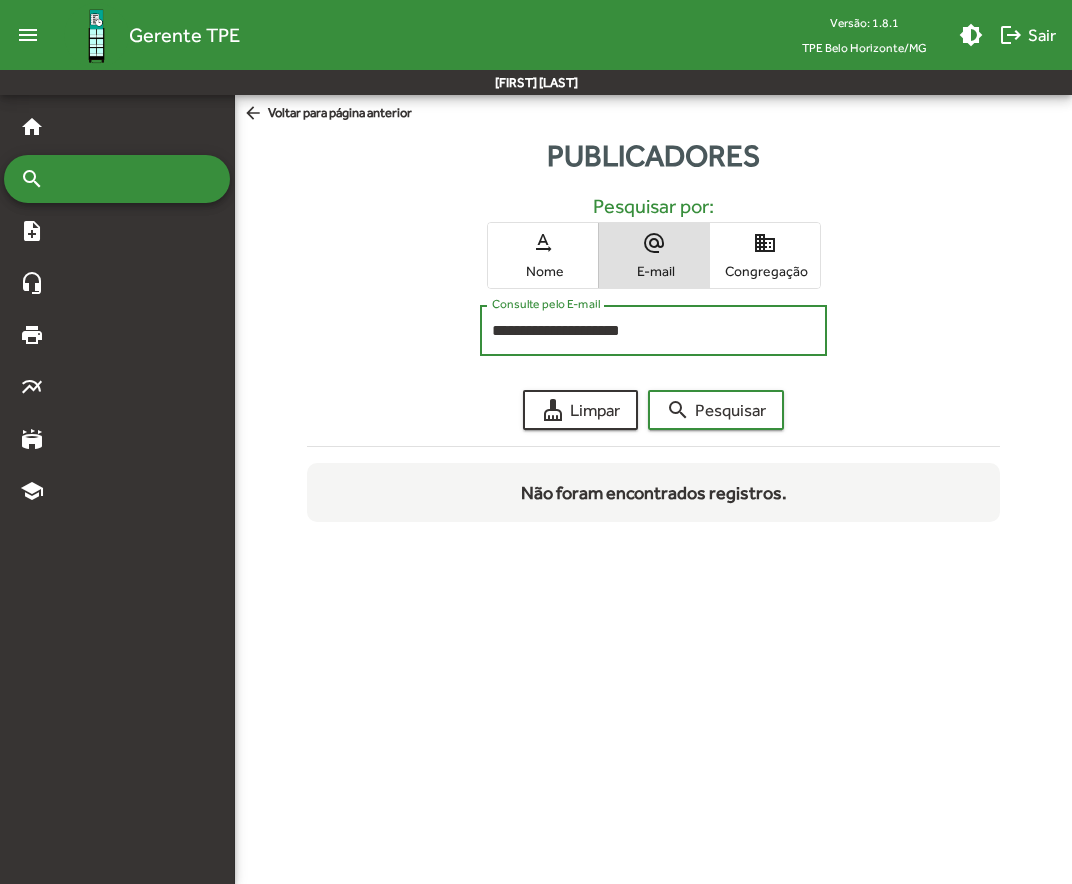 click on "**********" at bounding box center [653, 331] 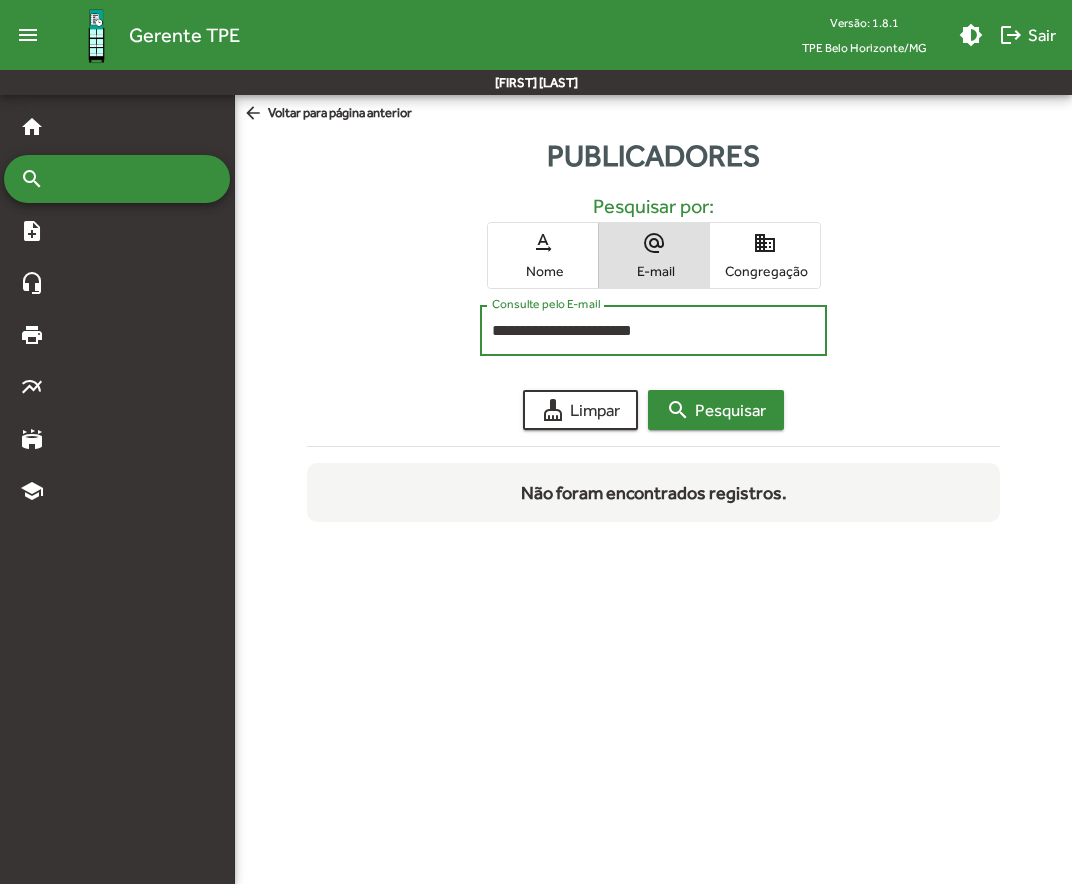 type on "**********" 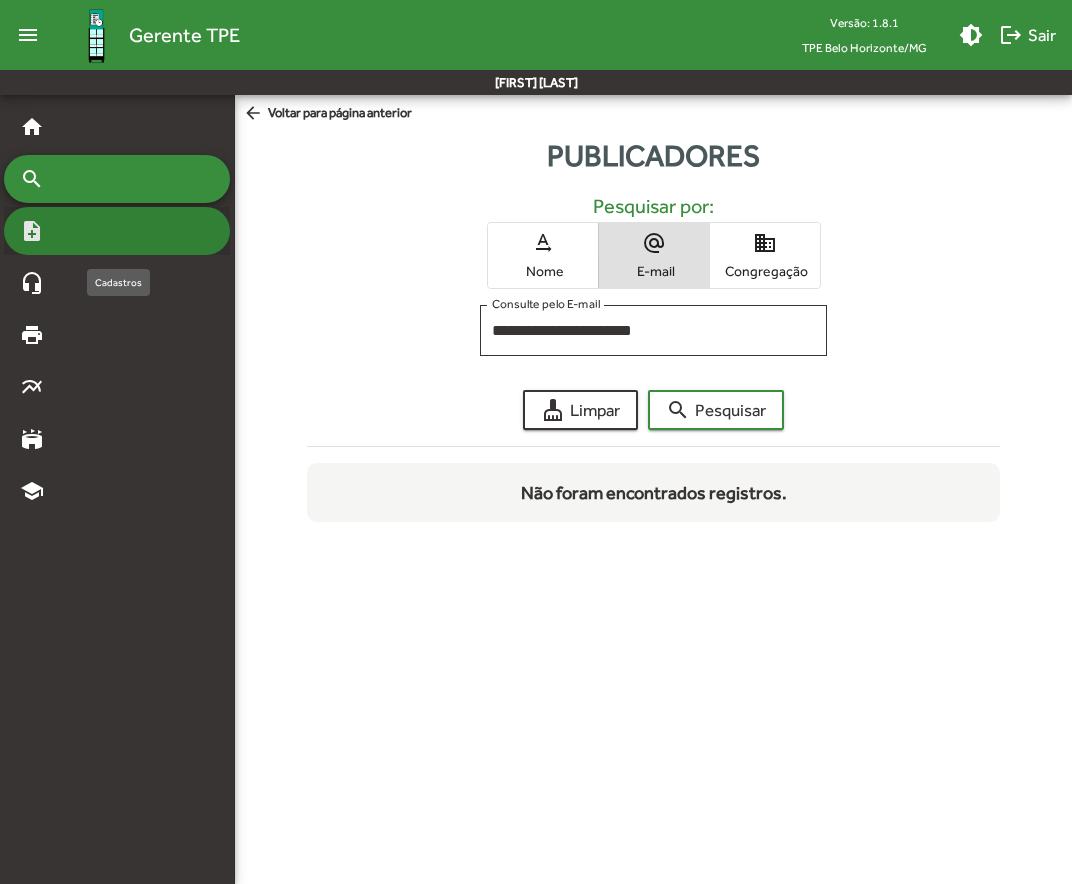 click on "note_add" at bounding box center (117, 231) 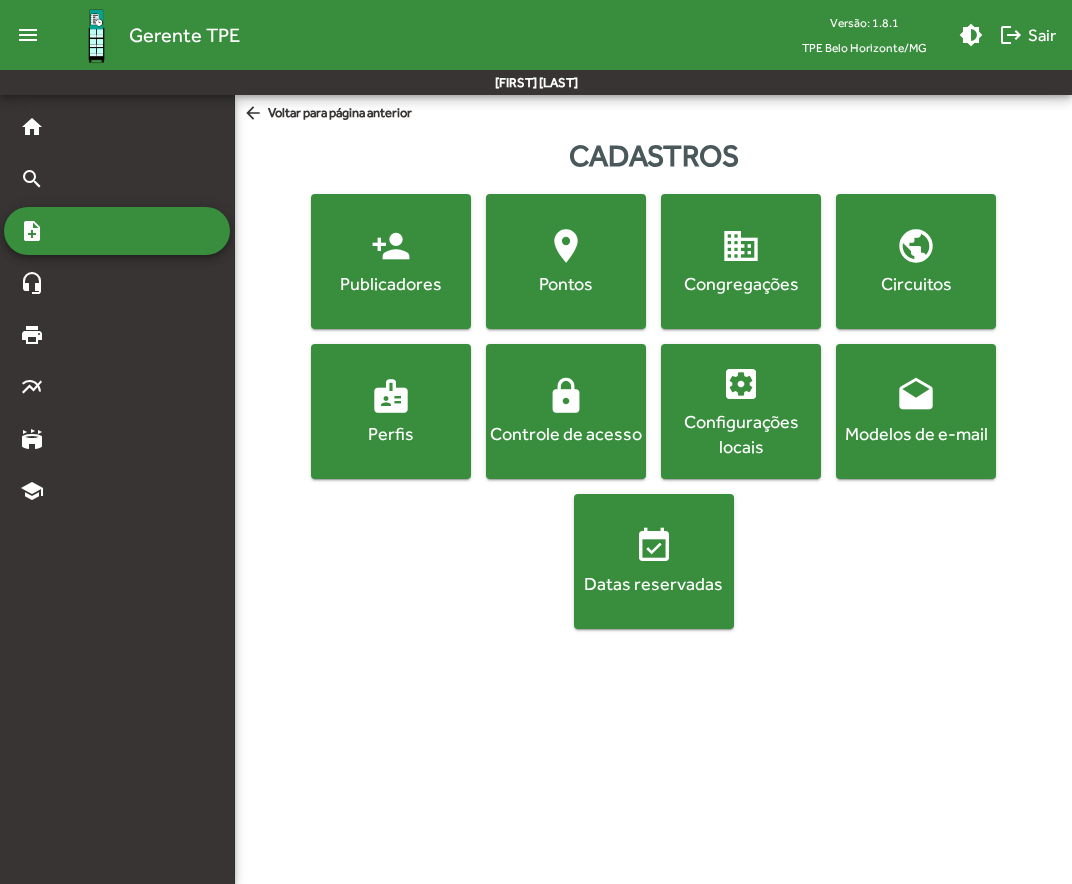 click on "Publicadores" 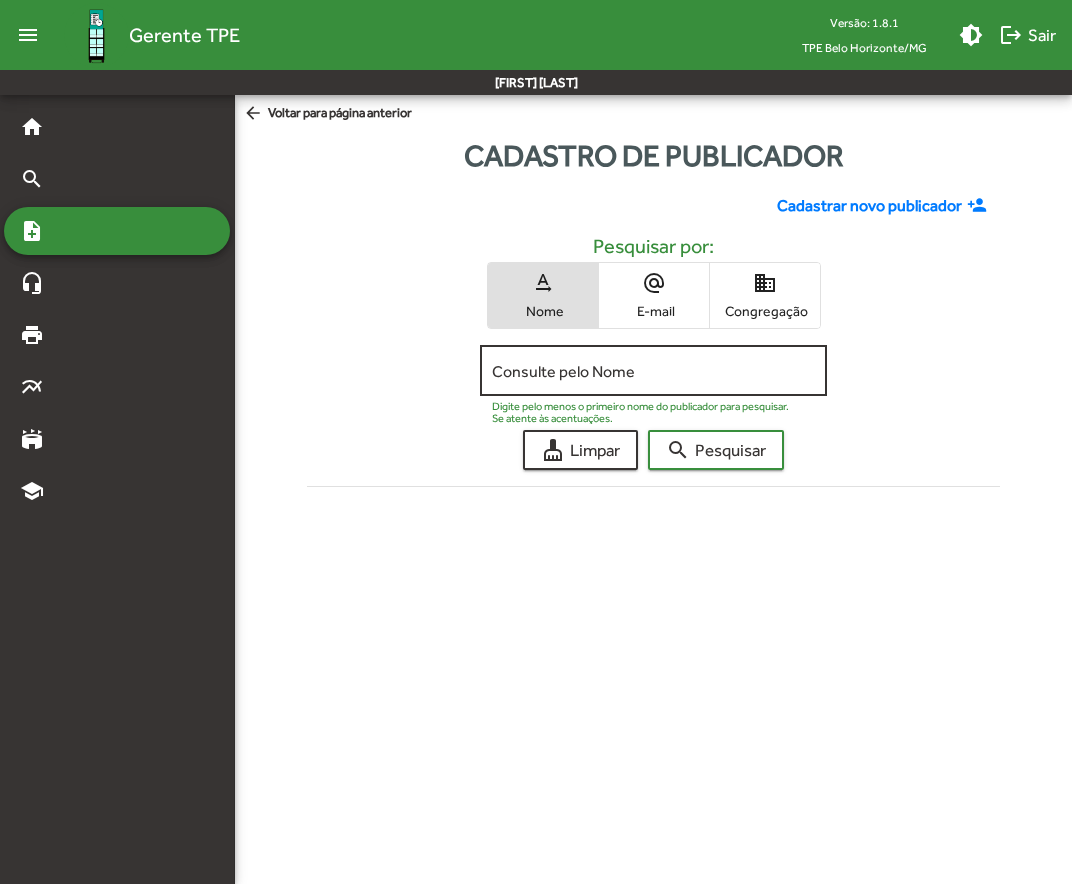 click on "Consulte pelo Nome" at bounding box center [653, 371] 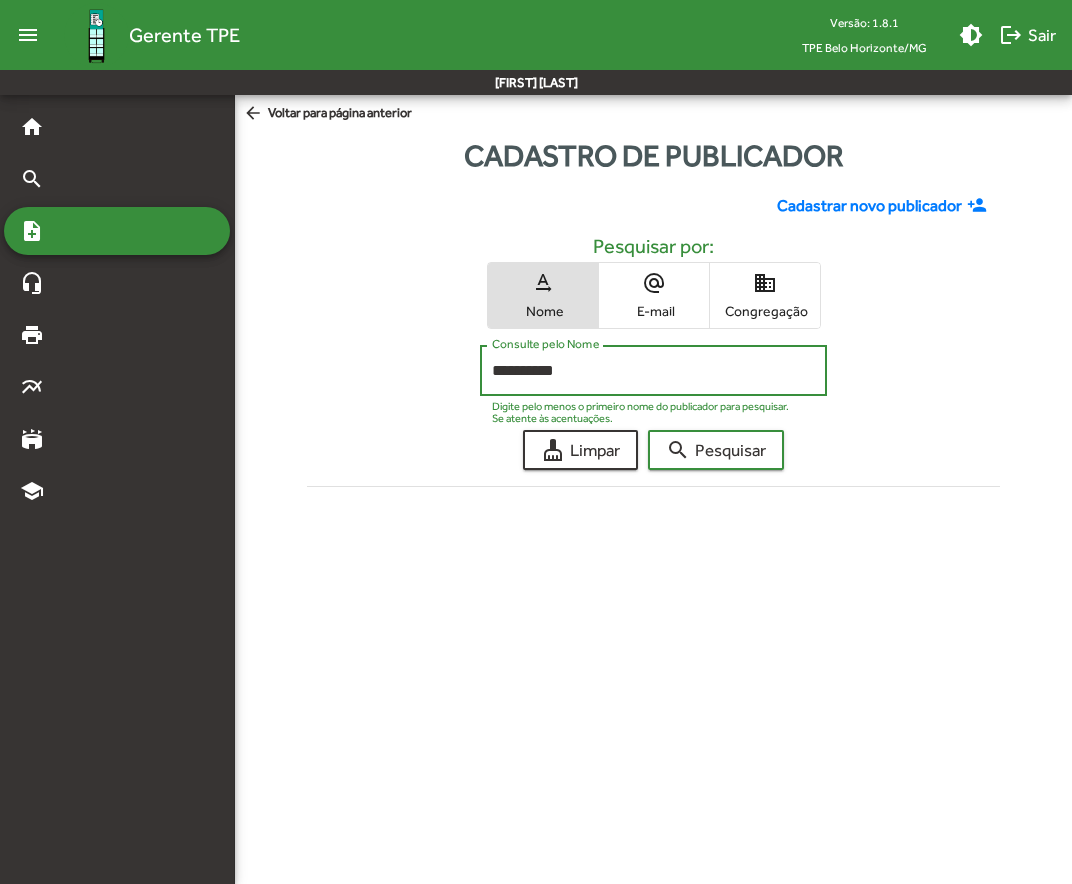 click on "search  Pesquisar" 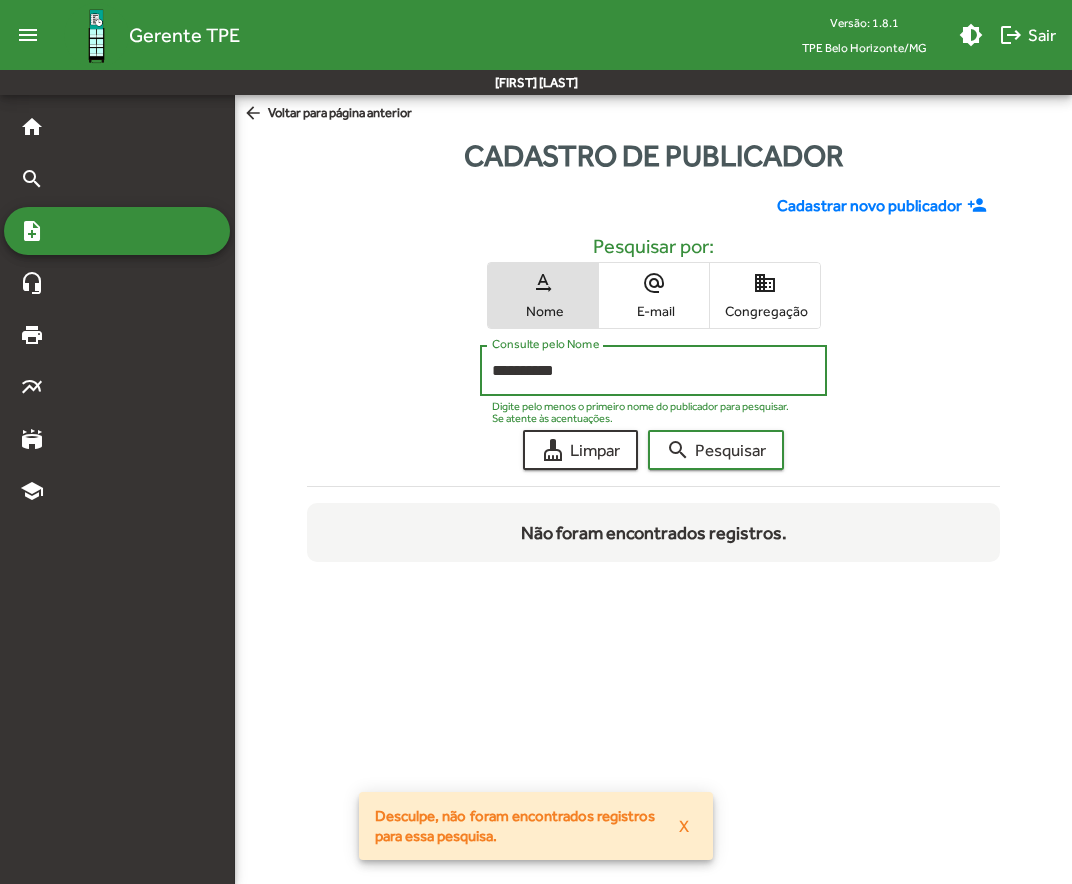 click on "**********" at bounding box center [653, 371] 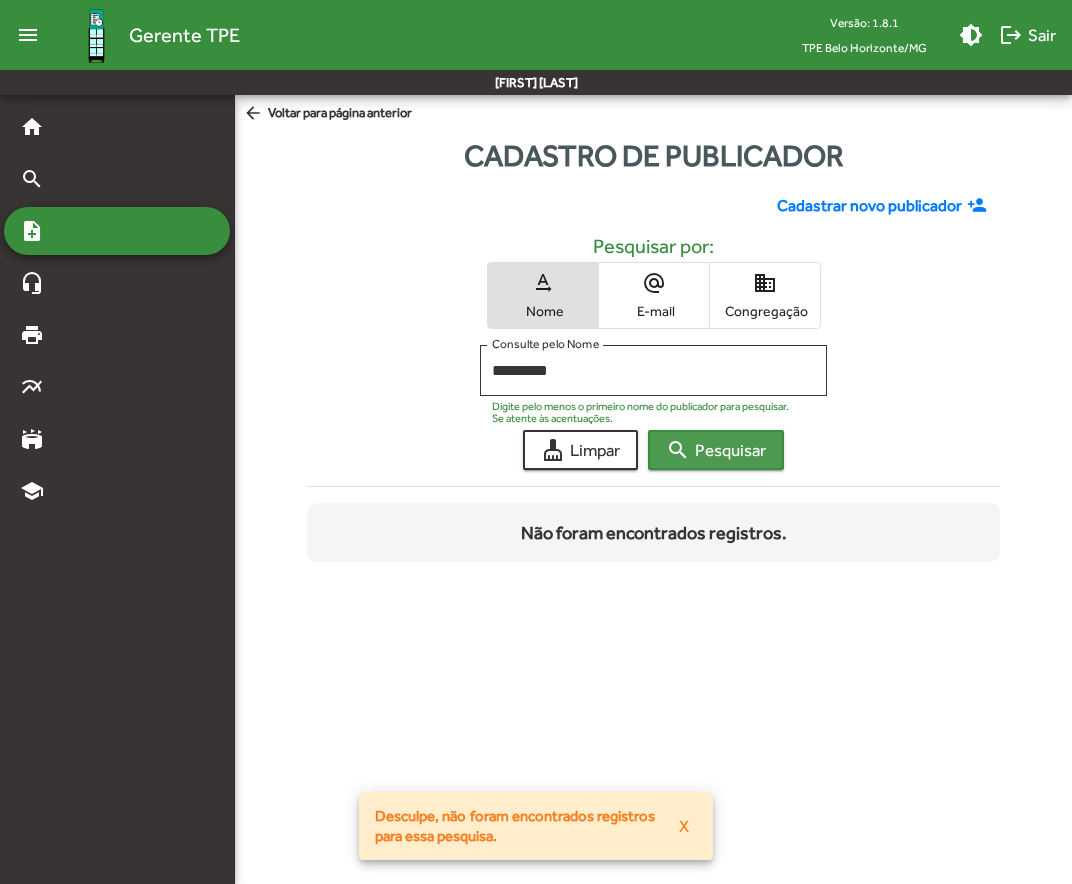 click on "search" 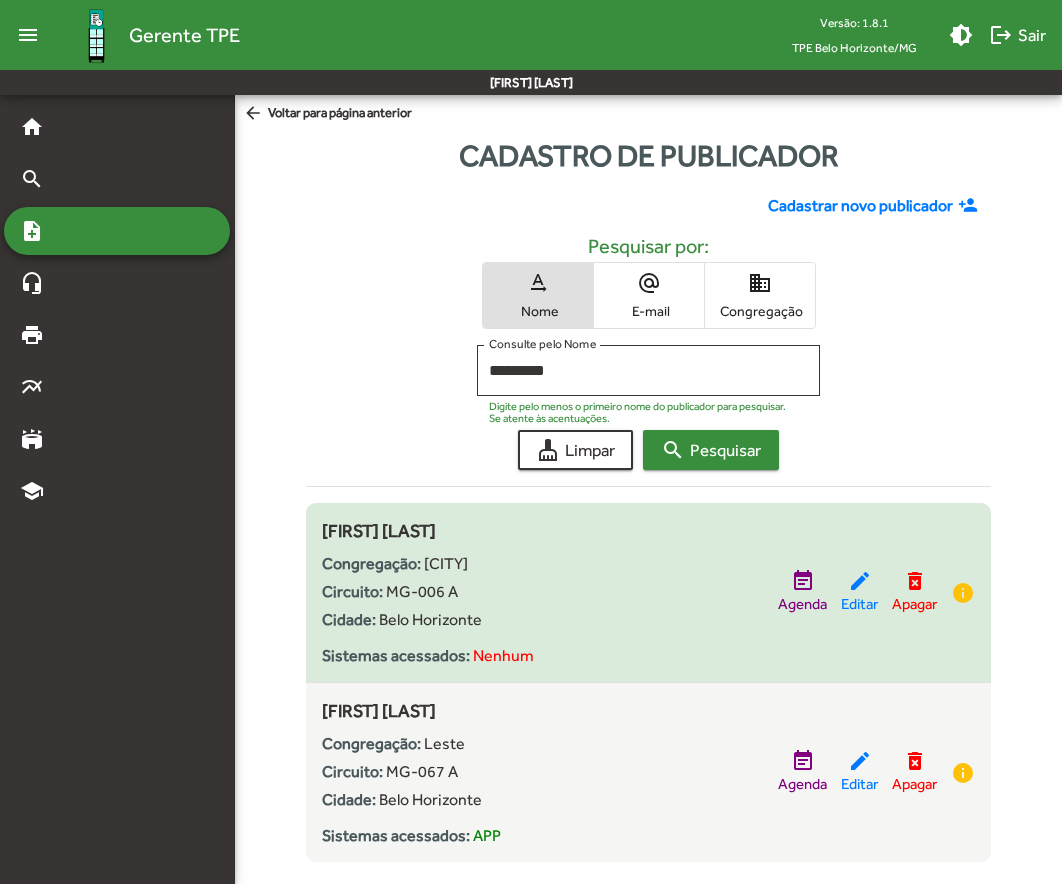 scroll, scrollTop: 26, scrollLeft: 0, axis: vertical 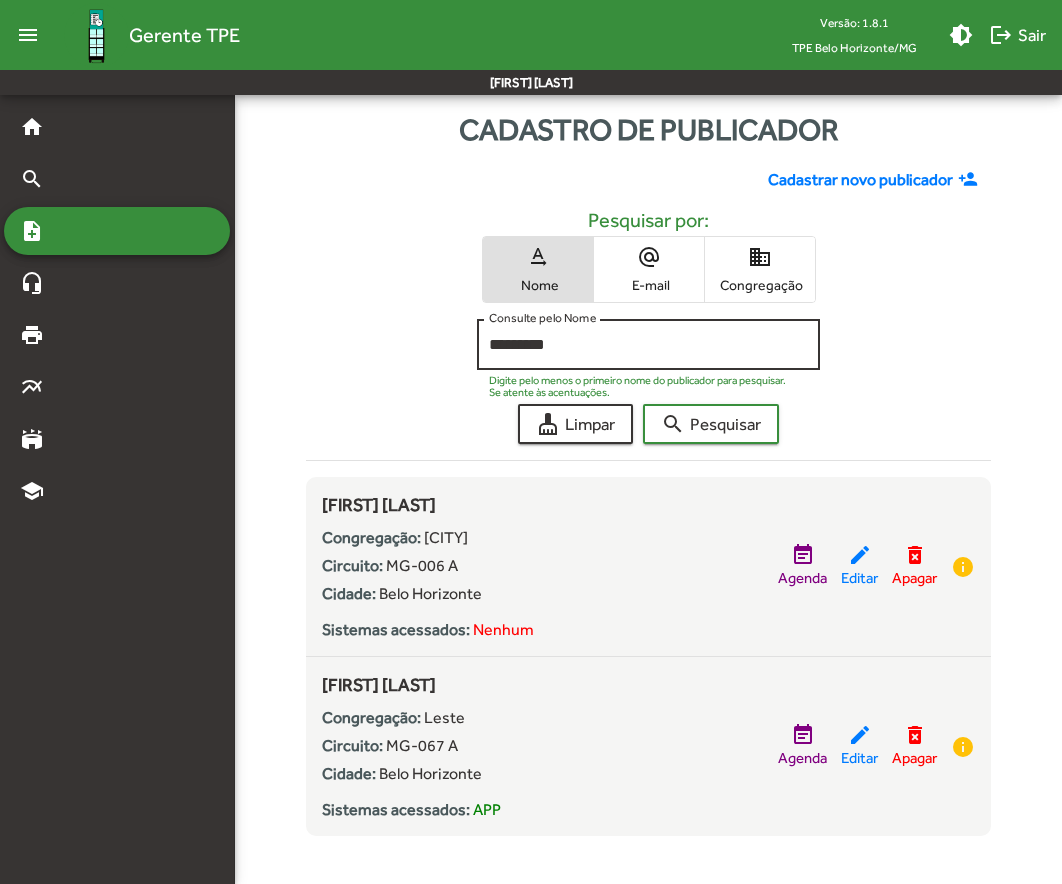 click on "********* Consulte pelo Nome" 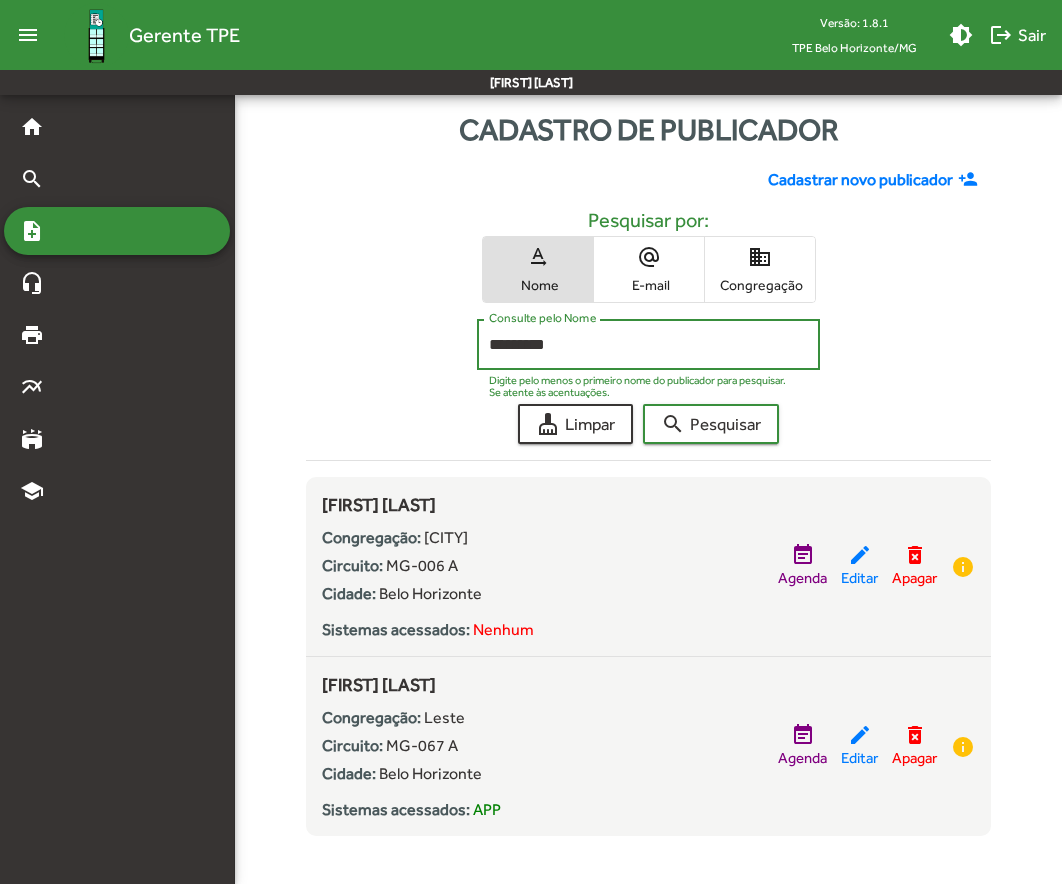 click on "*********" at bounding box center (648, 345) 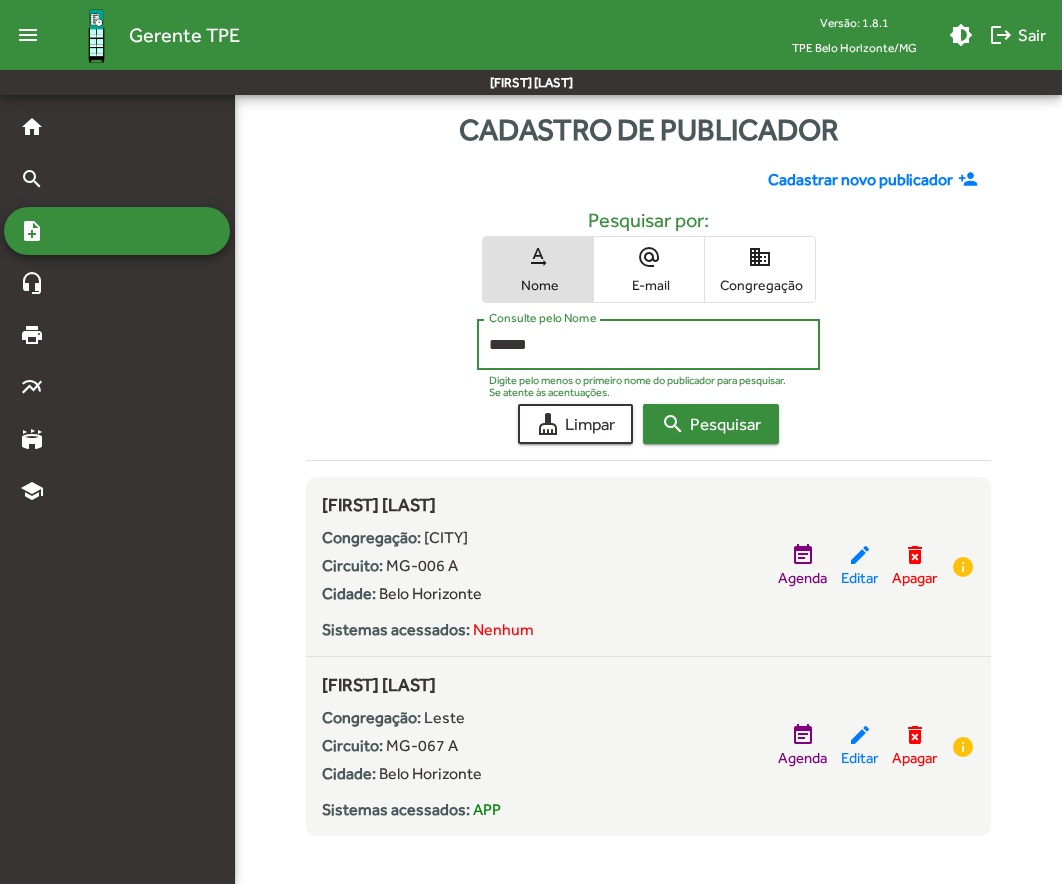 click on "search  Pesquisar" 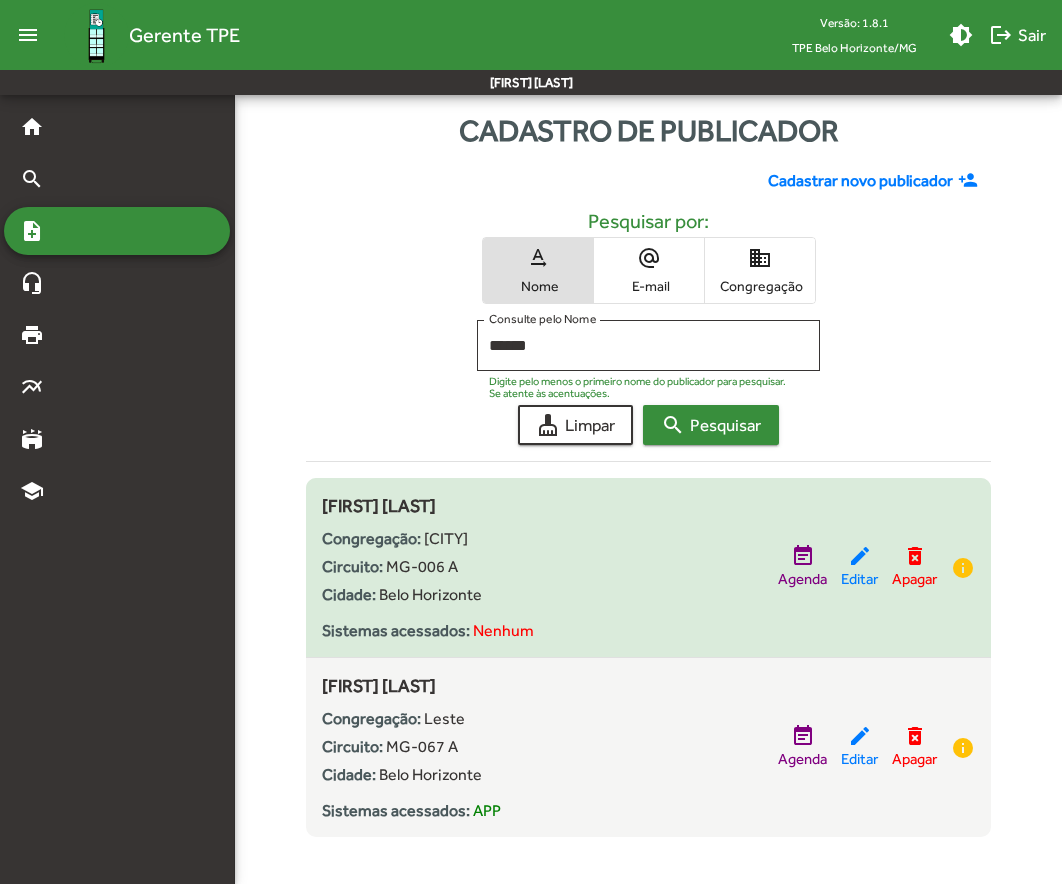 scroll, scrollTop: 26, scrollLeft: 0, axis: vertical 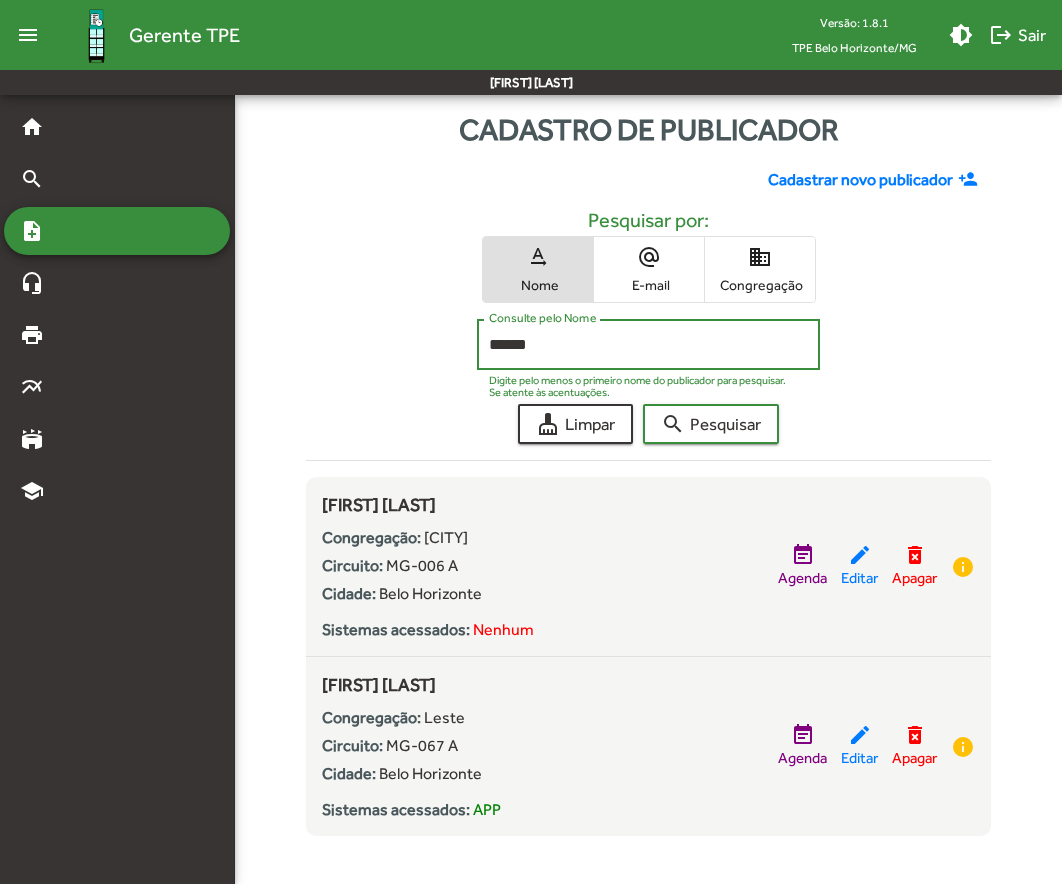 click on "******" at bounding box center [648, 345] 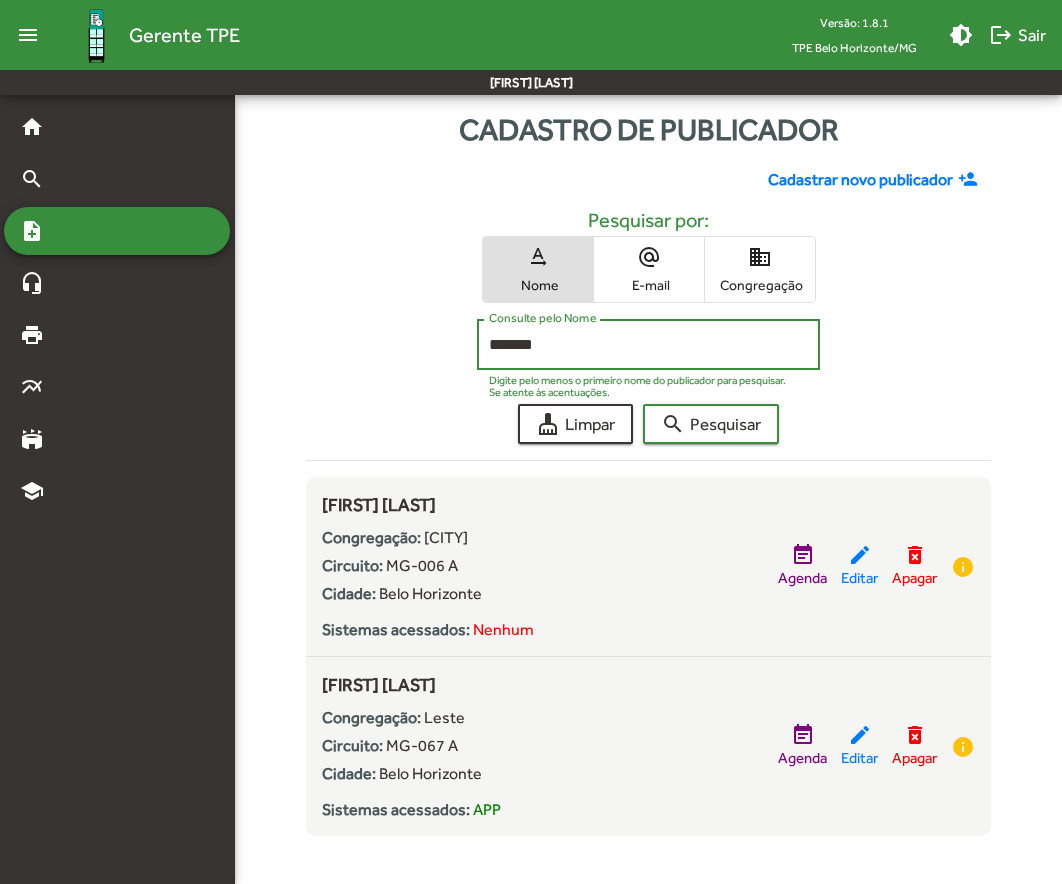 type on "*******" 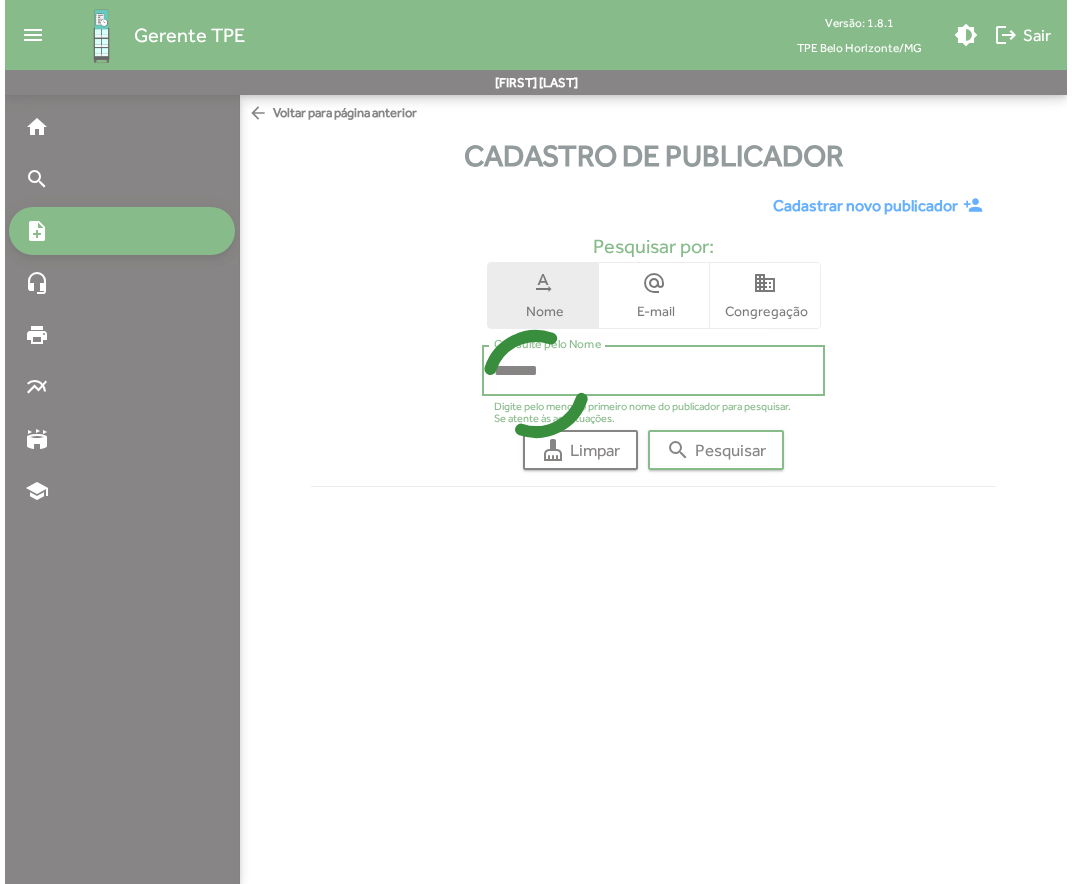 scroll, scrollTop: 0, scrollLeft: 0, axis: both 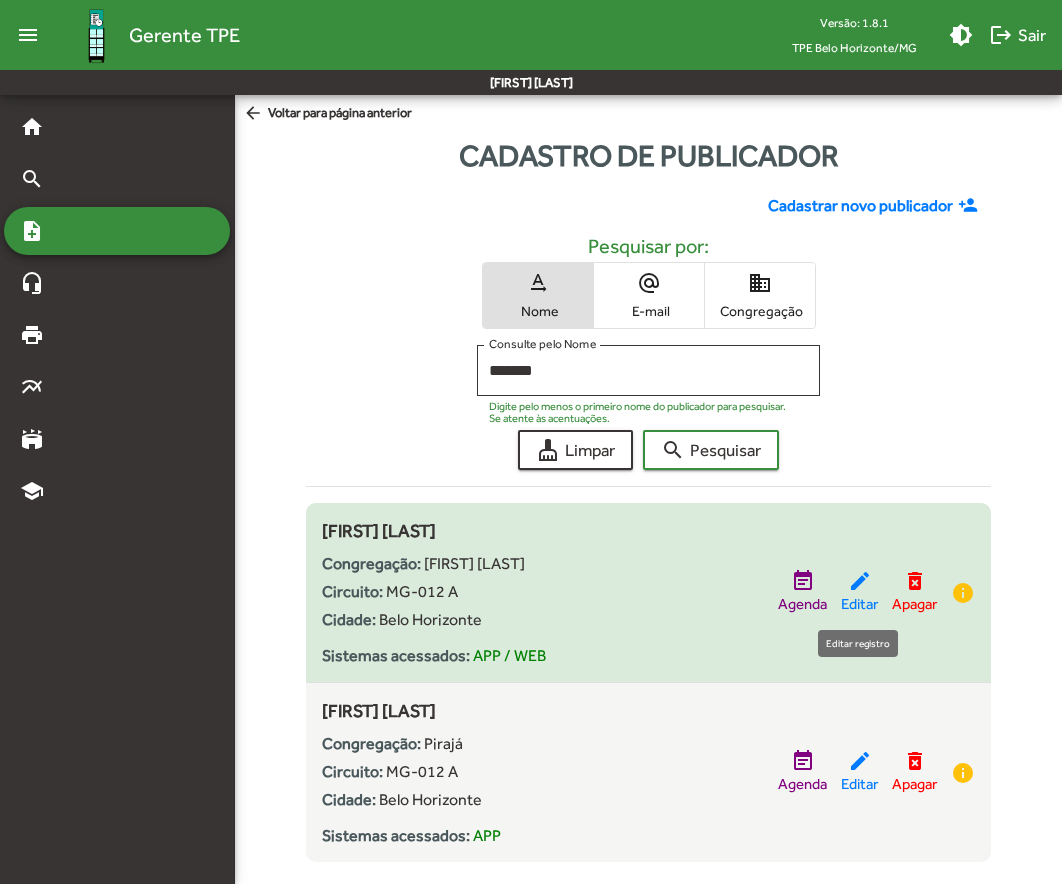 click on "edit" 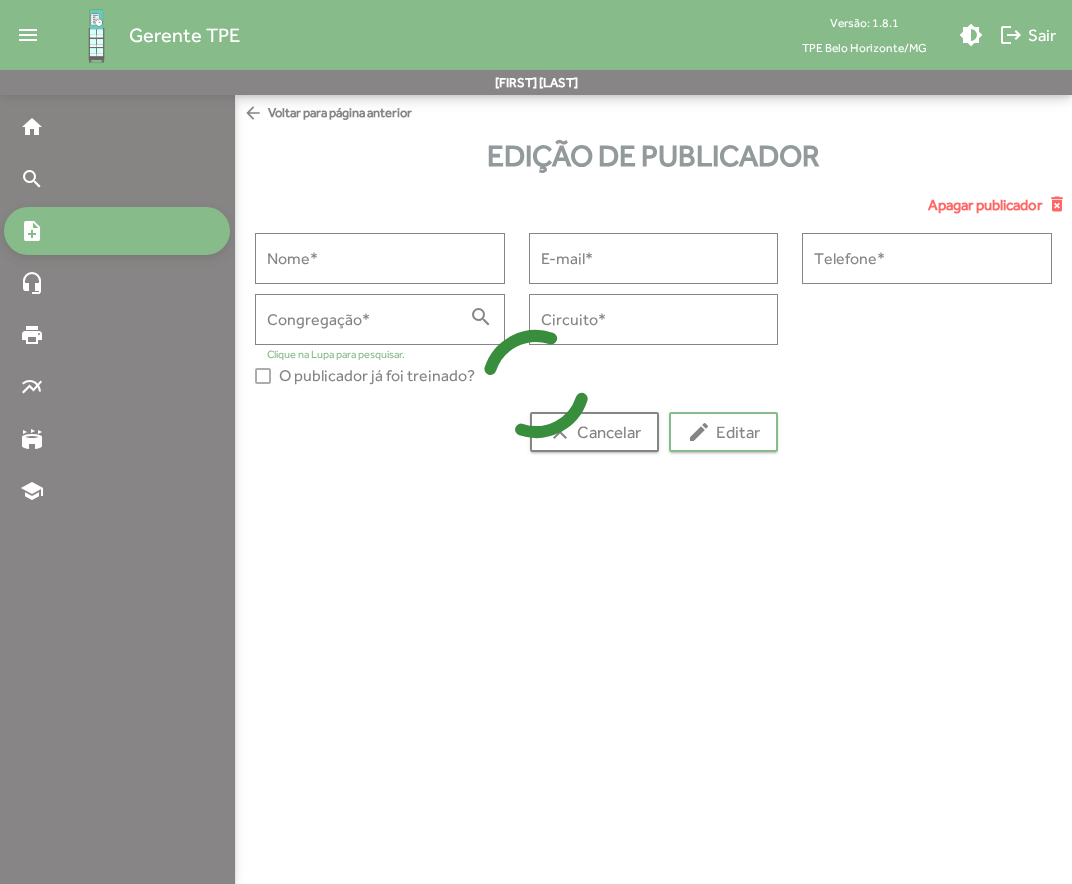 type on "**********" 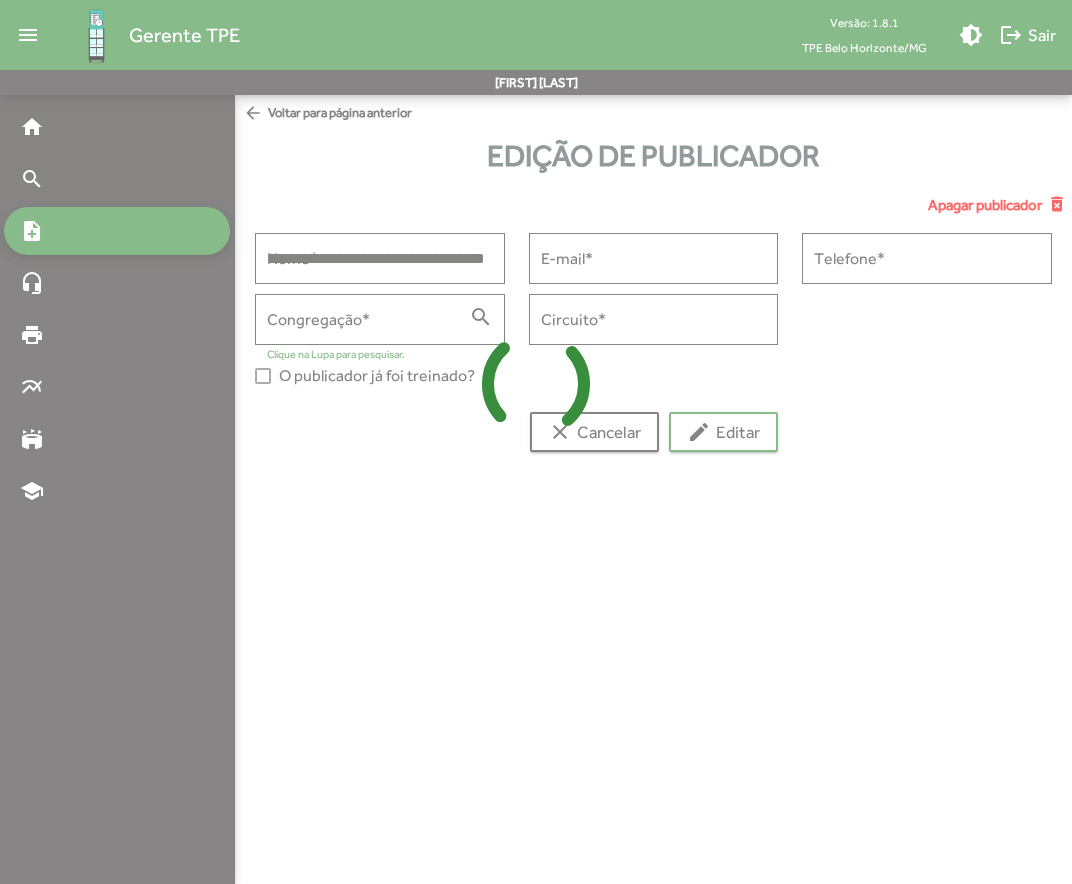type on "**********" 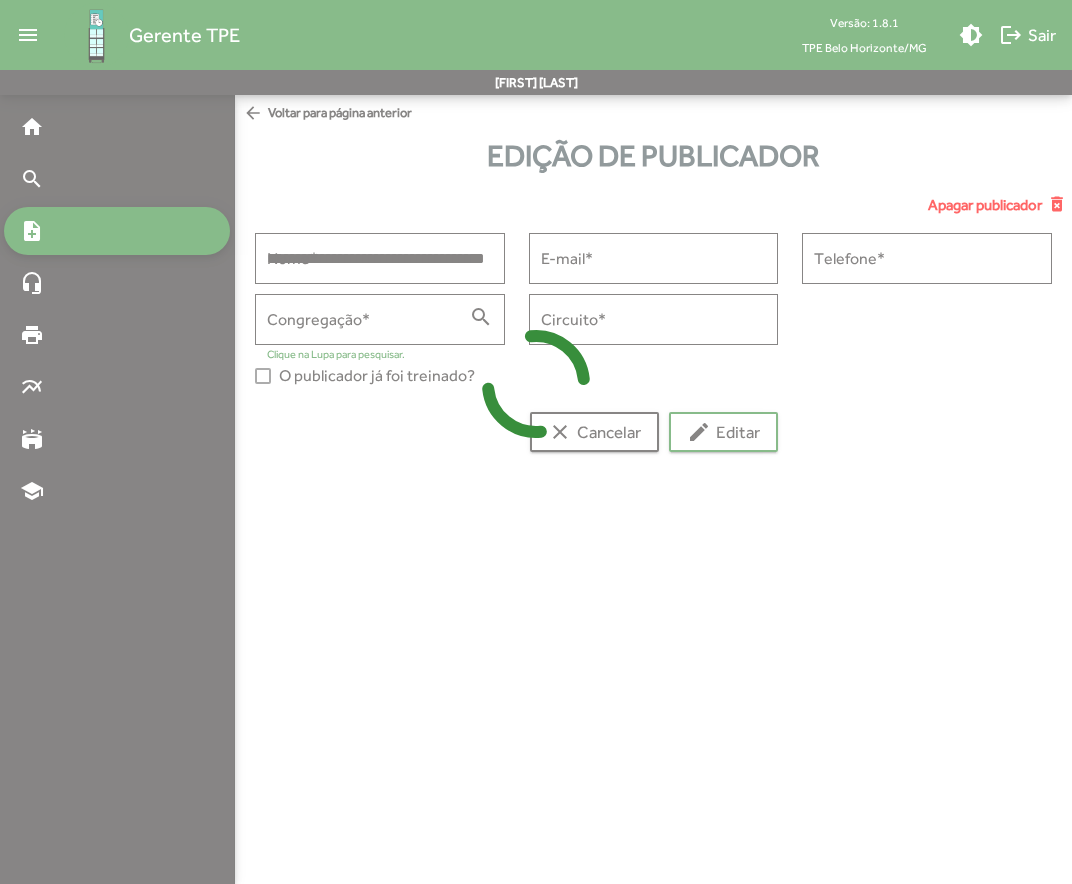 type on "**********" 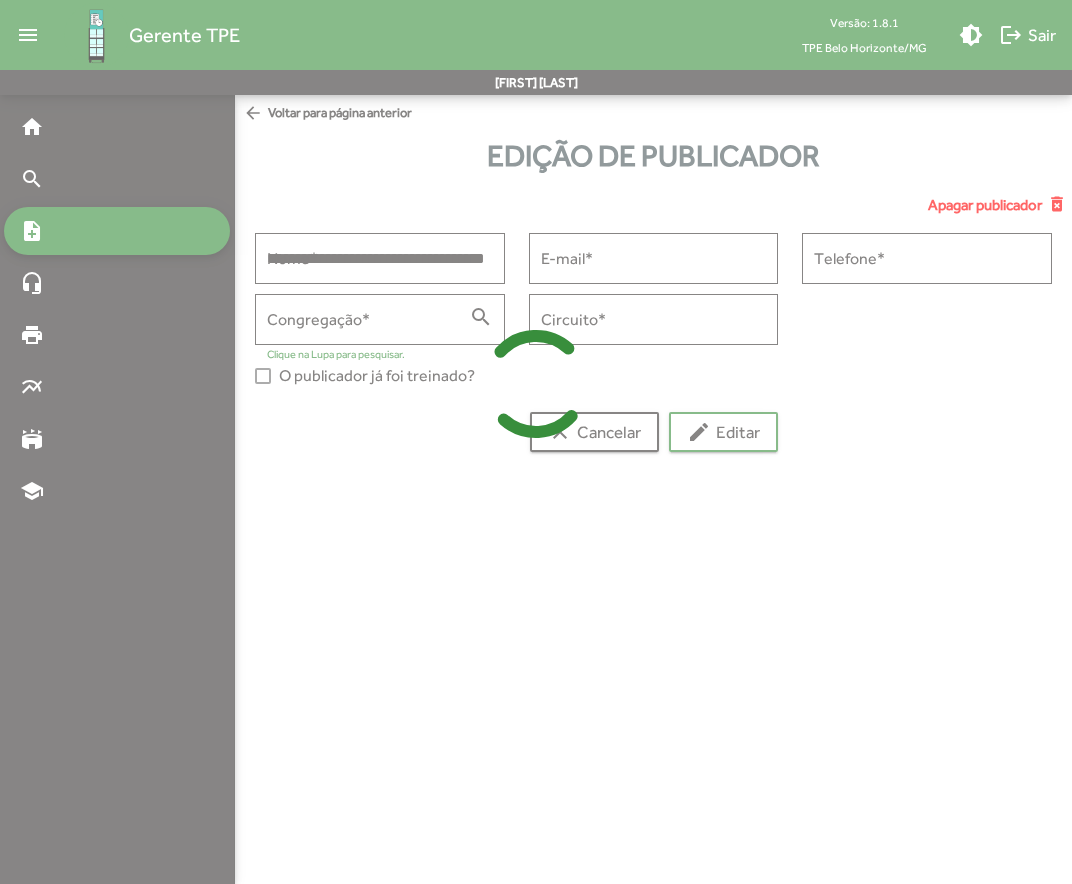 type on "**********" 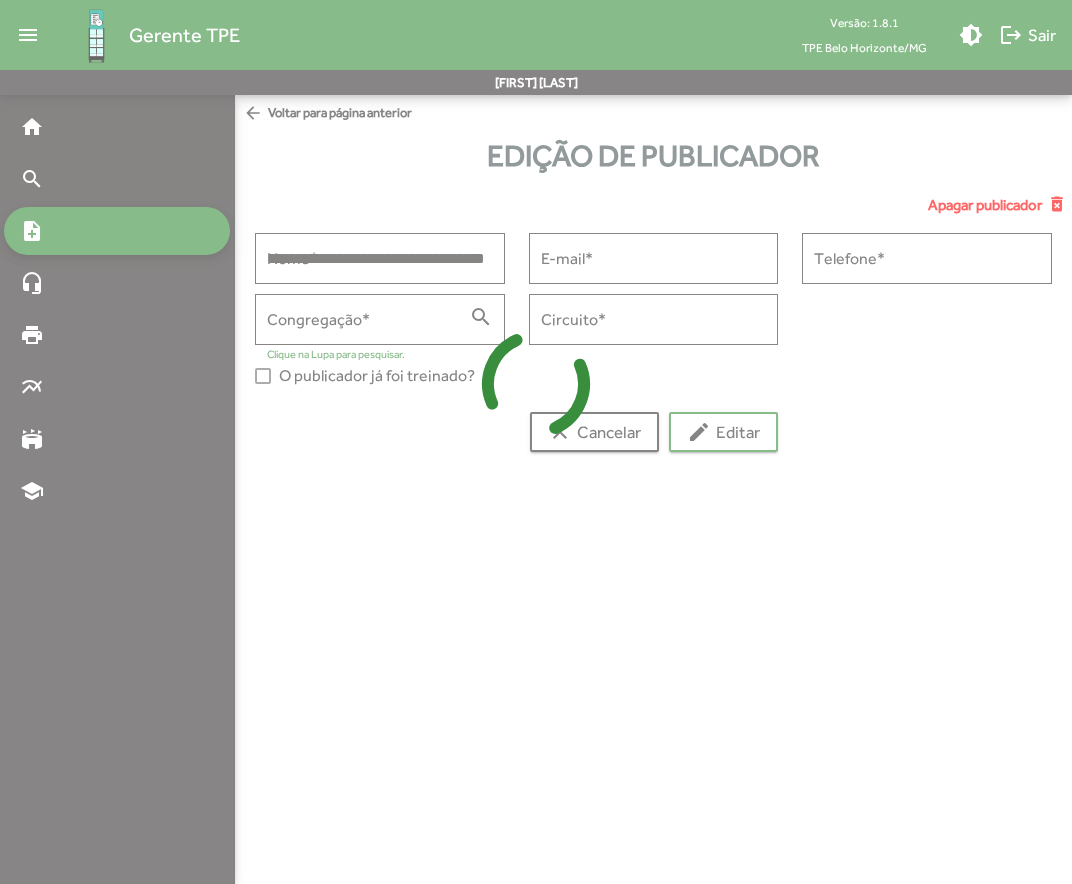 type on "********" 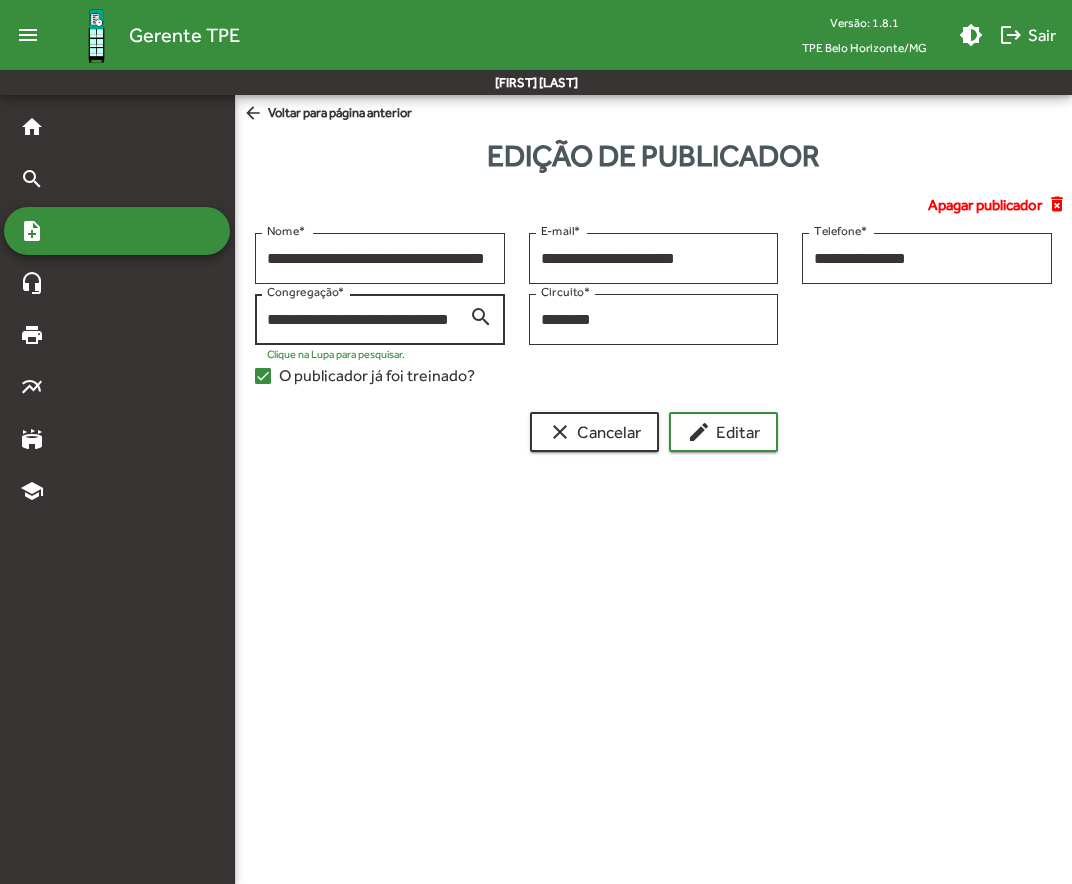 click on "search" at bounding box center [481, 316] 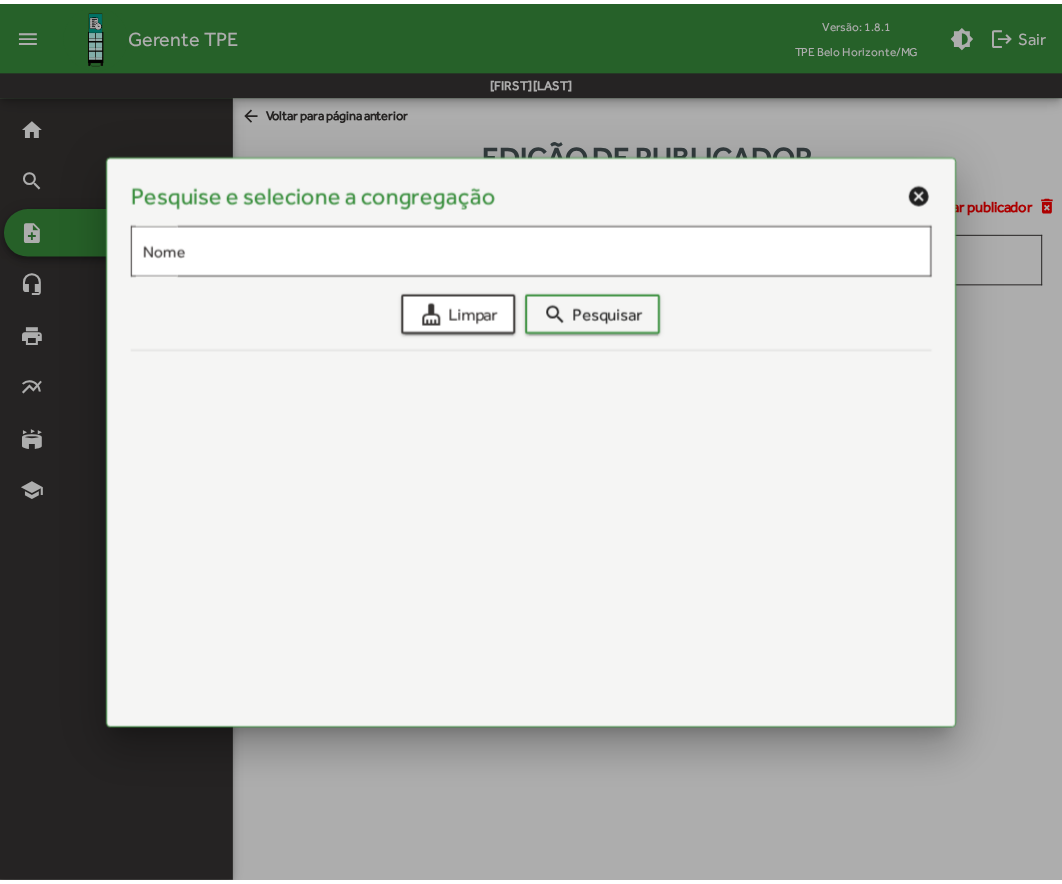 scroll, scrollTop: 0, scrollLeft: 0, axis: both 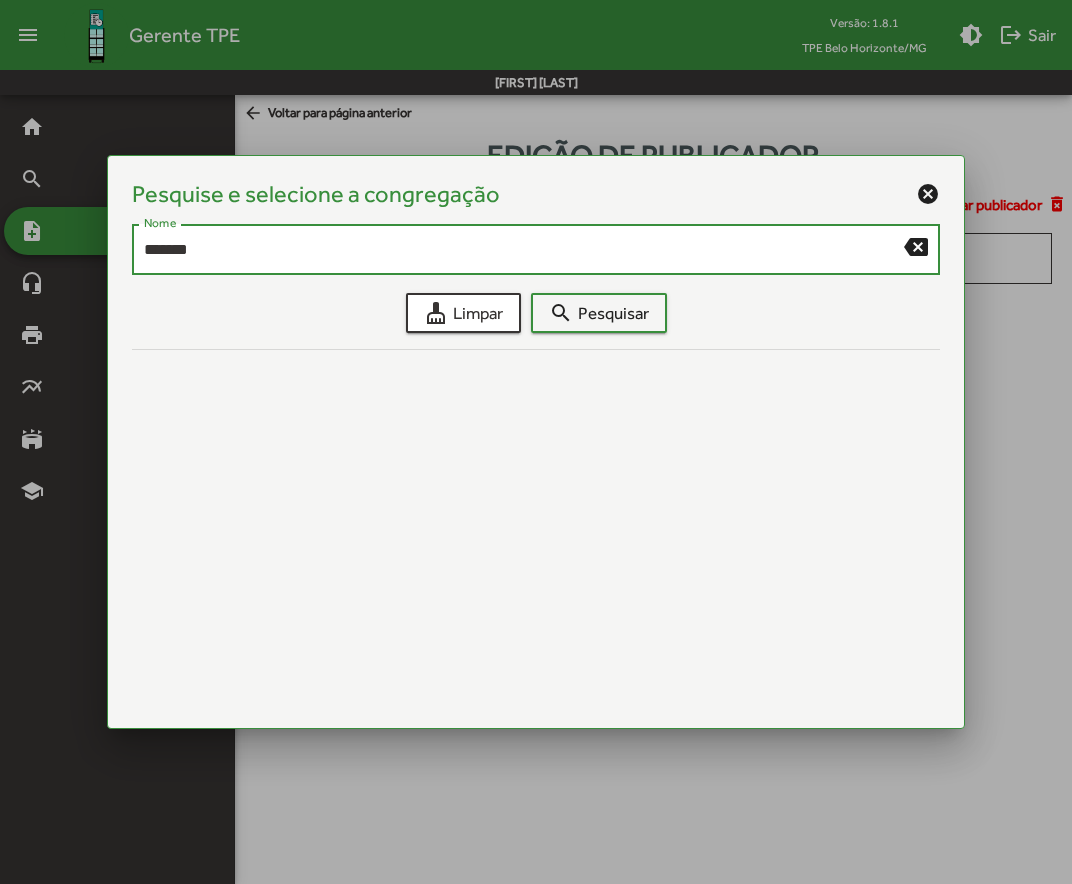 type on "*******" 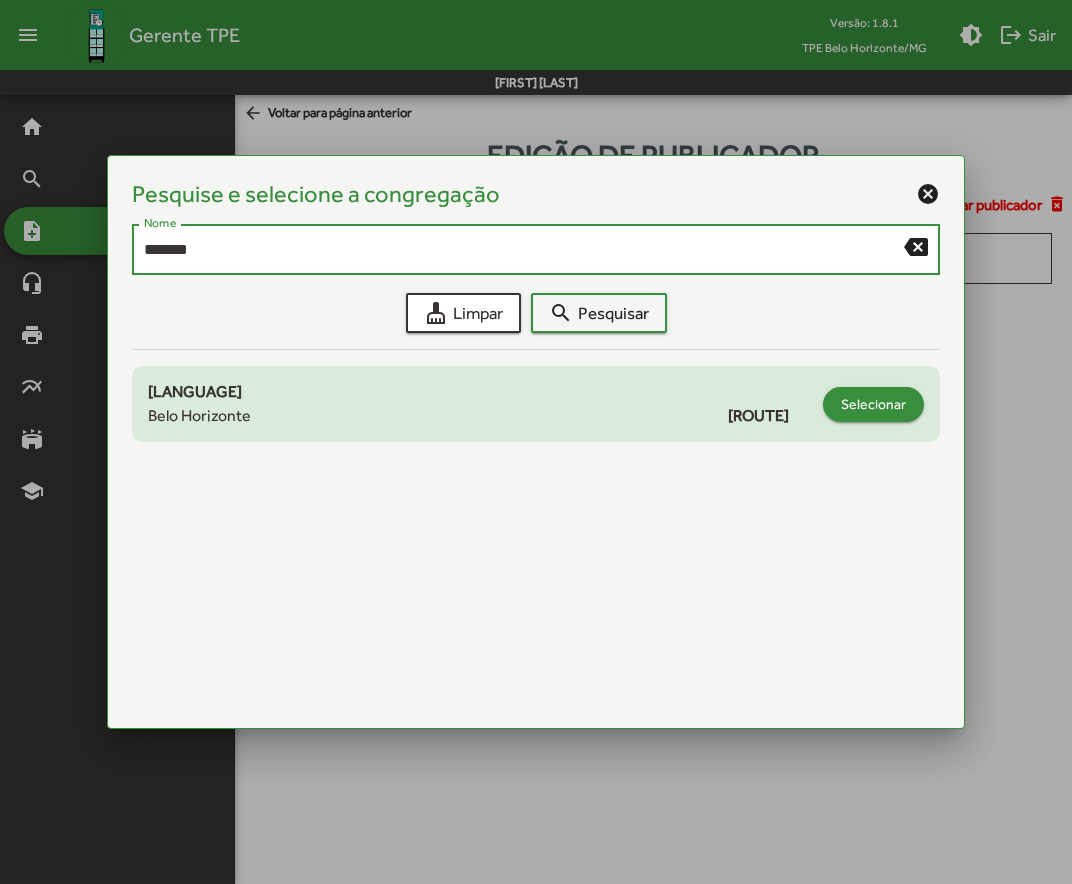 click on "Selecionar" 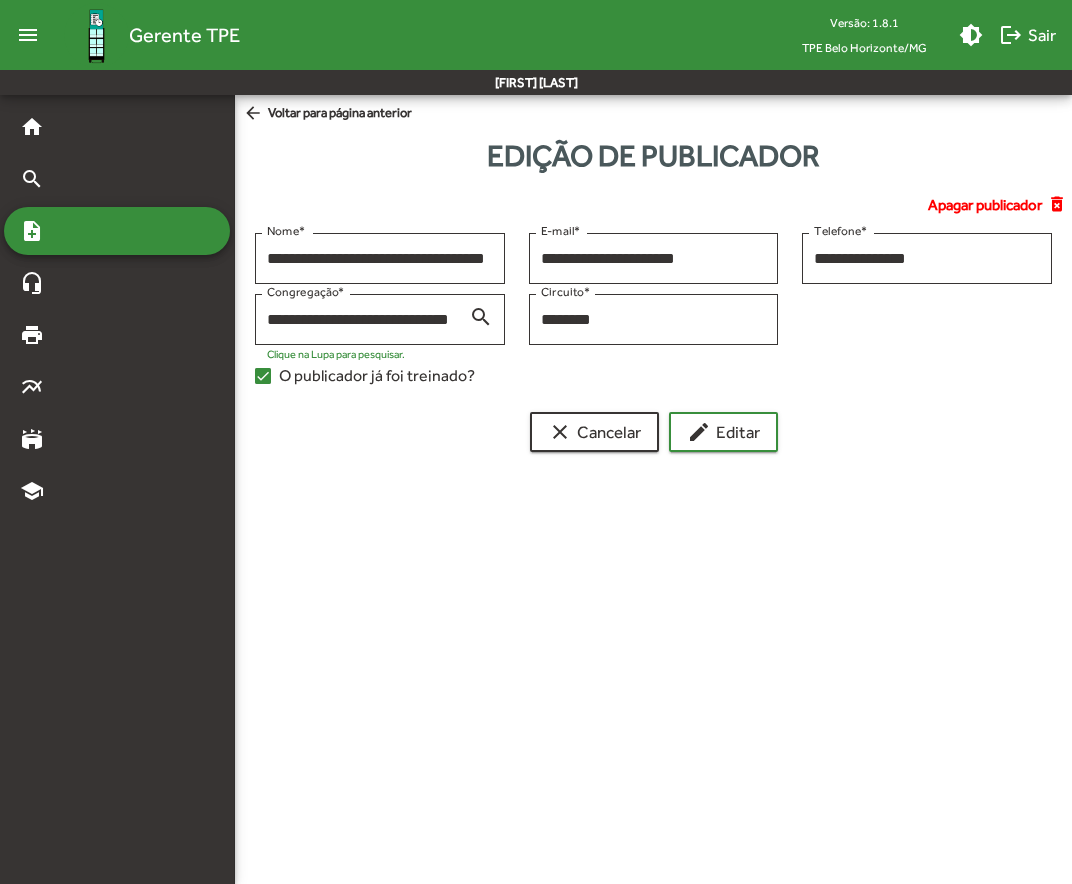 type on "**********" 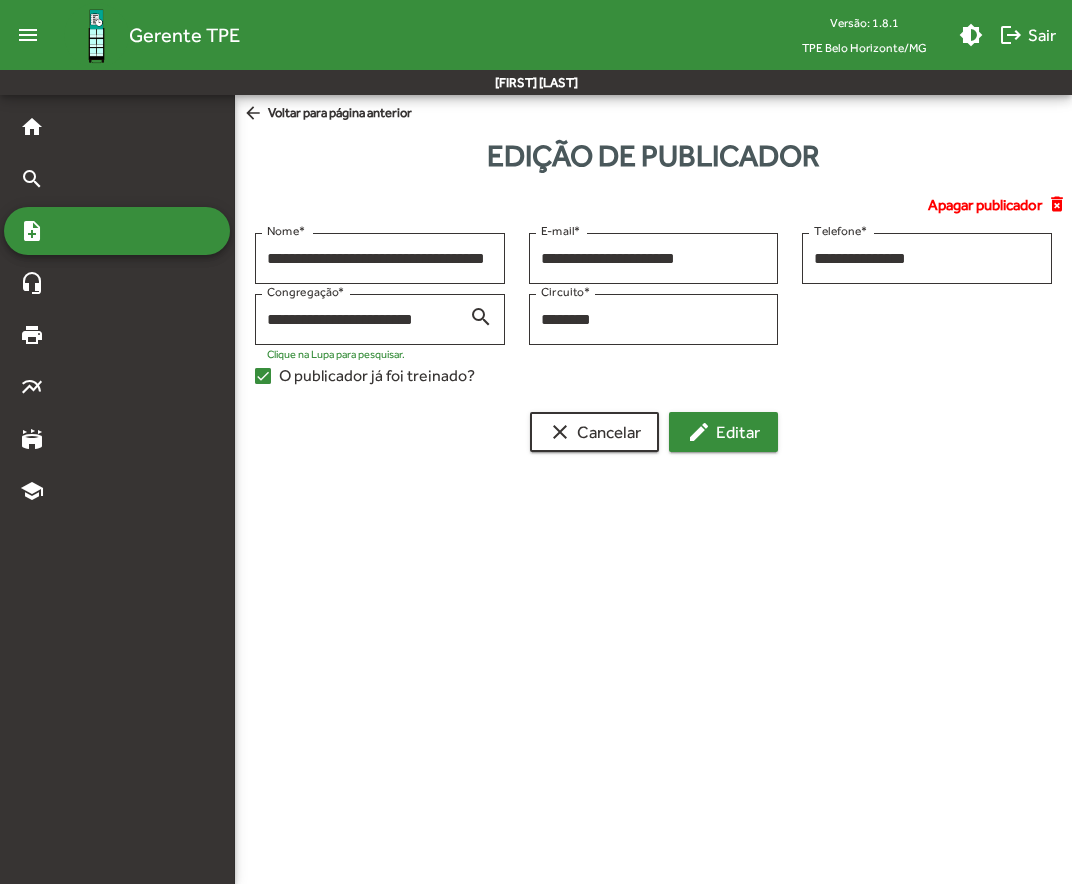 click on "edit  Editar" at bounding box center [723, 432] 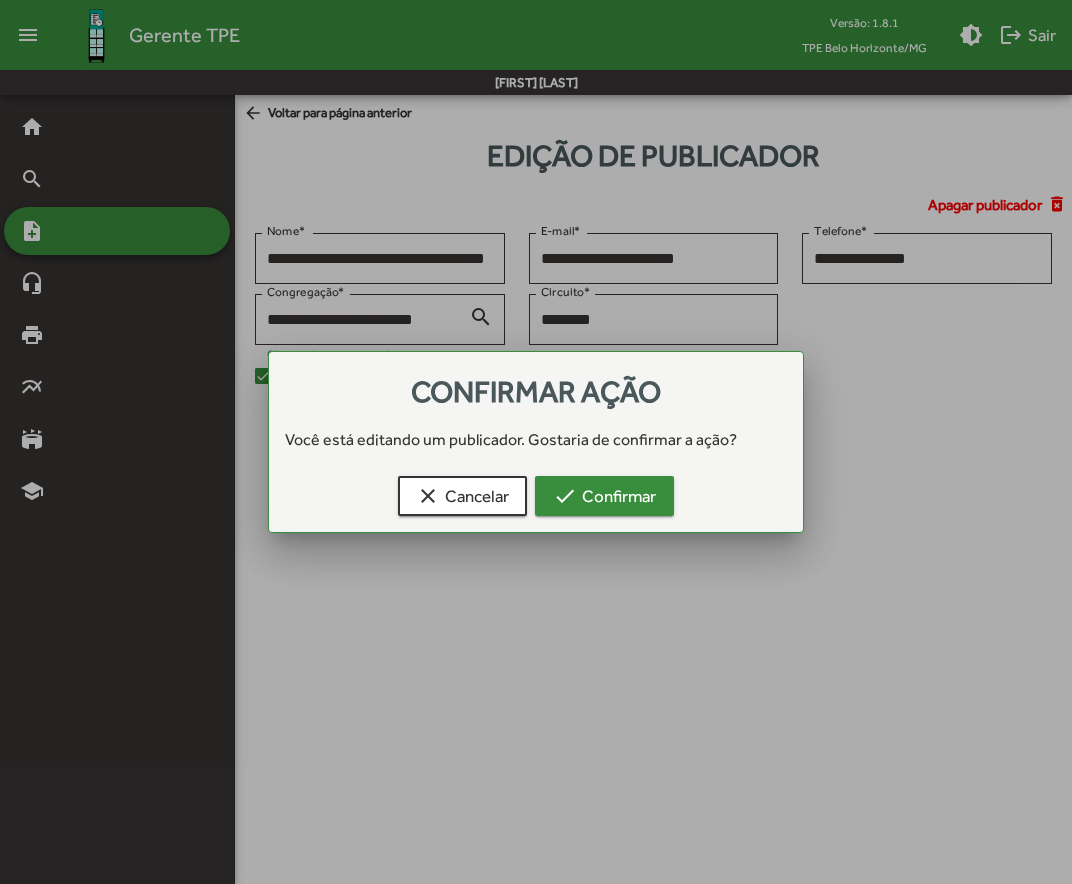 click on "check  Confirmar" at bounding box center (604, 496) 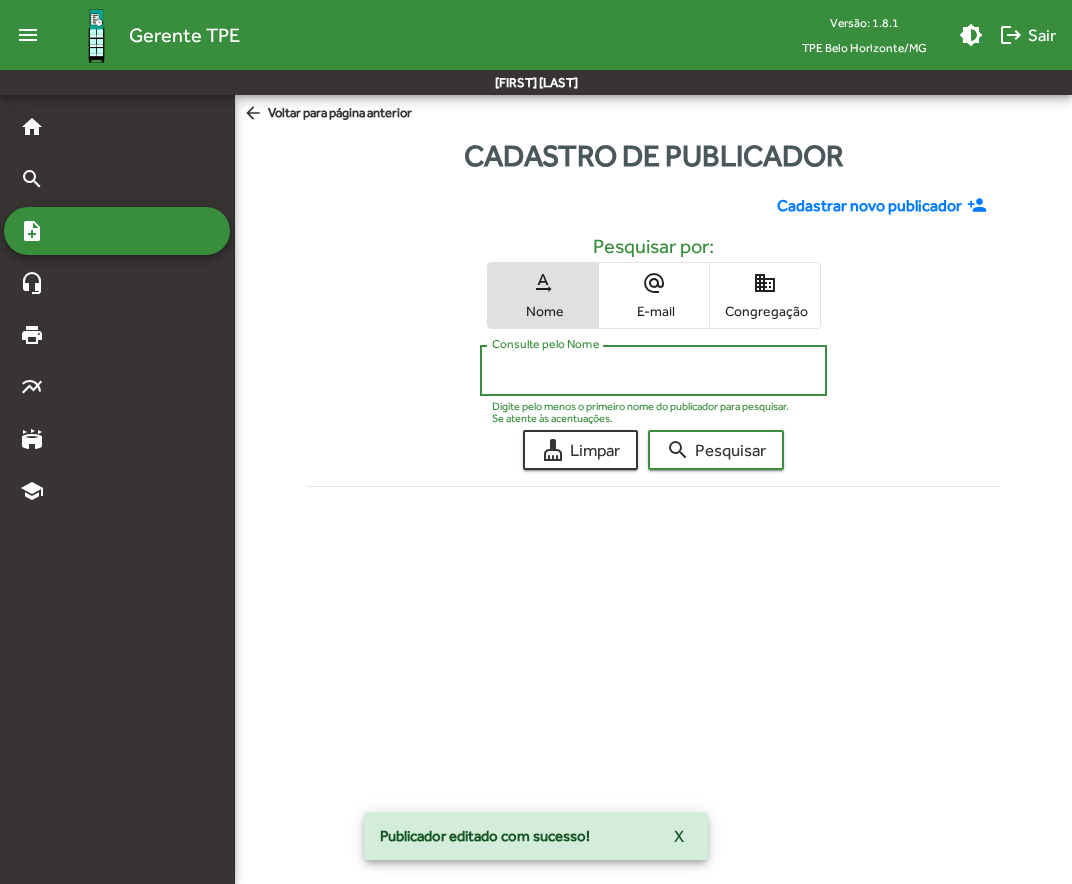click on "Consulte pelo Nome" at bounding box center (653, 371) 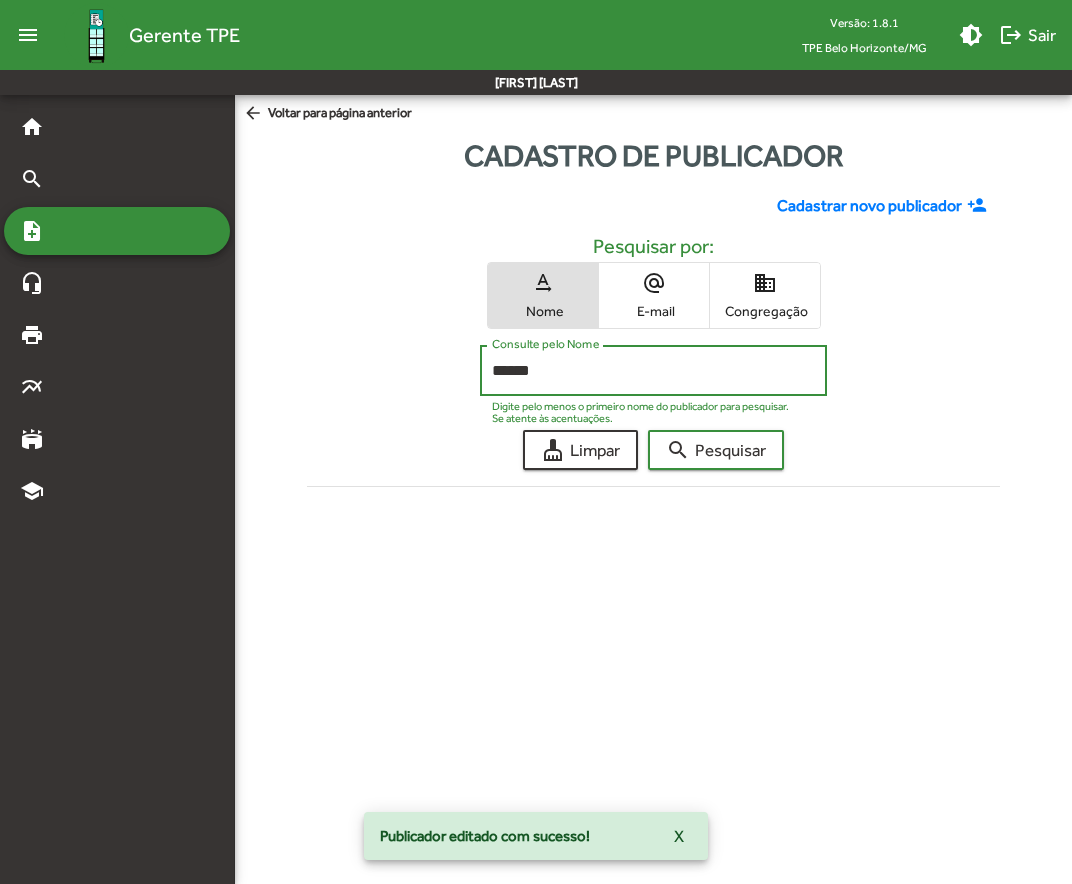click on "search  Pesquisar" 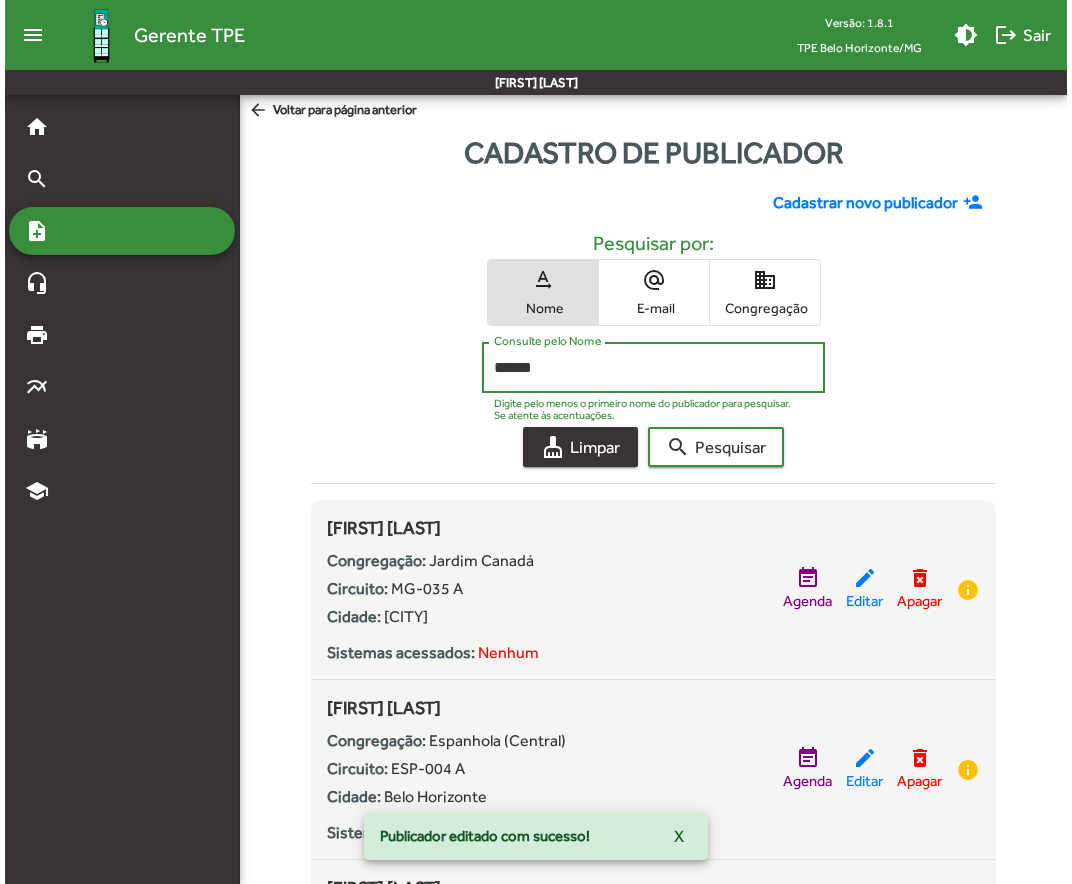 scroll, scrollTop: 0, scrollLeft: 0, axis: both 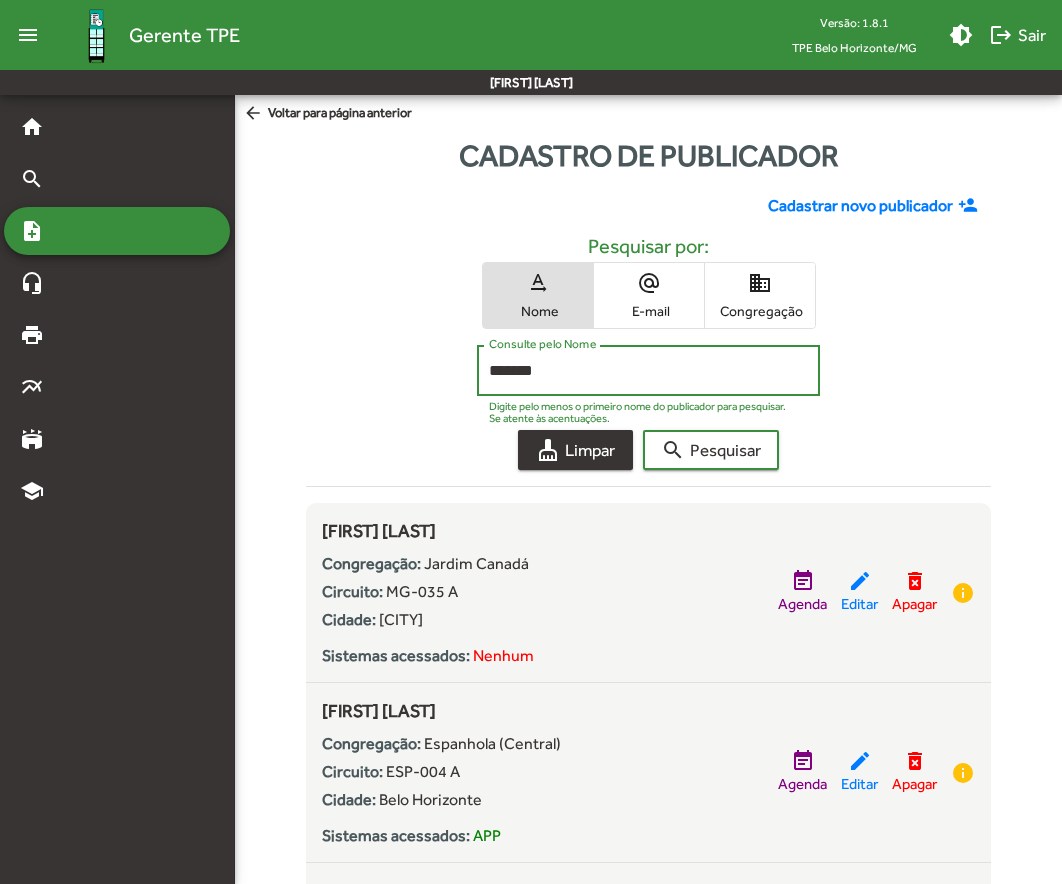 type on "*******" 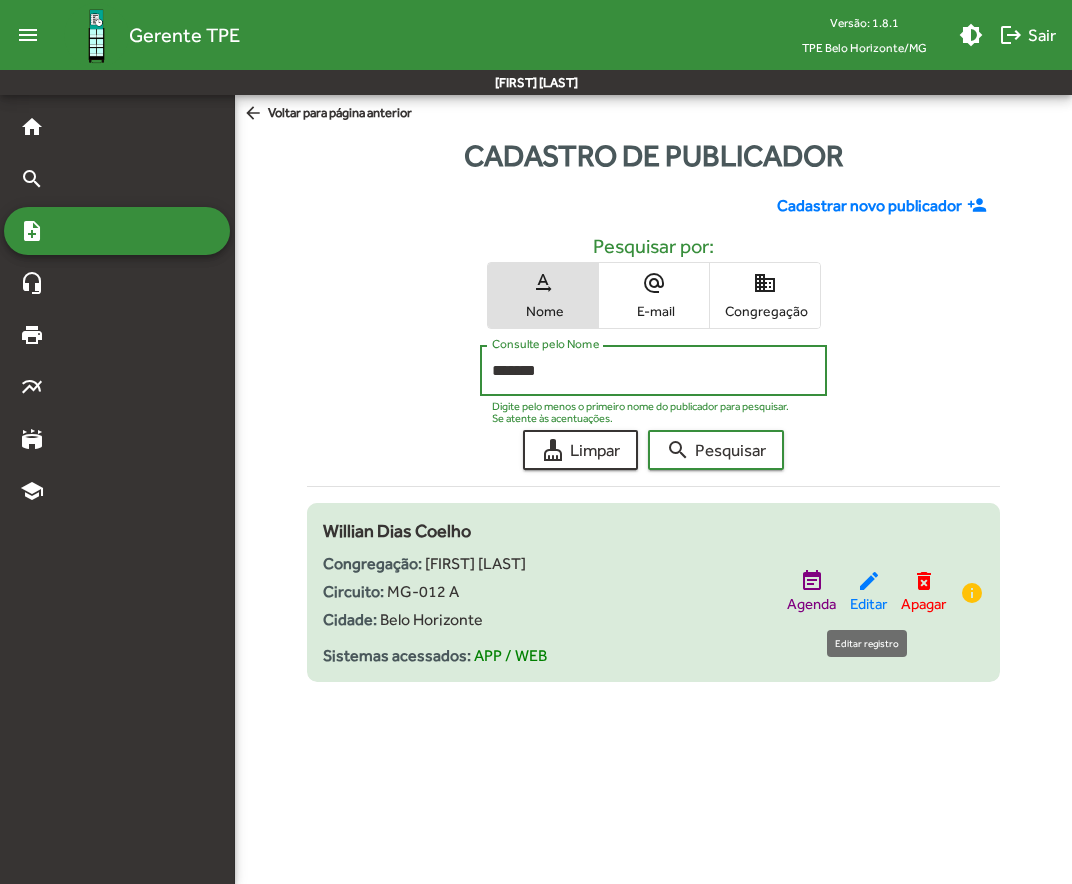 click on "edit" 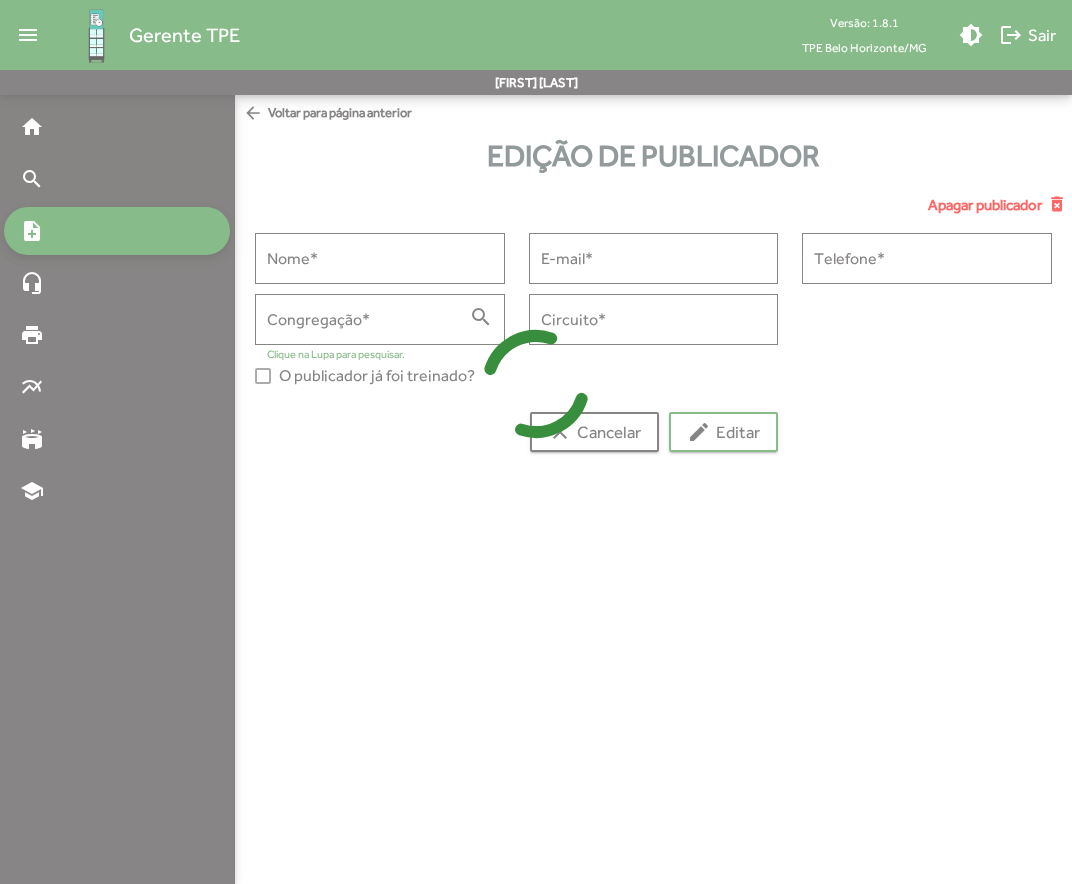 type on "**********" 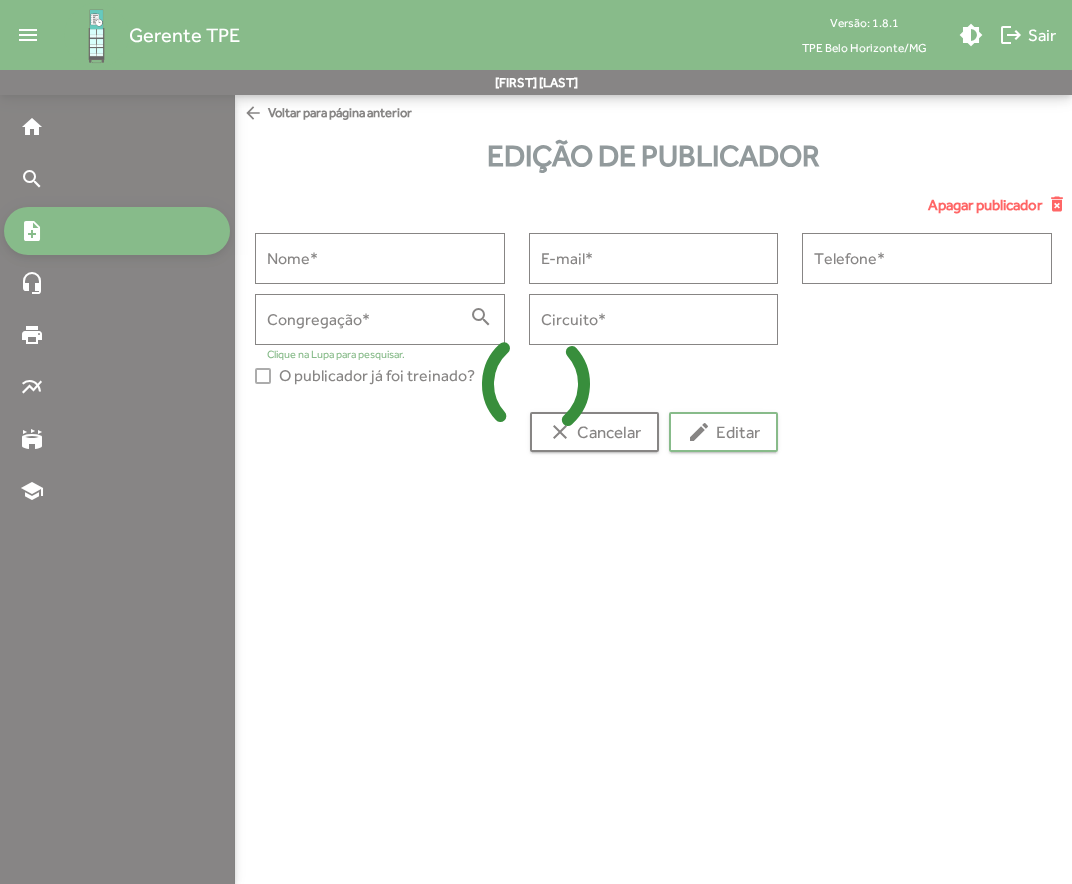 type on "**********" 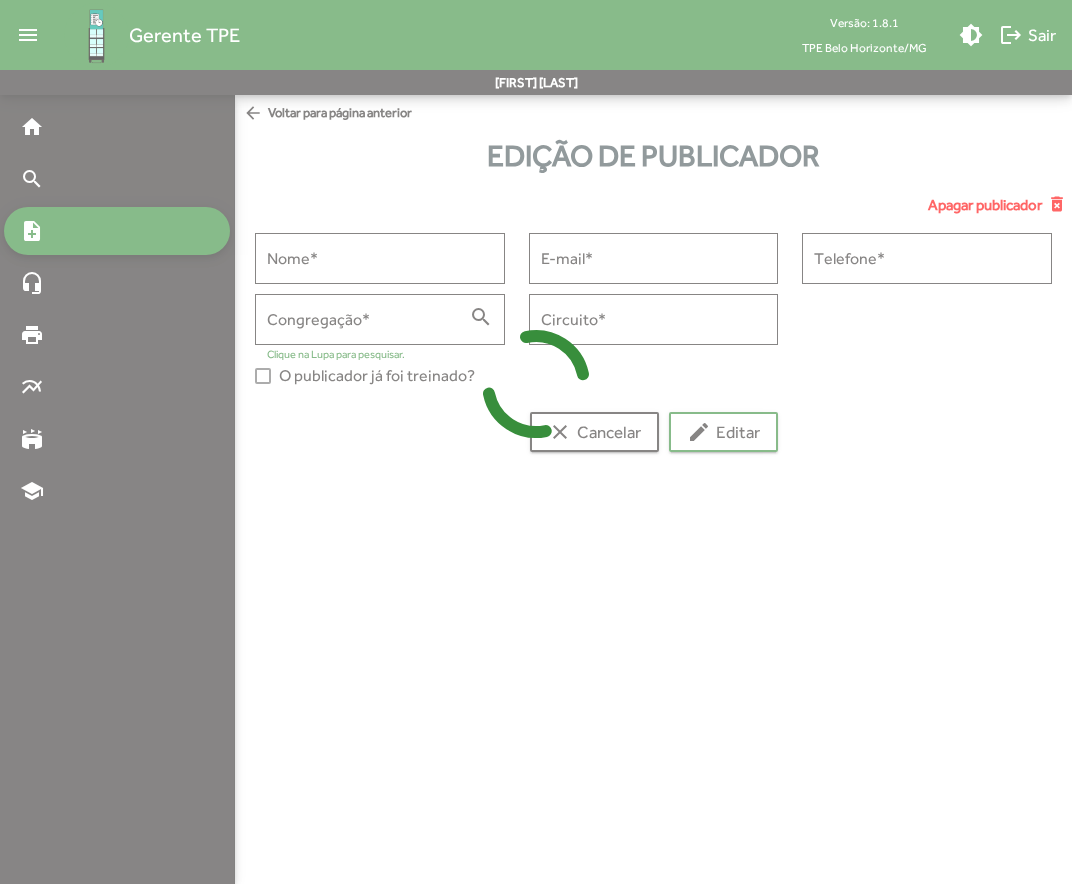 type on "**********" 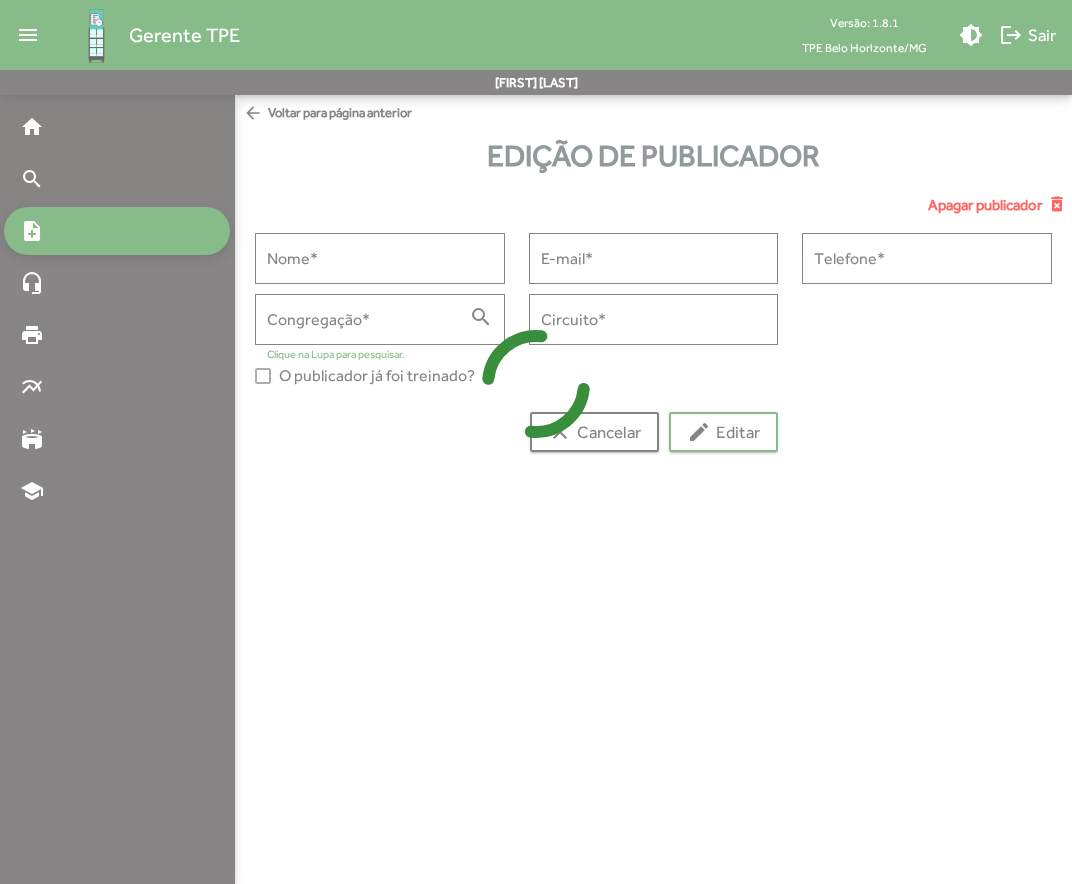 type on "**********" 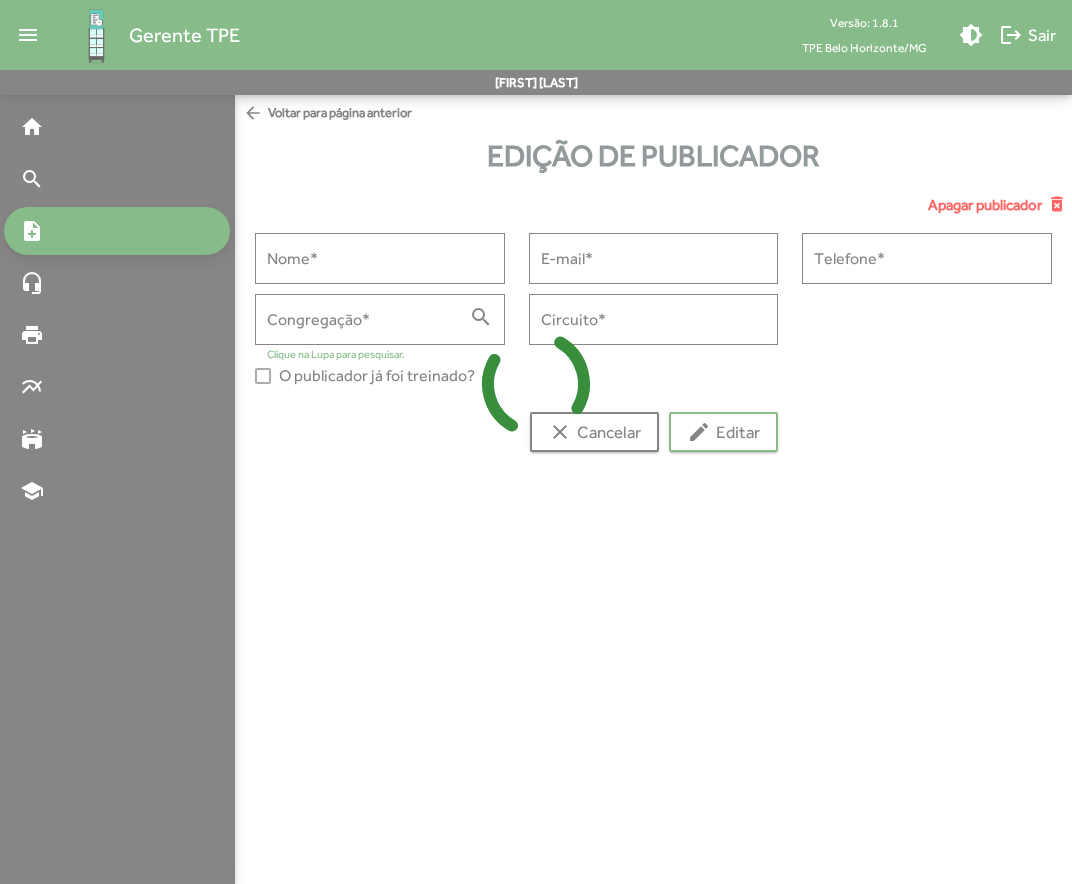 type on "********" 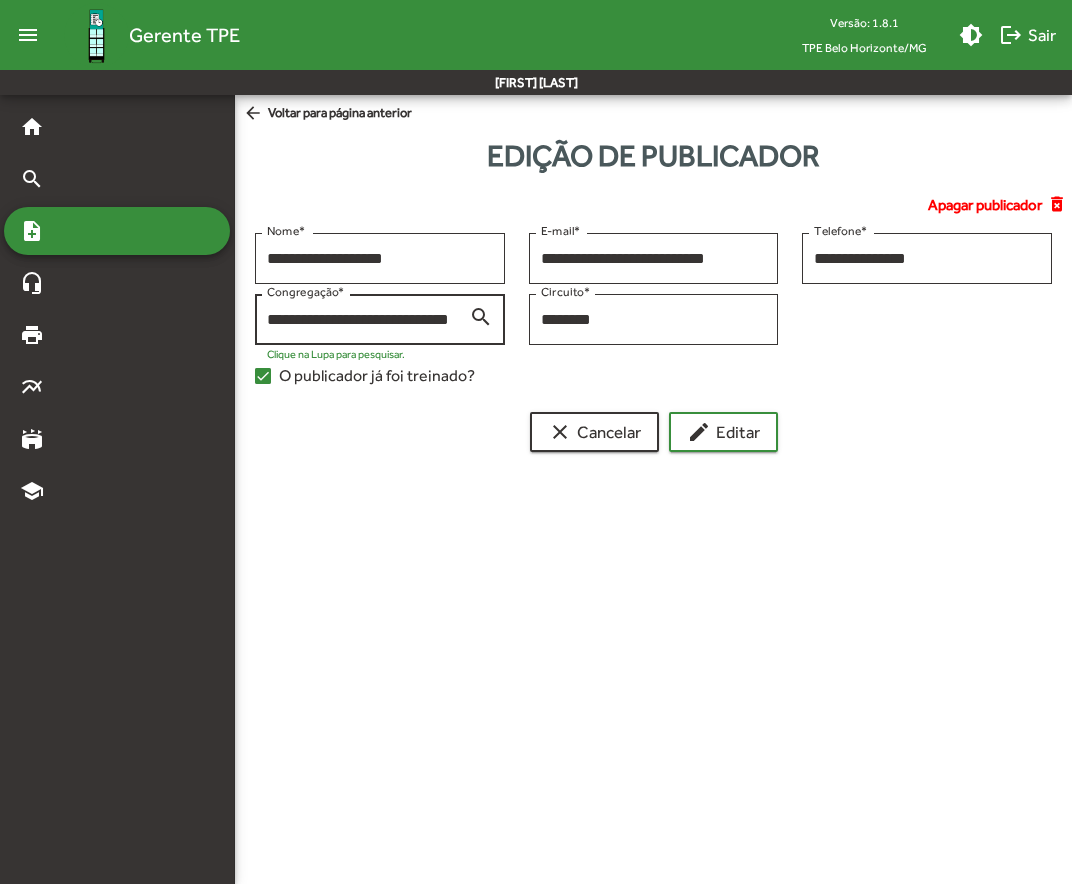 click on "search" at bounding box center [481, 316] 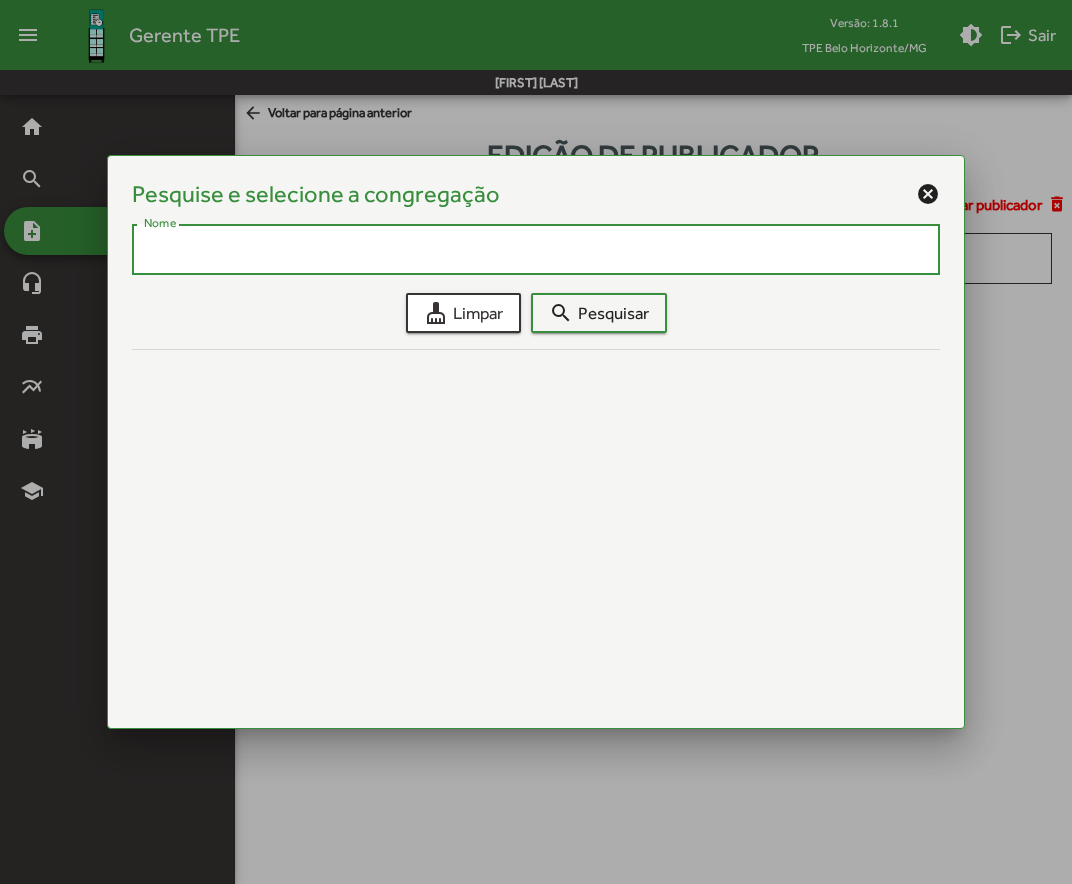scroll, scrollTop: 0, scrollLeft: 0, axis: both 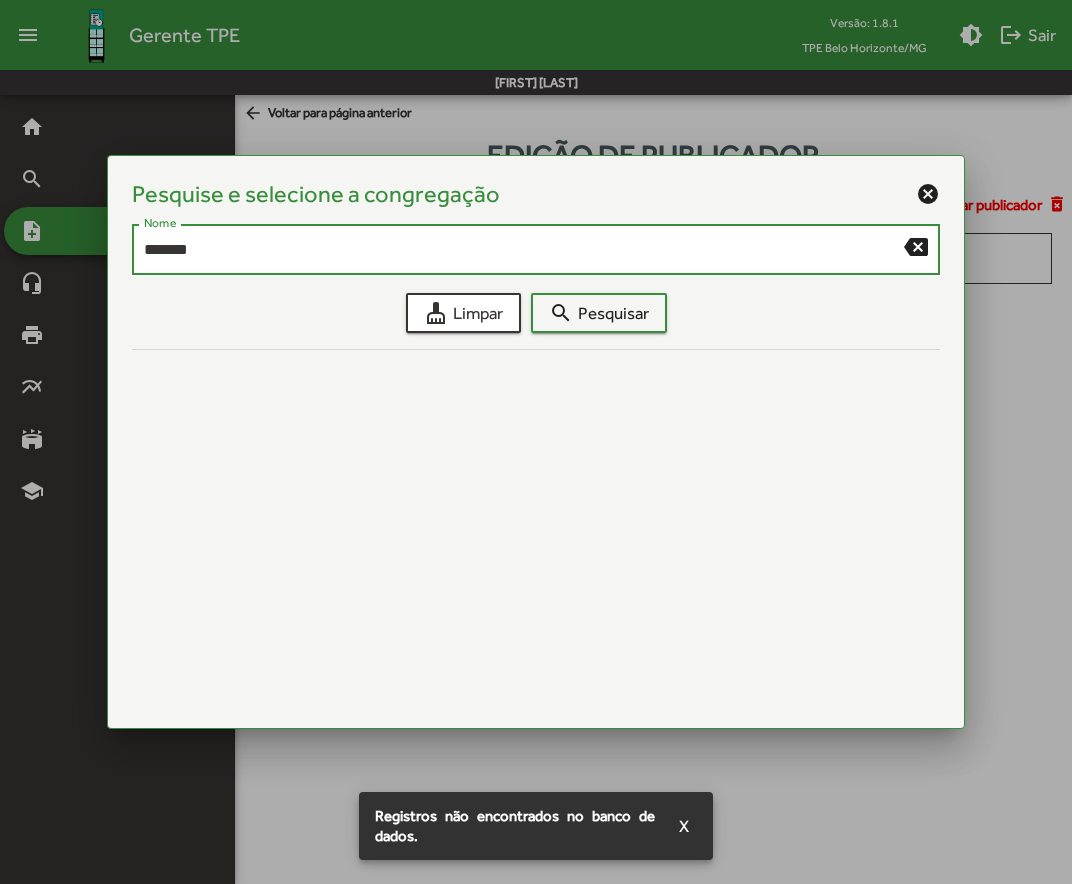 type on "*******" 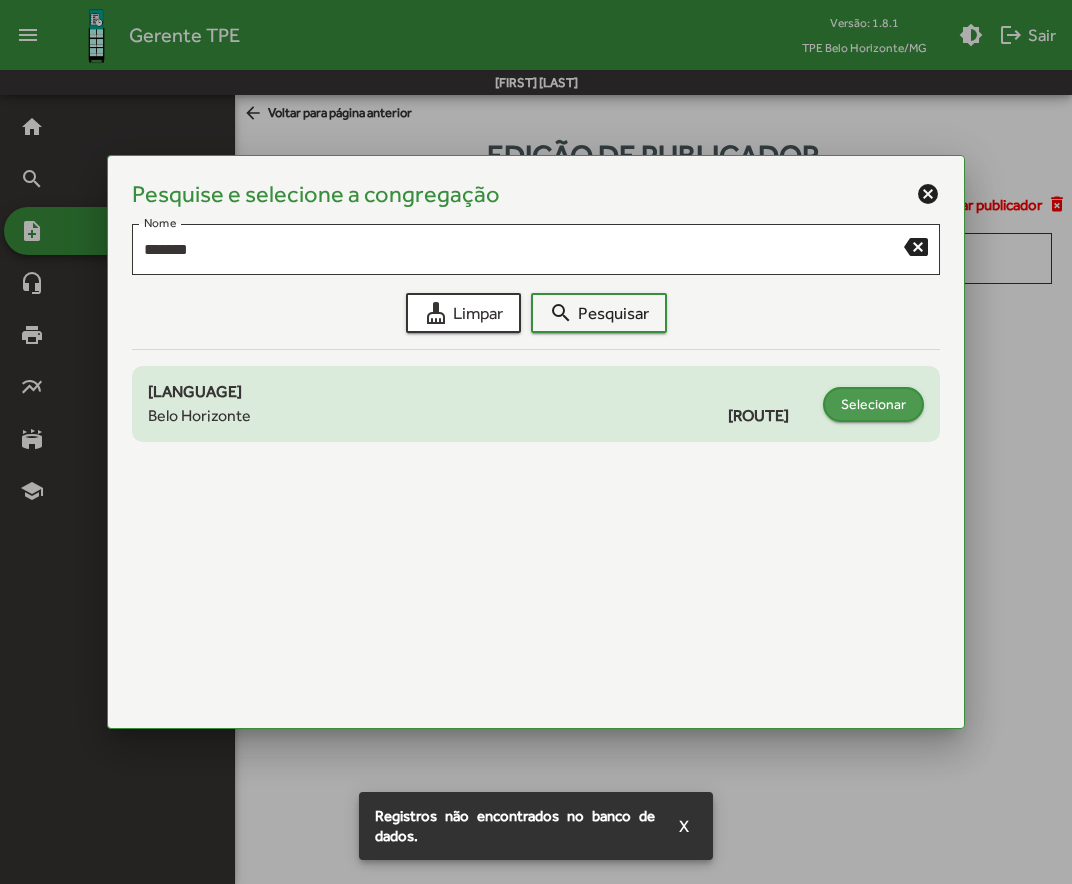 click on "Selecionar" 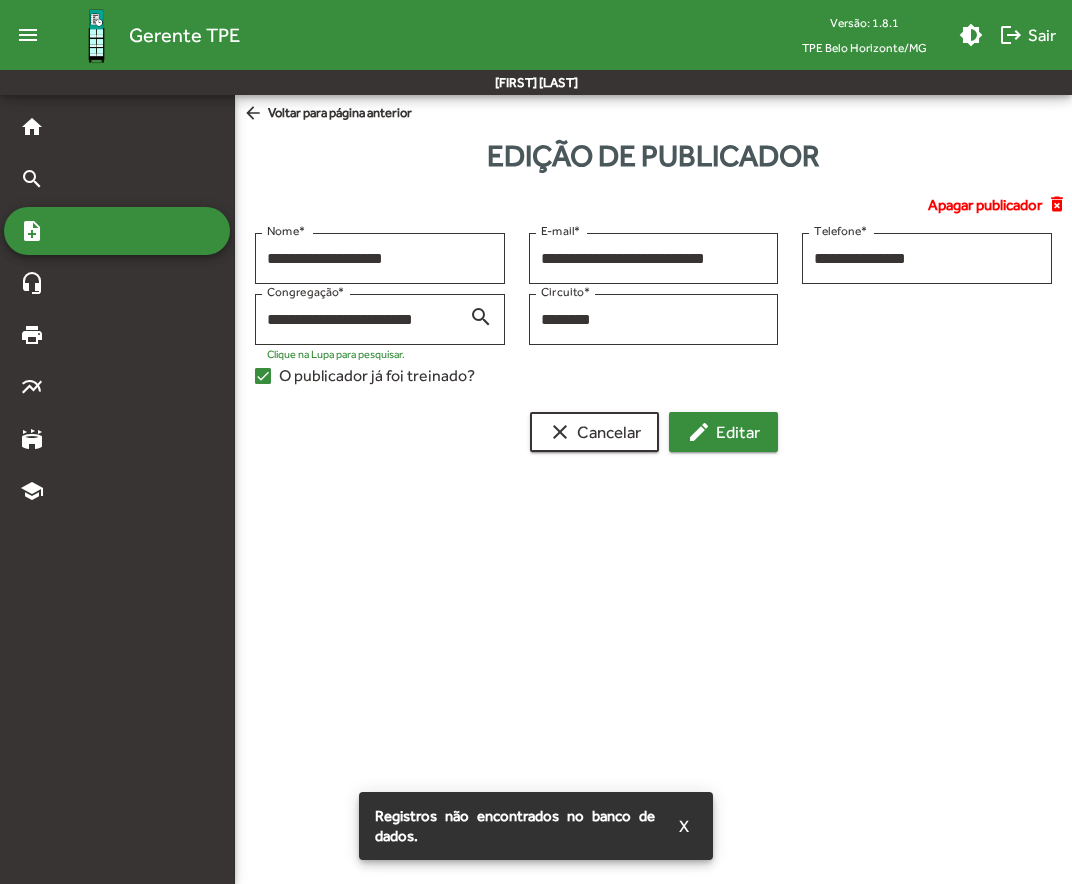 click on "edit  Editar" at bounding box center [723, 432] 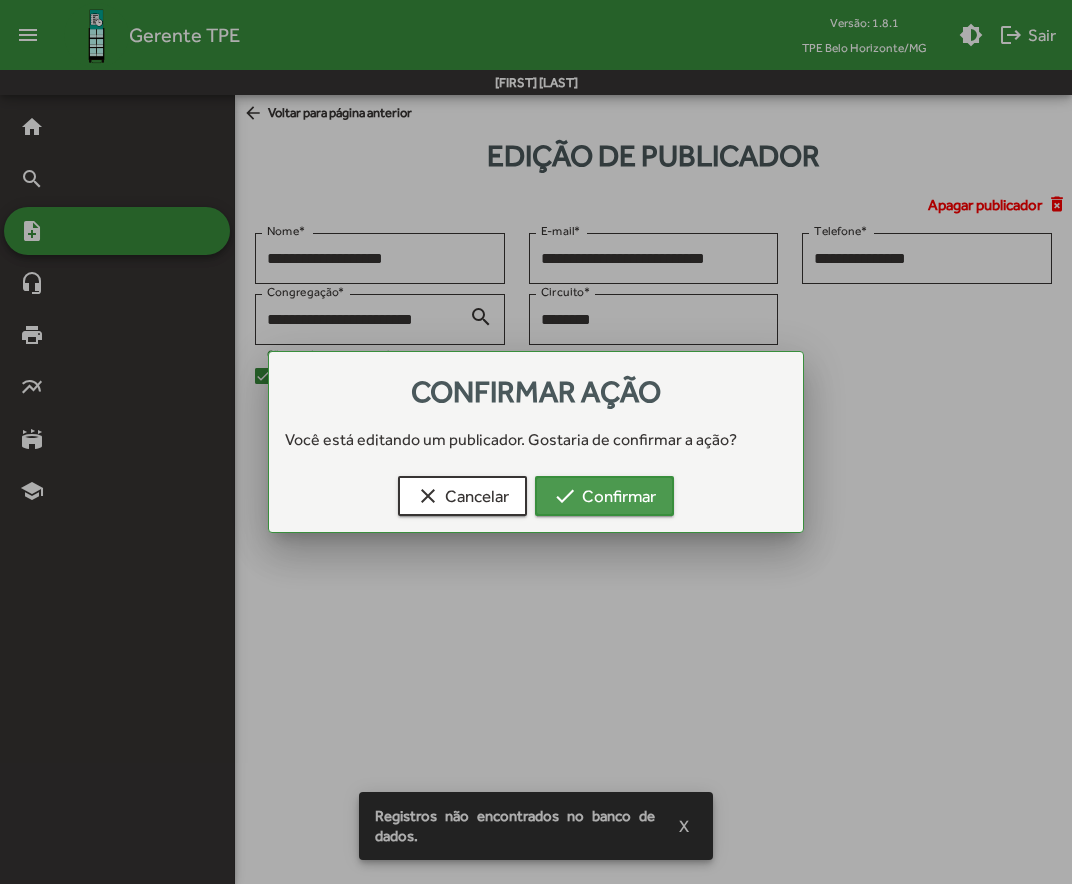 click on "check  Confirmar" at bounding box center (604, 496) 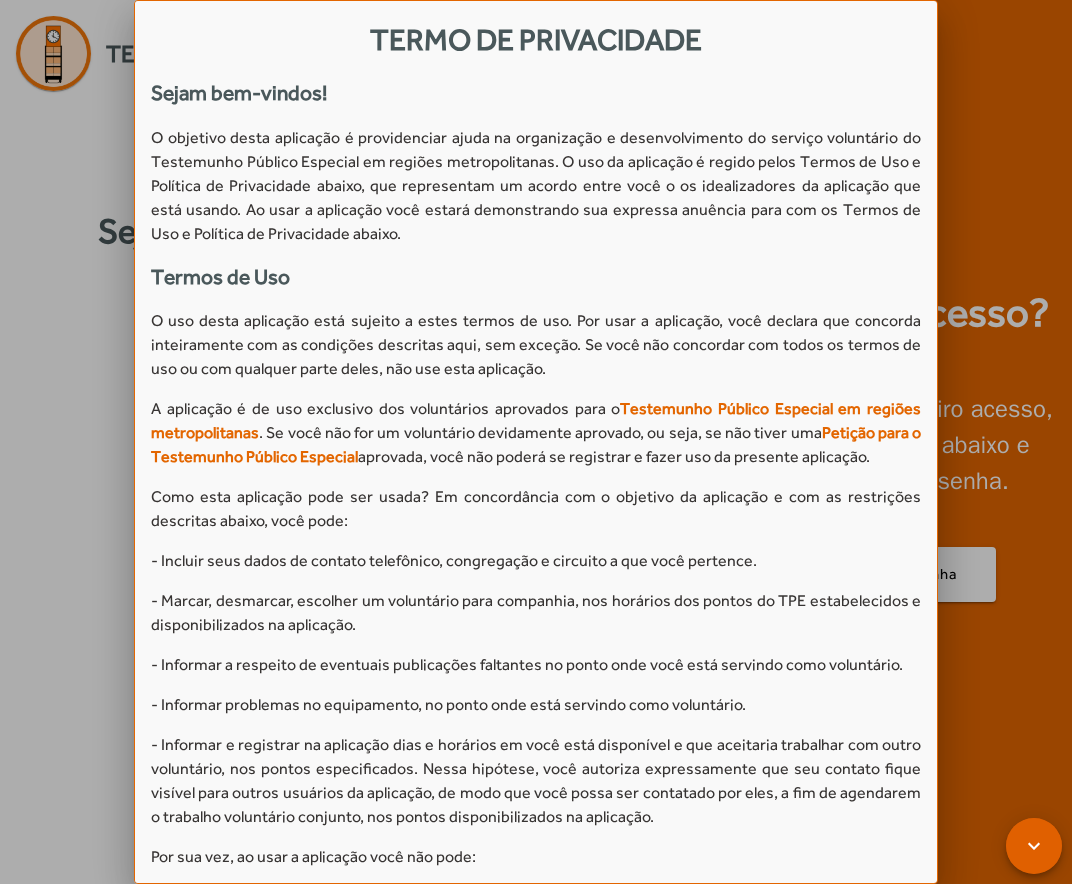 scroll, scrollTop: 0, scrollLeft: 0, axis: both 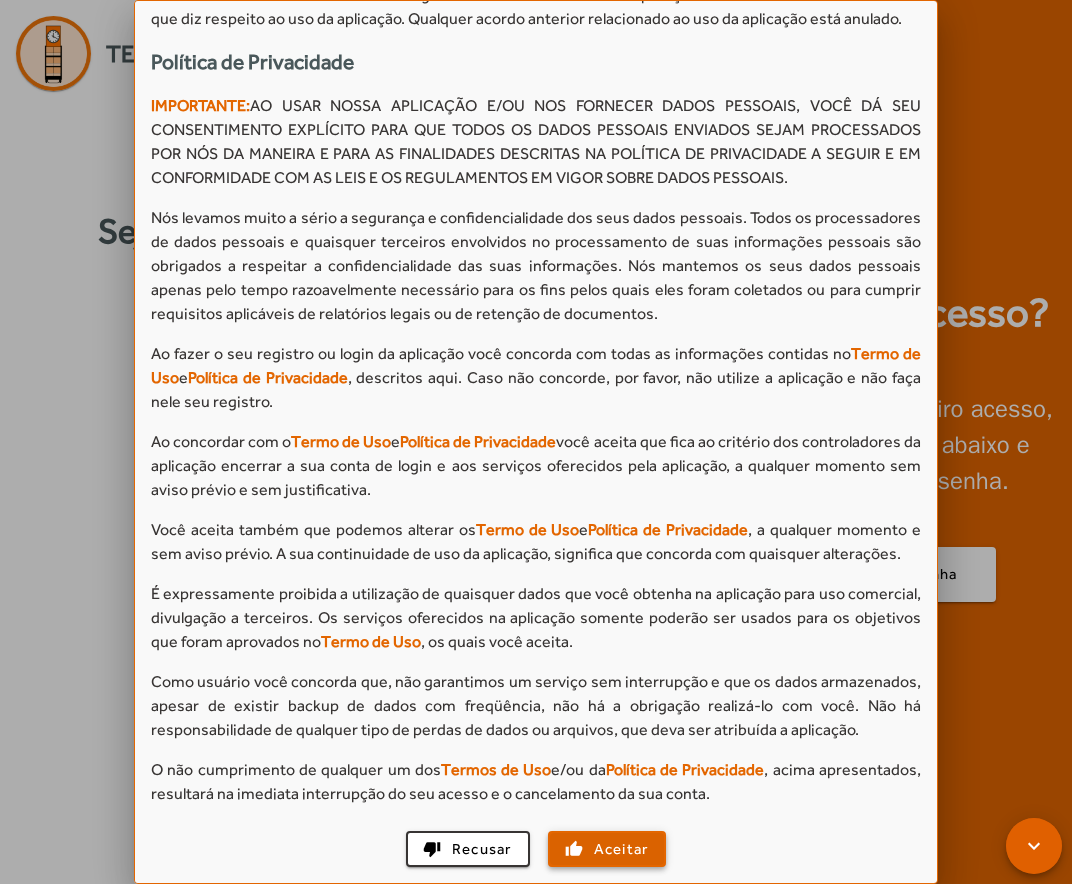 click on "Aceitar" at bounding box center (621, 849) 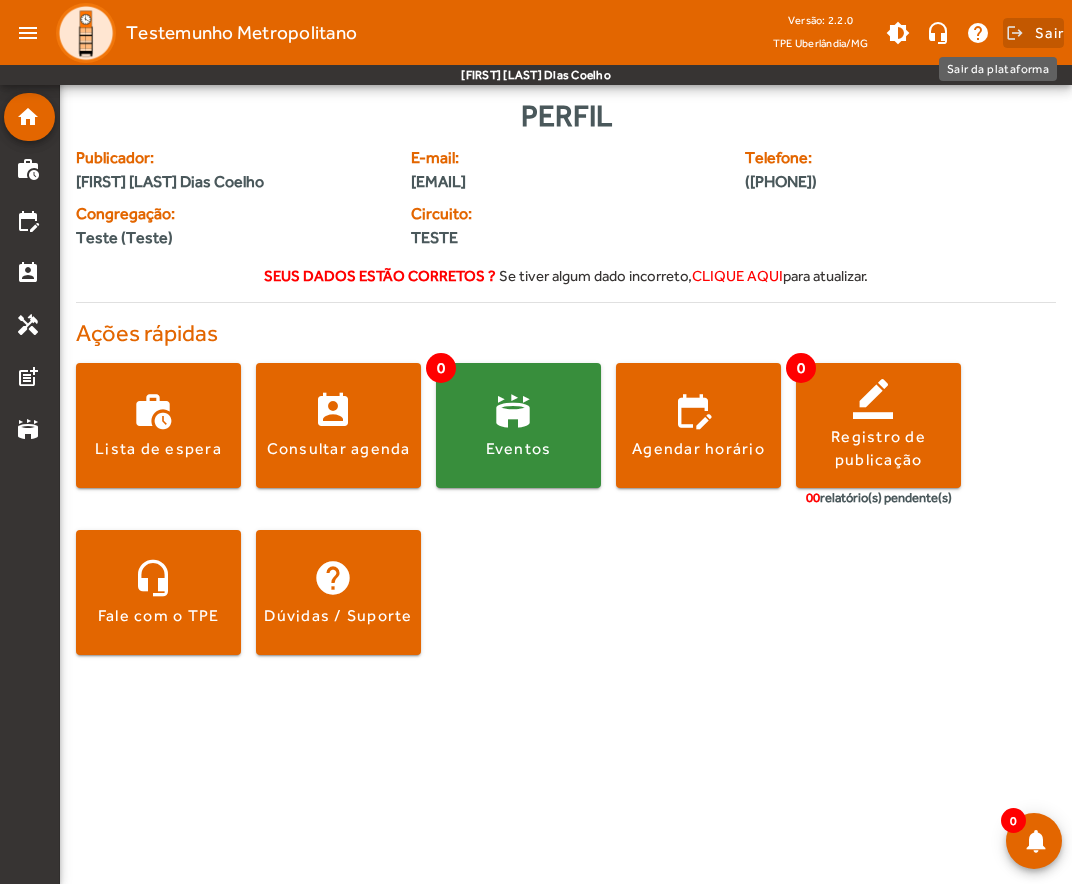 click on "Sair" 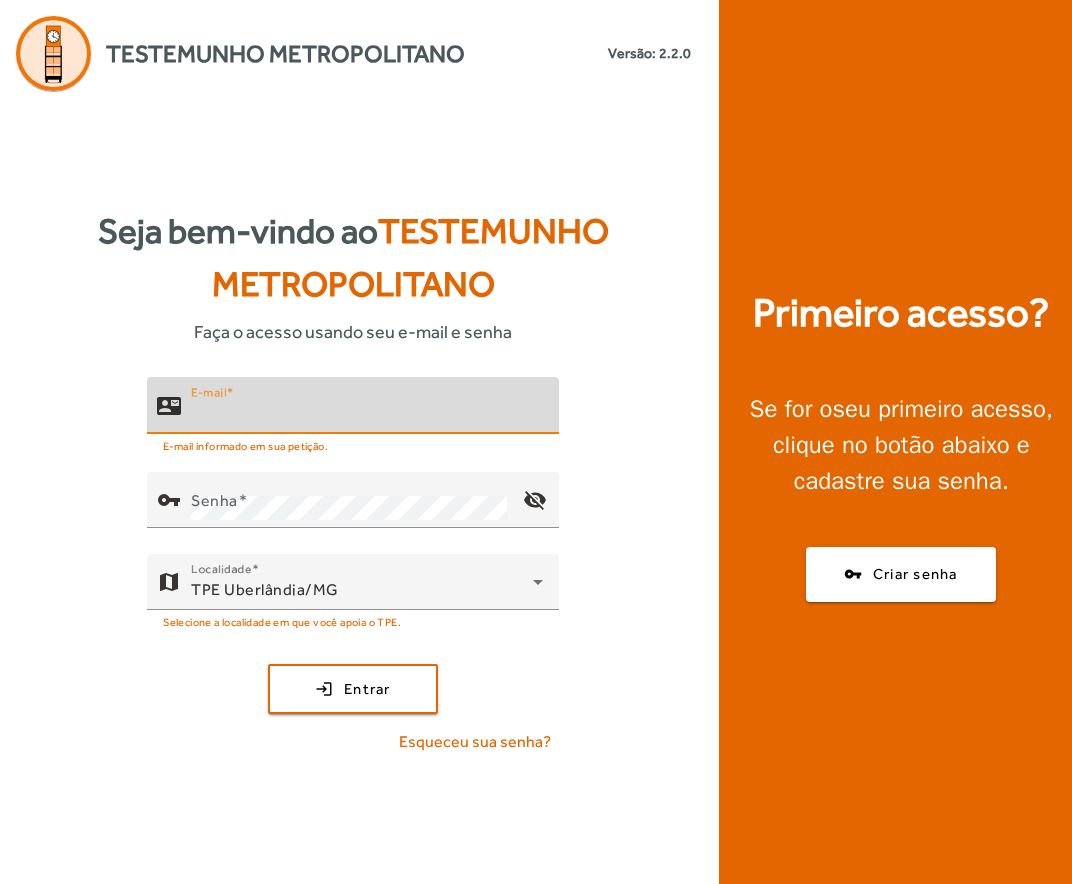 click on "E-mail" at bounding box center (367, 414) 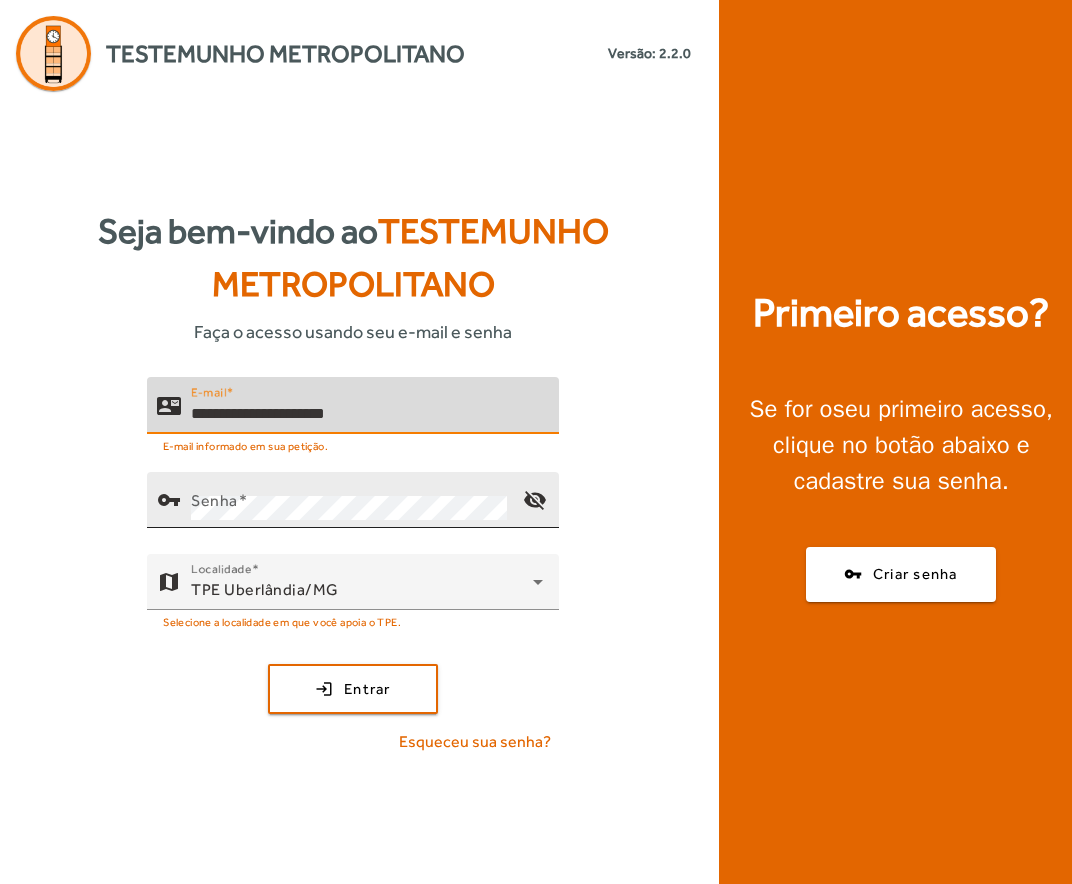 type on "**********" 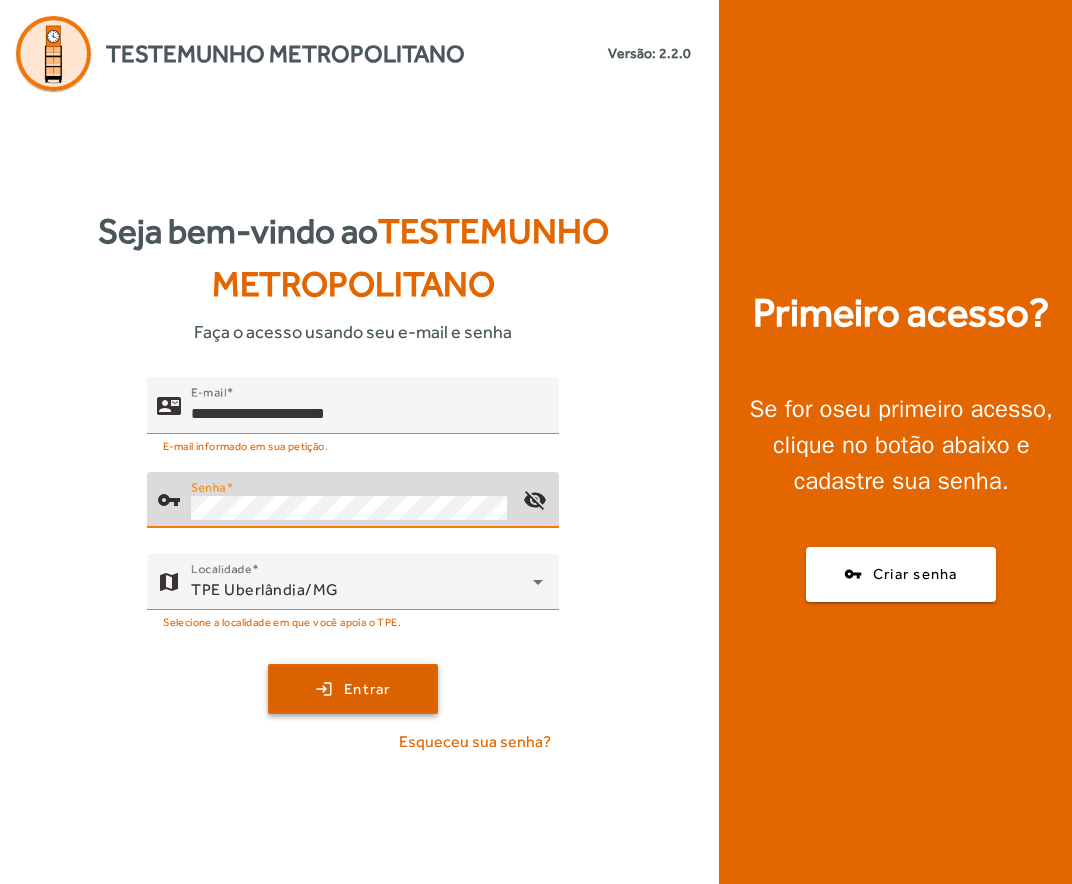 click on "Entrar" 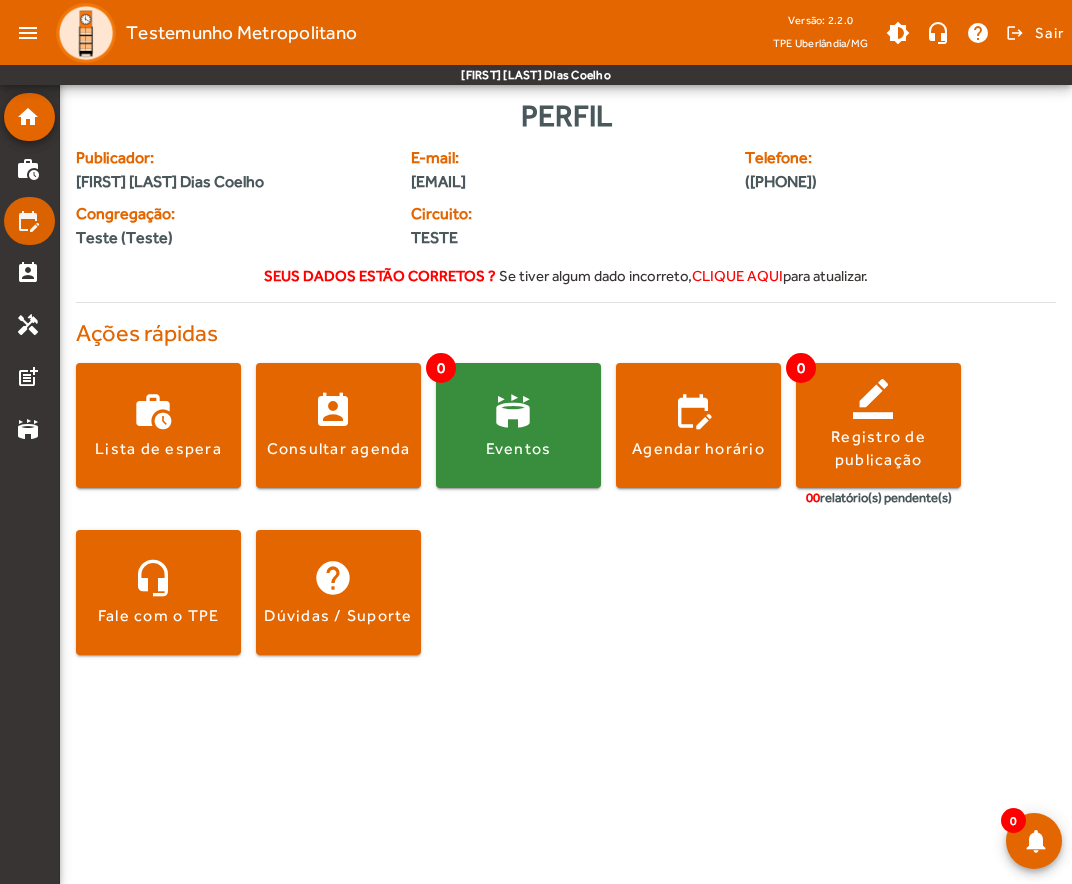 click on "edit_calendar" 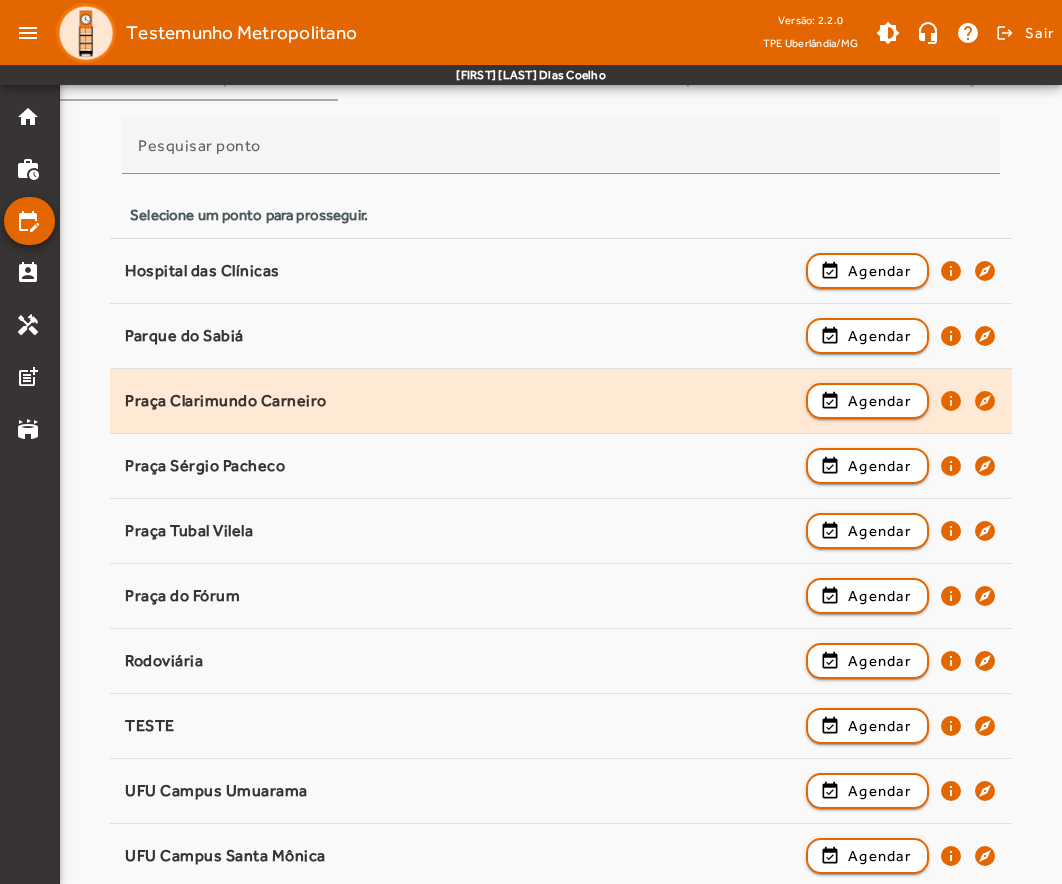 scroll, scrollTop: 166, scrollLeft: 0, axis: vertical 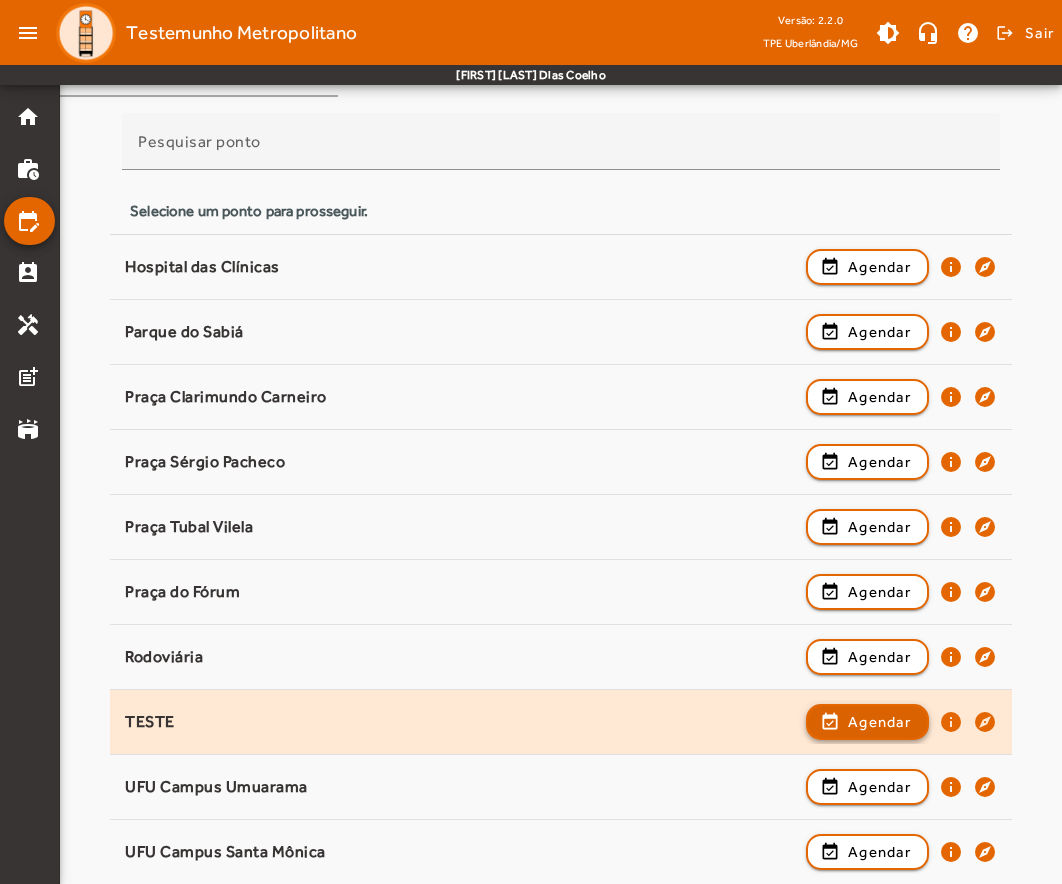 click at bounding box center [867, 787] 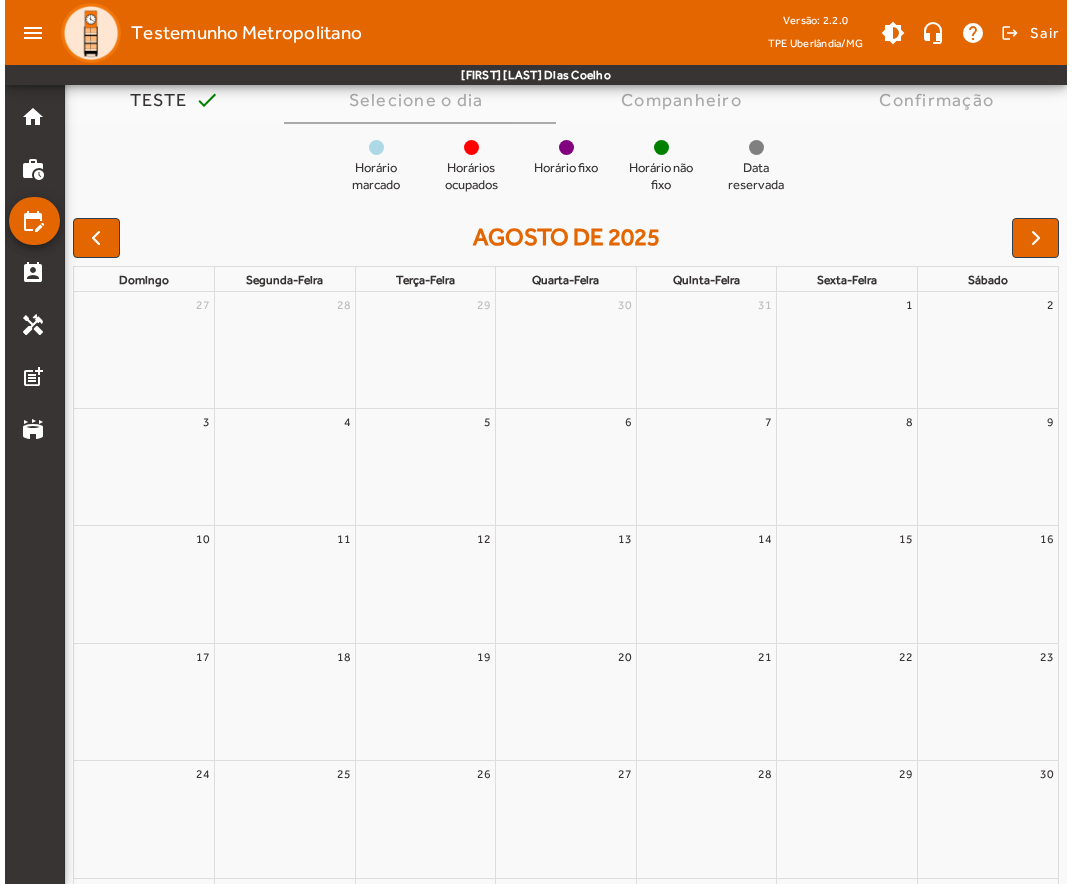 scroll, scrollTop: 0, scrollLeft: 0, axis: both 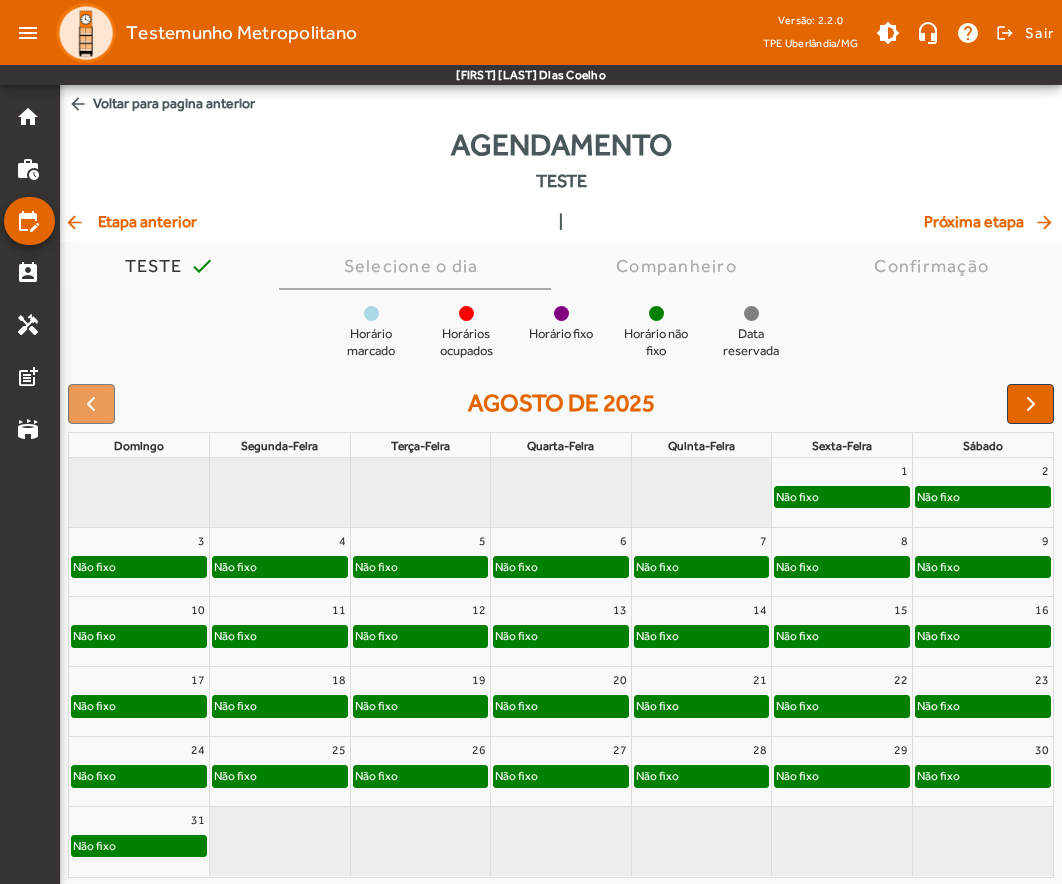 click on "Não fixo" at bounding box center (797, 497) 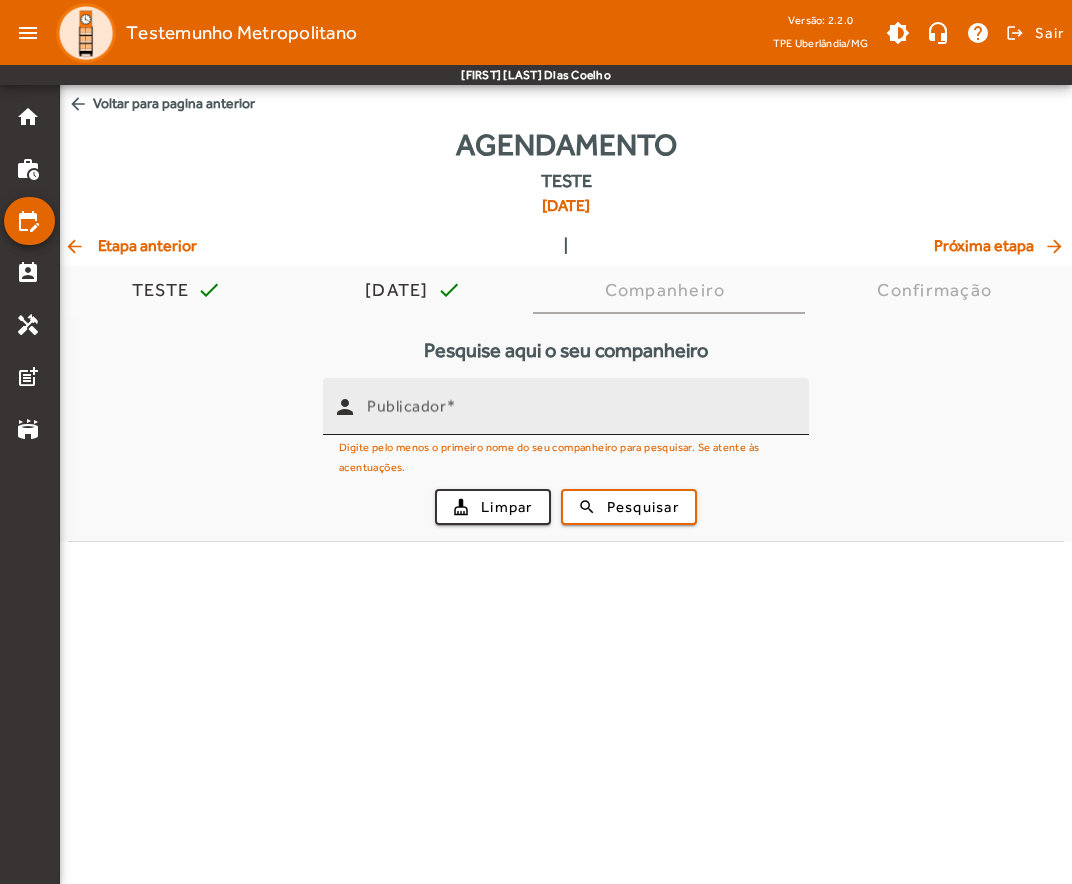 click on "Publicador" at bounding box center (406, 406) 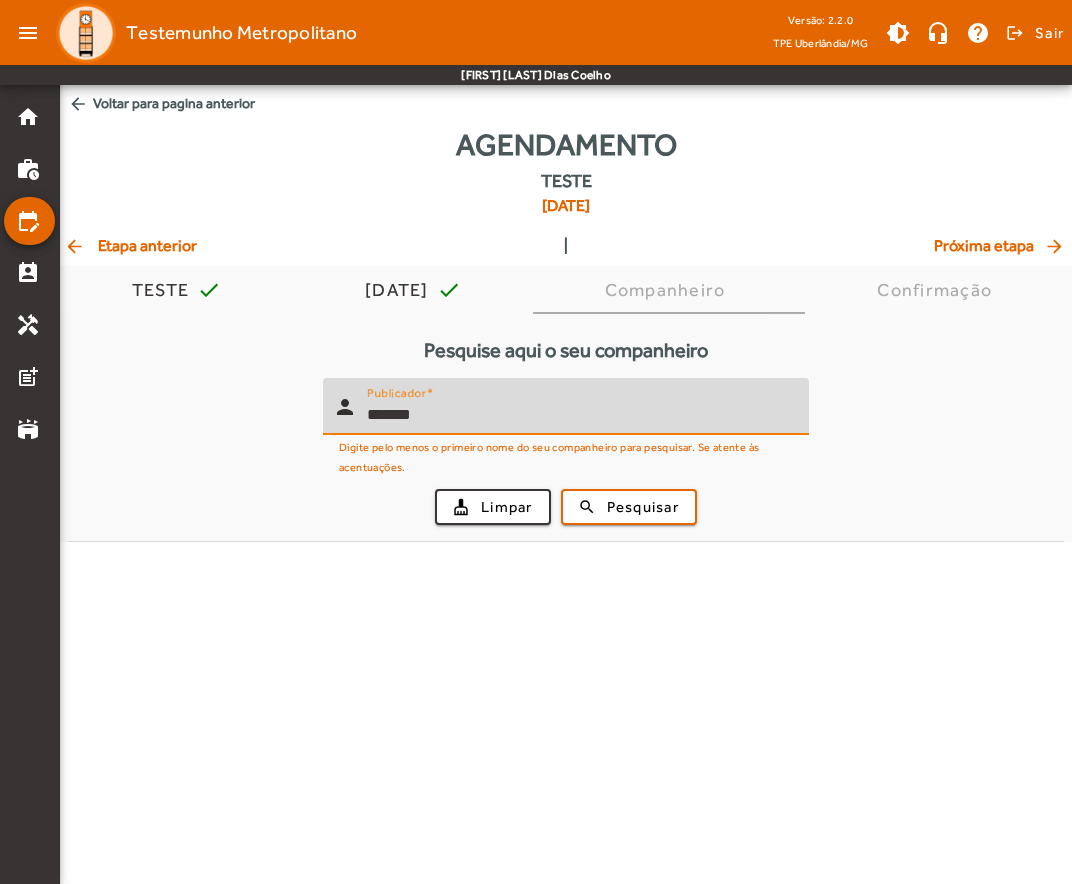 type on "*******" 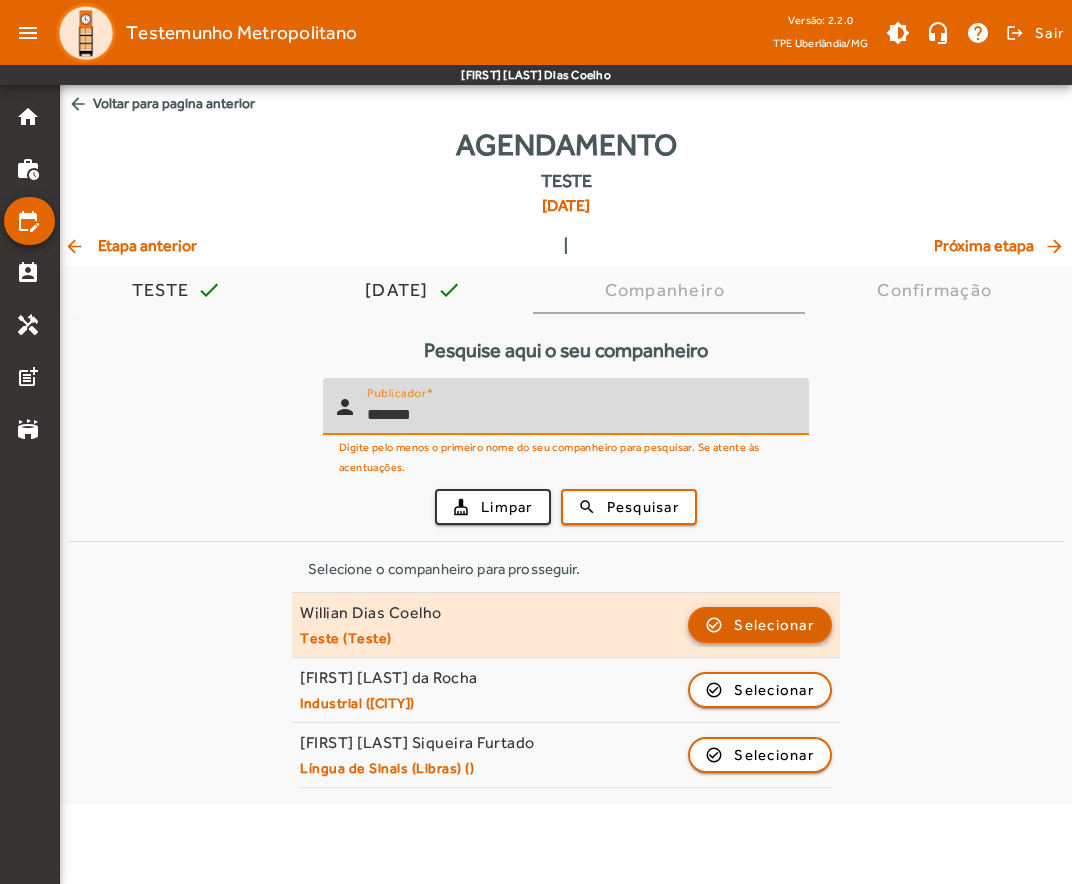 click on "Selecionar" at bounding box center (774, 690) 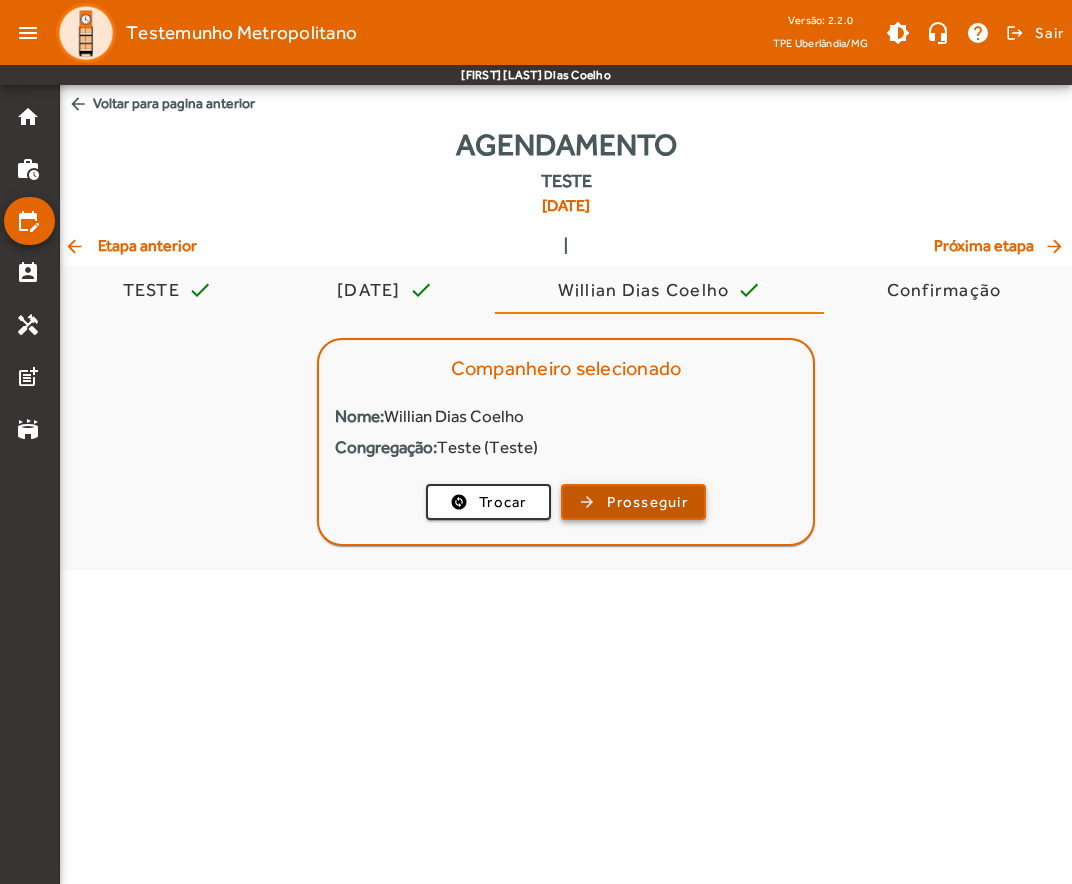 click on "Prosseguir" 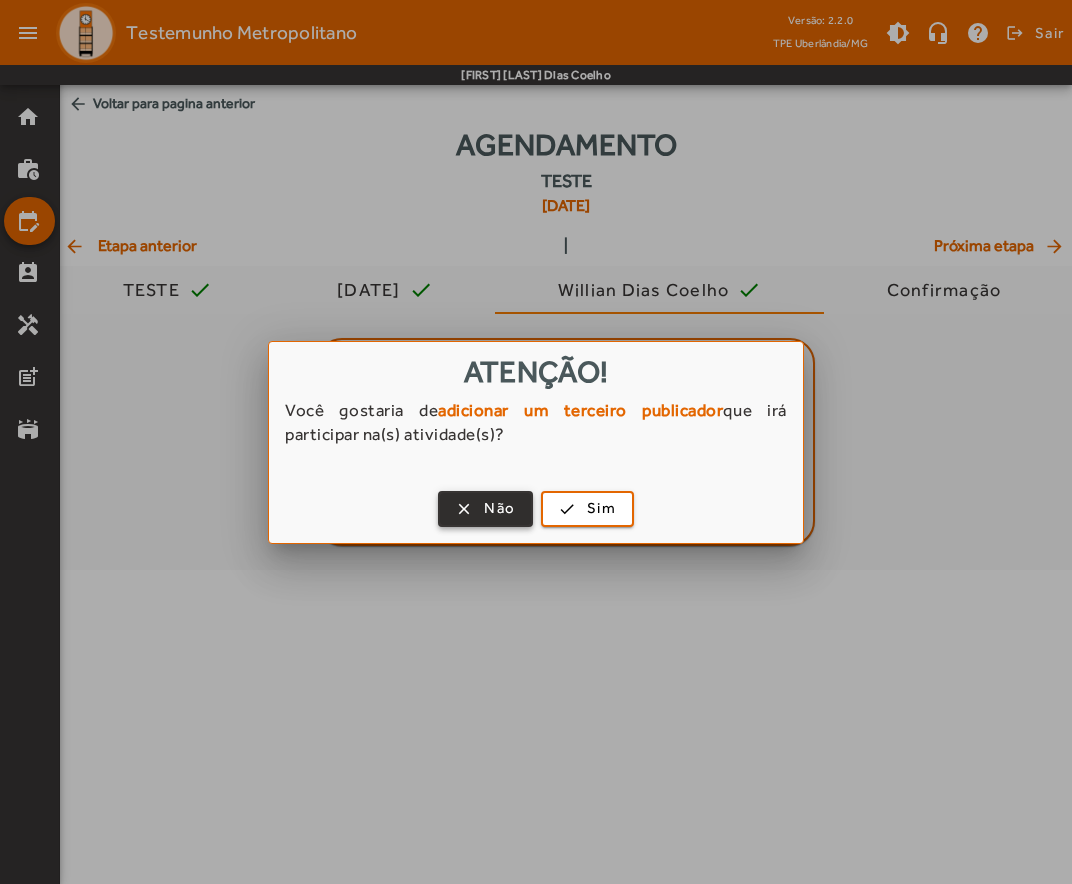click on "Não" at bounding box center [499, 508] 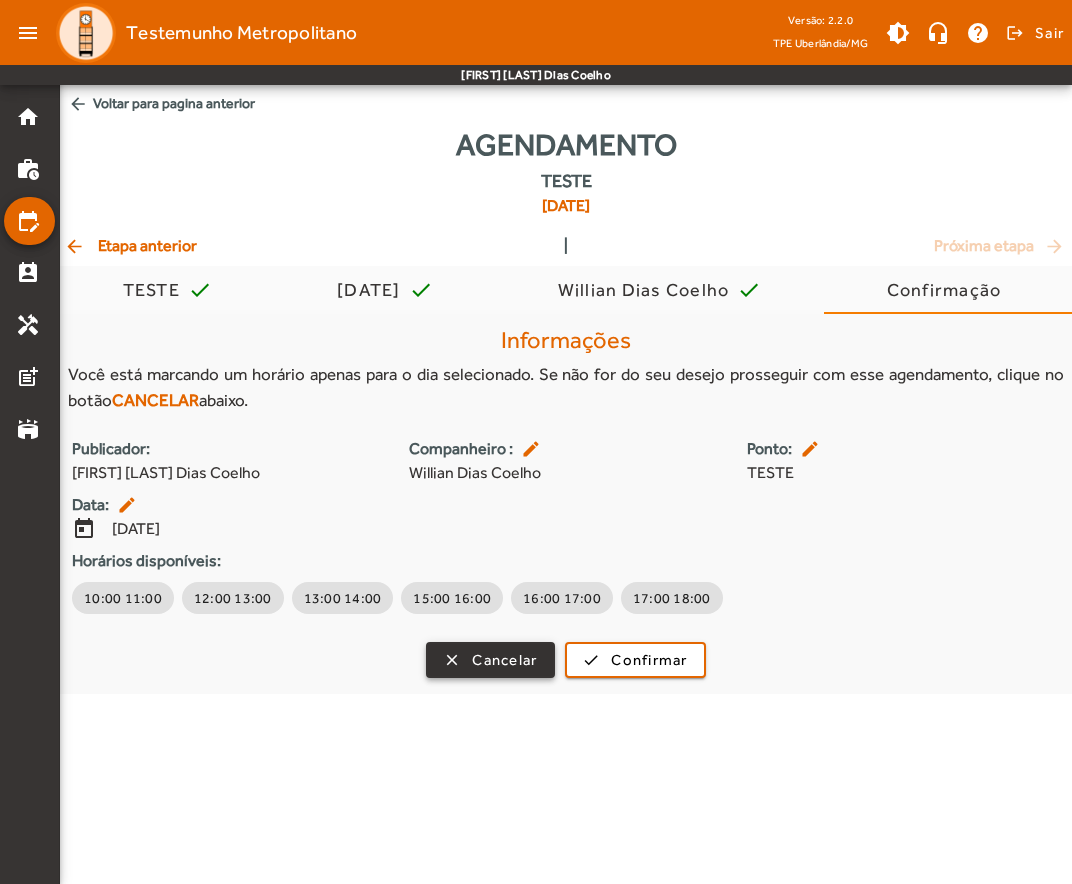 click at bounding box center (490, 660) 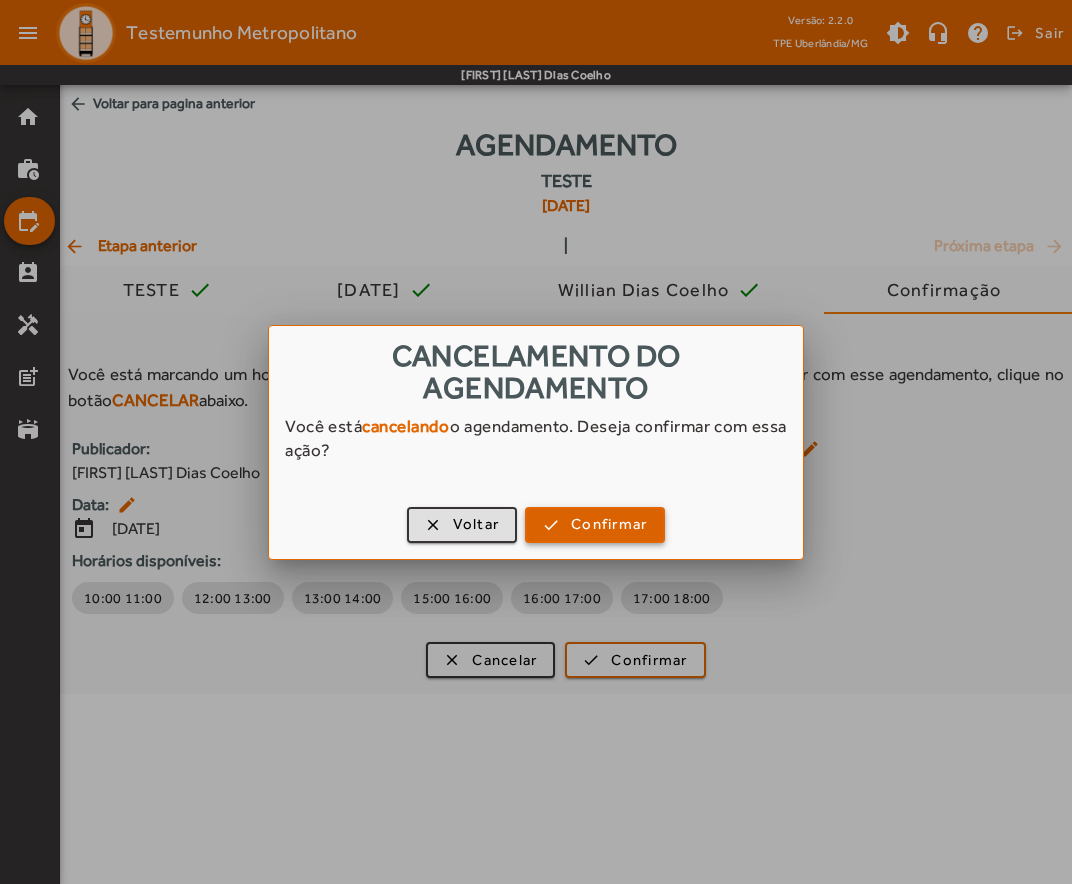 click on "Confirmar" at bounding box center (609, 524) 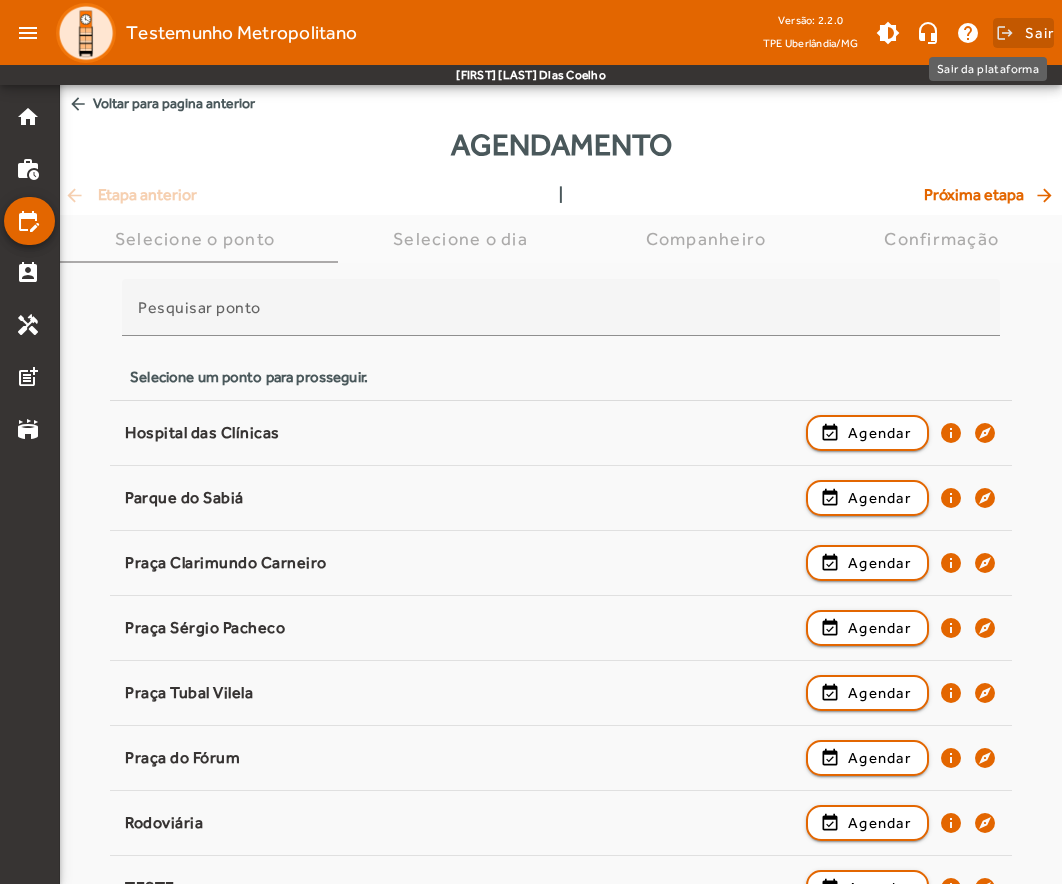click on "Sair" 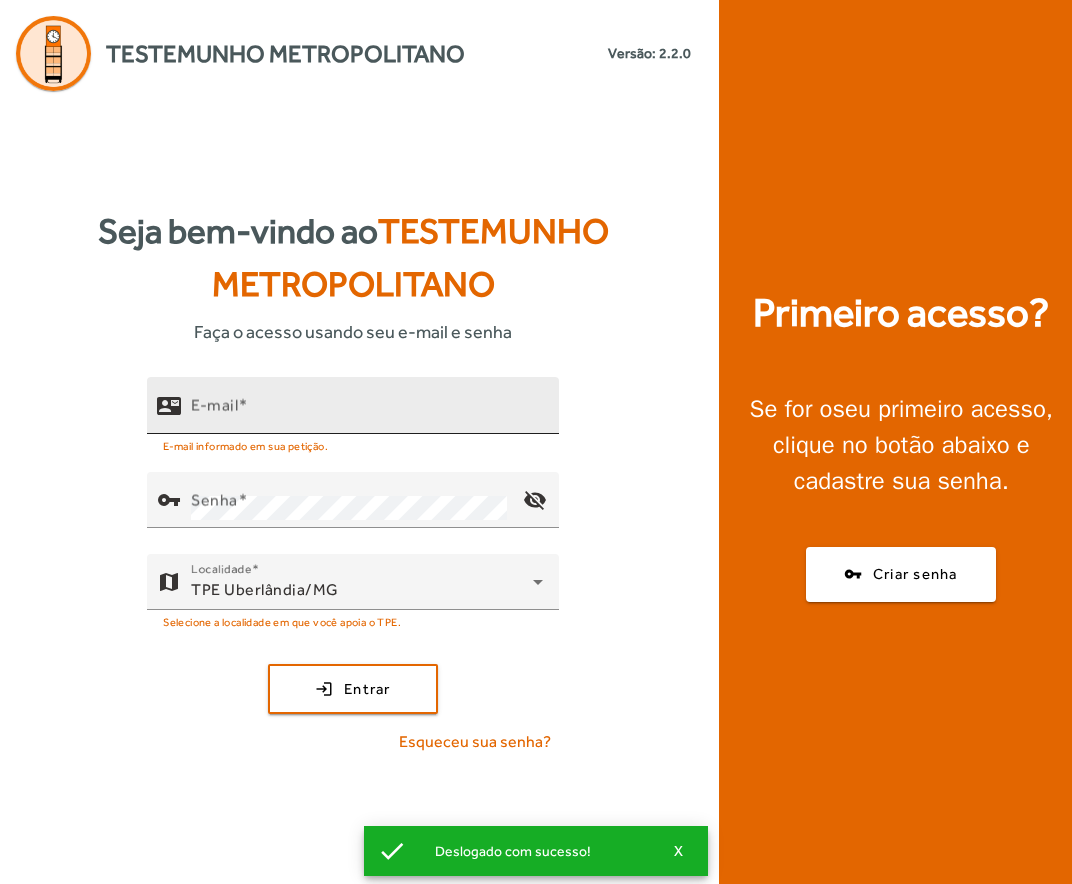 click on "E-mail" 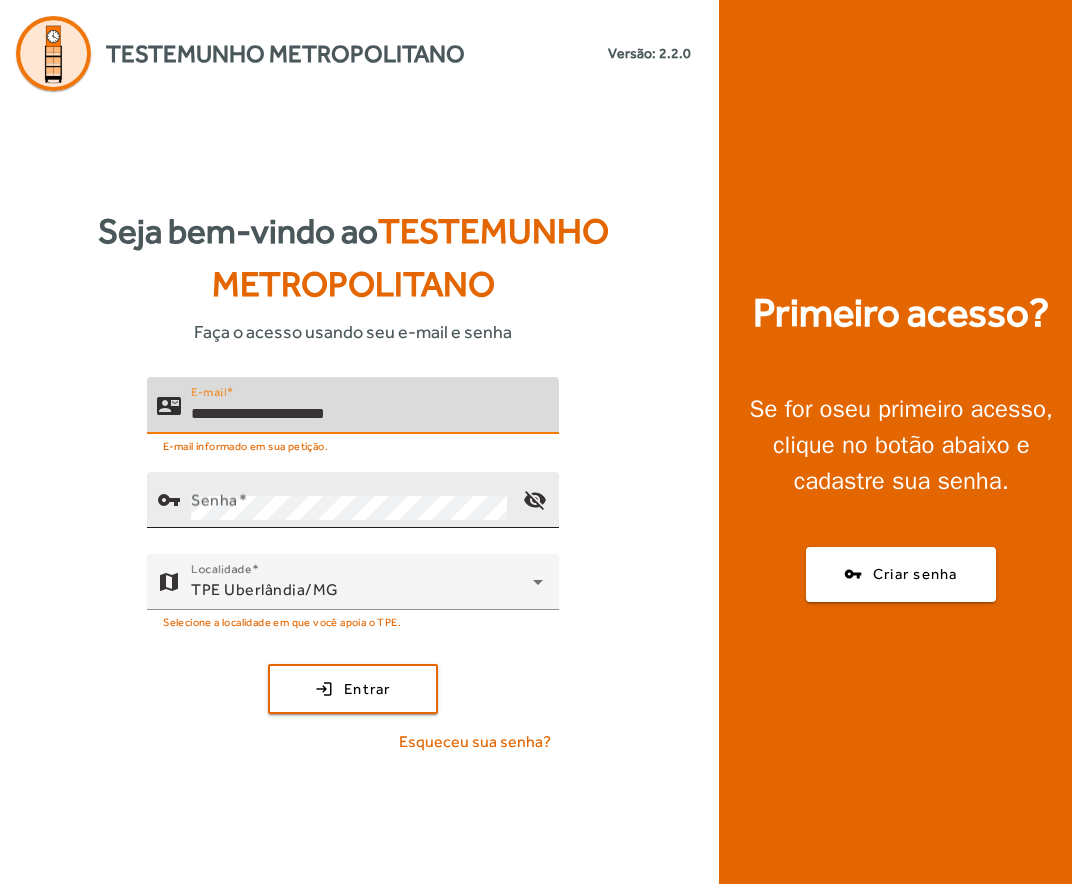 type on "**********" 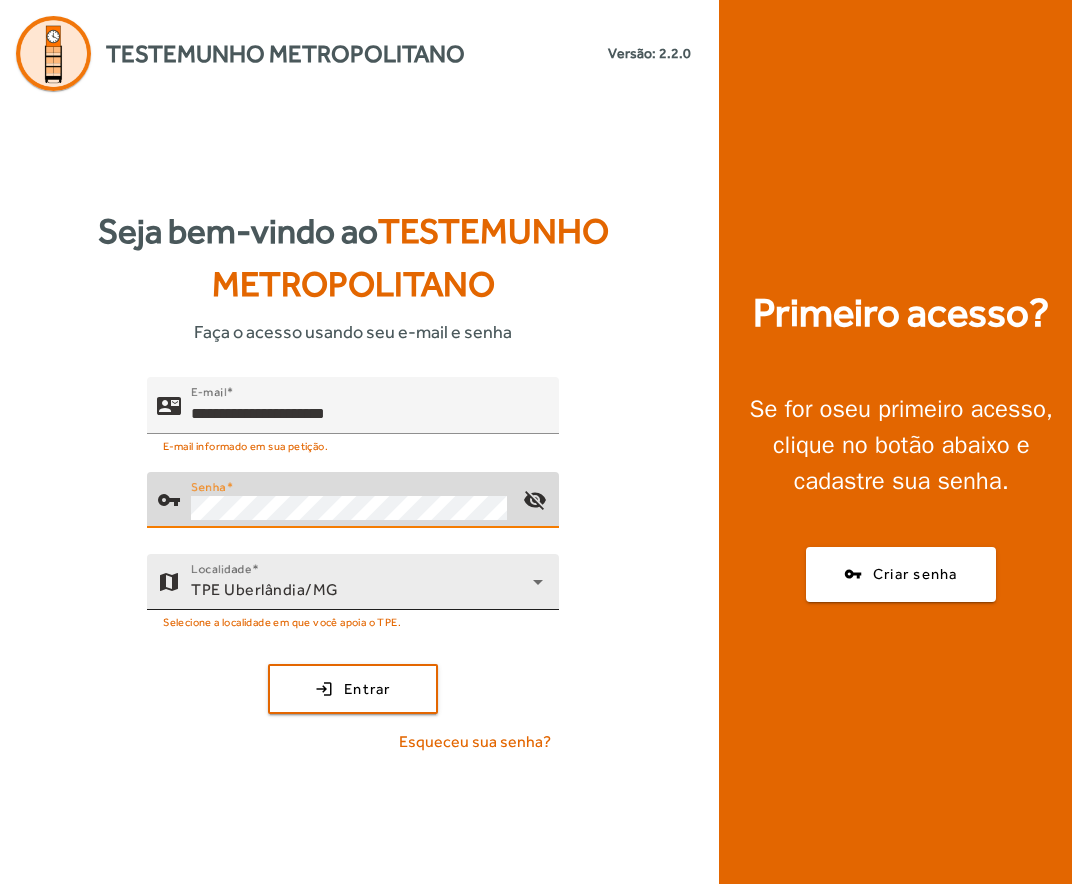 click on "TPE Uberlândia/MG" at bounding box center (362, 590) 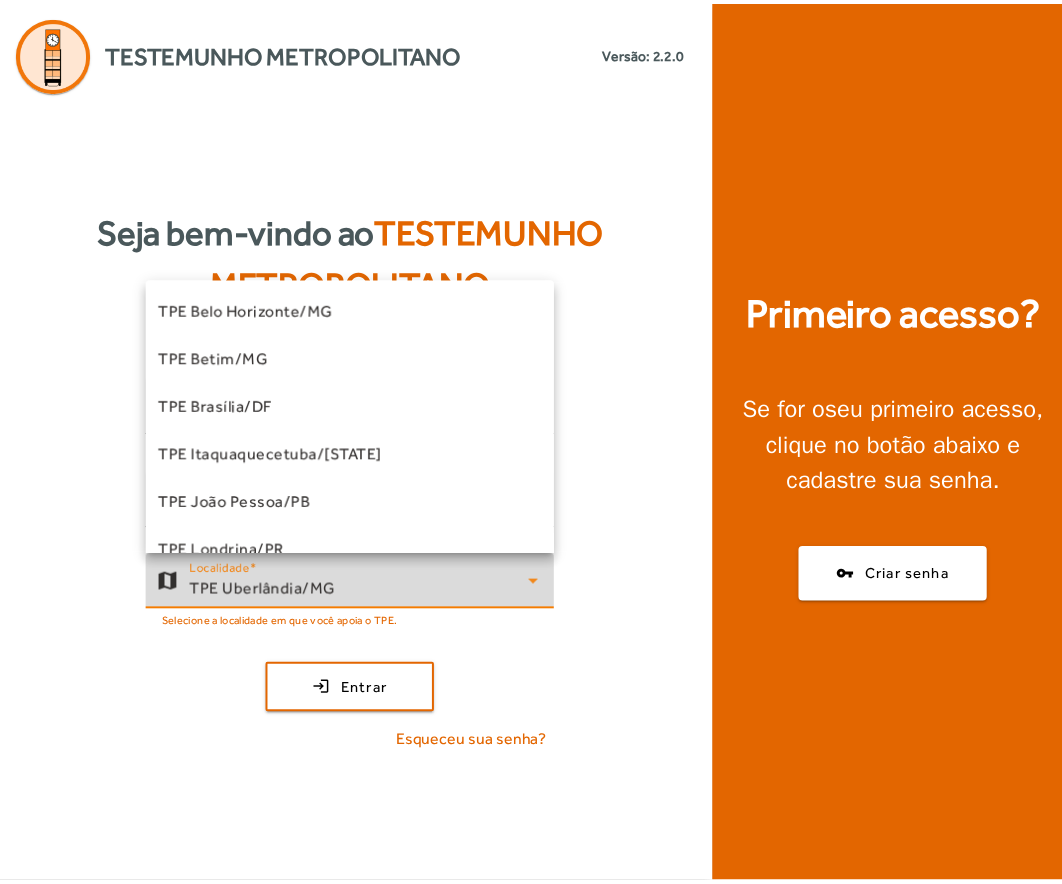 scroll, scrollTop: 549, scrollLeft: 0, axis: vertical 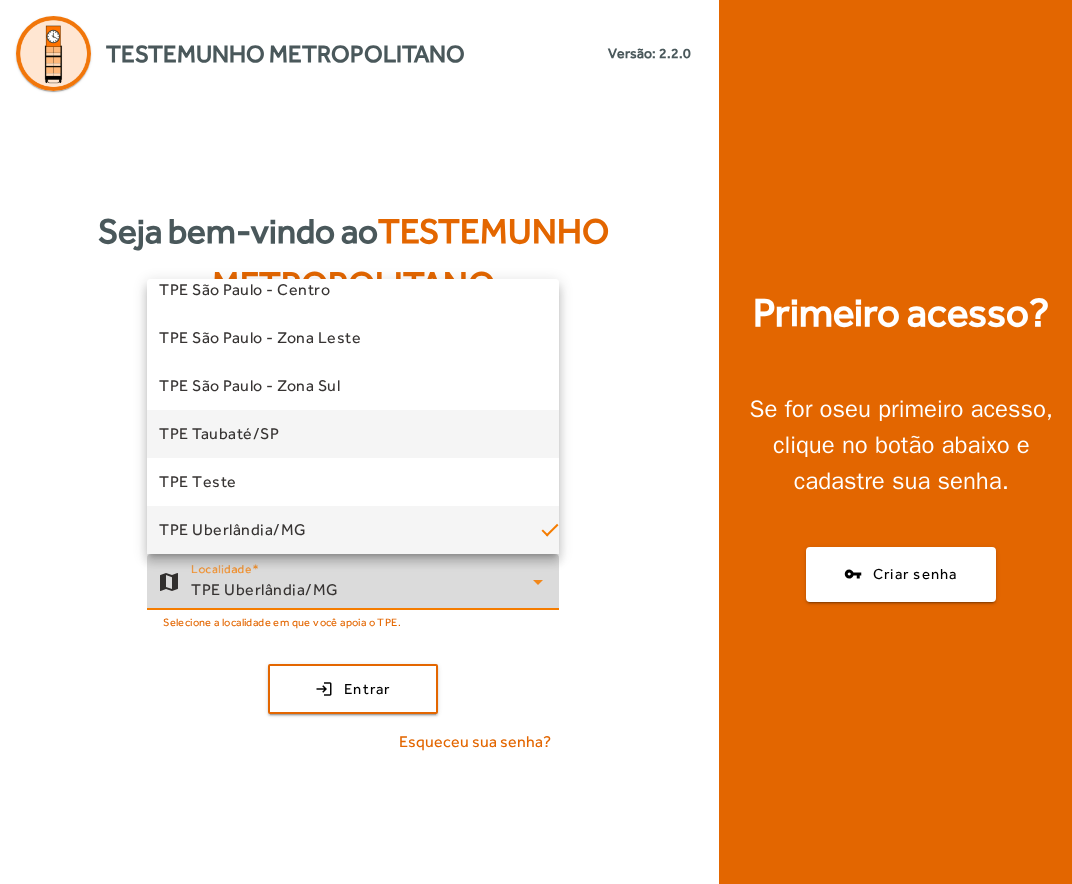 click on "TPE Taubaté/SP" at bounding box center (219, 434) 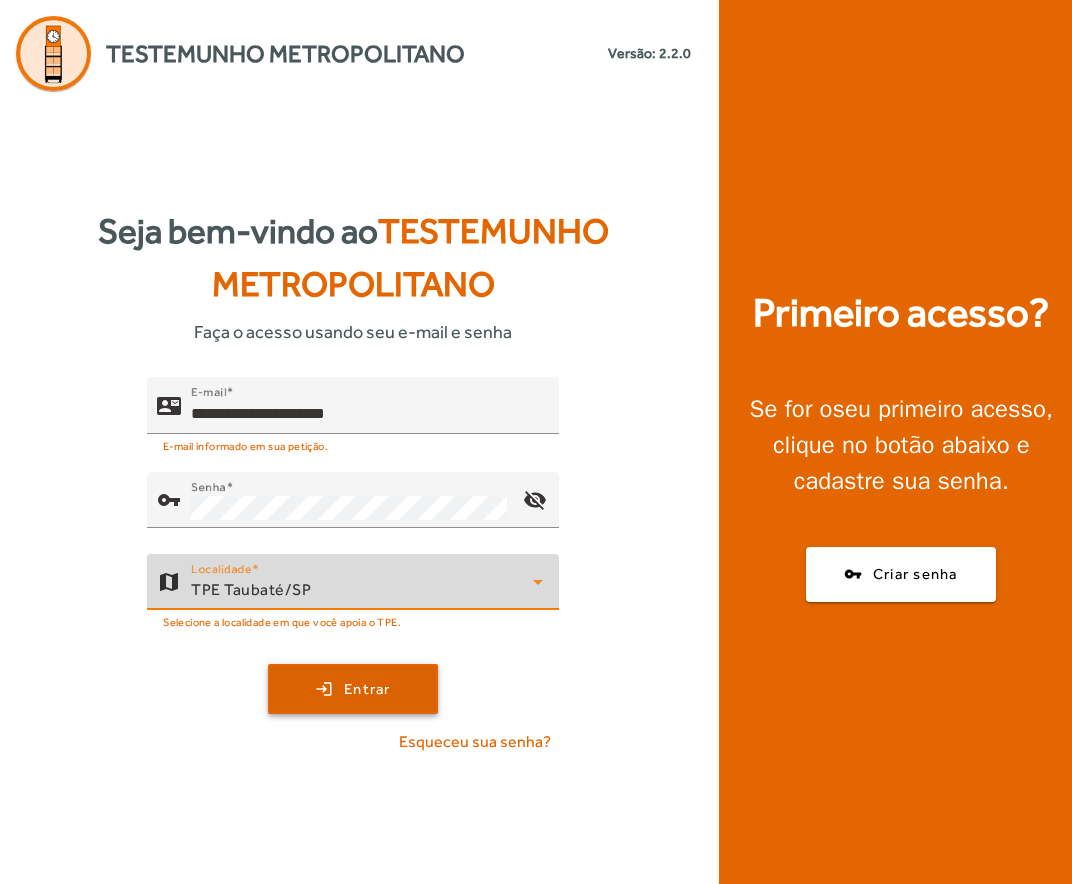 click 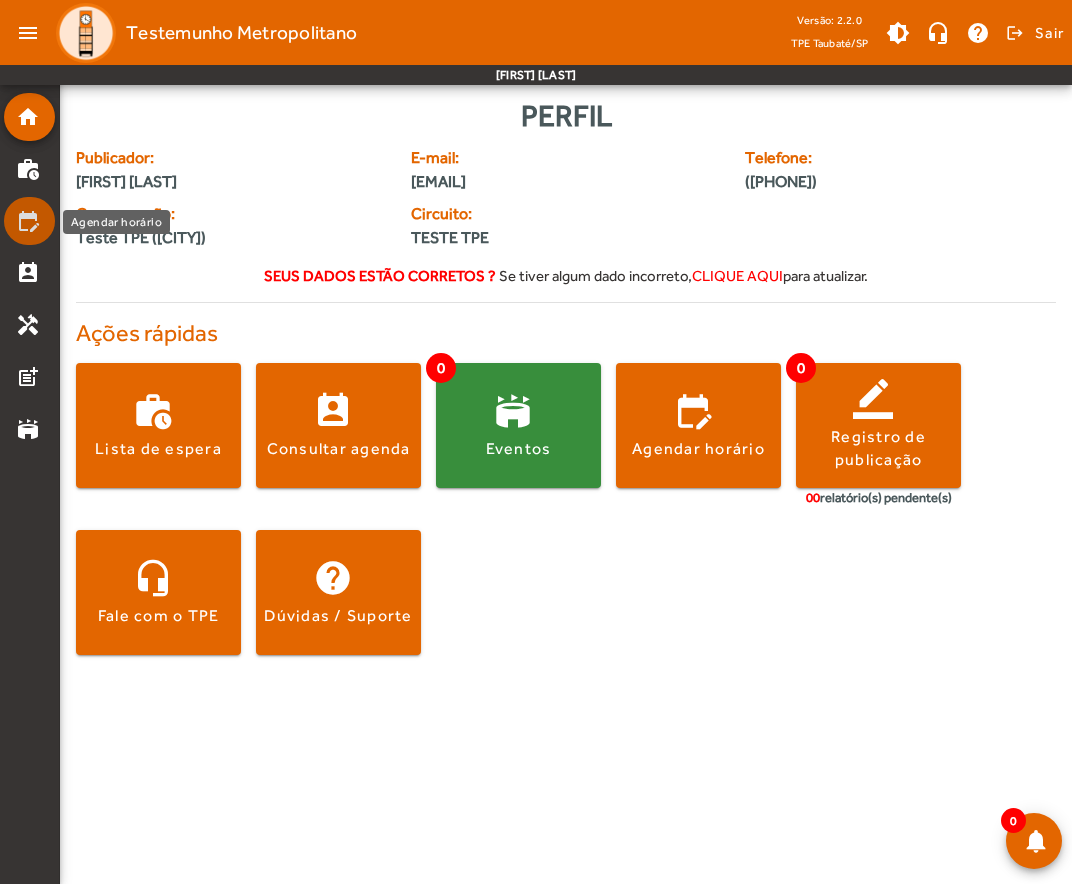 click on "edit_calendar" 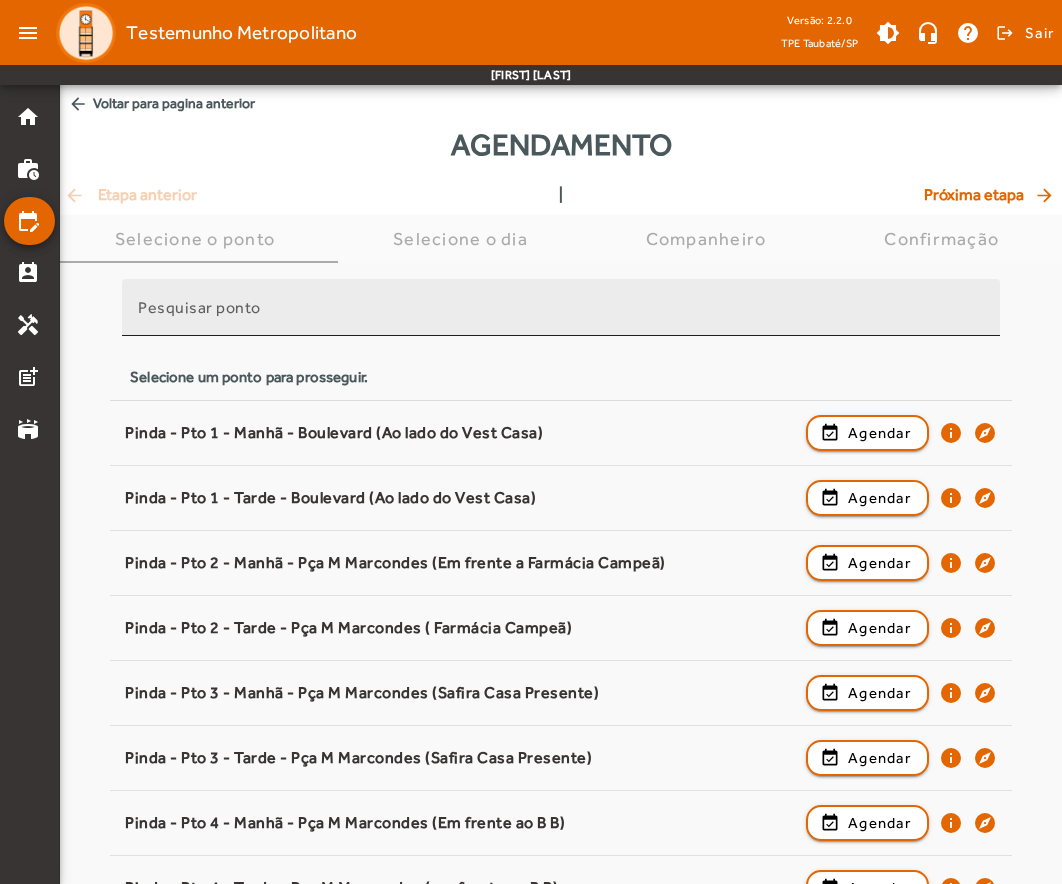 click on "Pesquisar ponto" at bounding box center [561, 316] 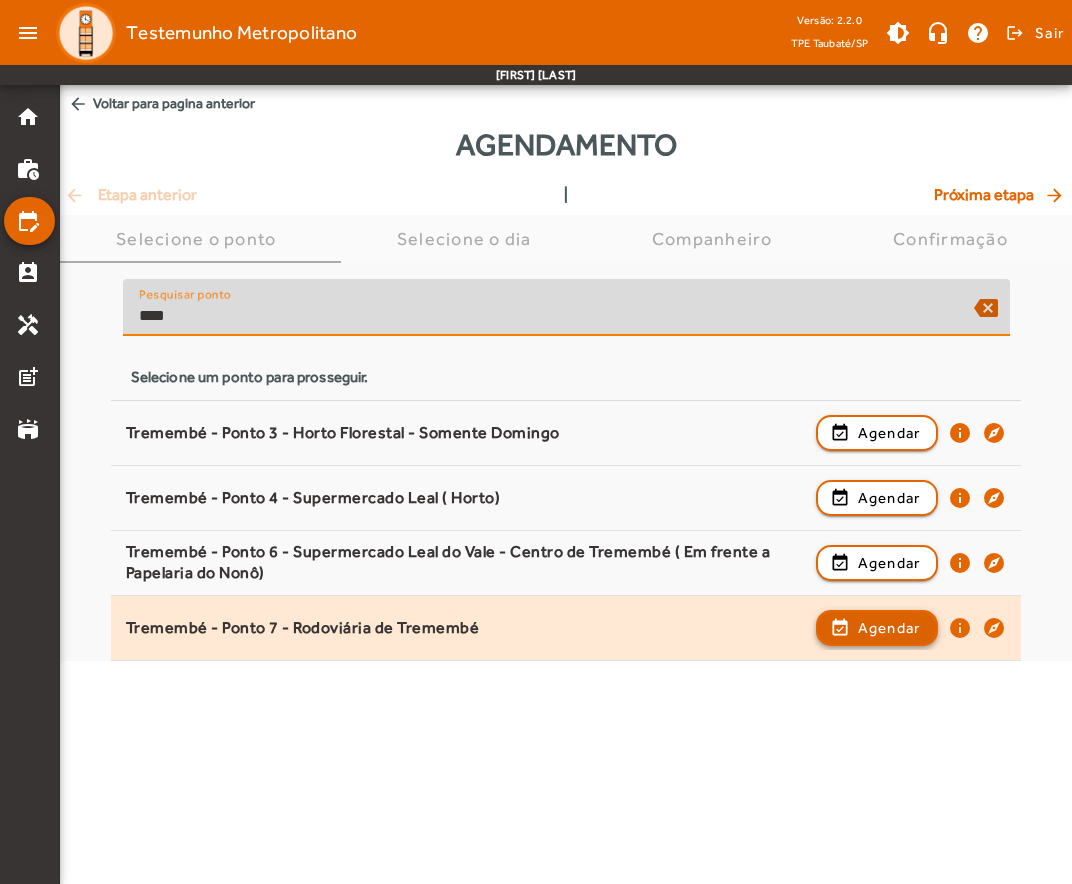 type on "****" 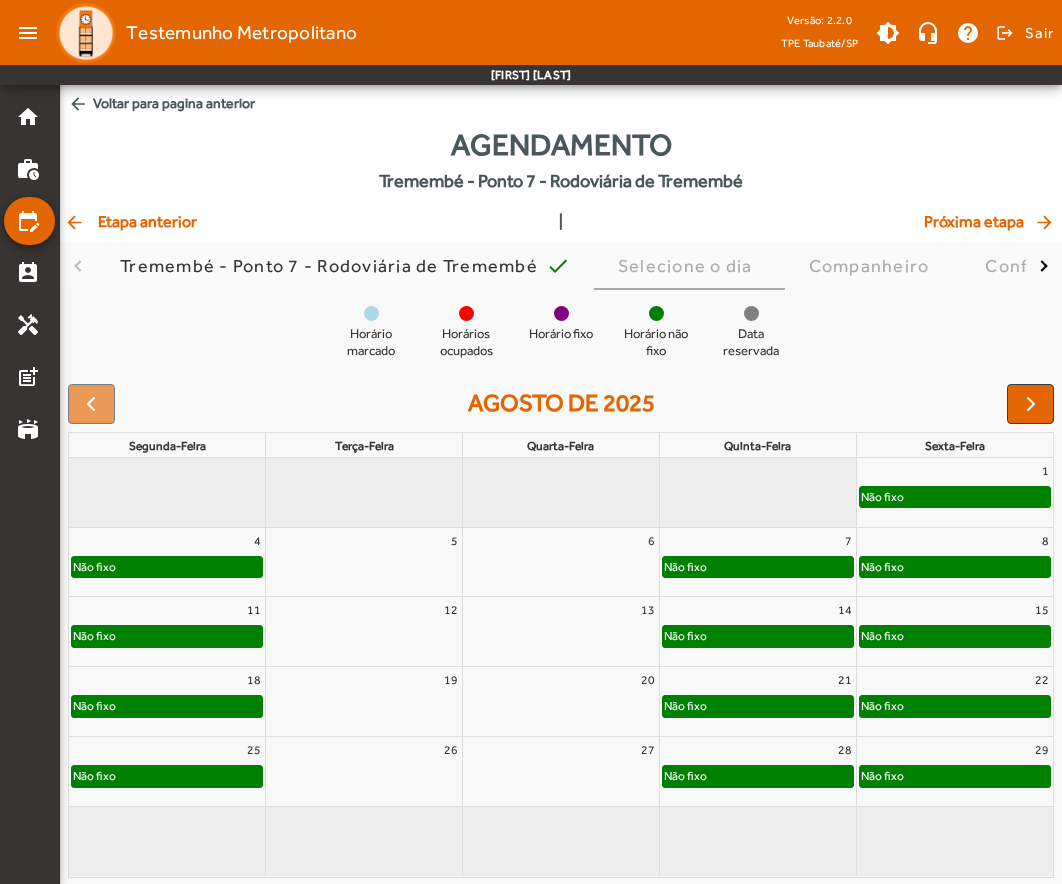 click on "Não fixo" 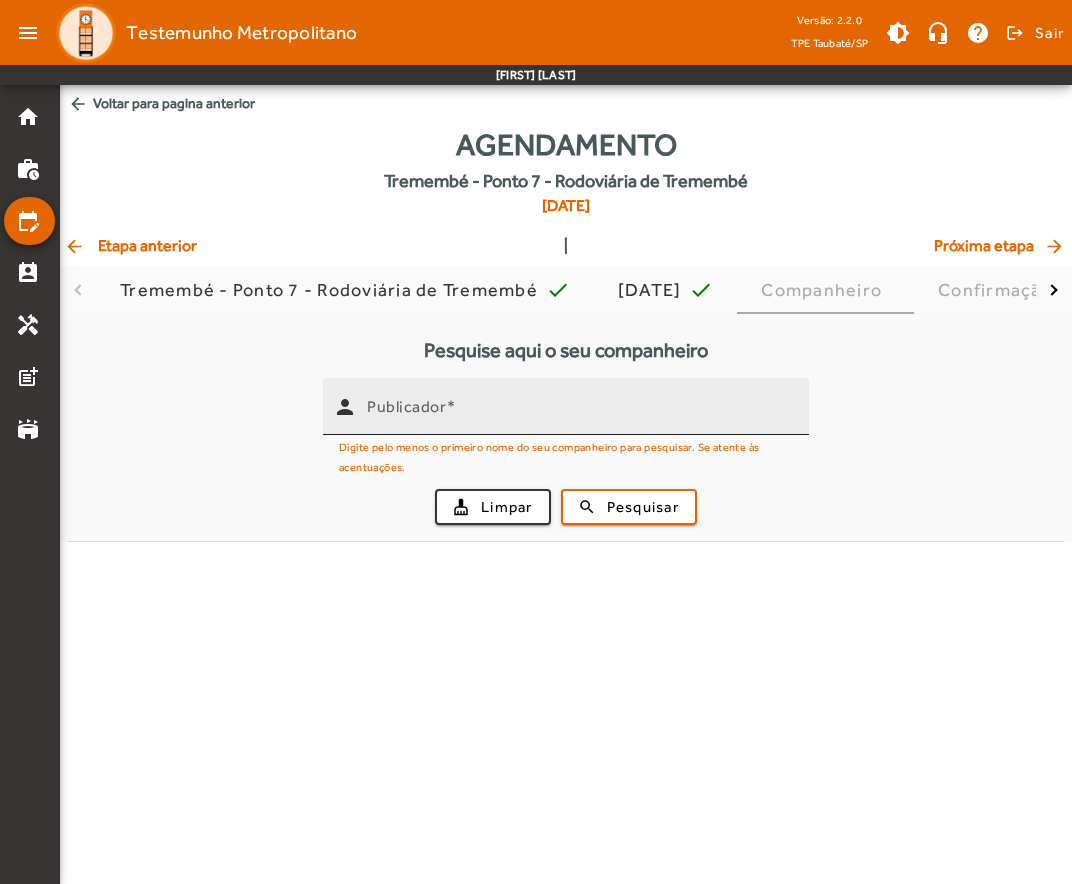 click on "Publicador" at bounding box center [580, 415] 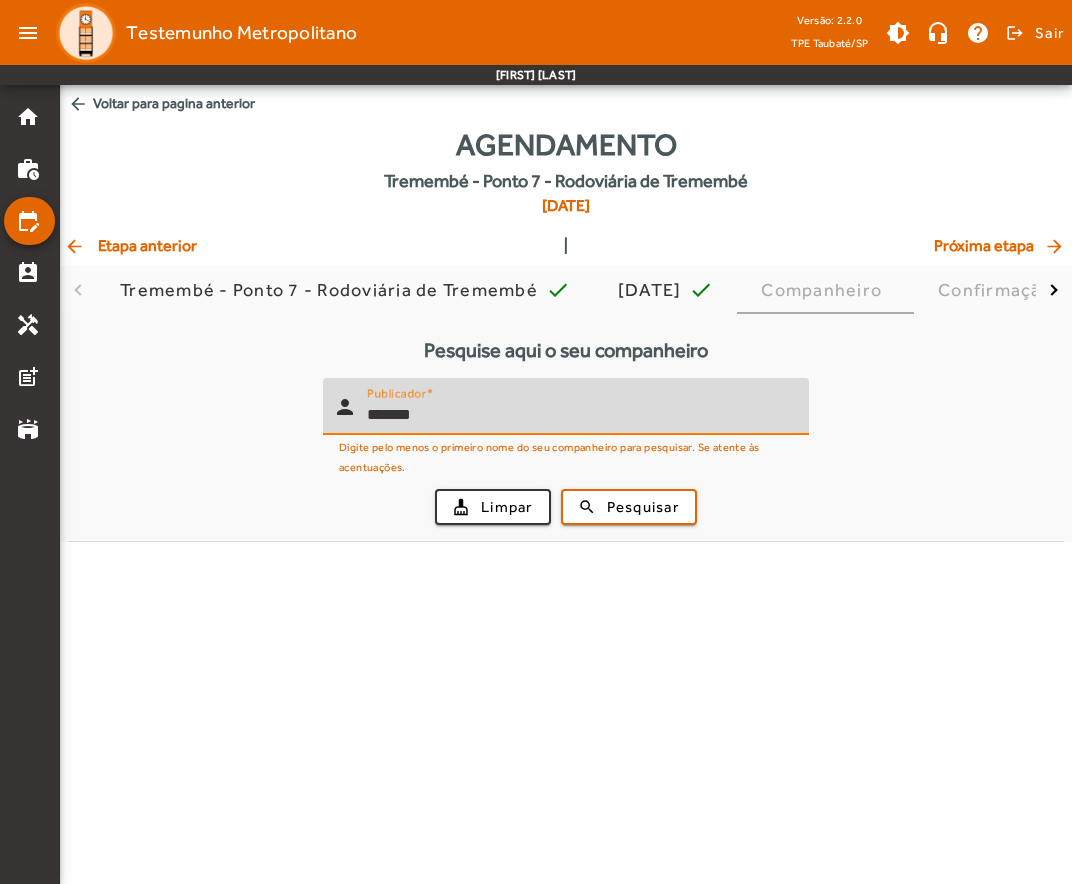 type on "*******" 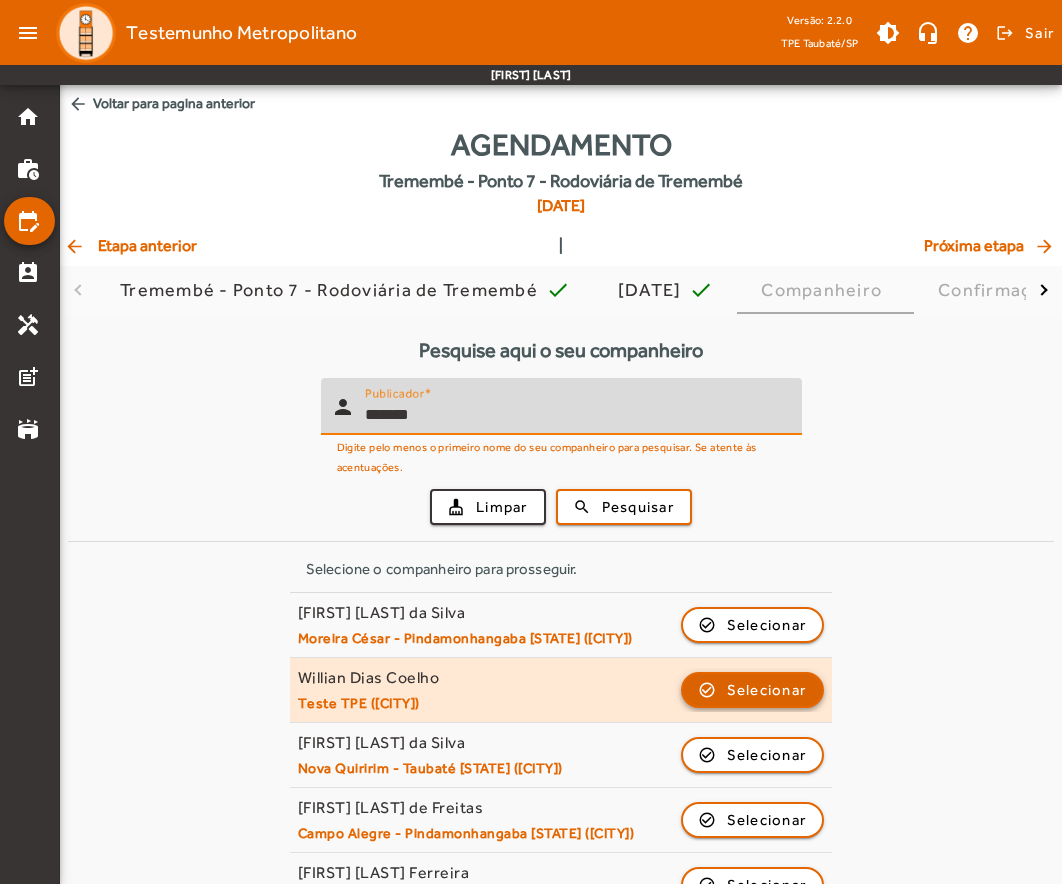 click at bounding box center [753, 755] 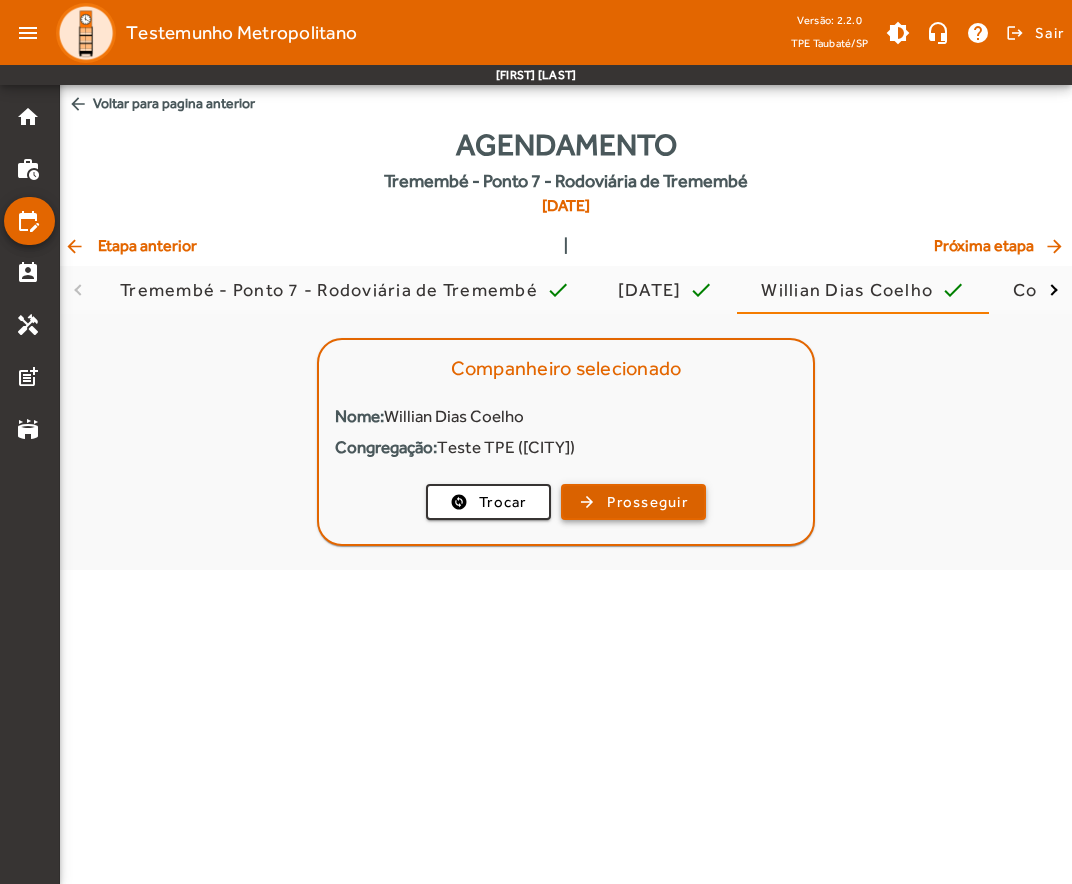 click on "Prosseguir" 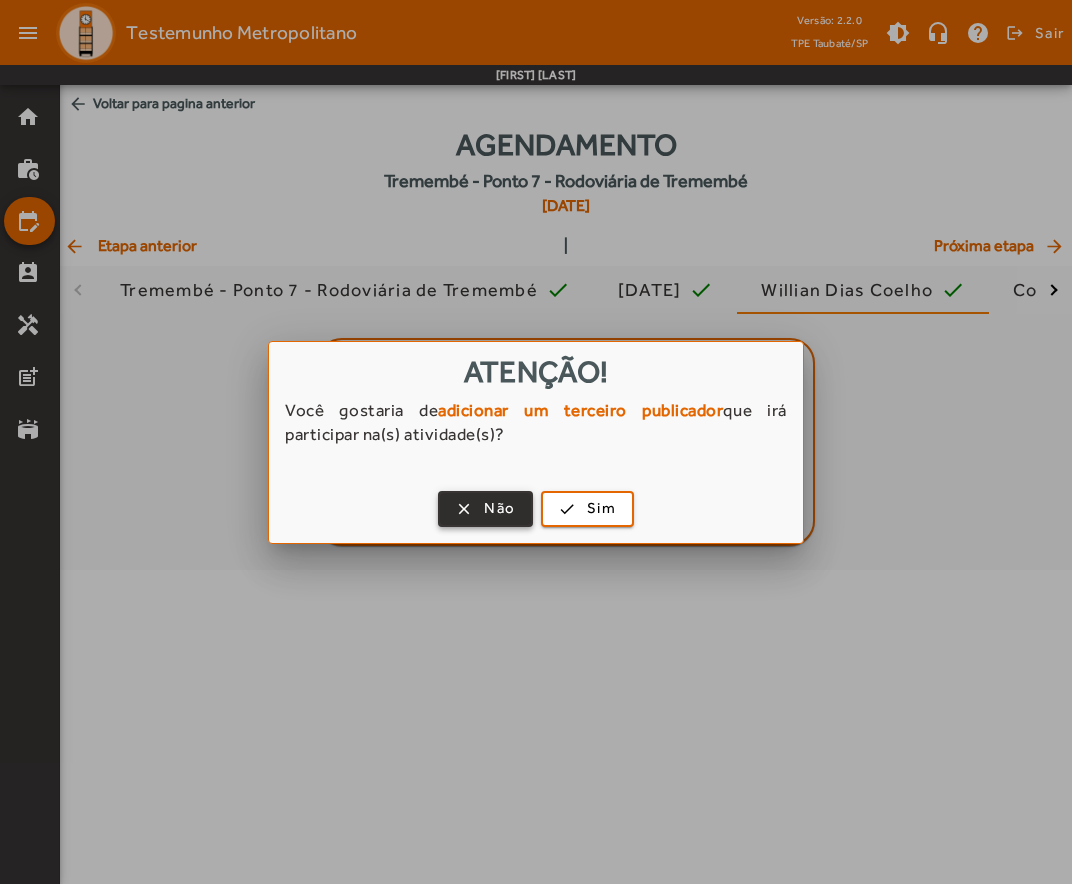 click on "Não" at bounding box center (499, 508) 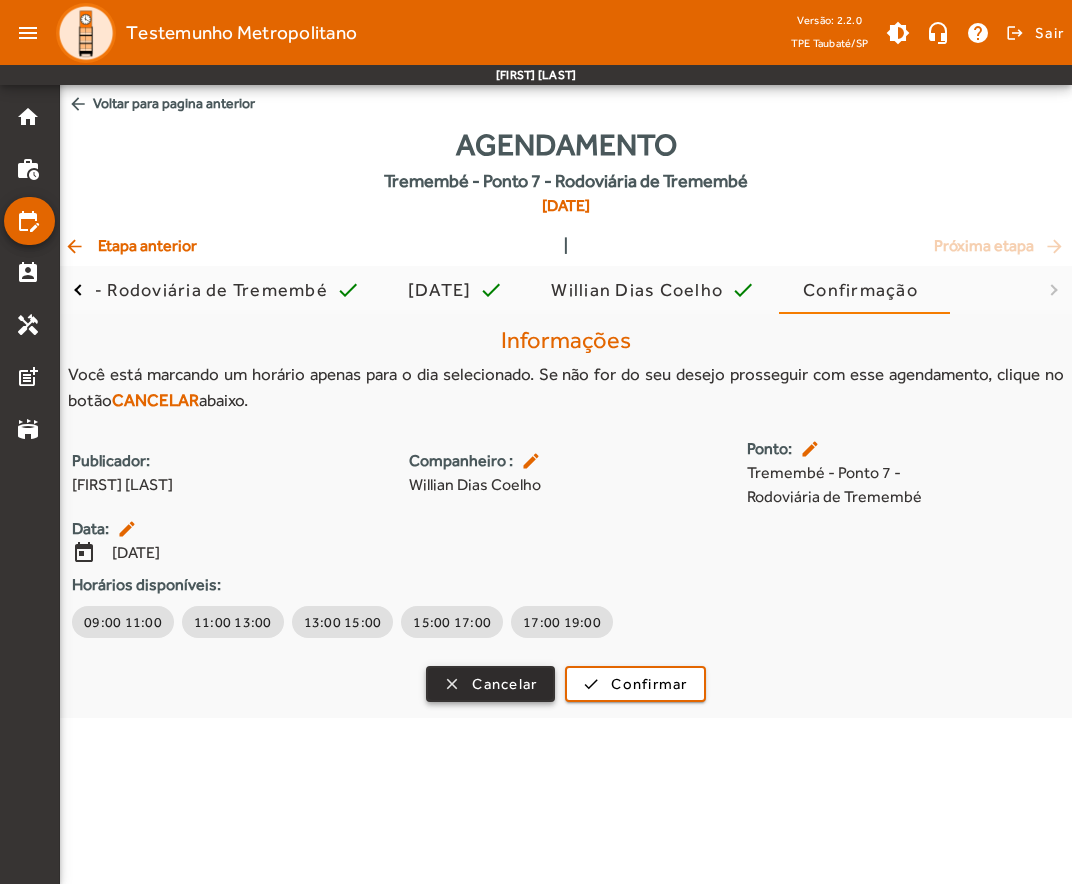 click on "Cancelar" at bounding box center (504, 684) 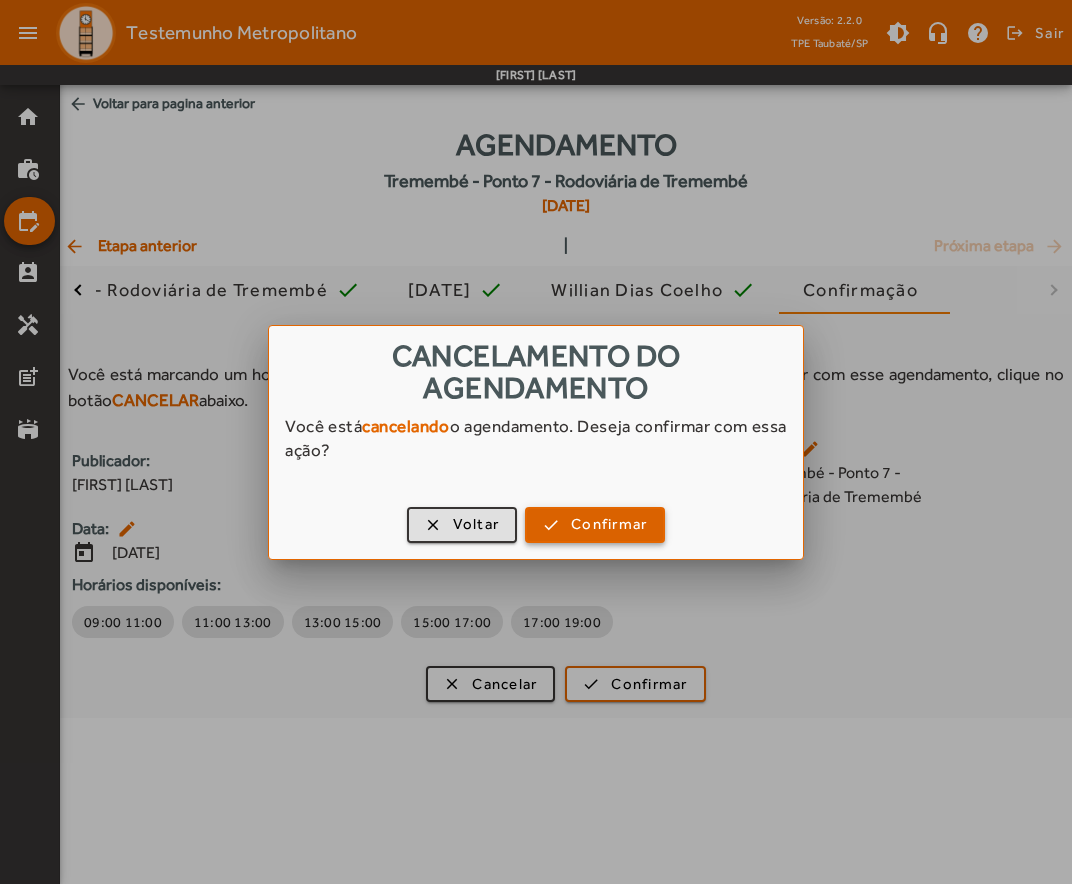 click on "Confirmar" at bounding box center [609, 524] 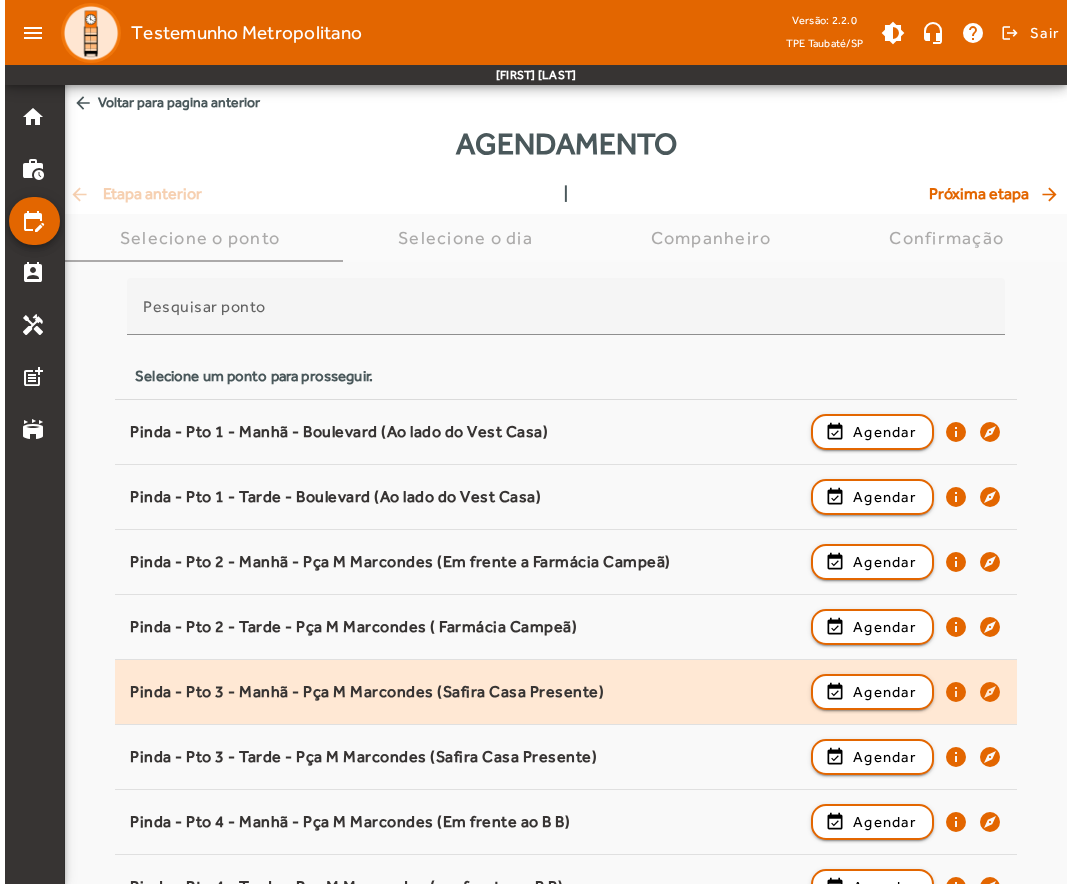 scroll, scrollTop: 0, scrollLeft: 0, axis: both 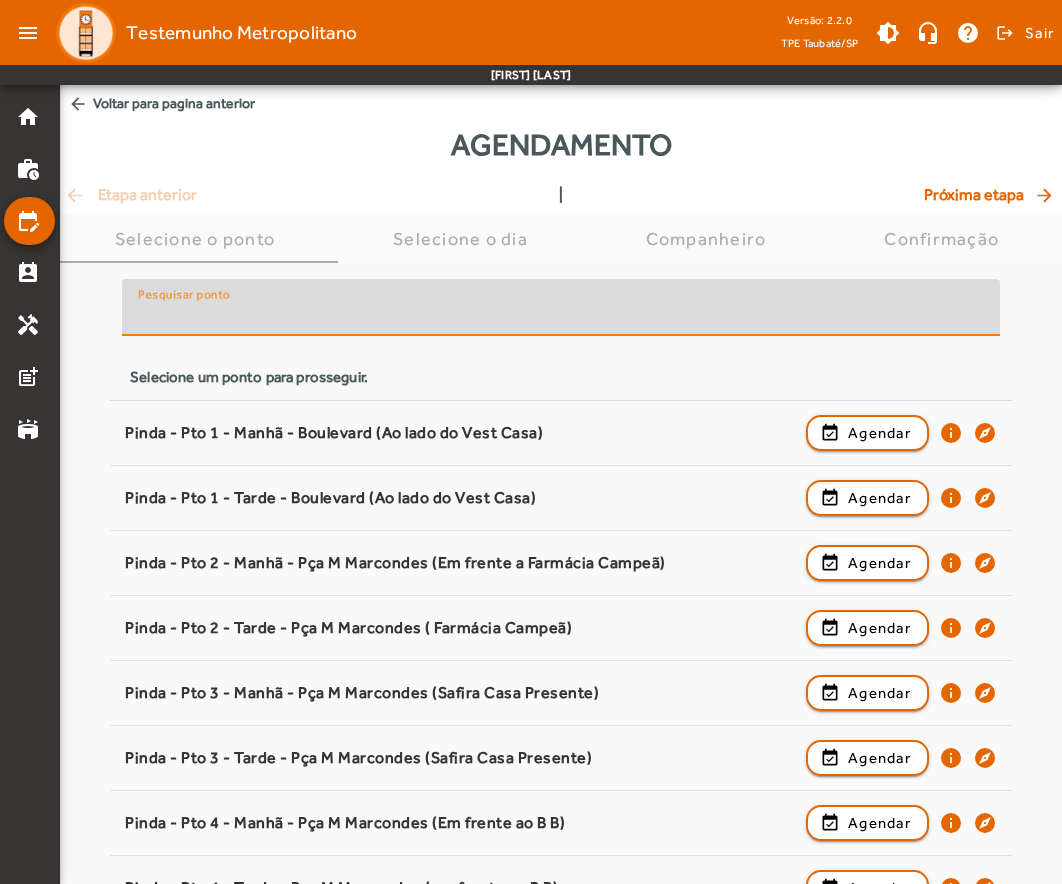 click on "Pesquisar ponto" at bounding box center (561, 316) 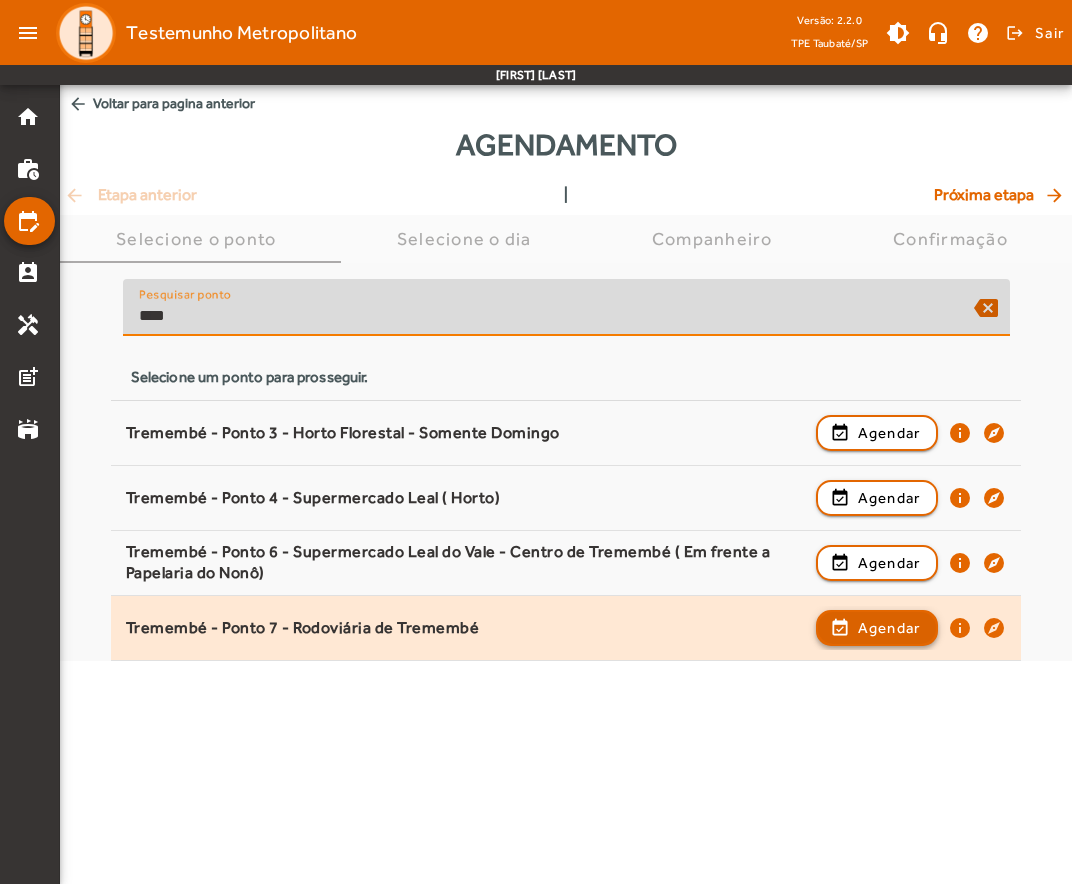 type on "****" 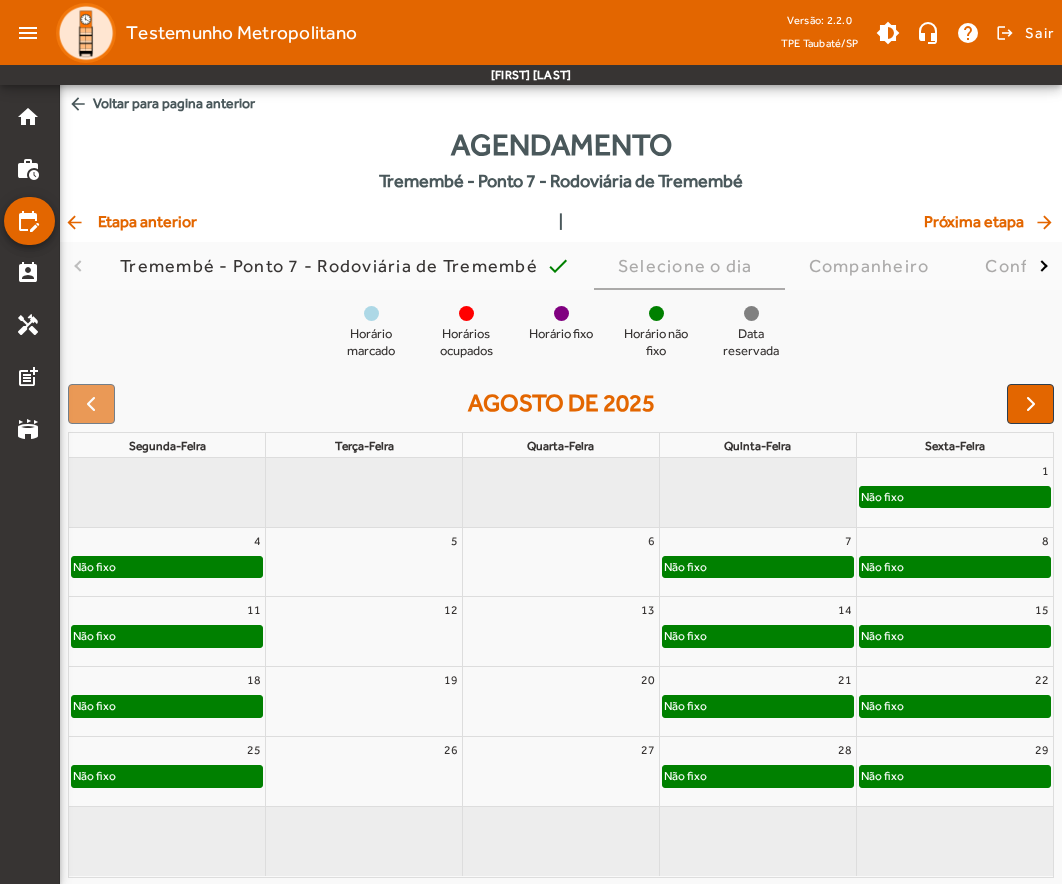 click on "Não fixo" 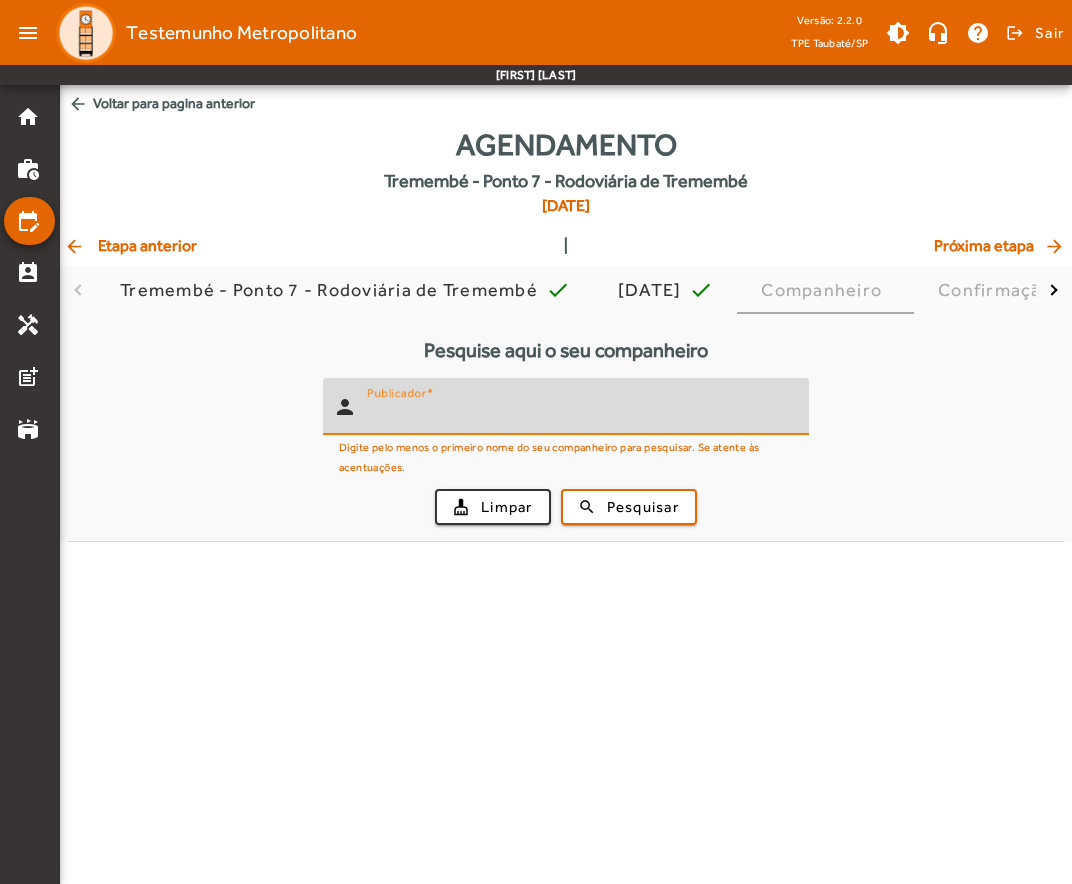 click on "Publicador" at bounding box center (580, 415) 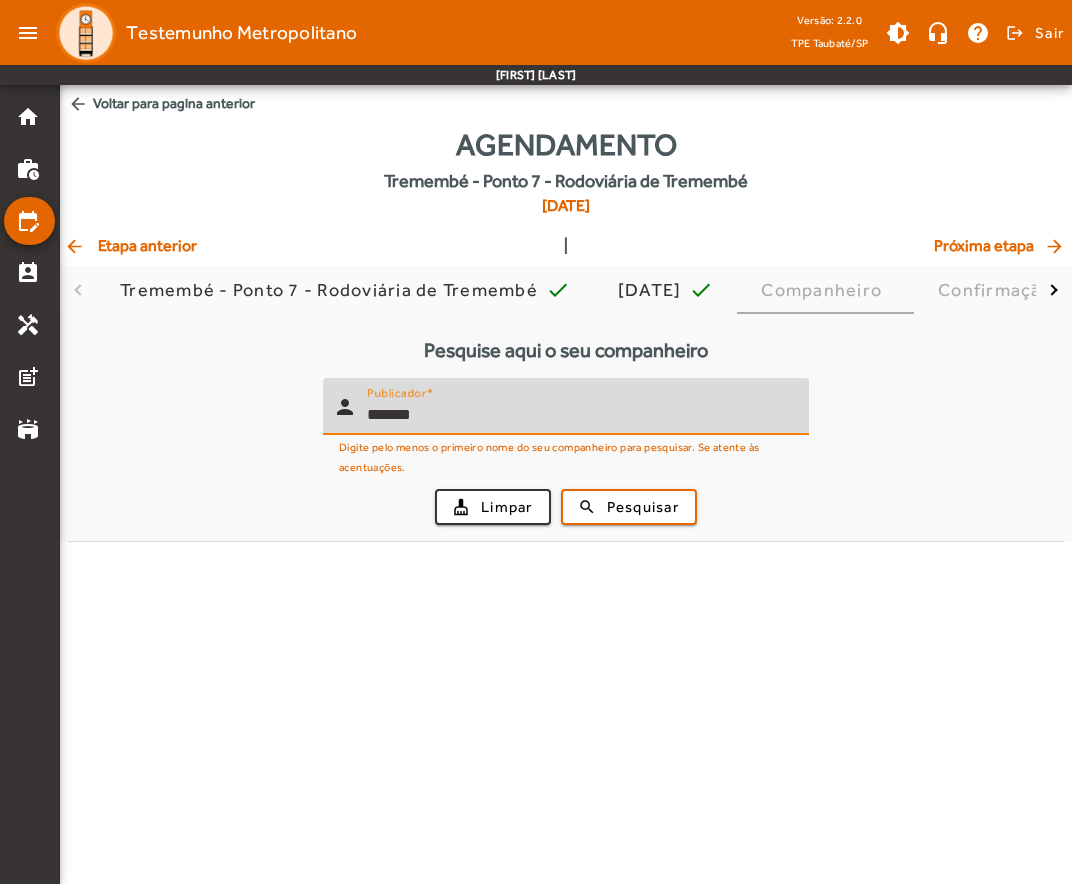 type on "*******" 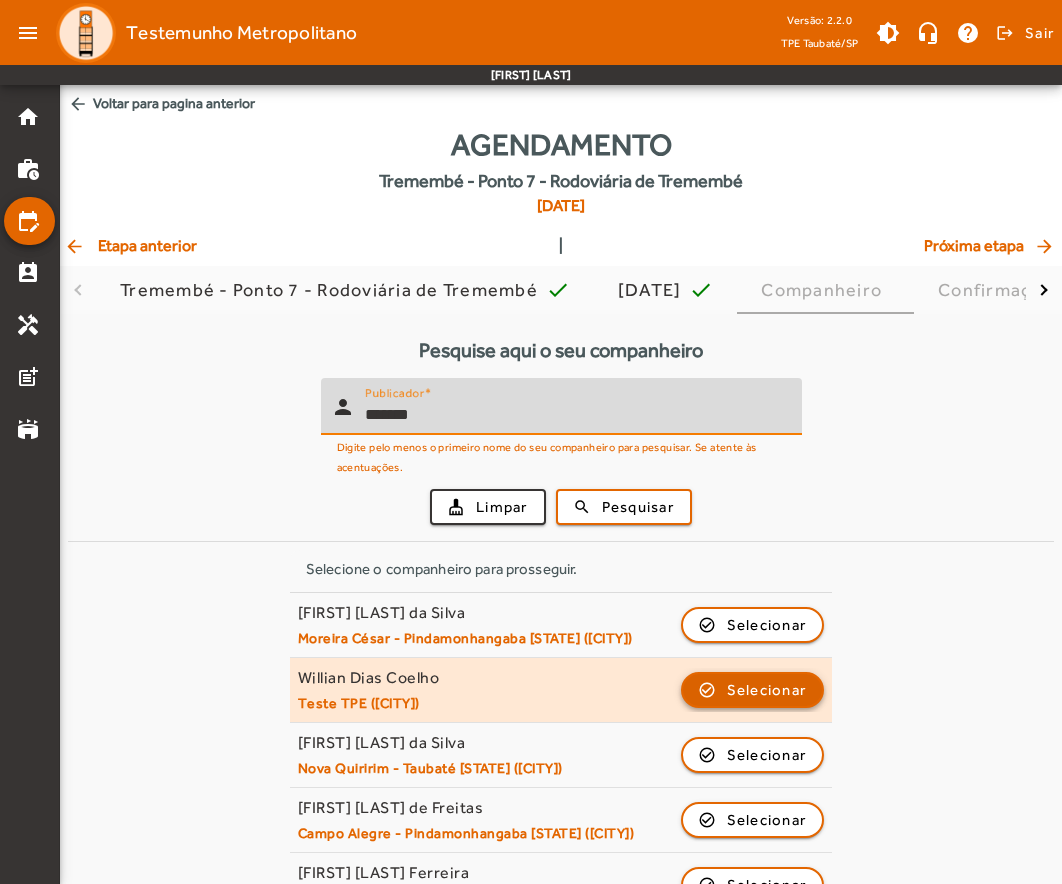 click on "Selecionar" at bounding box center (767, 755) 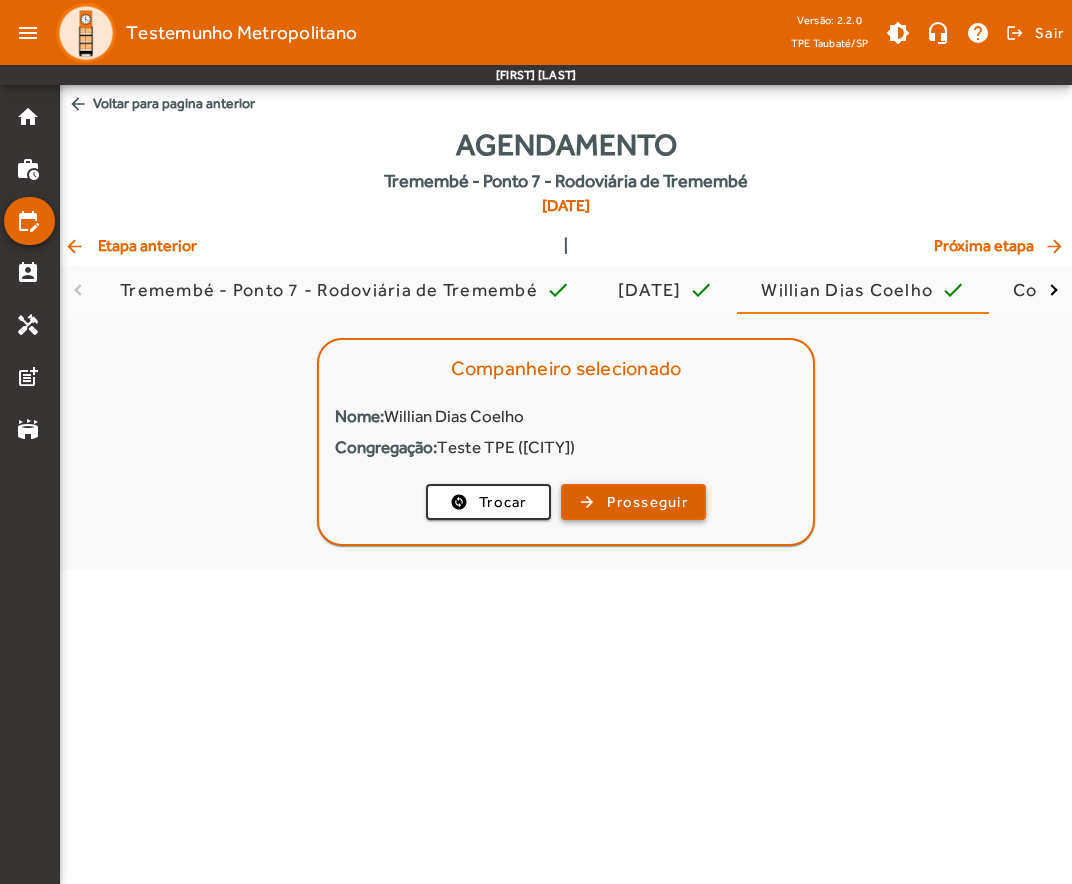 click on "Prosseguir" 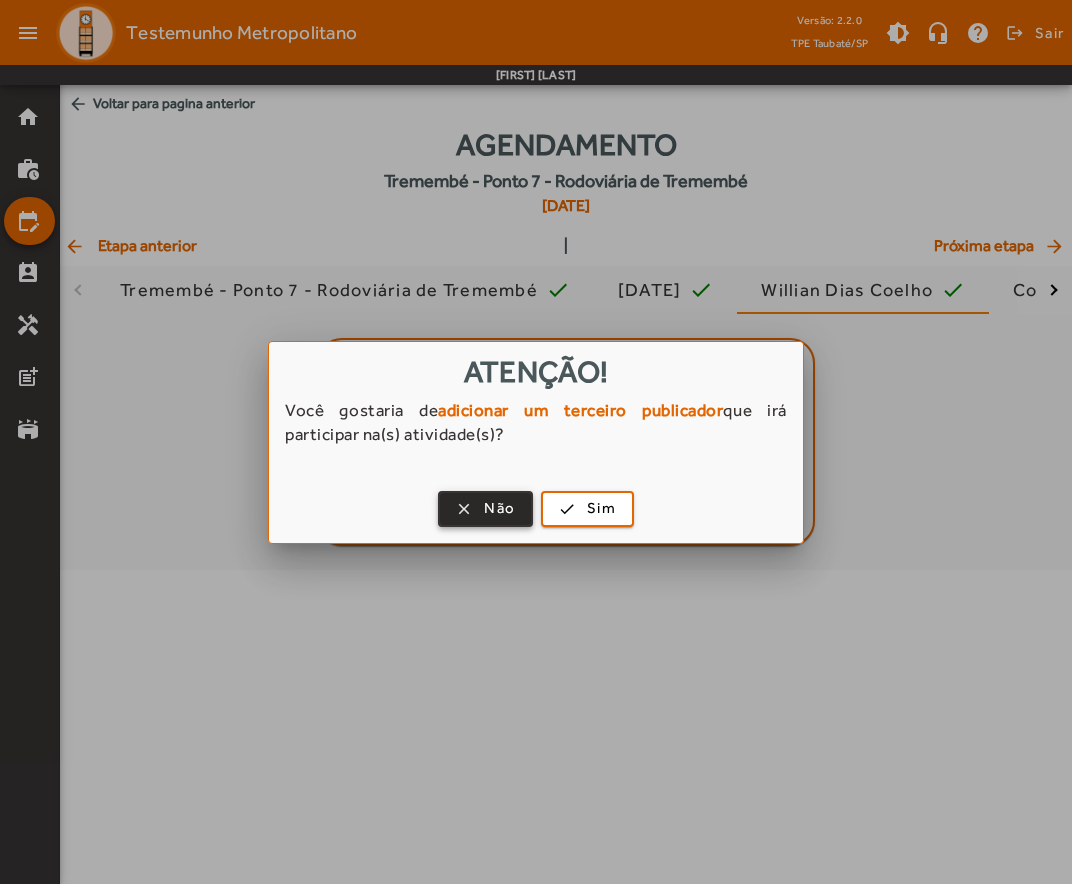 click at bounding box center (485, 509) 